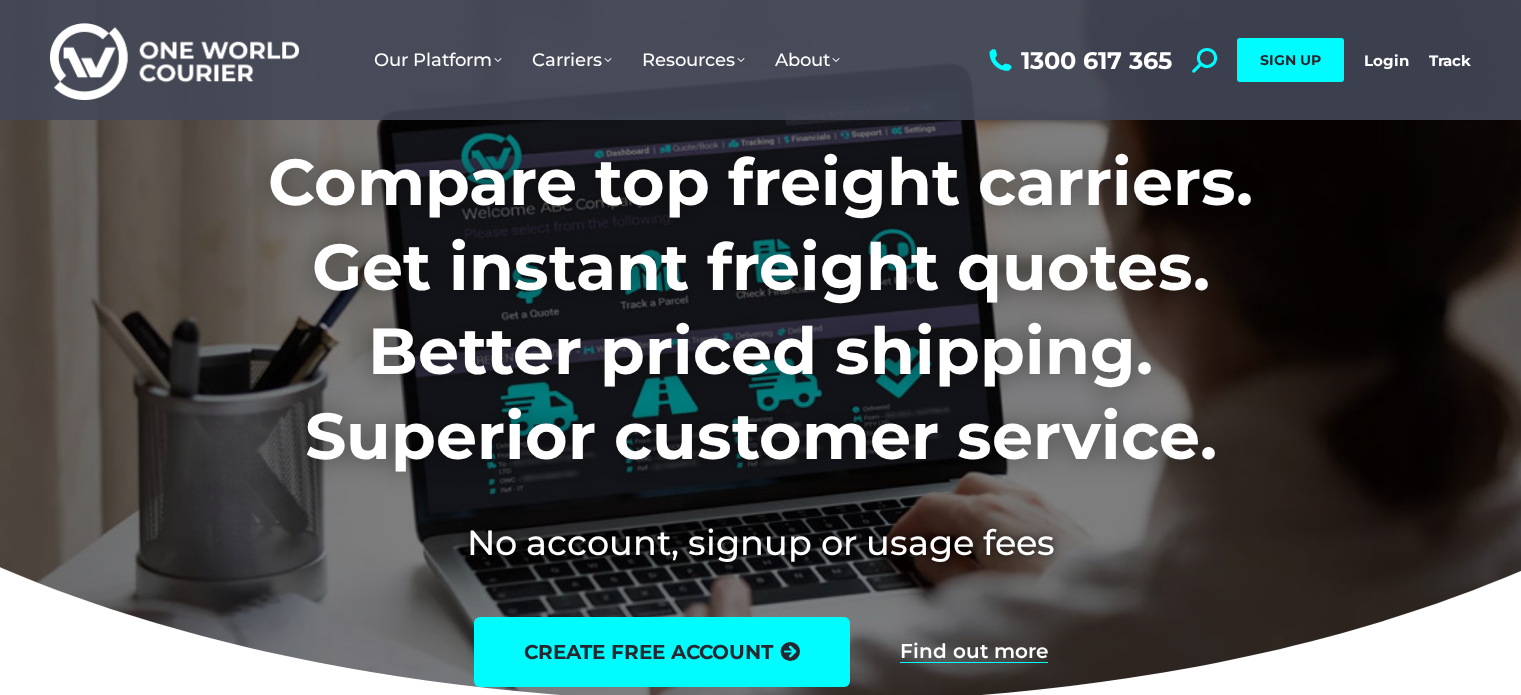 scroll, scrollTop: 0, scrollLeft: 0, axis: both 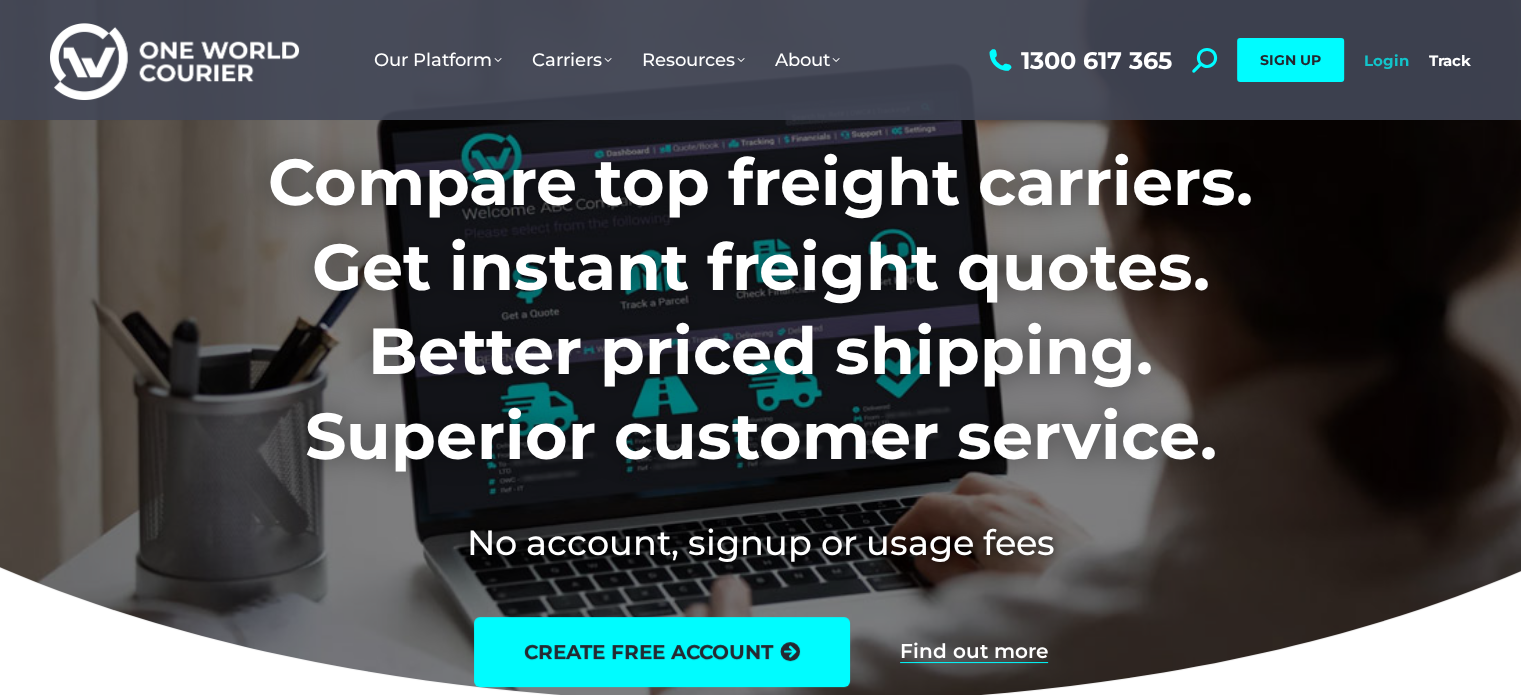 click on "Login" at bounding box center (1386, 60) 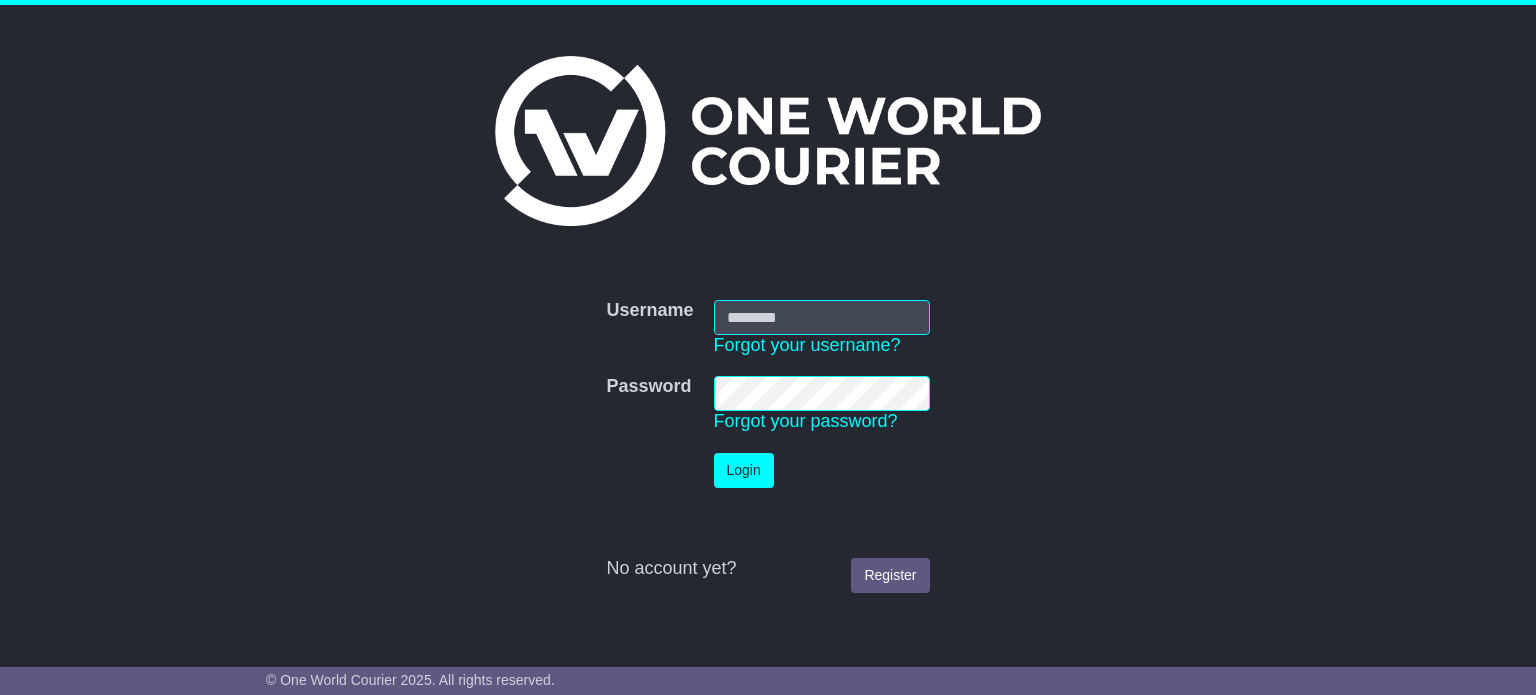 scroll, scrollTop: 0, scrollLeft: 0, axis: both 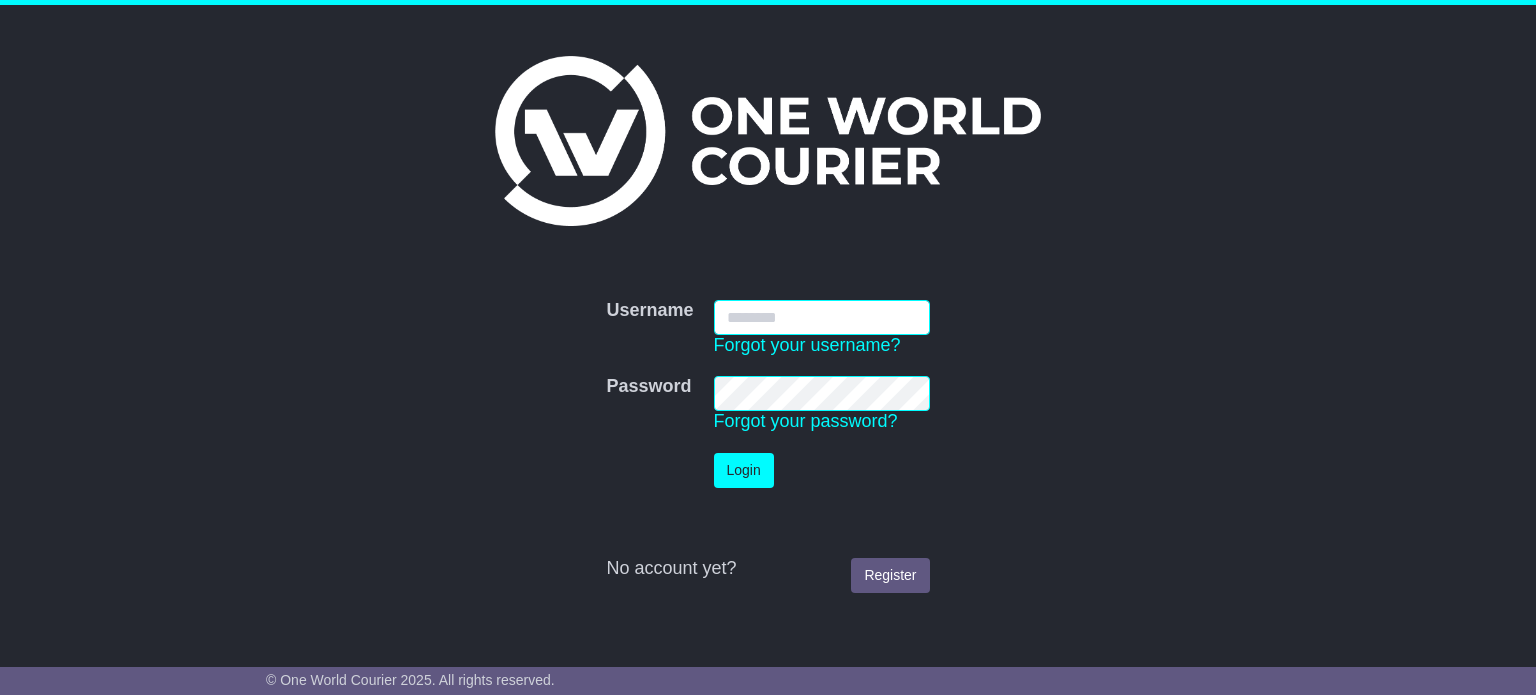 click on "Username" at bounding box center [822, 317] 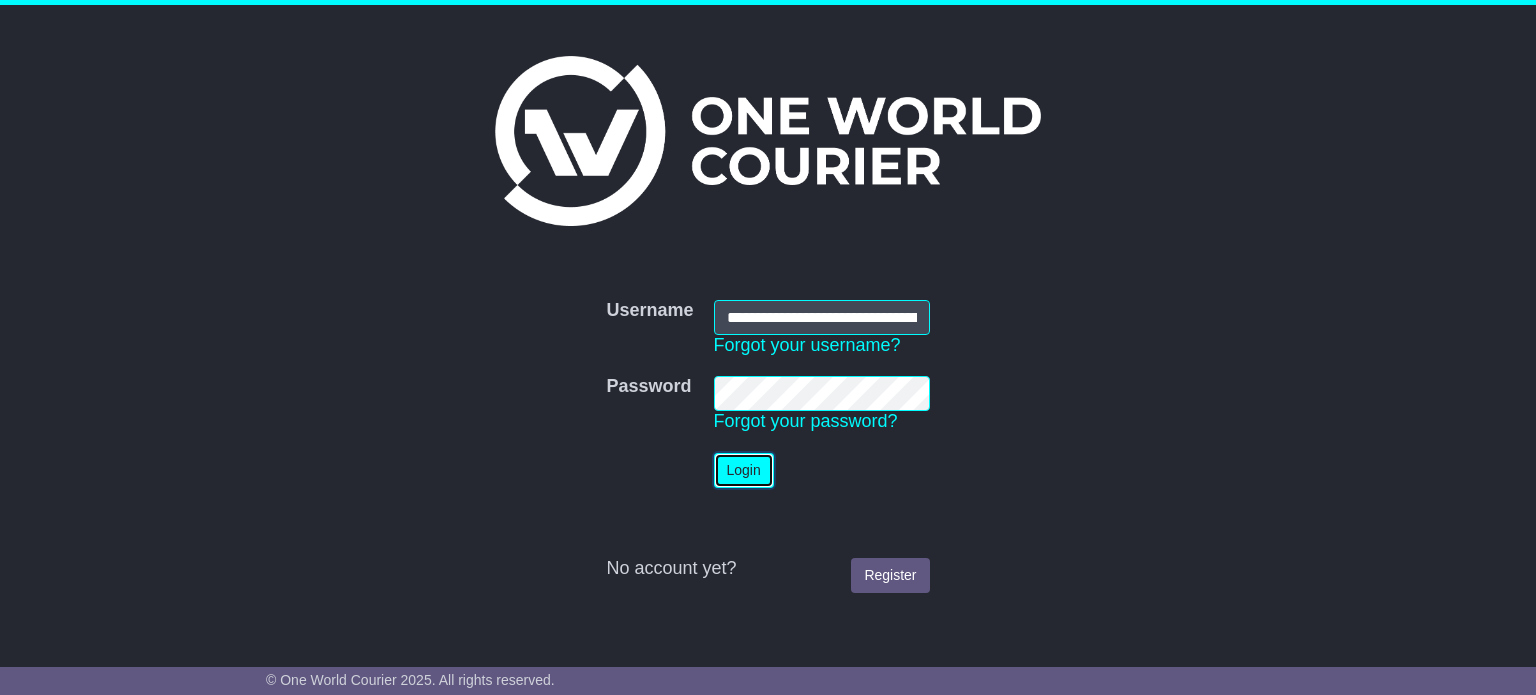 click on "Login" at bounding box center [744, 470] 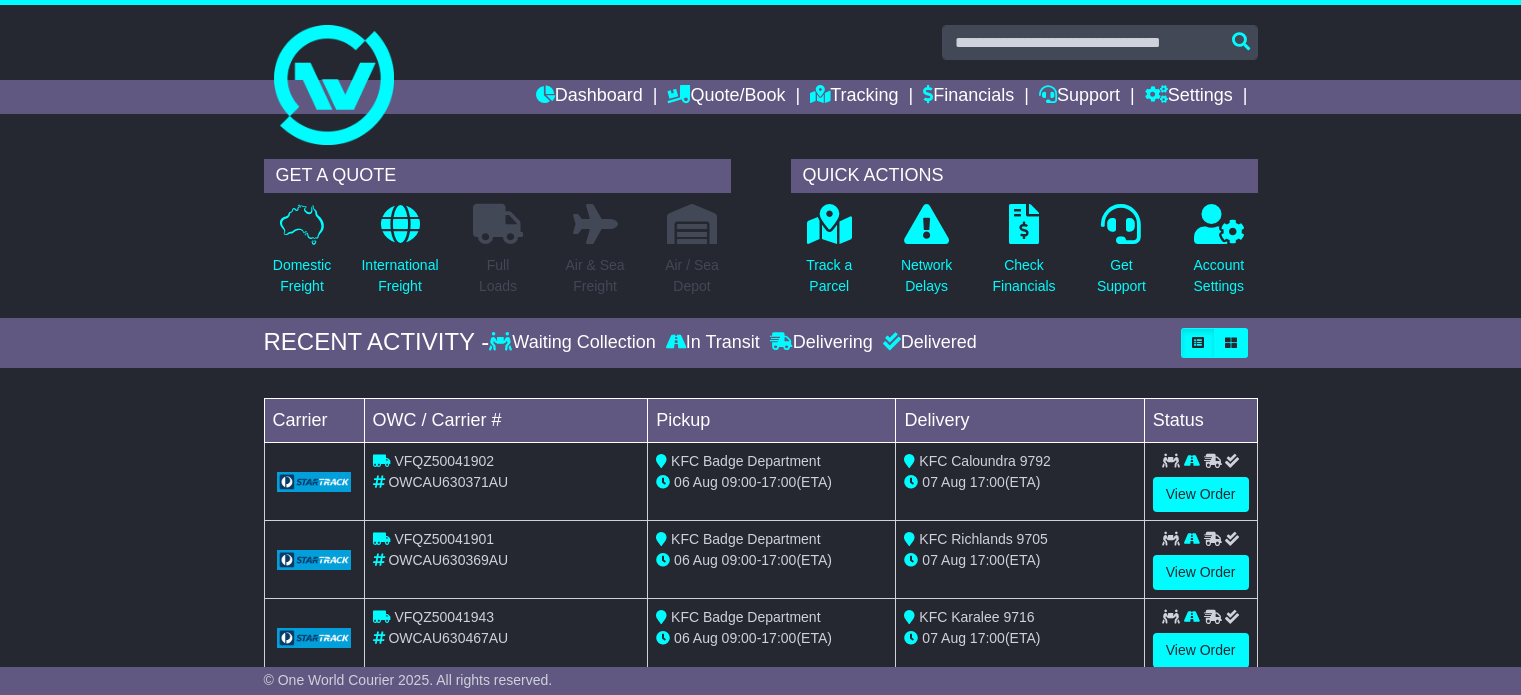 scroll, scrollTop: 0, scrollLeft: 0, axis: both 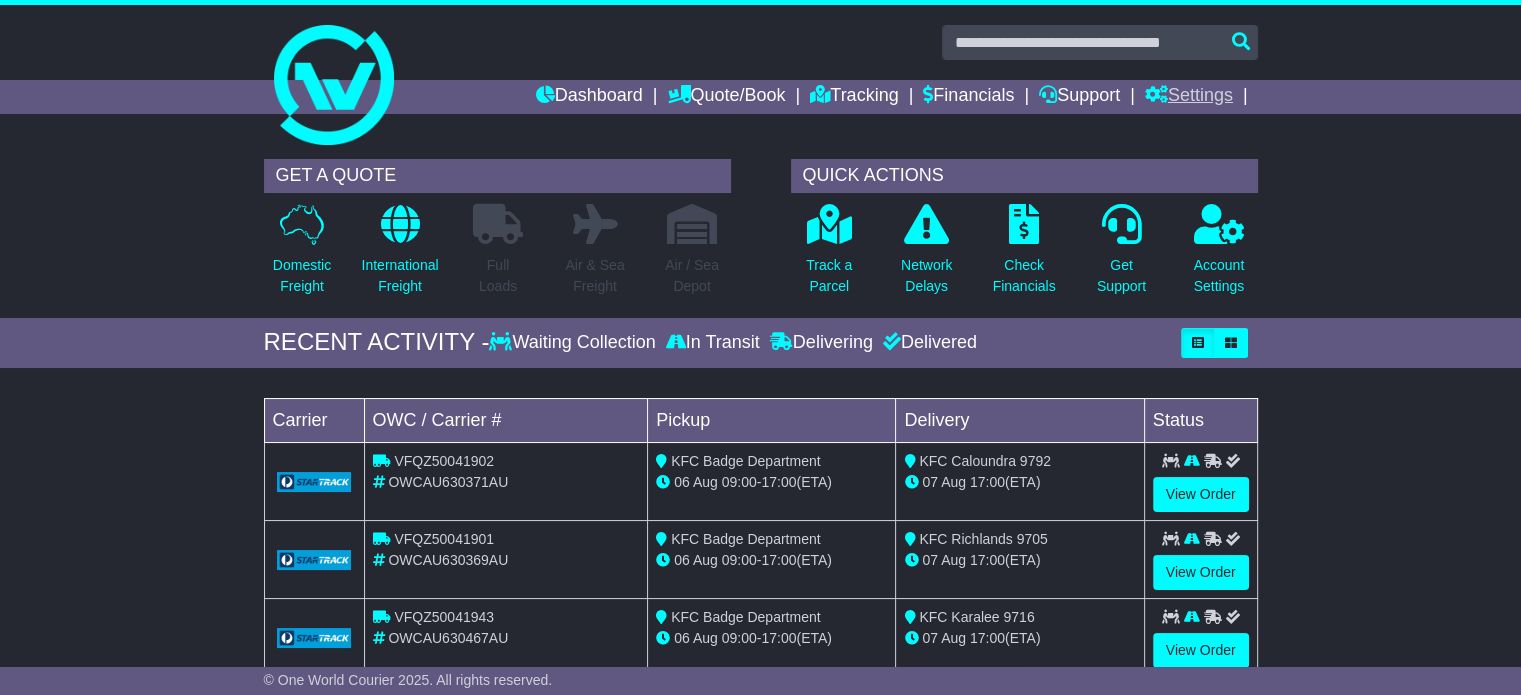 click on "Settings" at bounding box center (1189, 97) 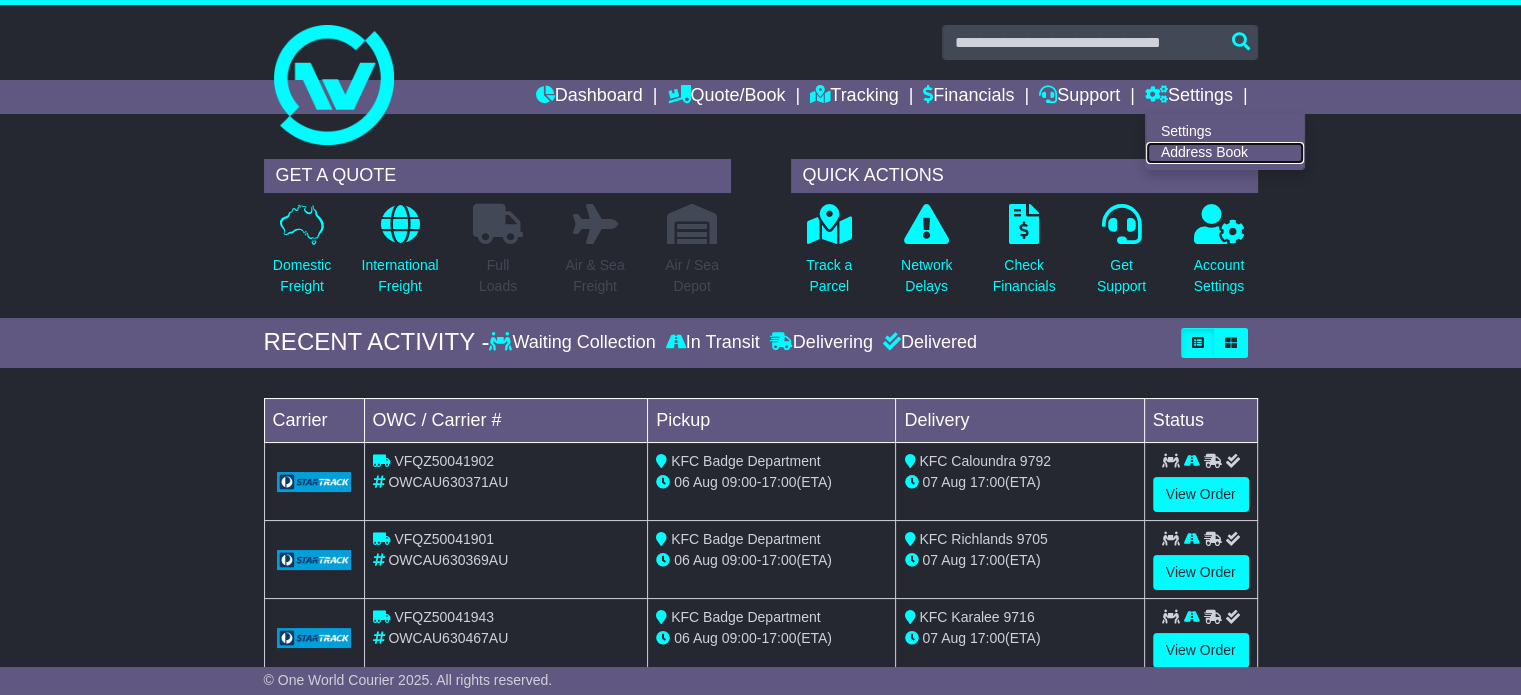 click on "Address Book" at bounding box center [1225, 153] 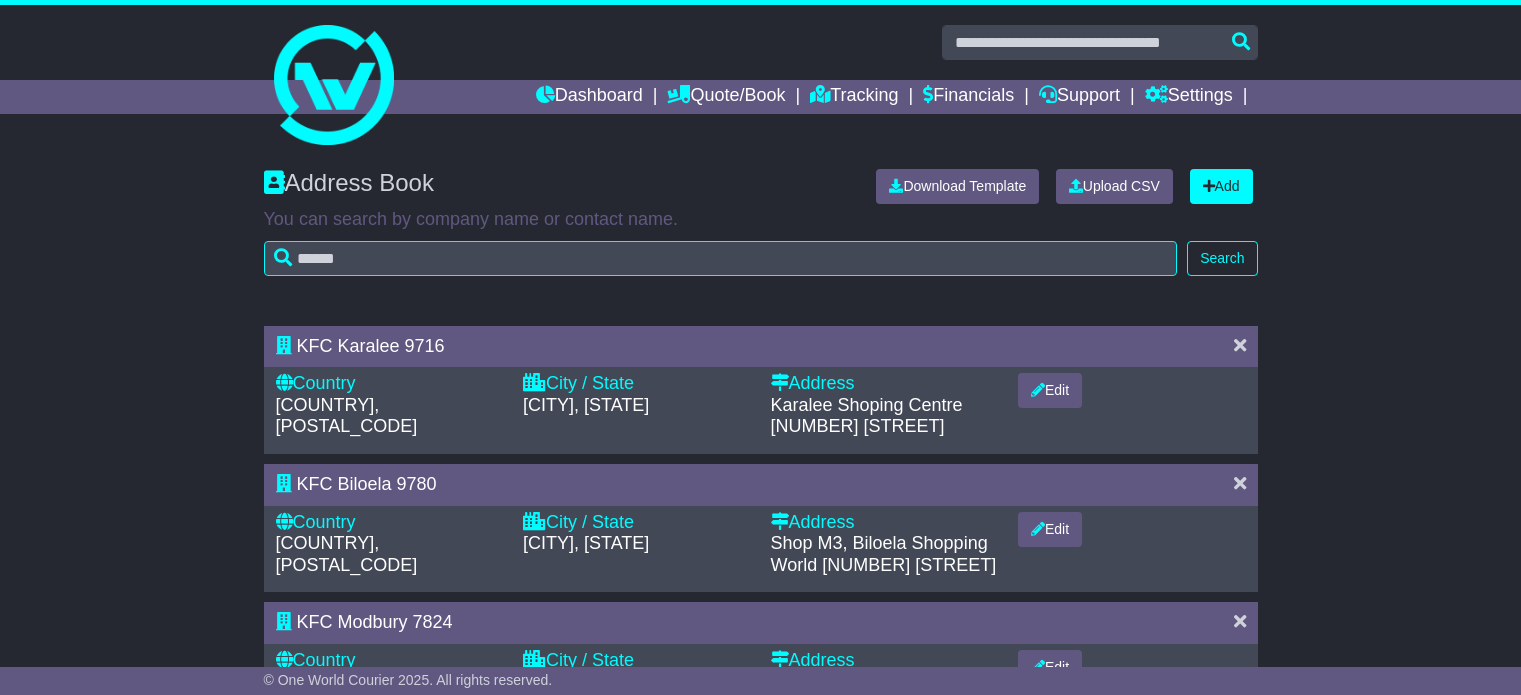 scroll, scrollTop: 0, scrollLeft: 0, axis: both 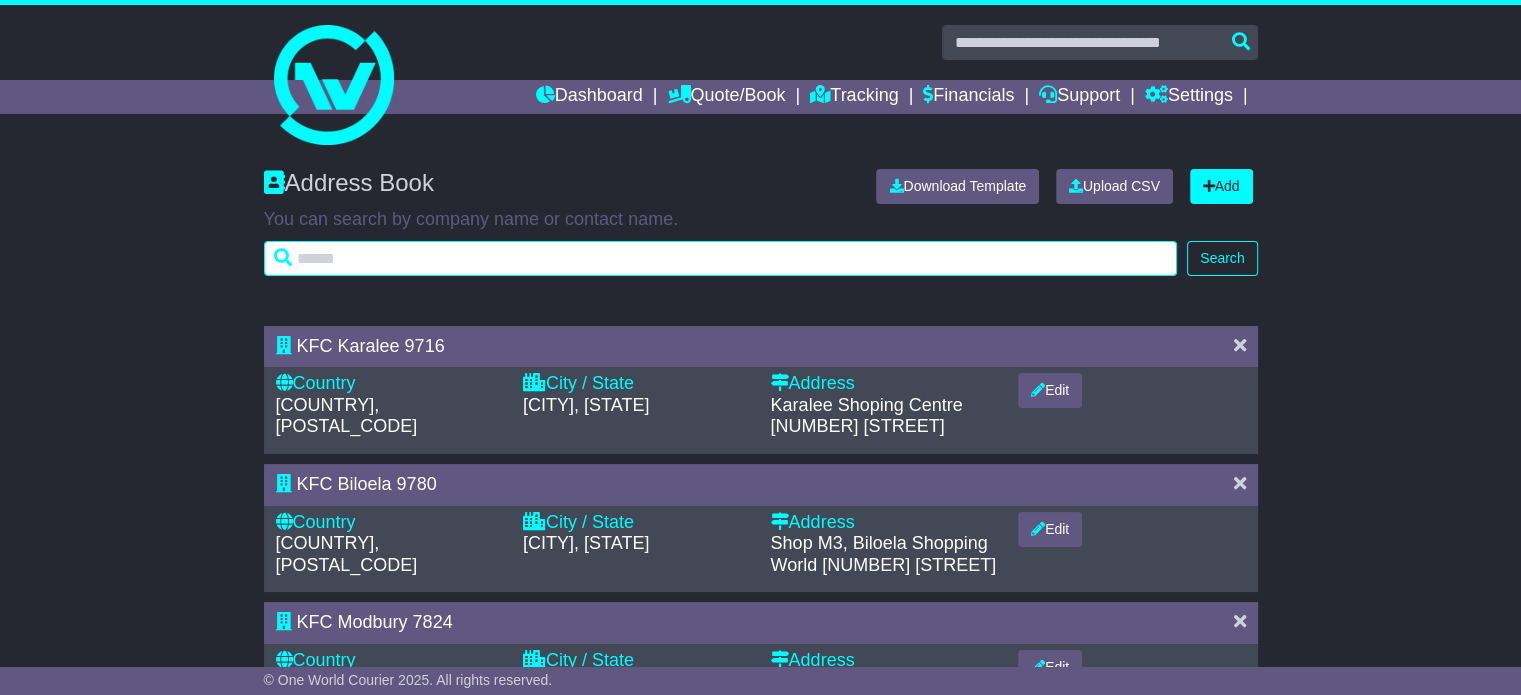 click at bounding box center (721, 258) 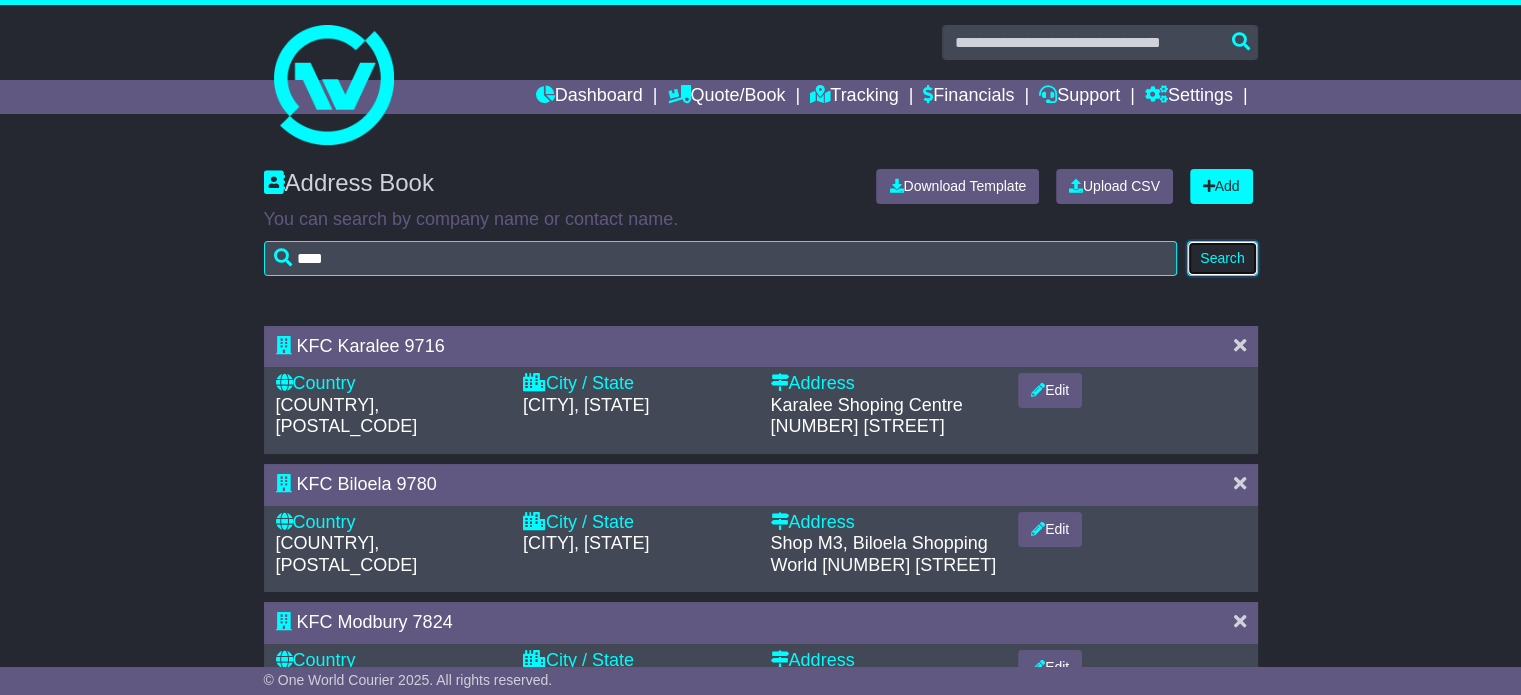 click on "Search" at bounding box center (1222, 258) 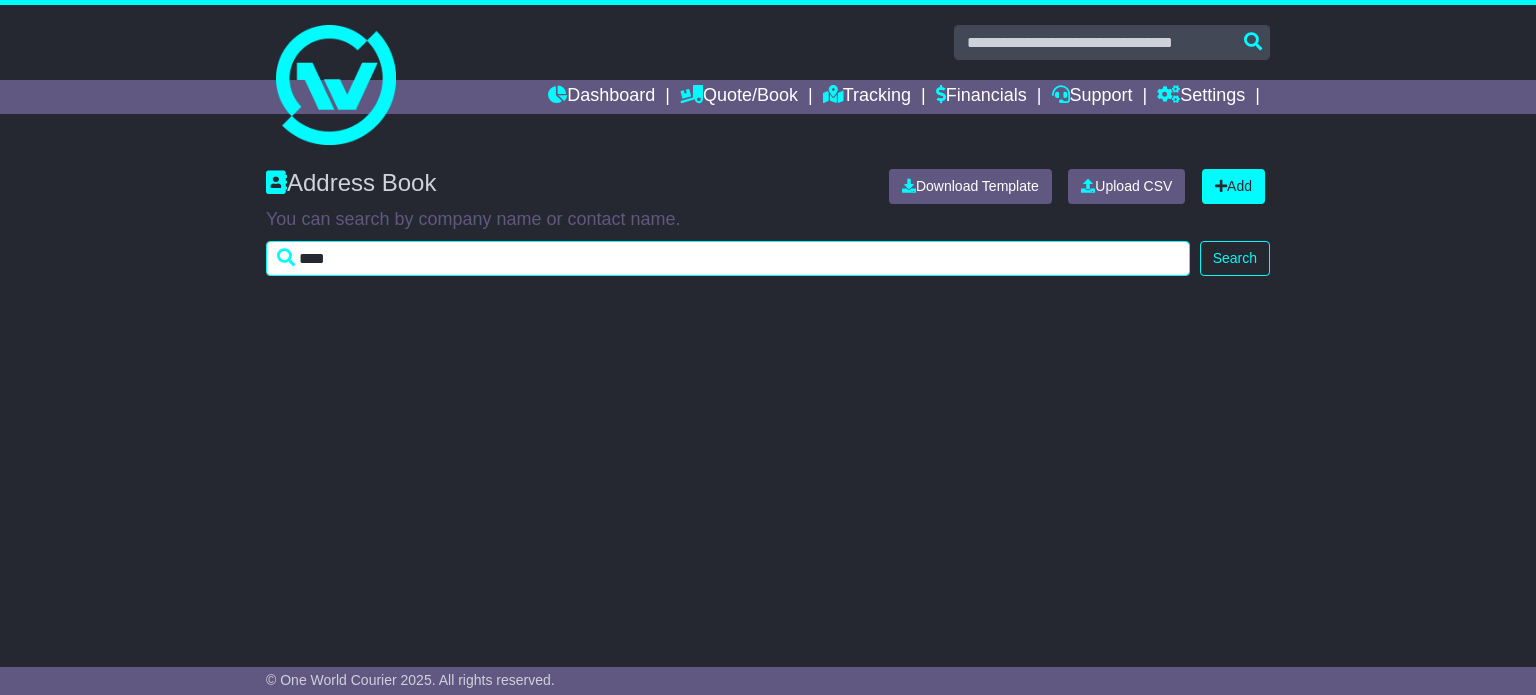 click on "****" at bounding box center (728, 258) 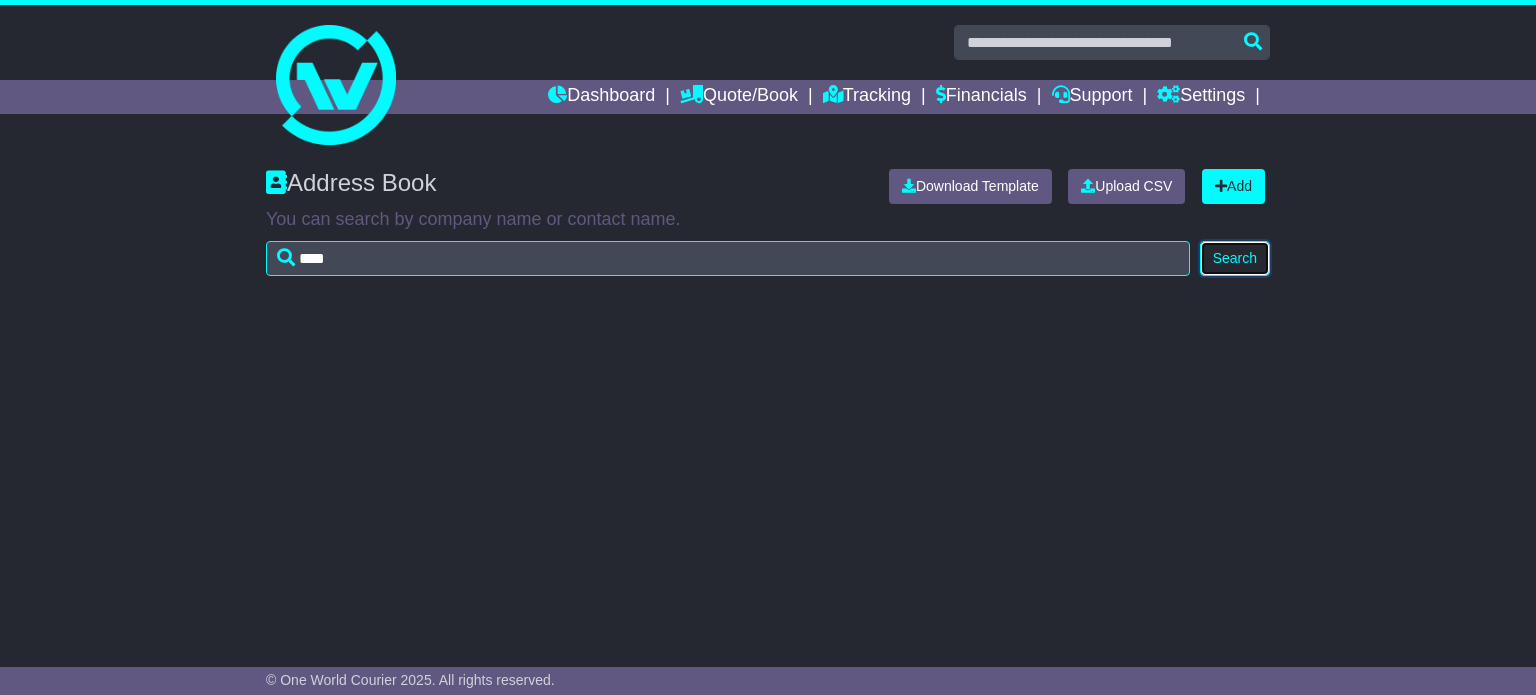 click on "Search" at bounding box center [1235, 258] 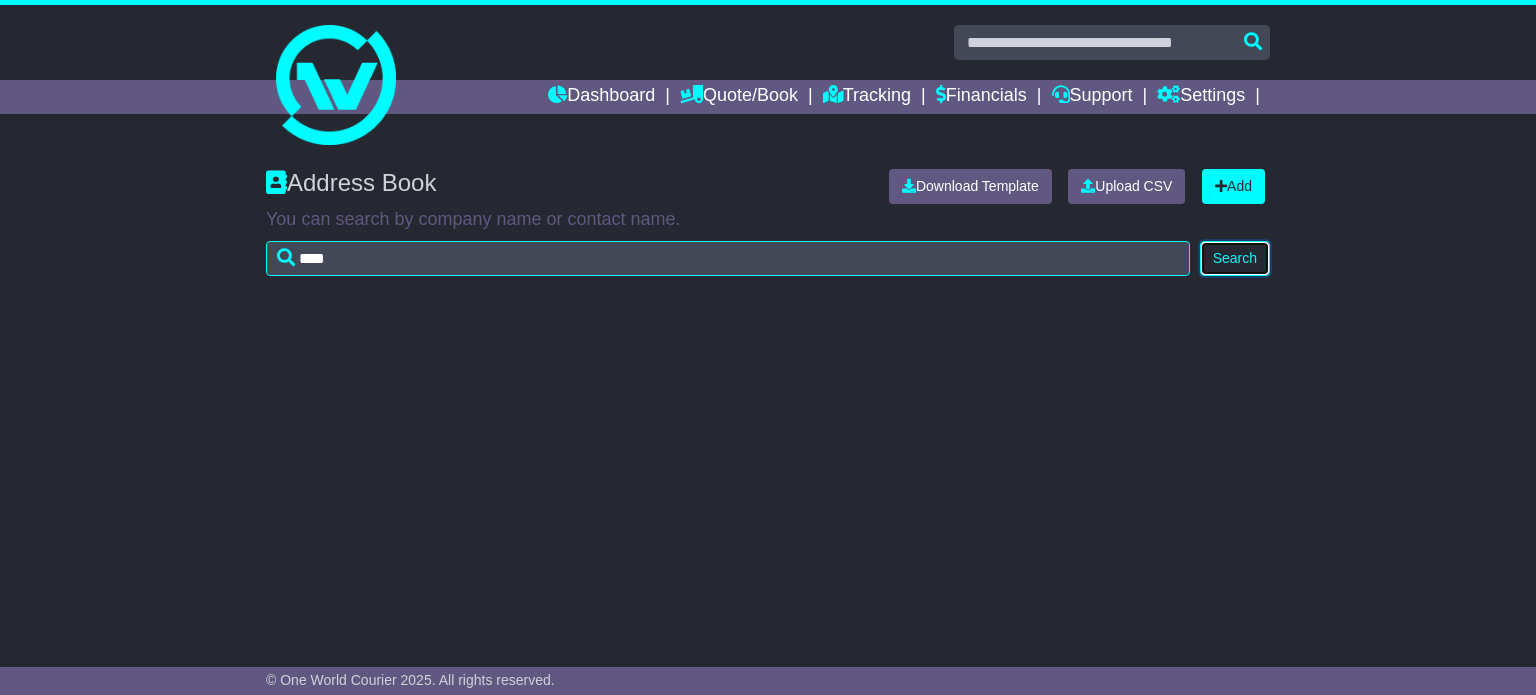 click on "Search" at bounding box center (1235, 258) 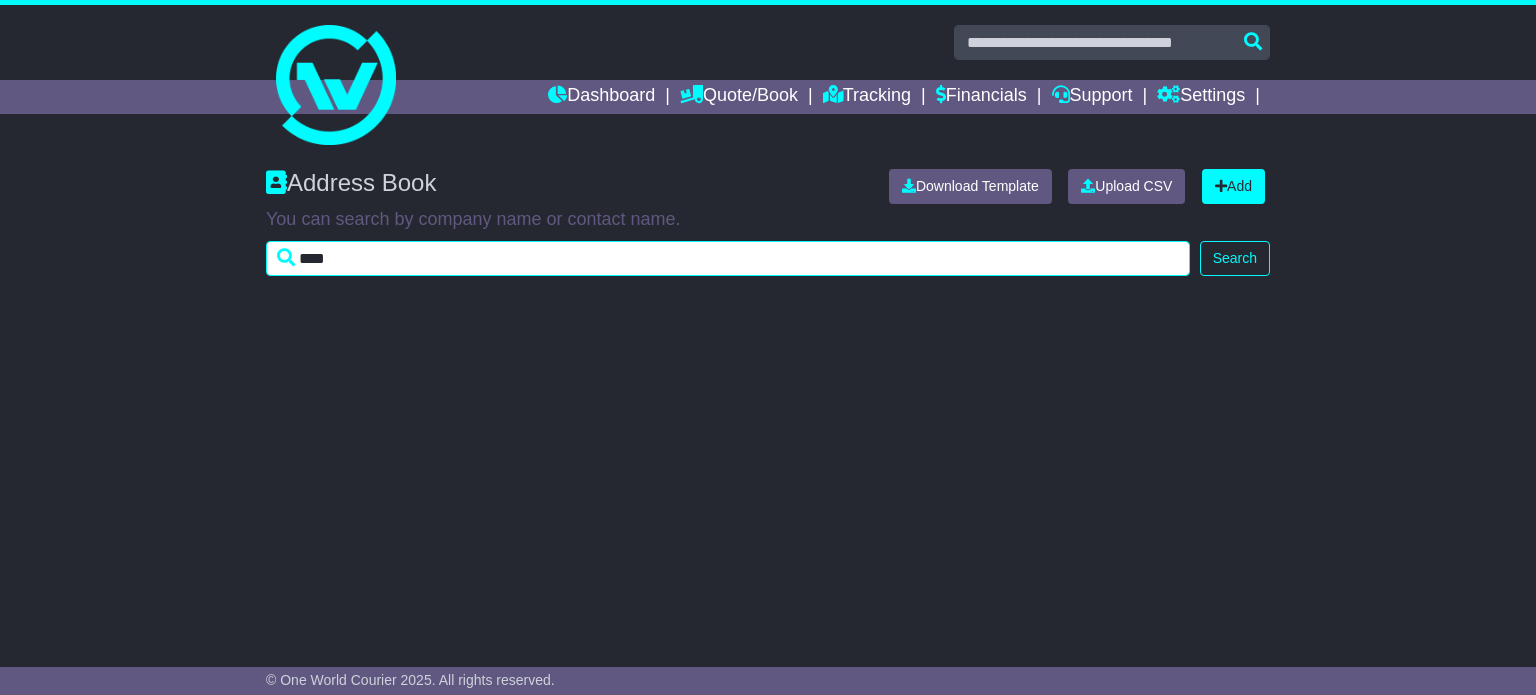 click on "****" at bounding box center (728, 258) 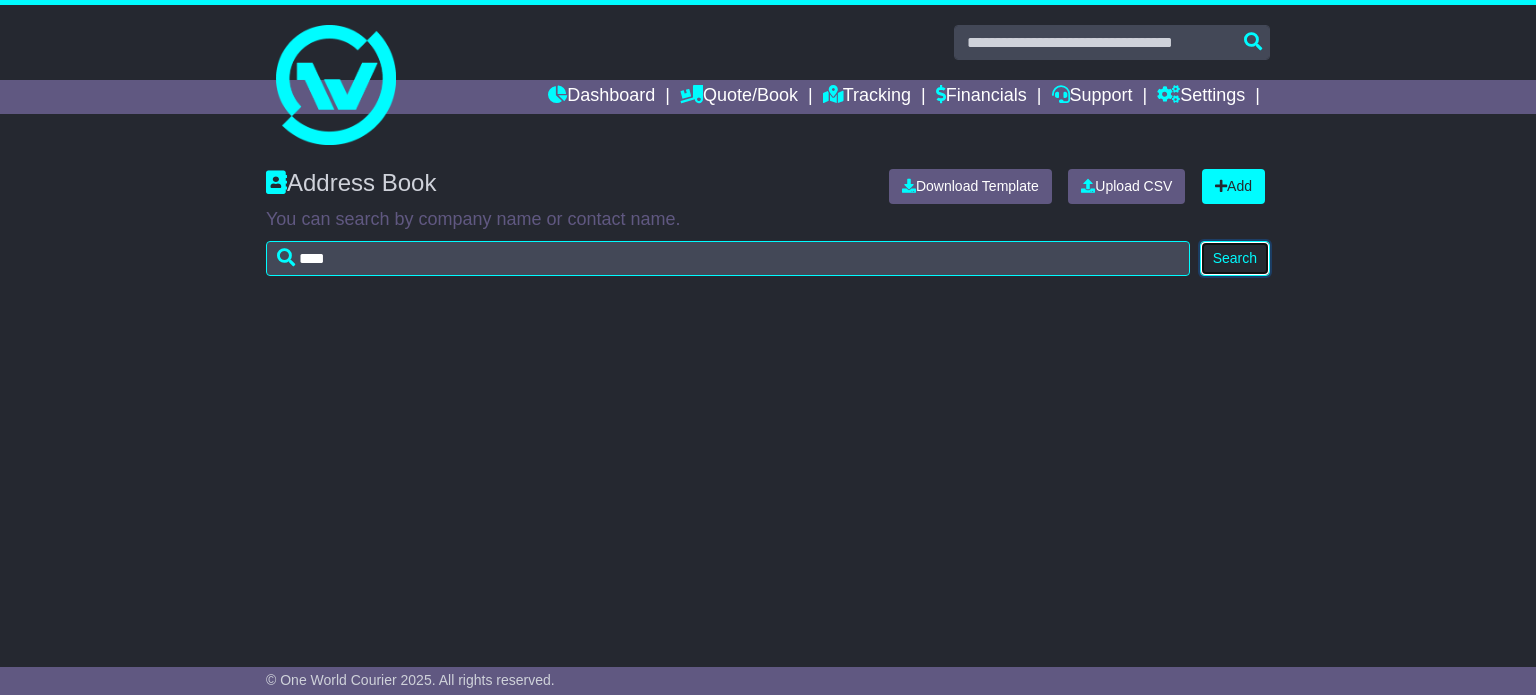 click on "Search" at bounding box center [1235, 258] 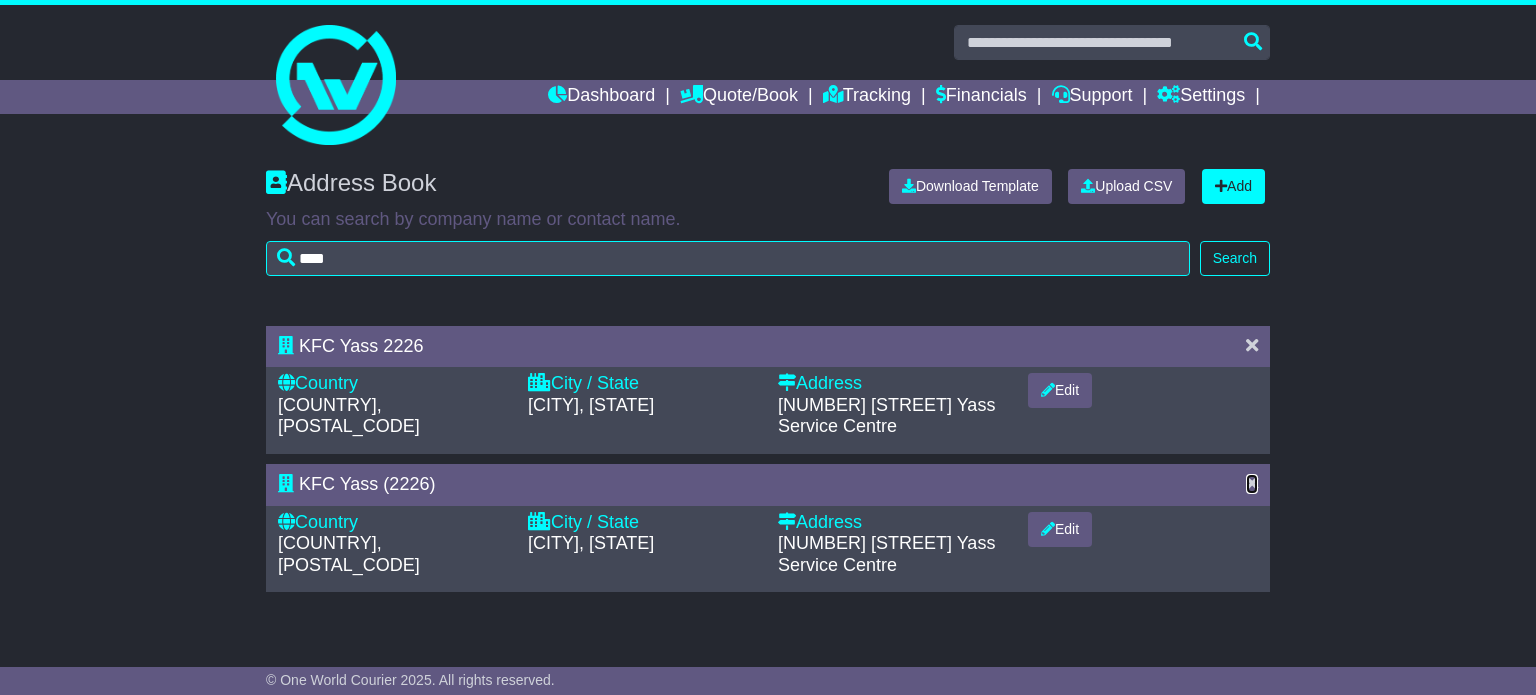 click at bounding box center [1252, 483] 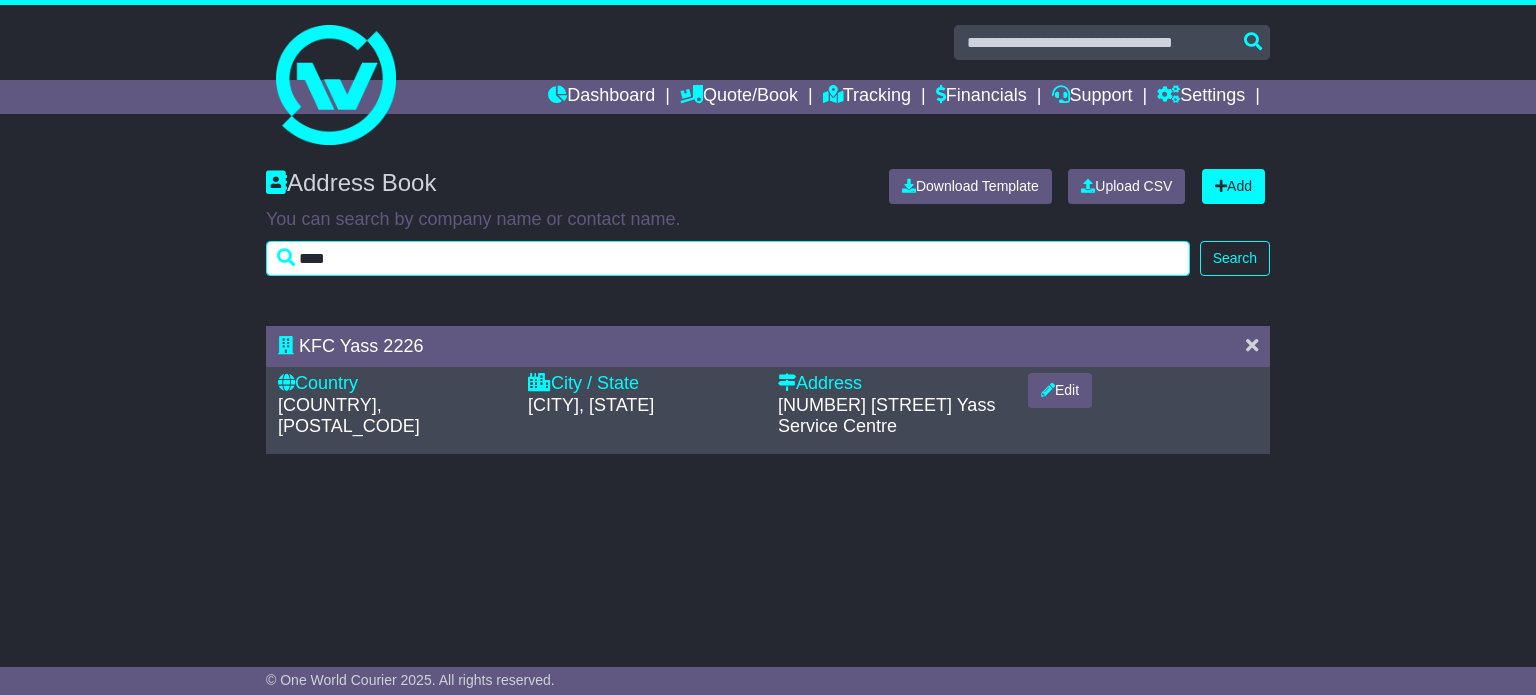 click on "****" at bounding box center (728, 258) 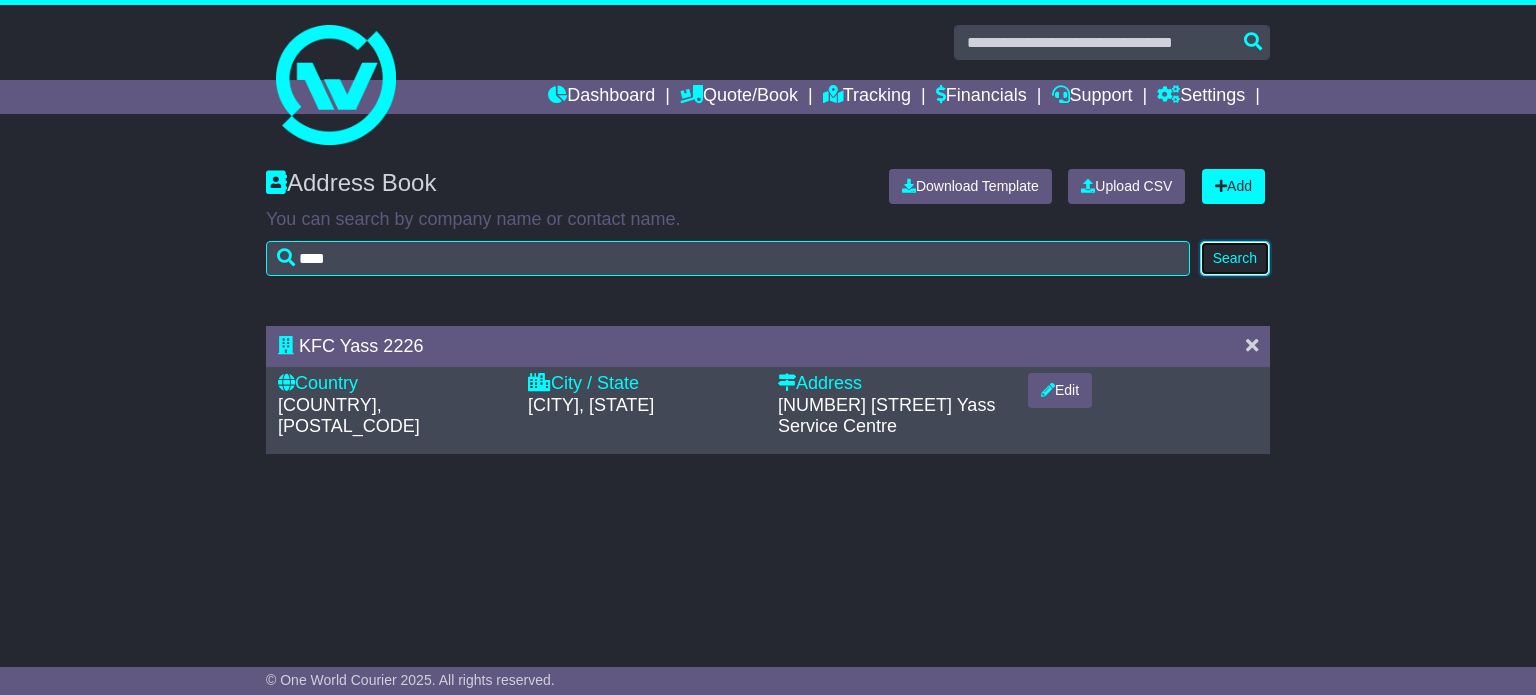 click on "Search" at bounding box center [1235, 258] 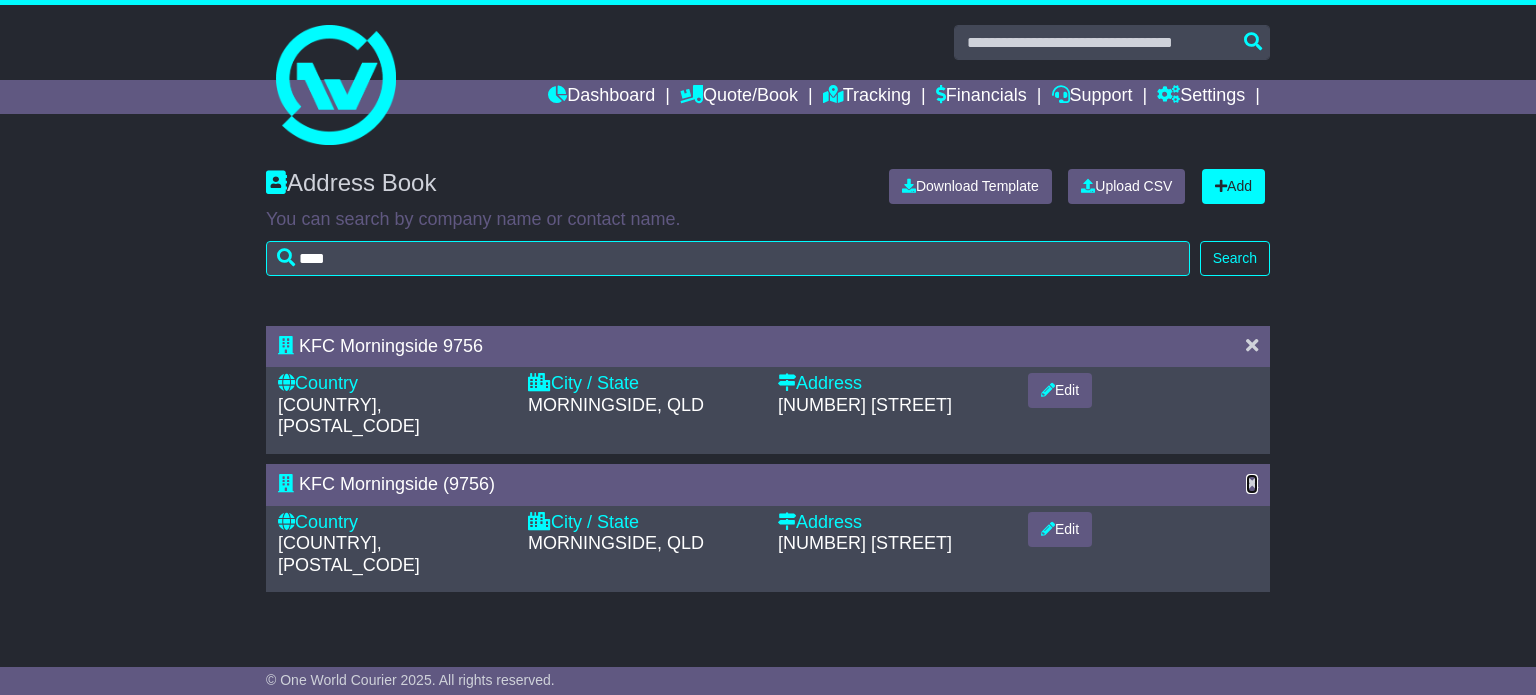 click at bounding box center [1252, 483] 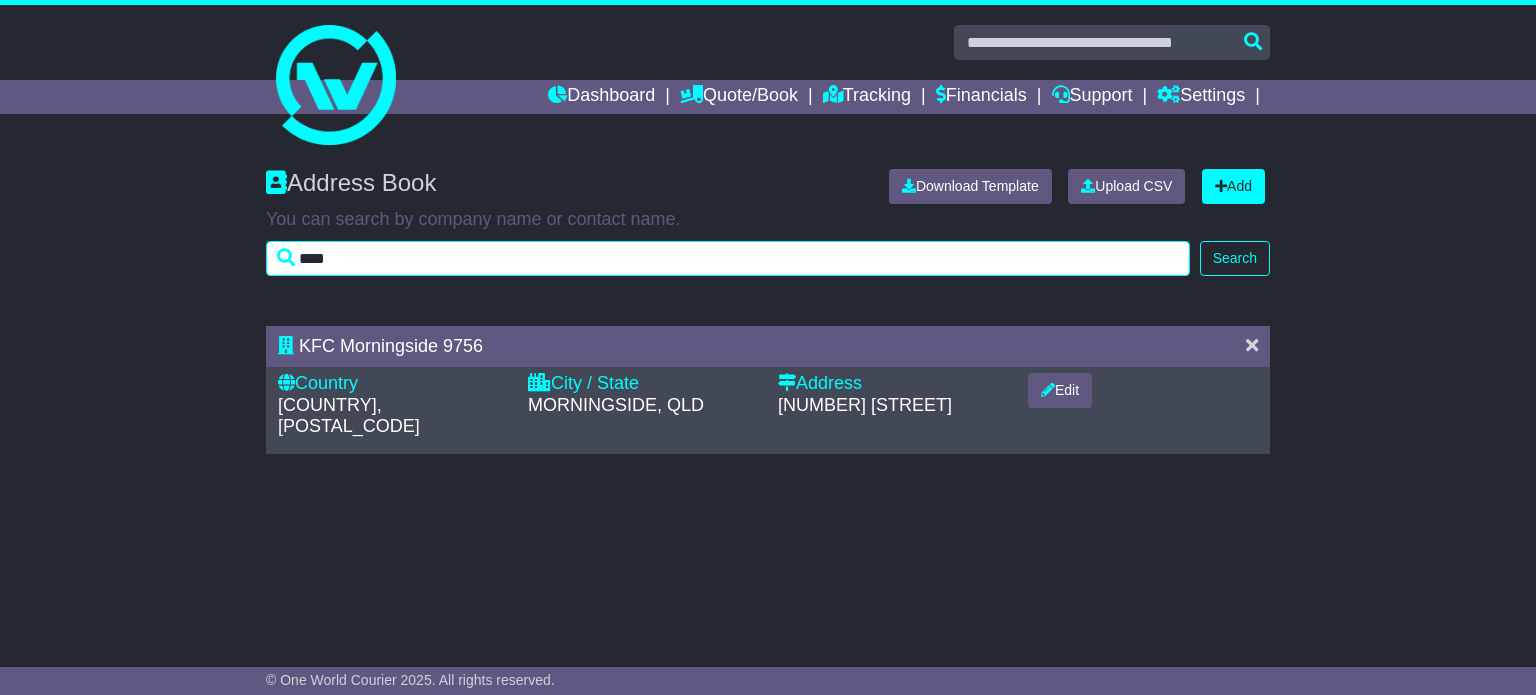 click on "****" at bounding box center [728, 258] 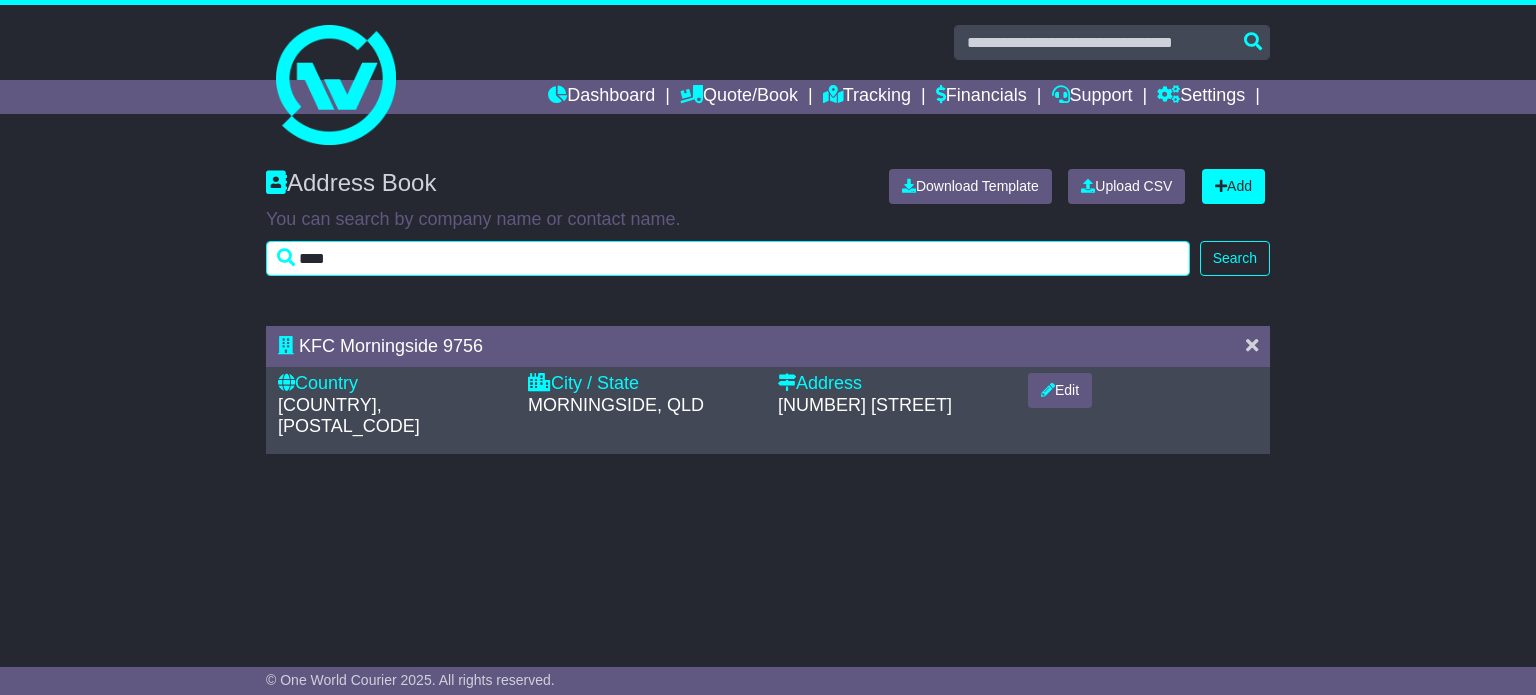 type on "****" 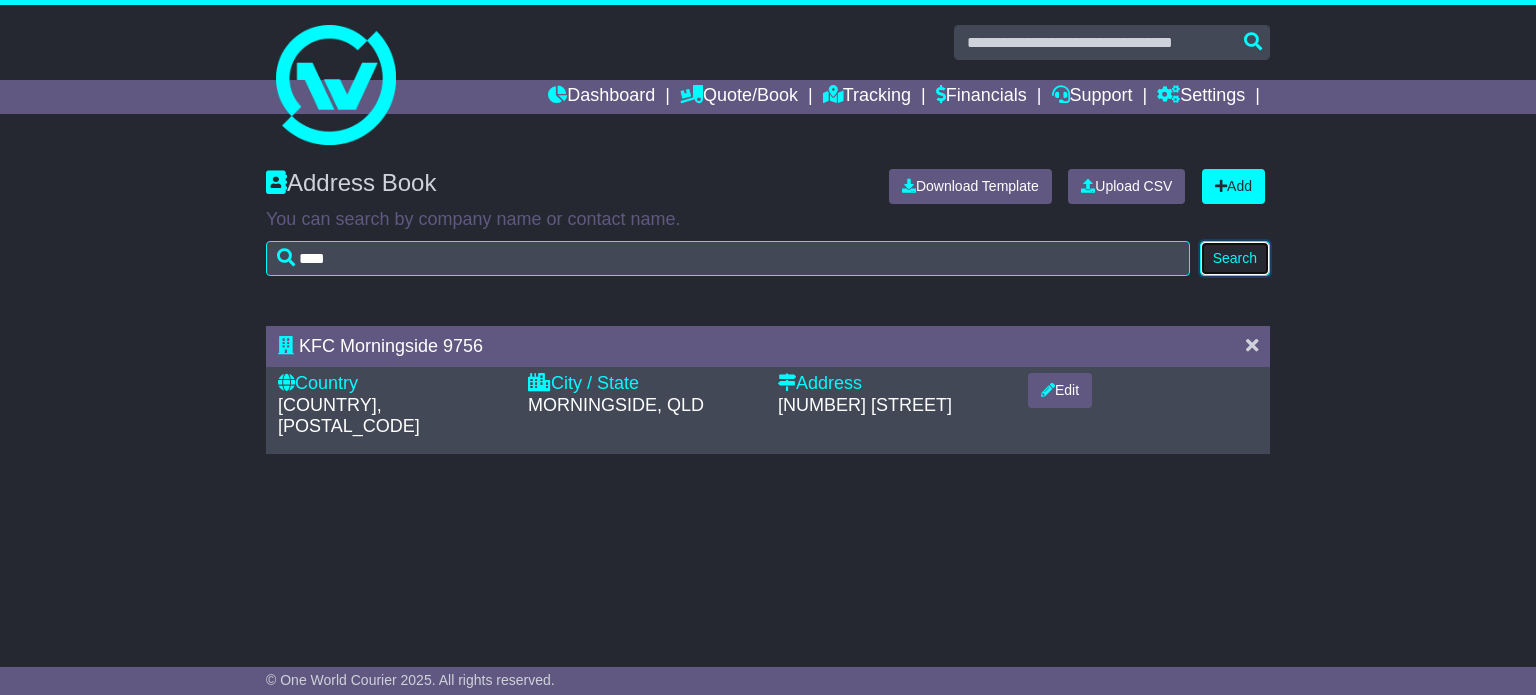 click on "Search" at bounding box center (1235, 258) 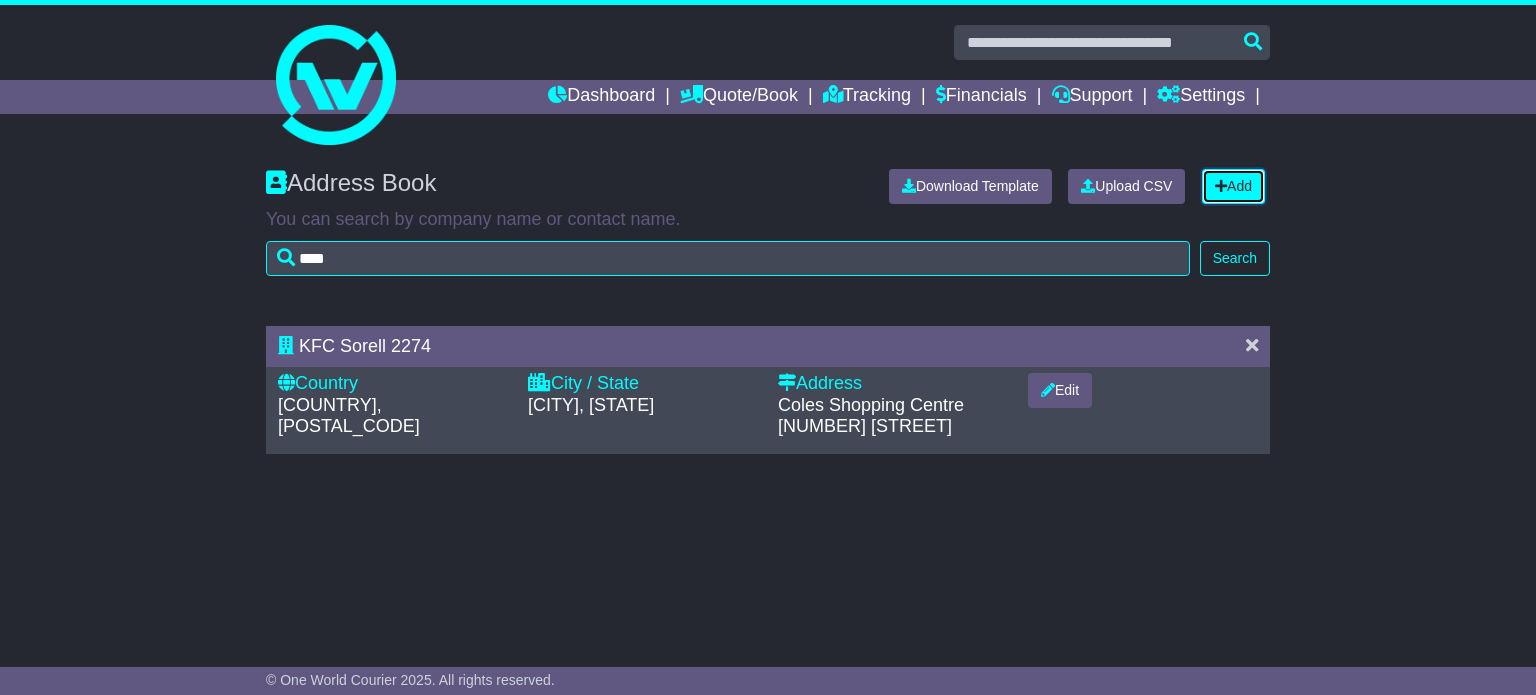 click on "Add" at bounding box center [1233, 186] 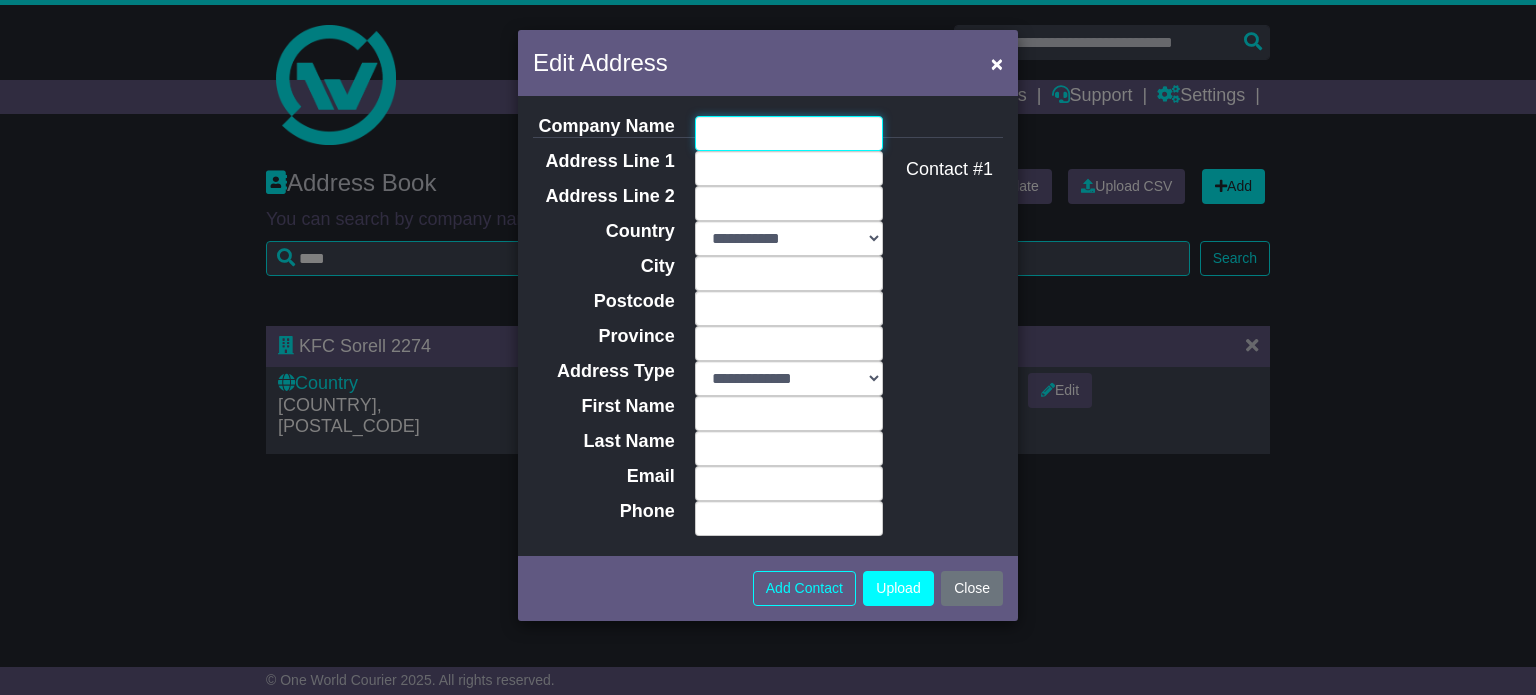 click on "Company Name" at bounding box center (789, 133) 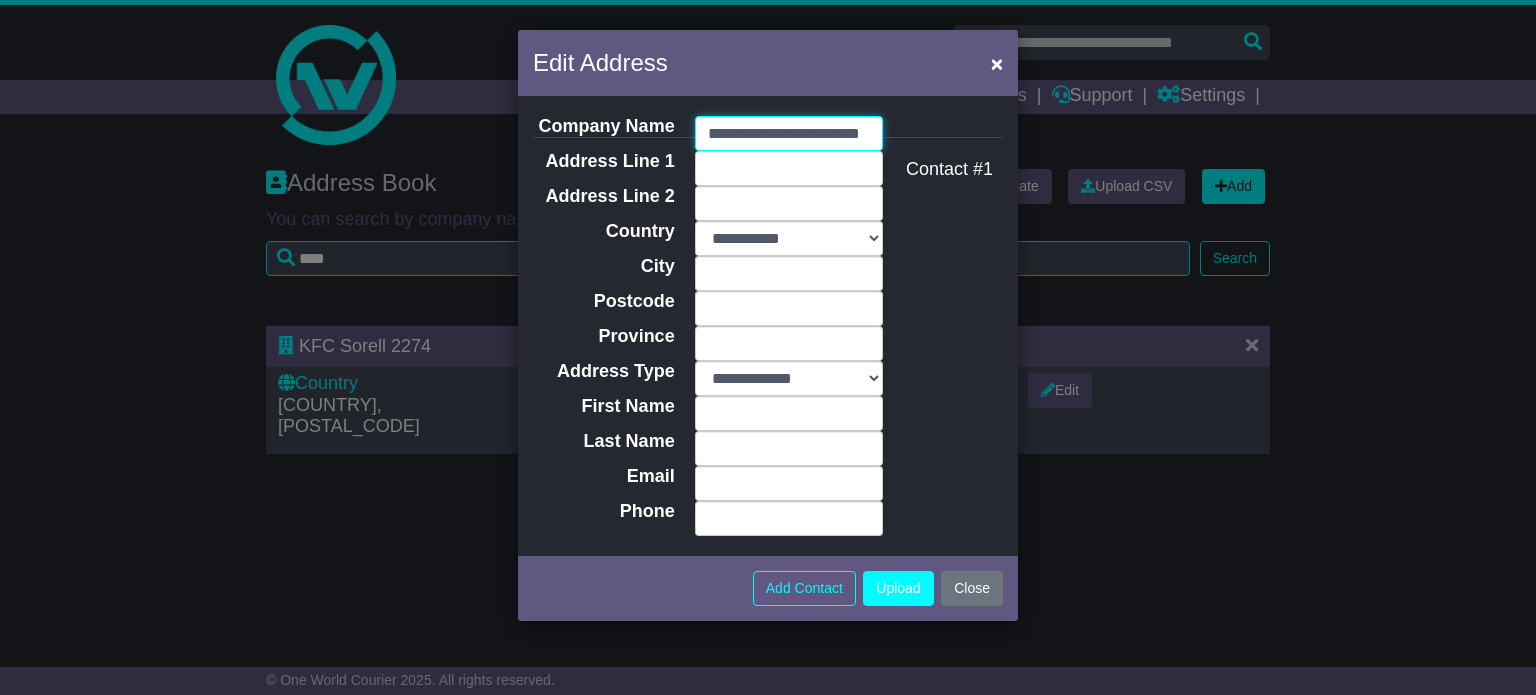 scroll, scrollTop: 0, scrollLeft: 41, axis: horizontal 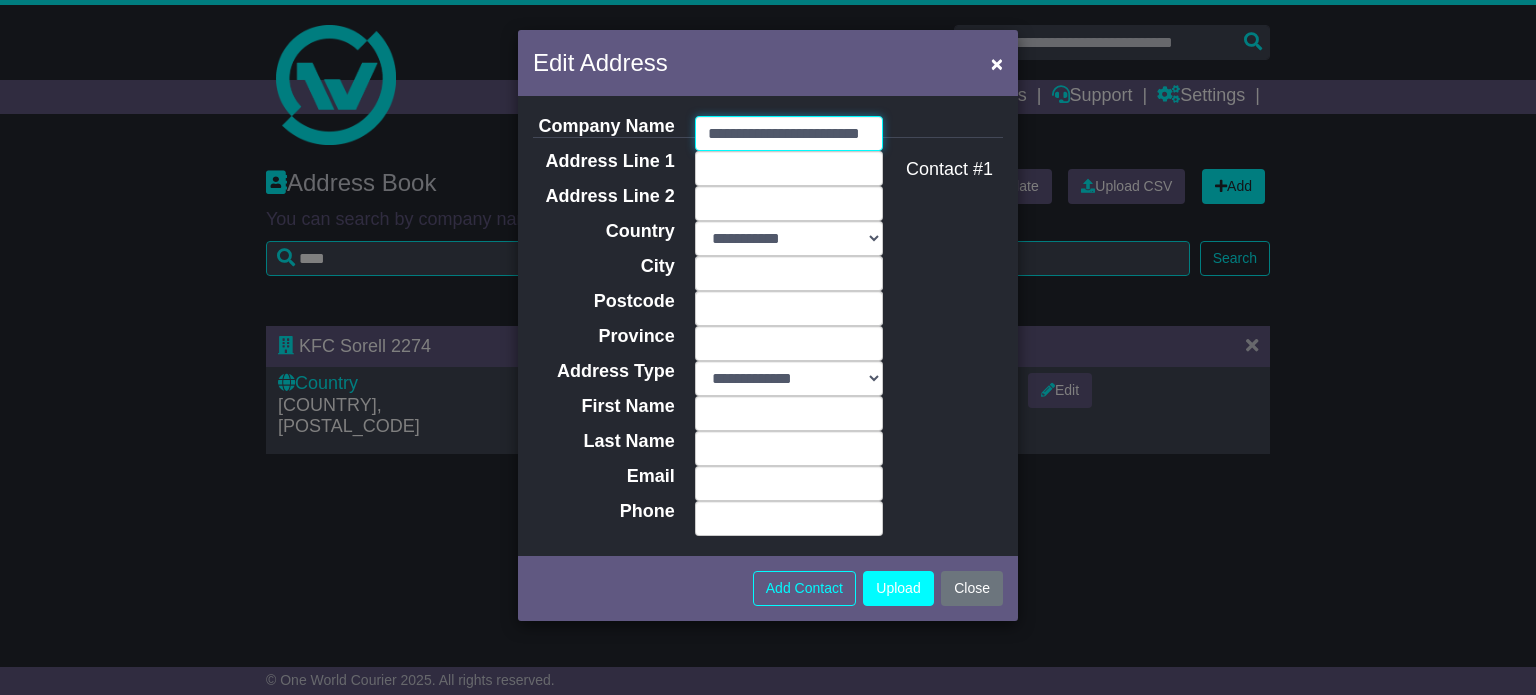 type on "**********" 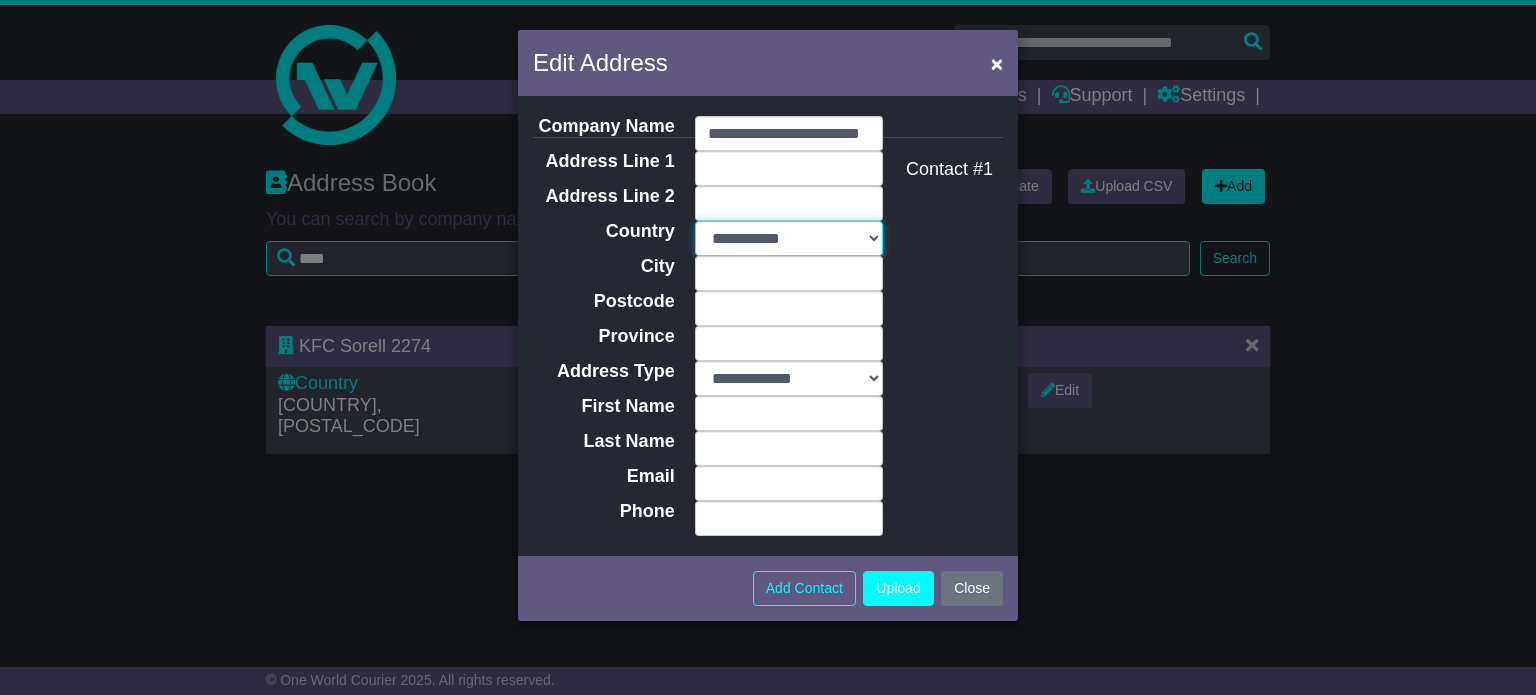 scroll, scrollTop: 0, scrollLeft: 0, axis: both 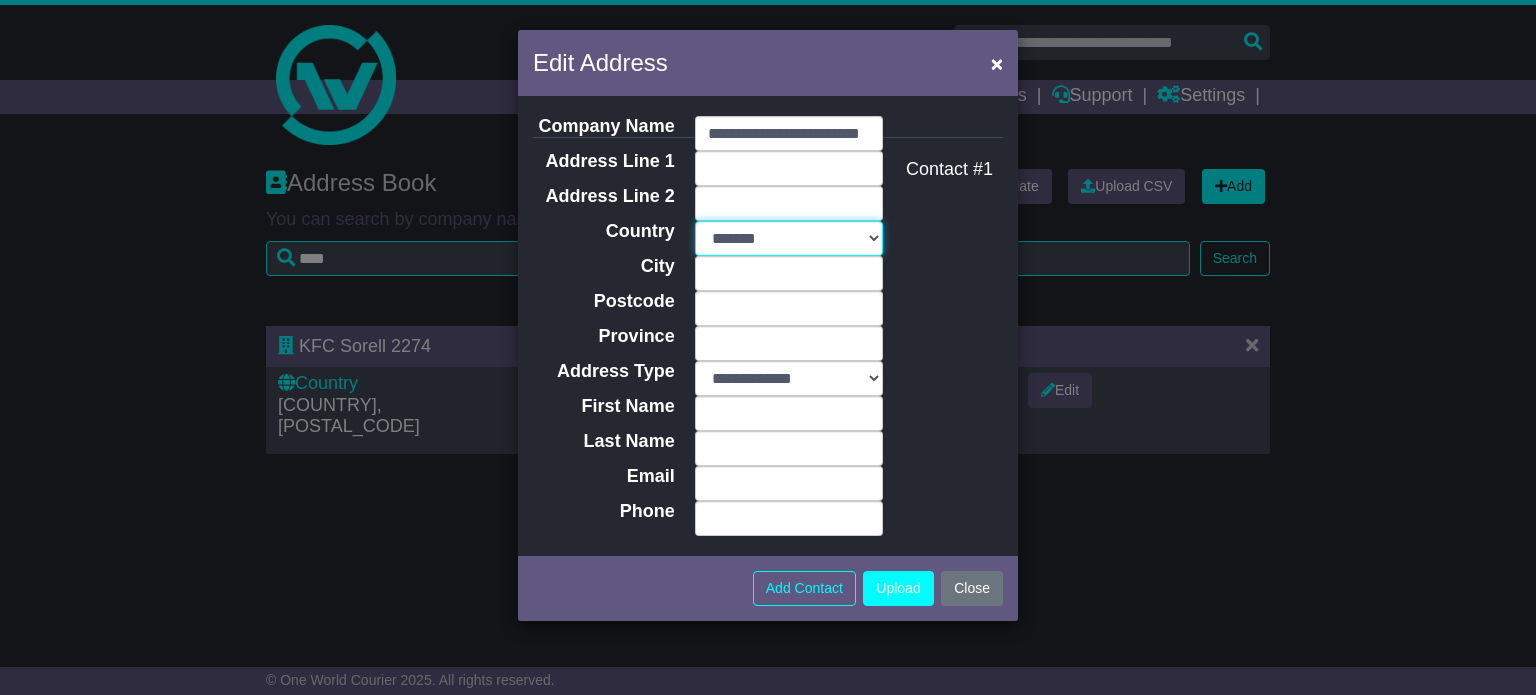 click on "**********" at bounding box center [789, 238] 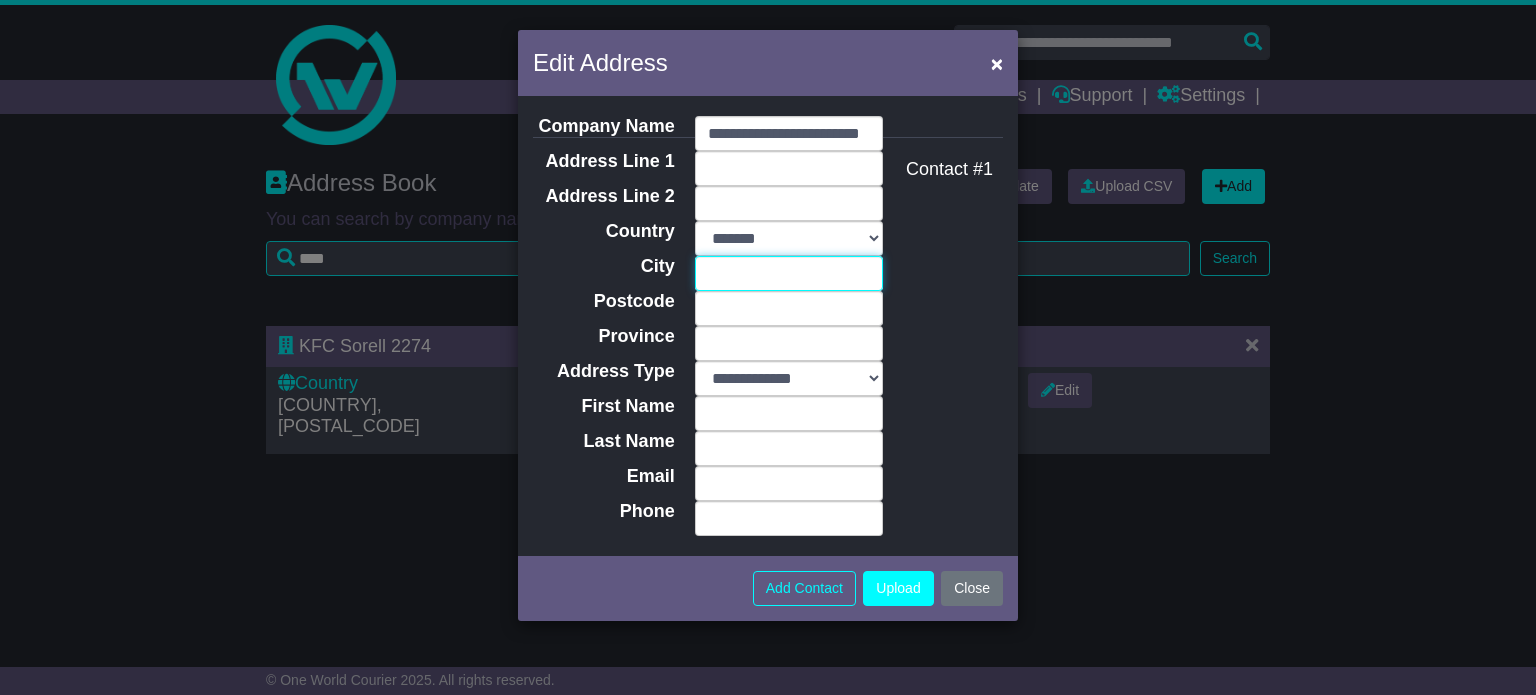 click on "City" at bounding box center (789, 273) 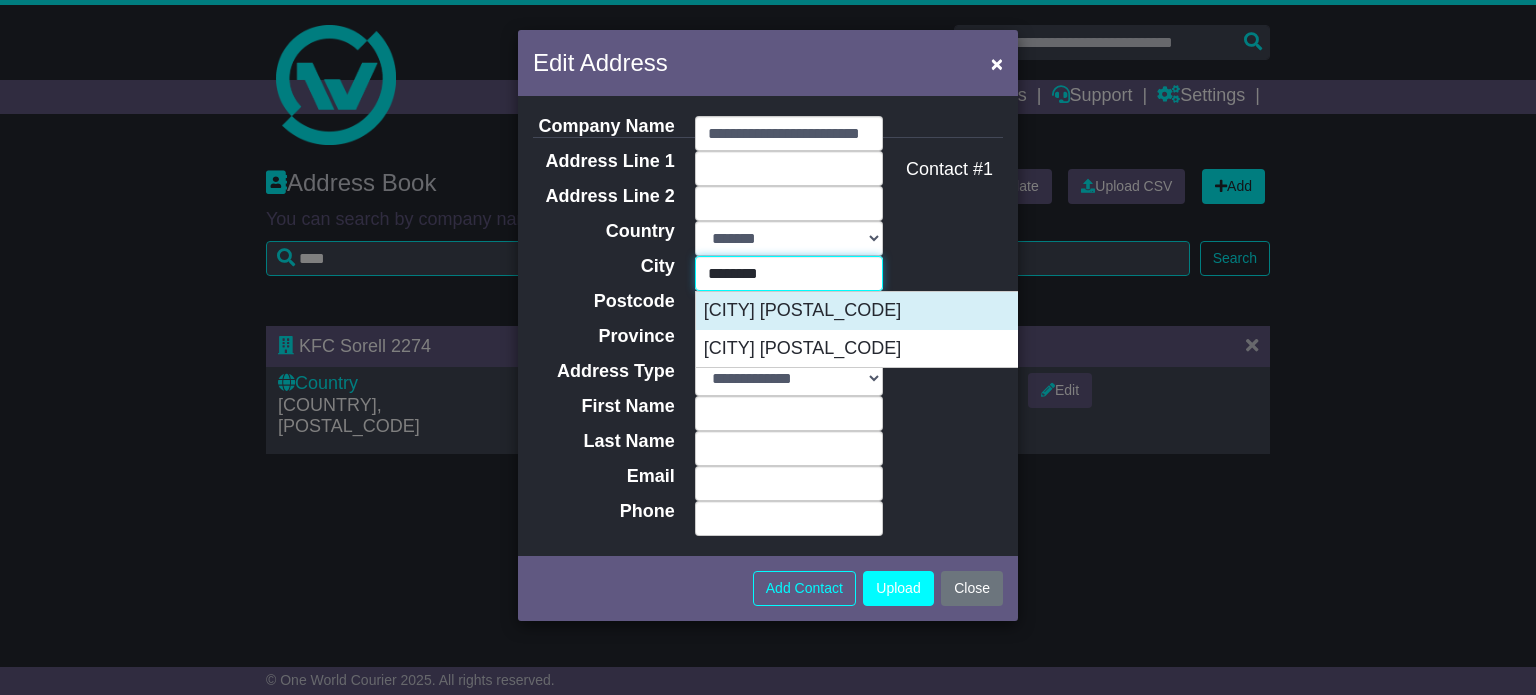 click on "WERRIBEE 3030" at bounding box center [895, 311] 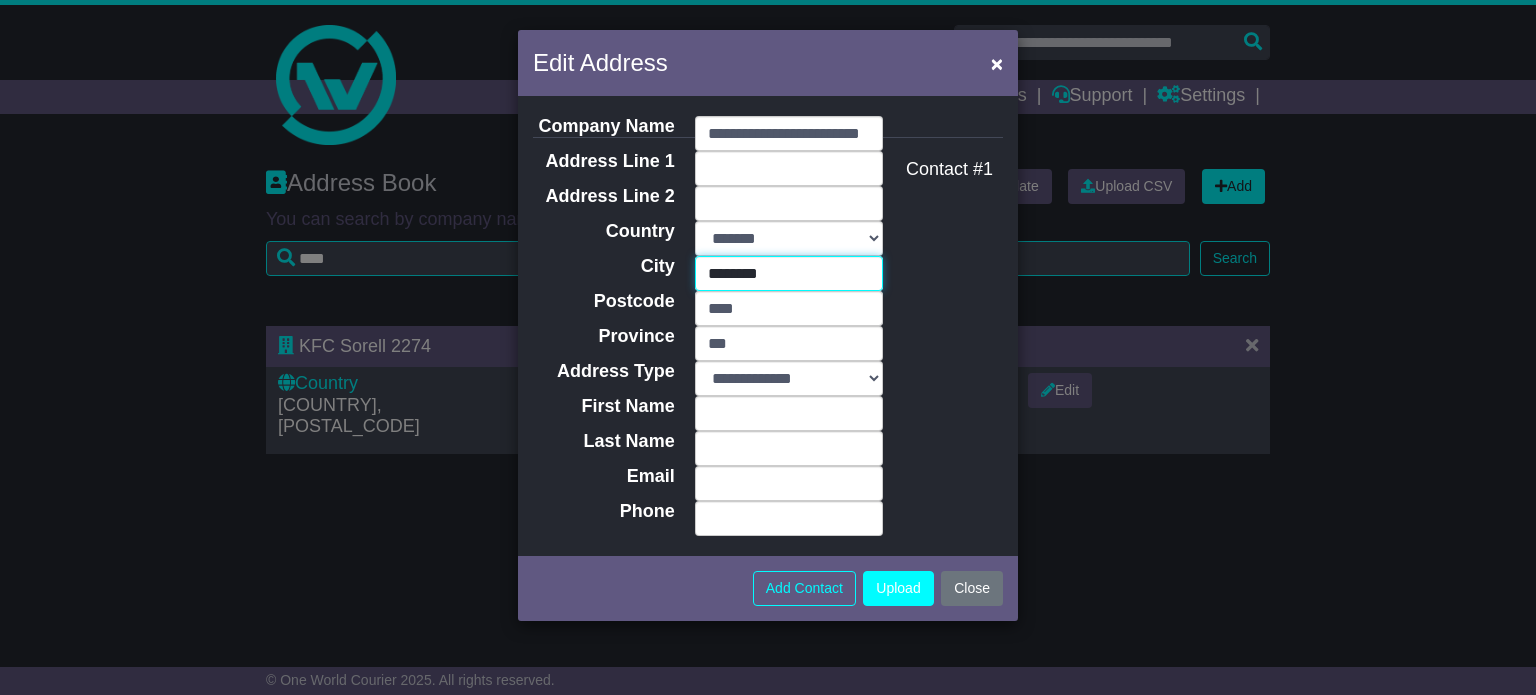 type on "********" 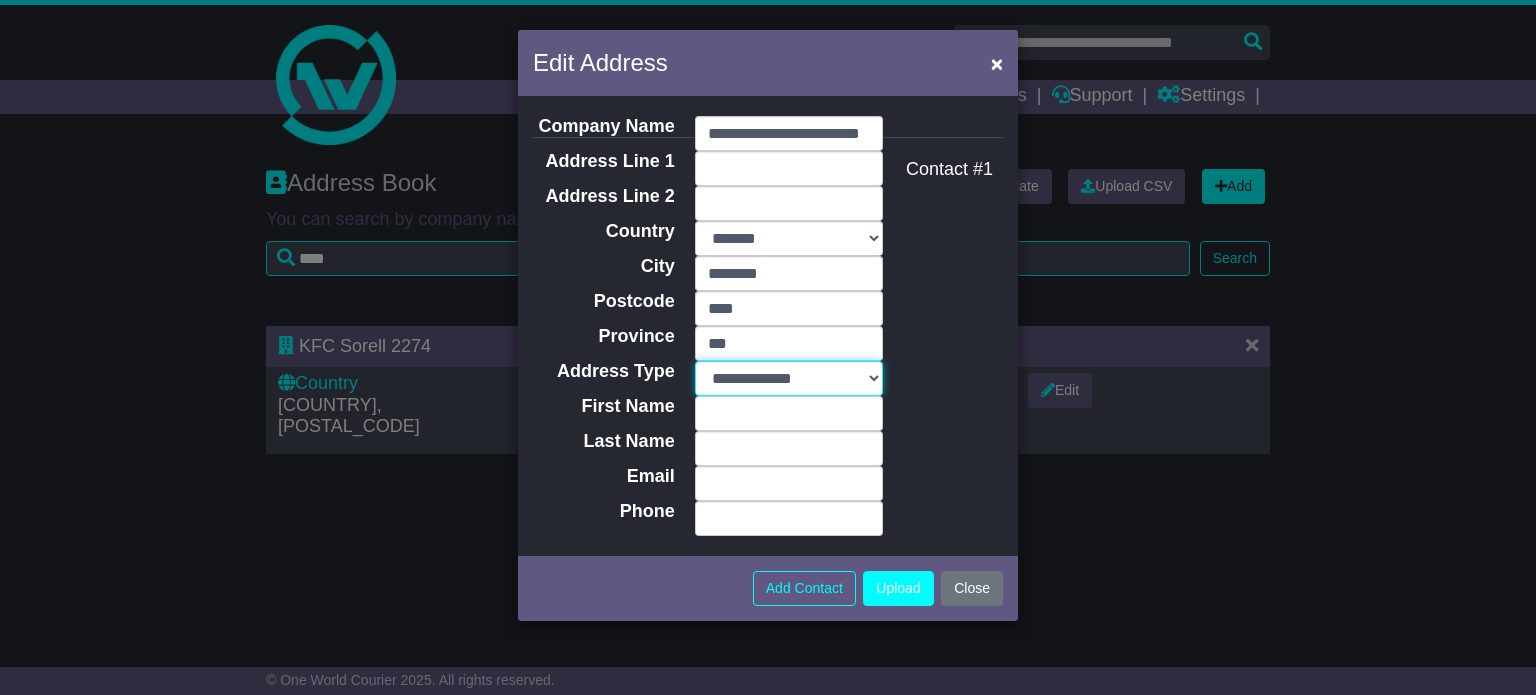 click on "**********" at bounding box center (789, 378) 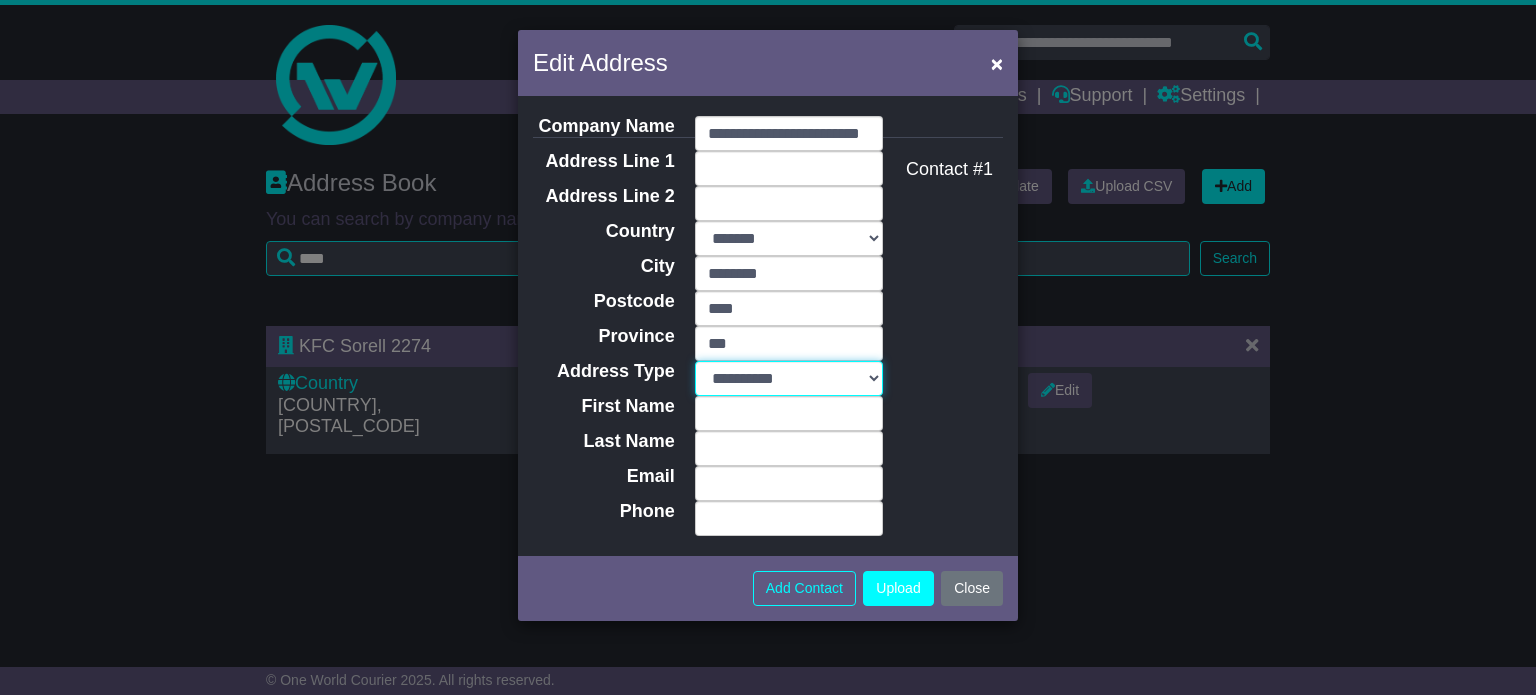 click on "**********" at bounding box center [789, 378] 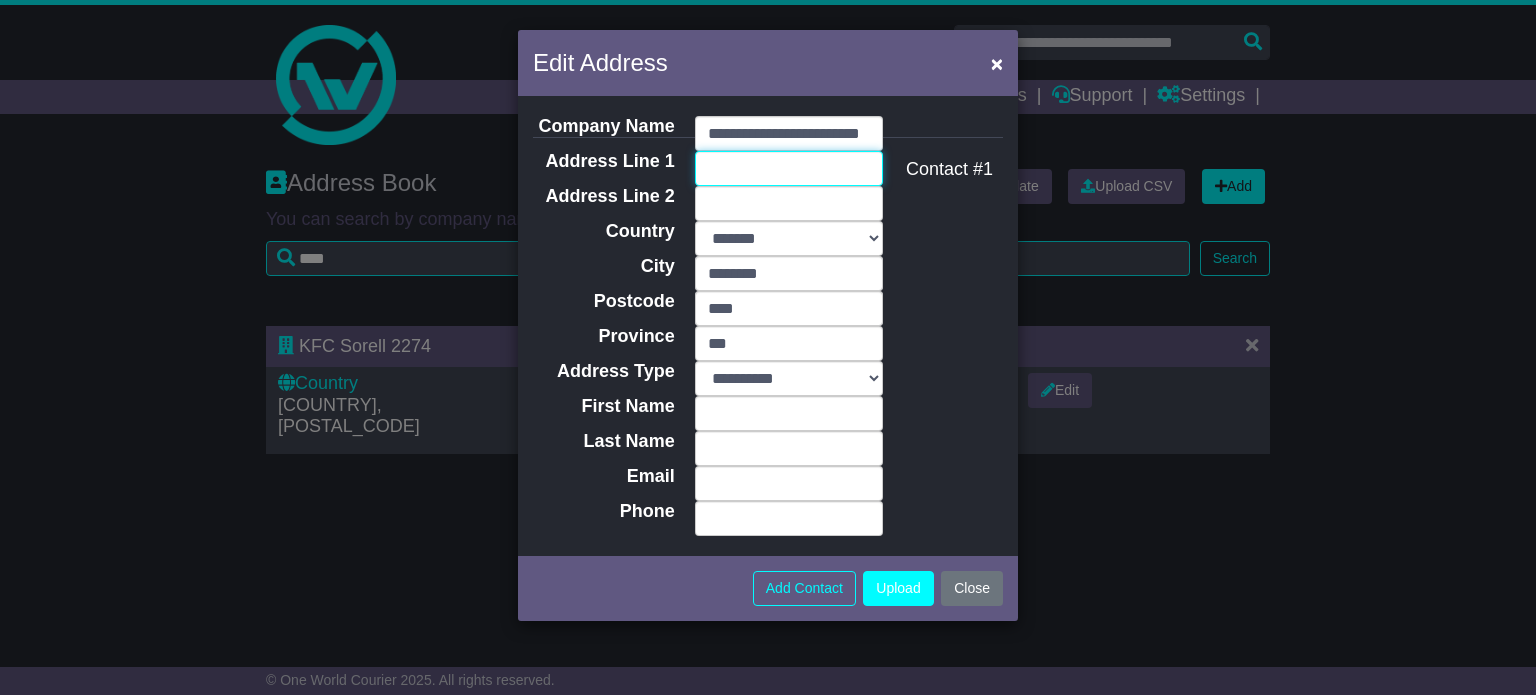click on "Address Line 1" at bounding box center [789, 168] 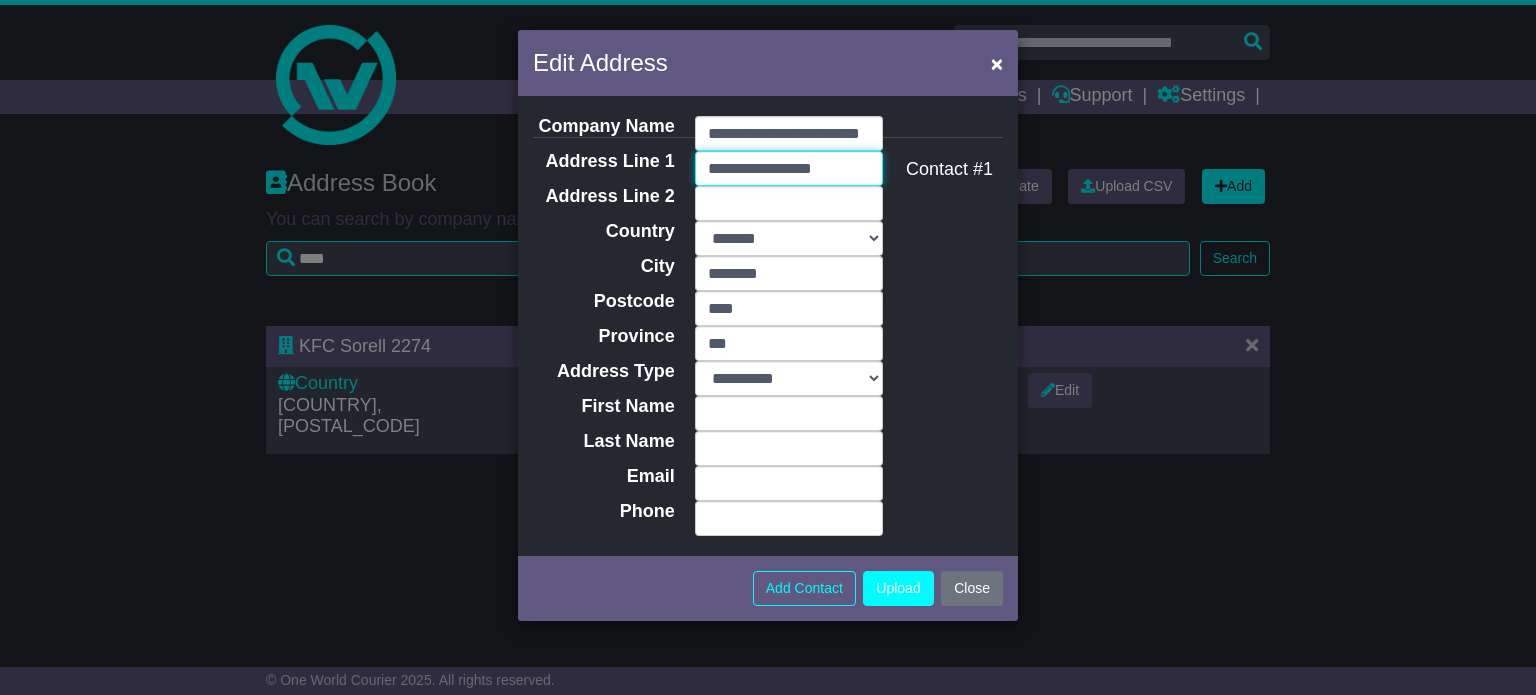 type on "**********" 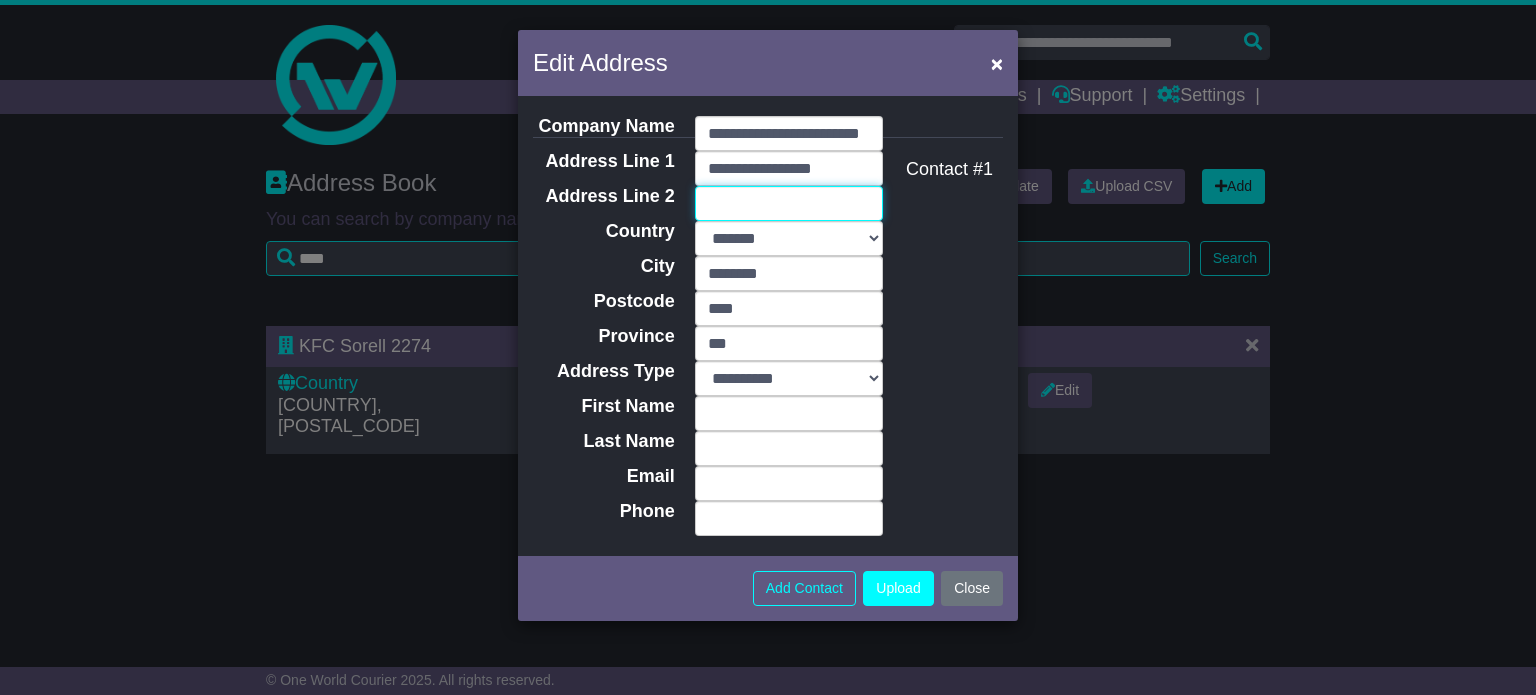 click on "Address Line 2" at bounding box center (789, 203) 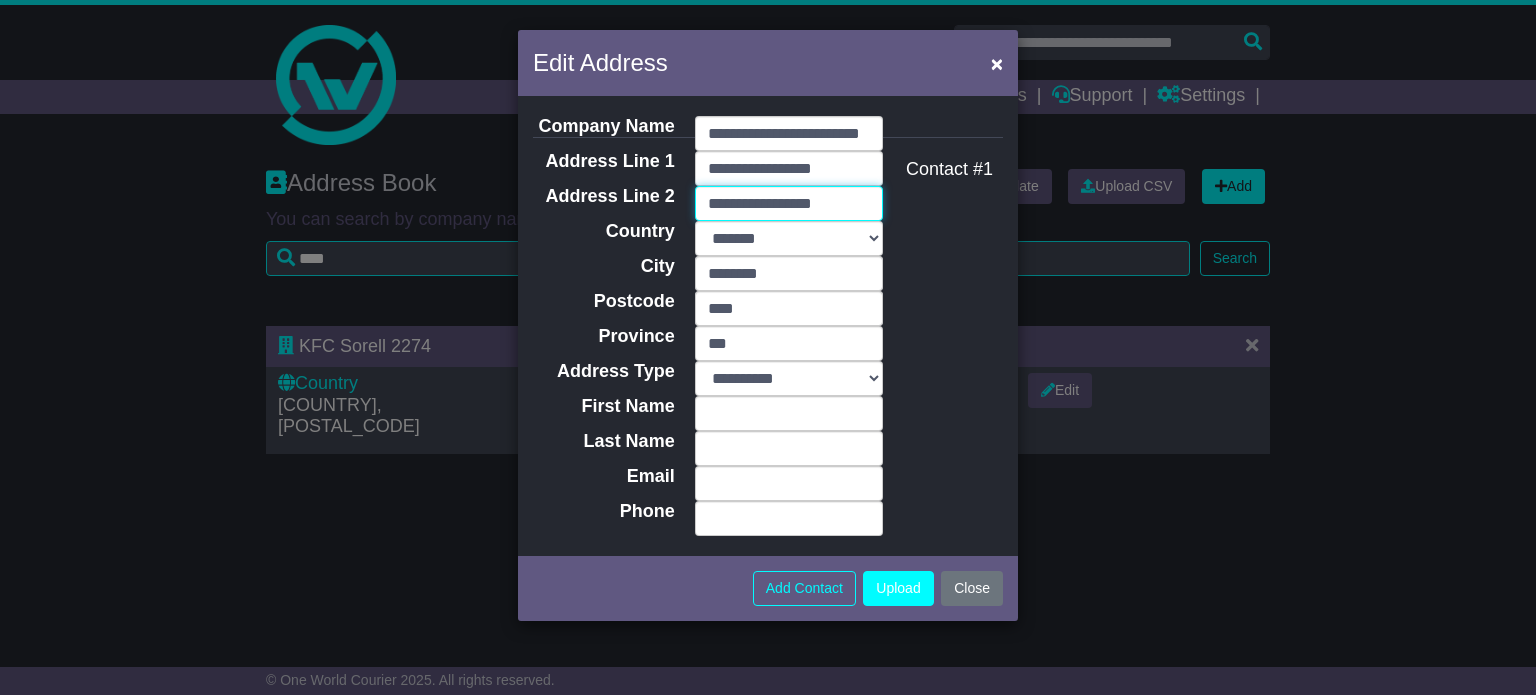 type on "**********" 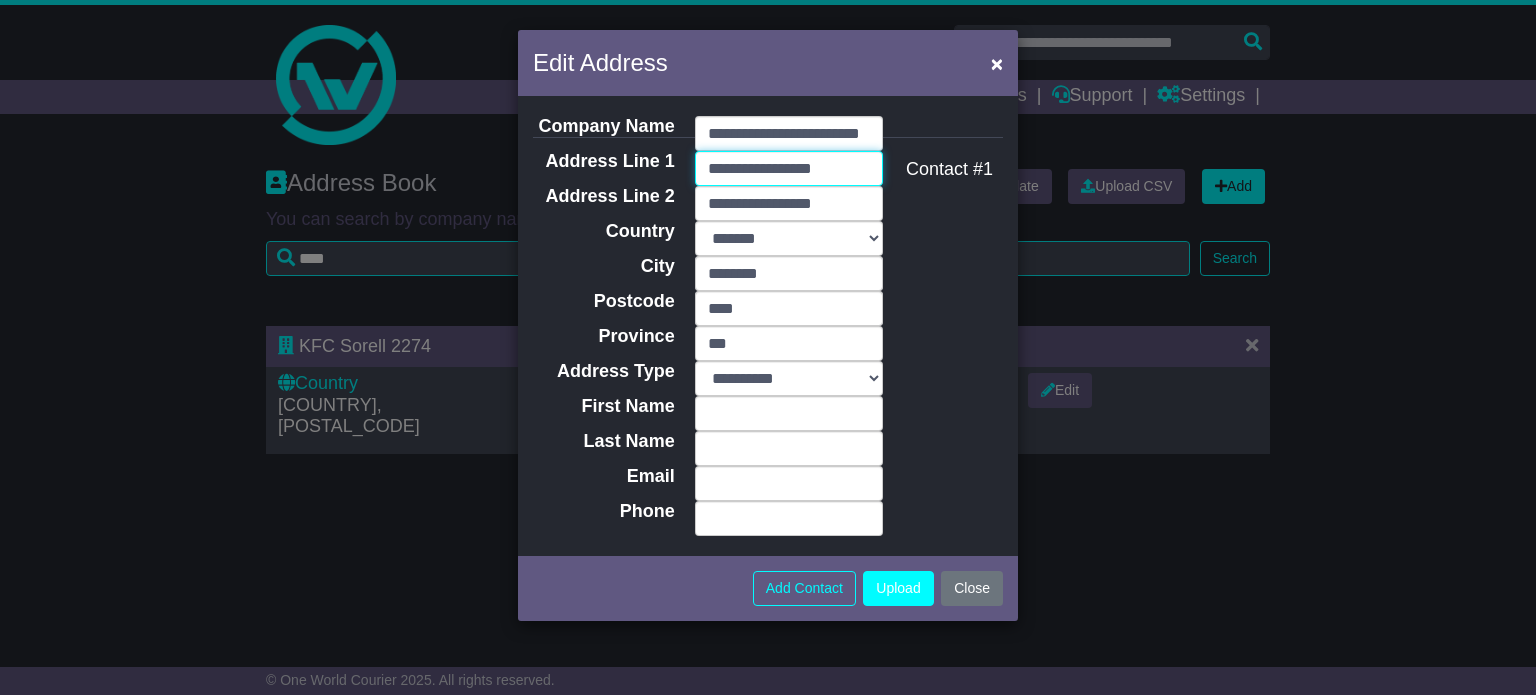 click on "**********" at bounding box center (789, 168) 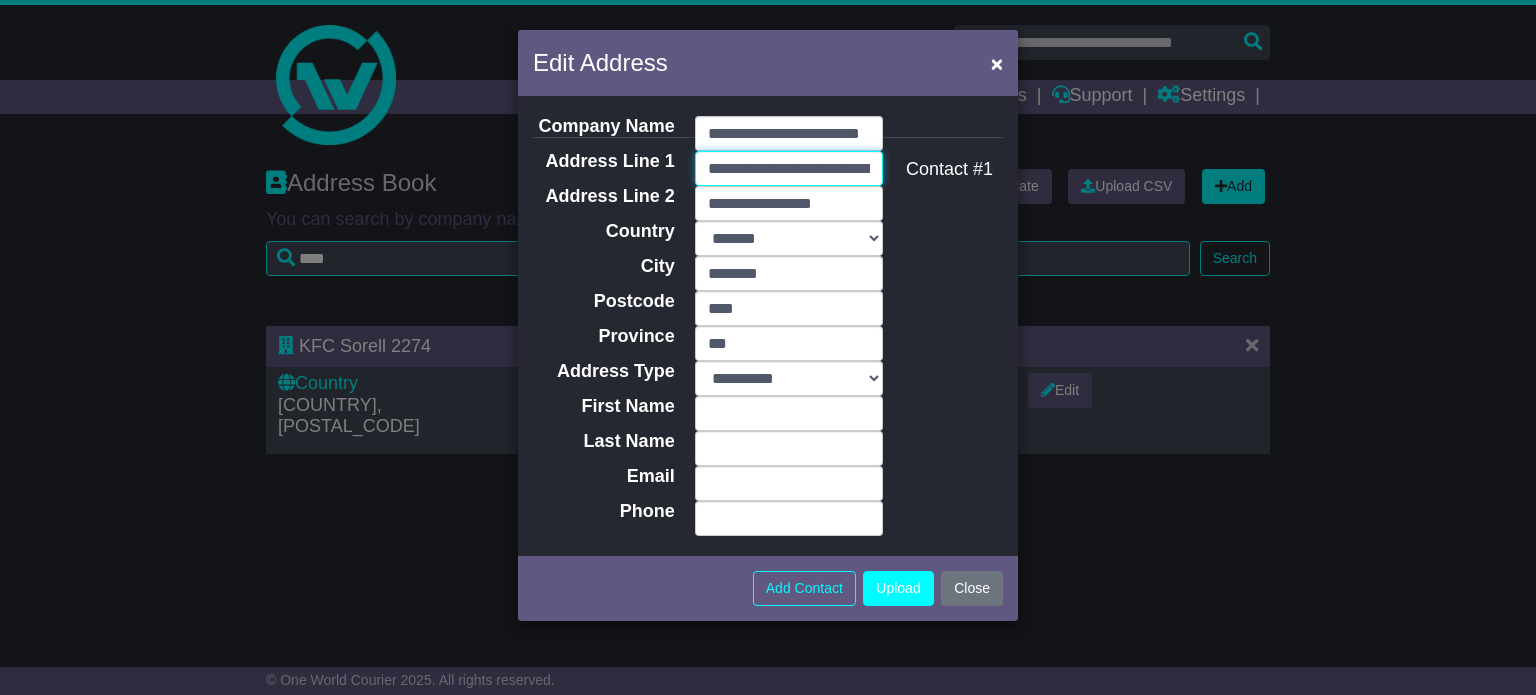 scroll, scrollTop: 0, scrollLeft: 70, axis: horizontal 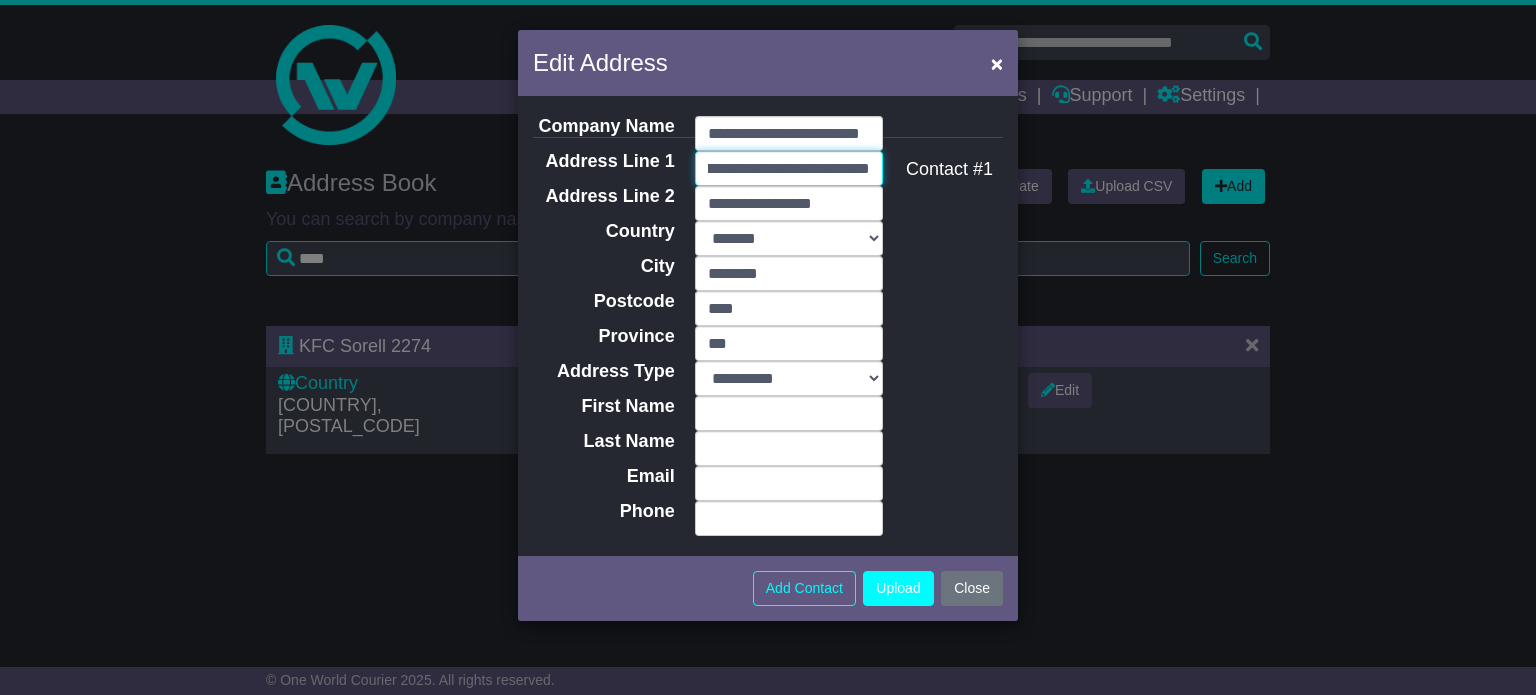 type on "**********" 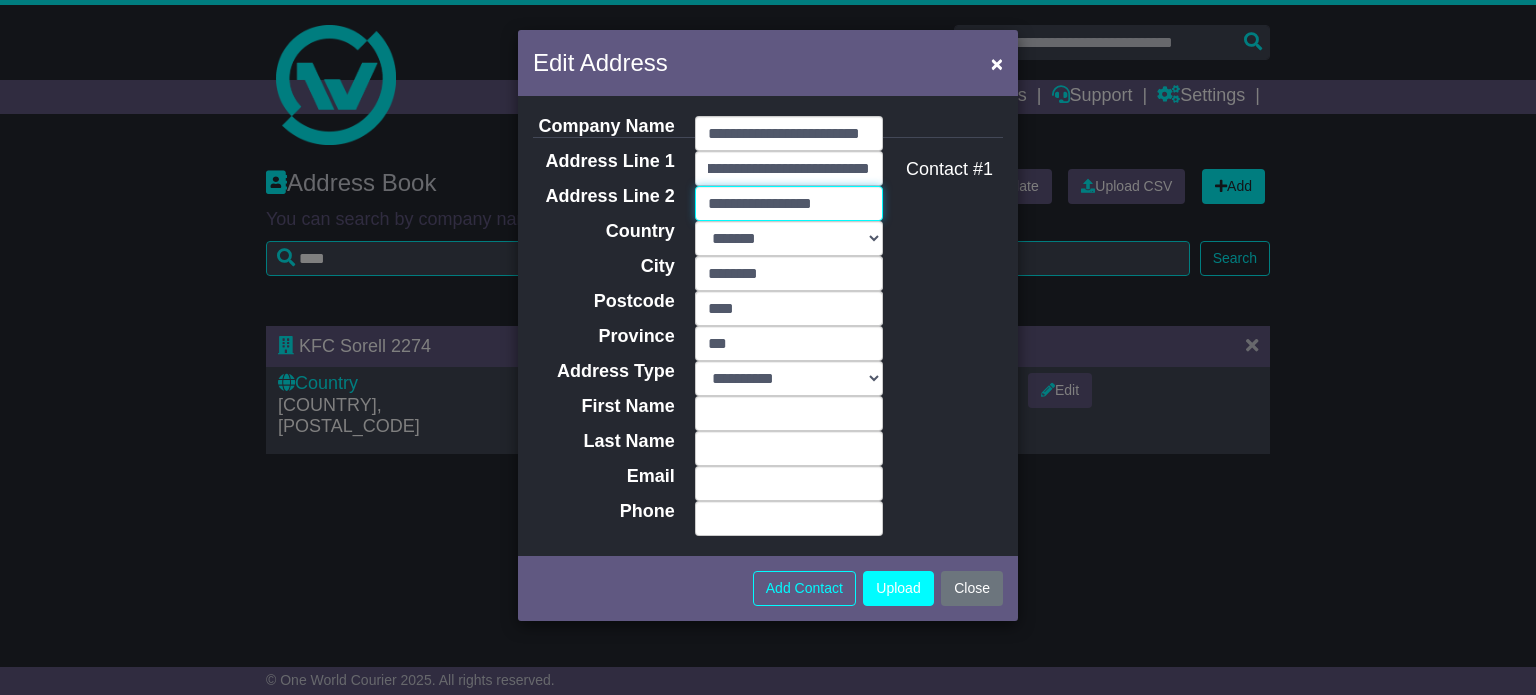 scroll, scrollTop: 0, scrollLeft: 0, axis: both 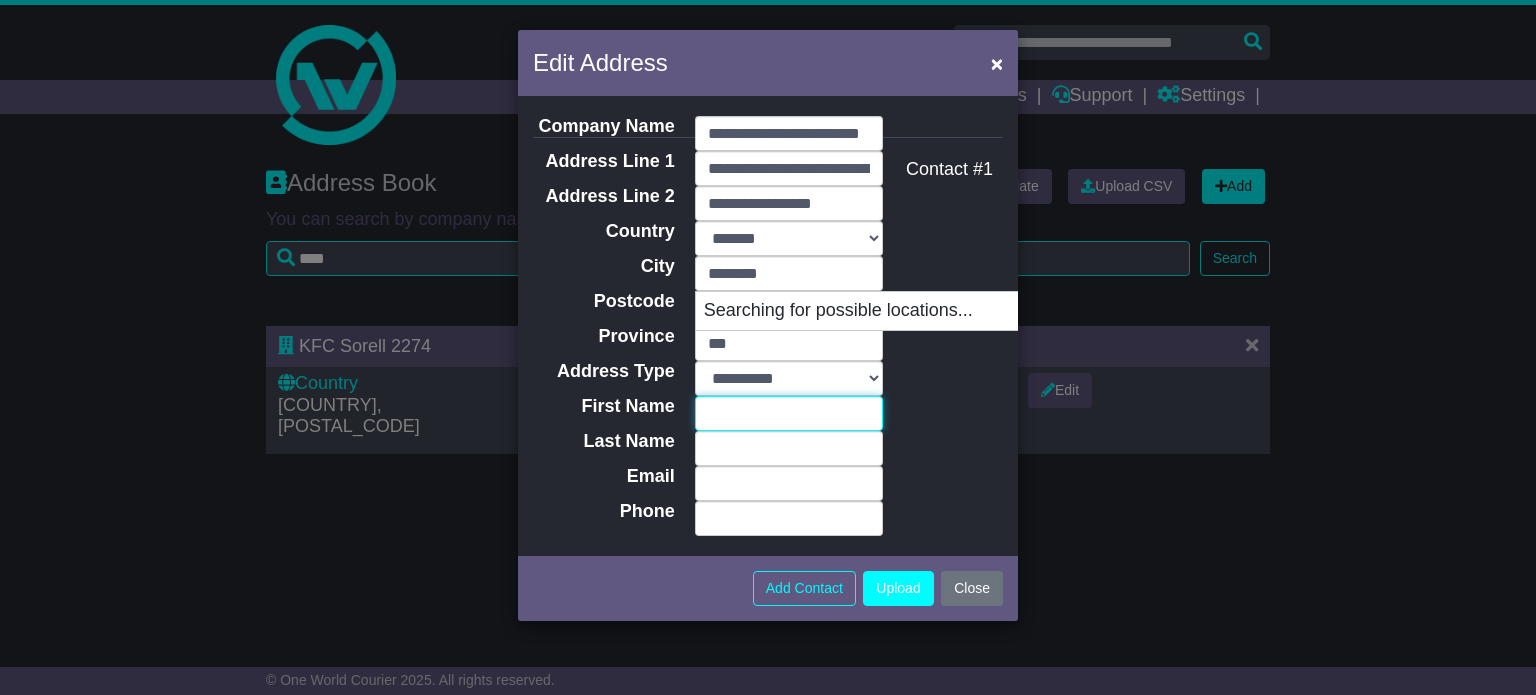 click on "First Name" at bounding box center [789, 413] 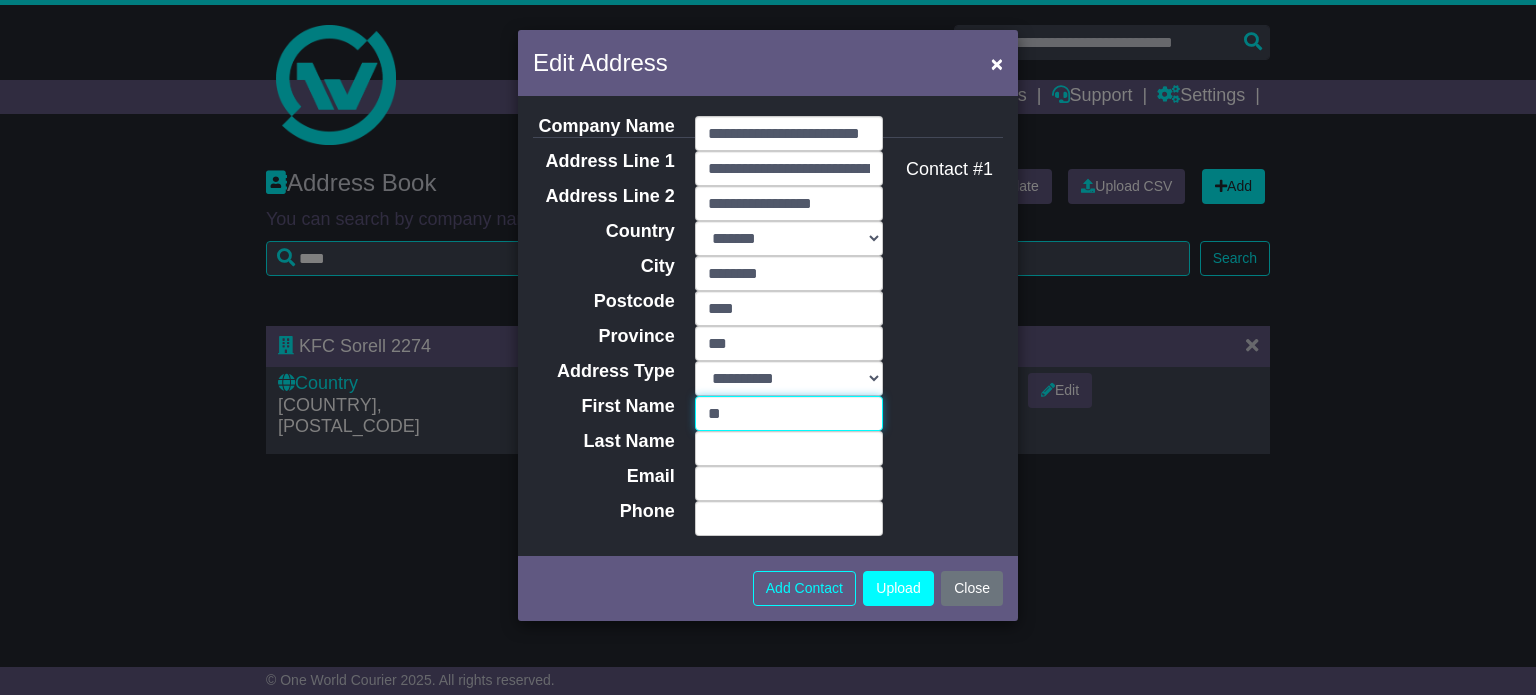 type on "*****" 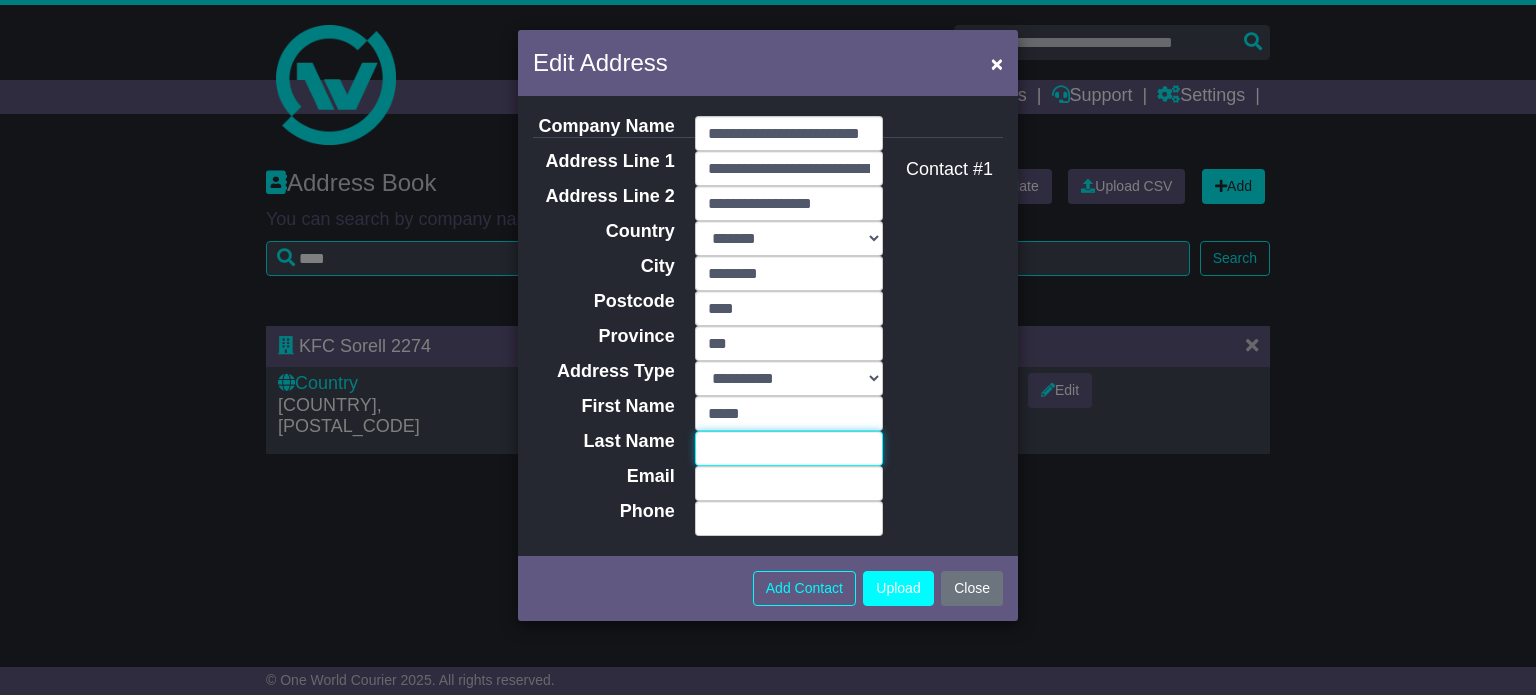 click on "Last Name" at bounding box center [789, 448] 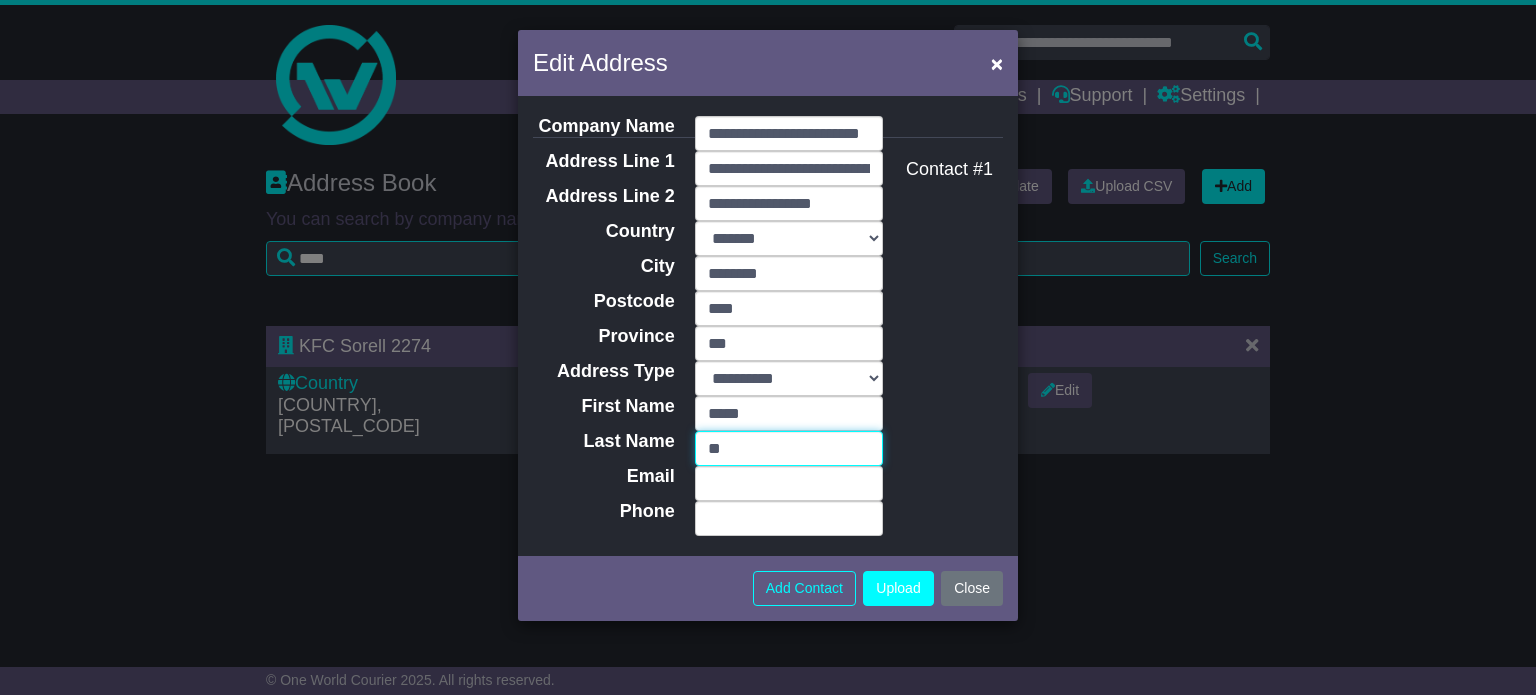 type on "*******" 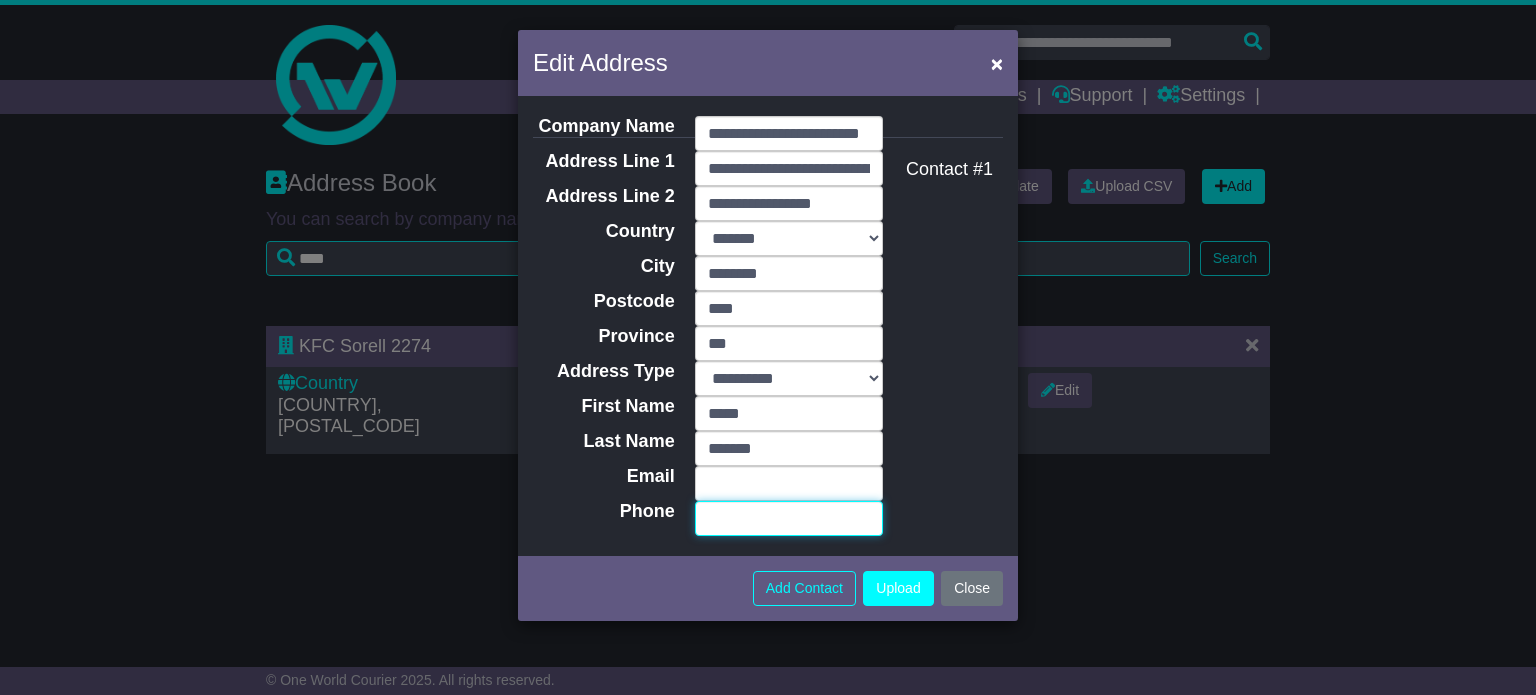 click on "Phone" at bounding box center [789, 518] 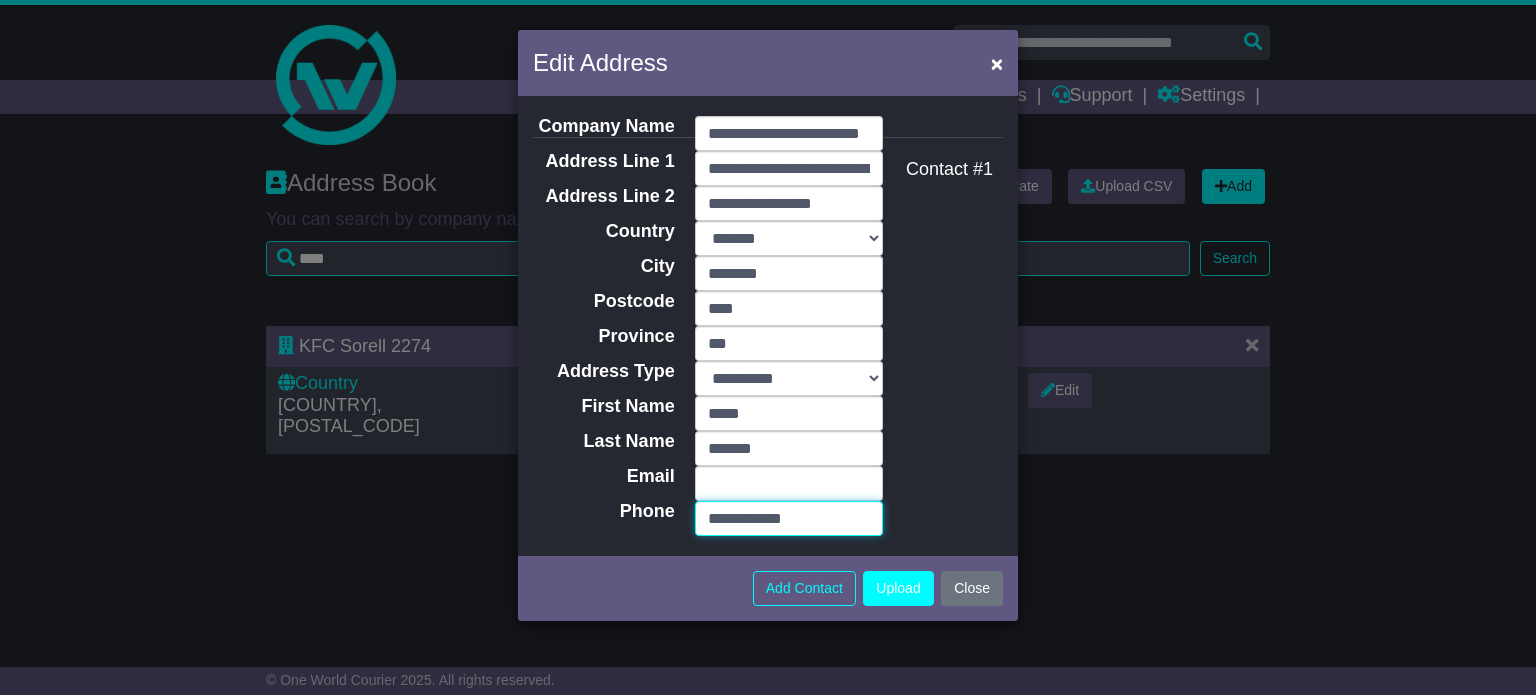 type on "**********" 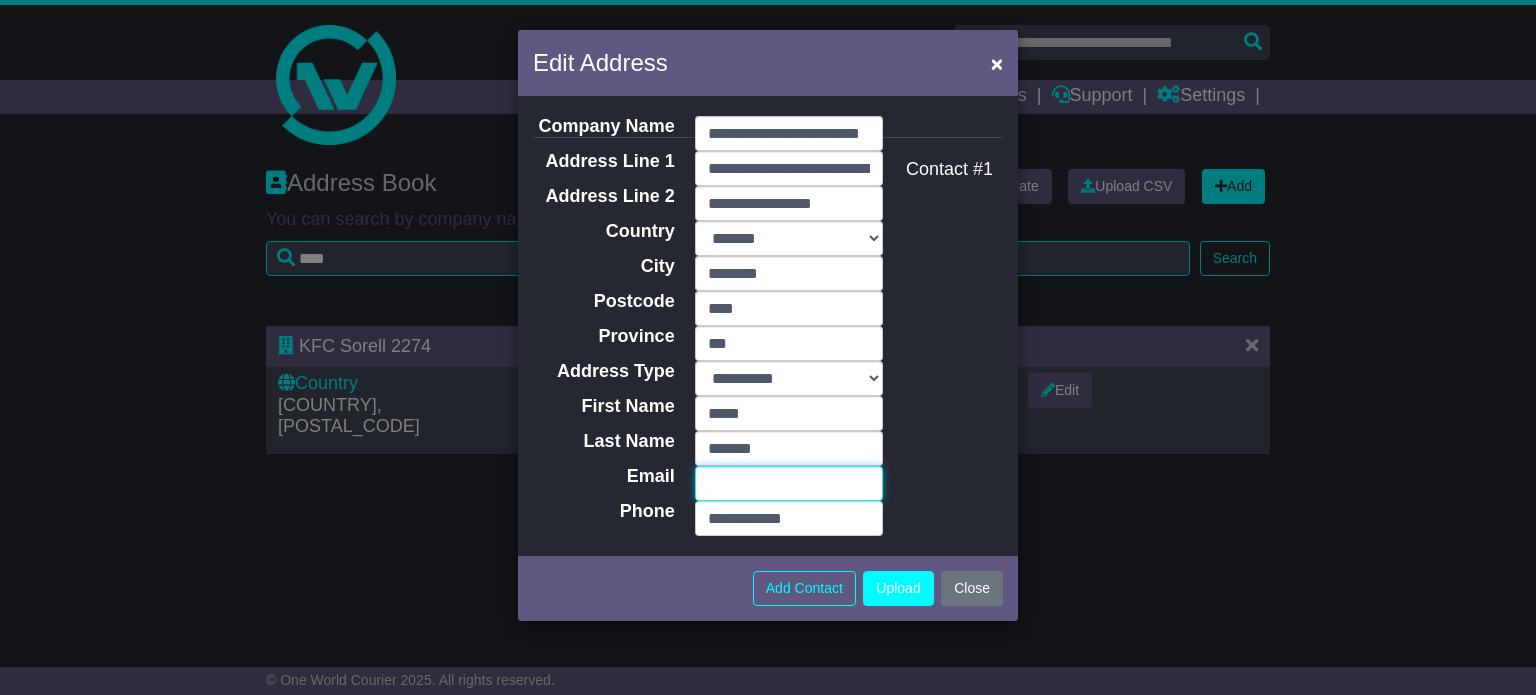 click on "Email" at bounding box center (789, 483) 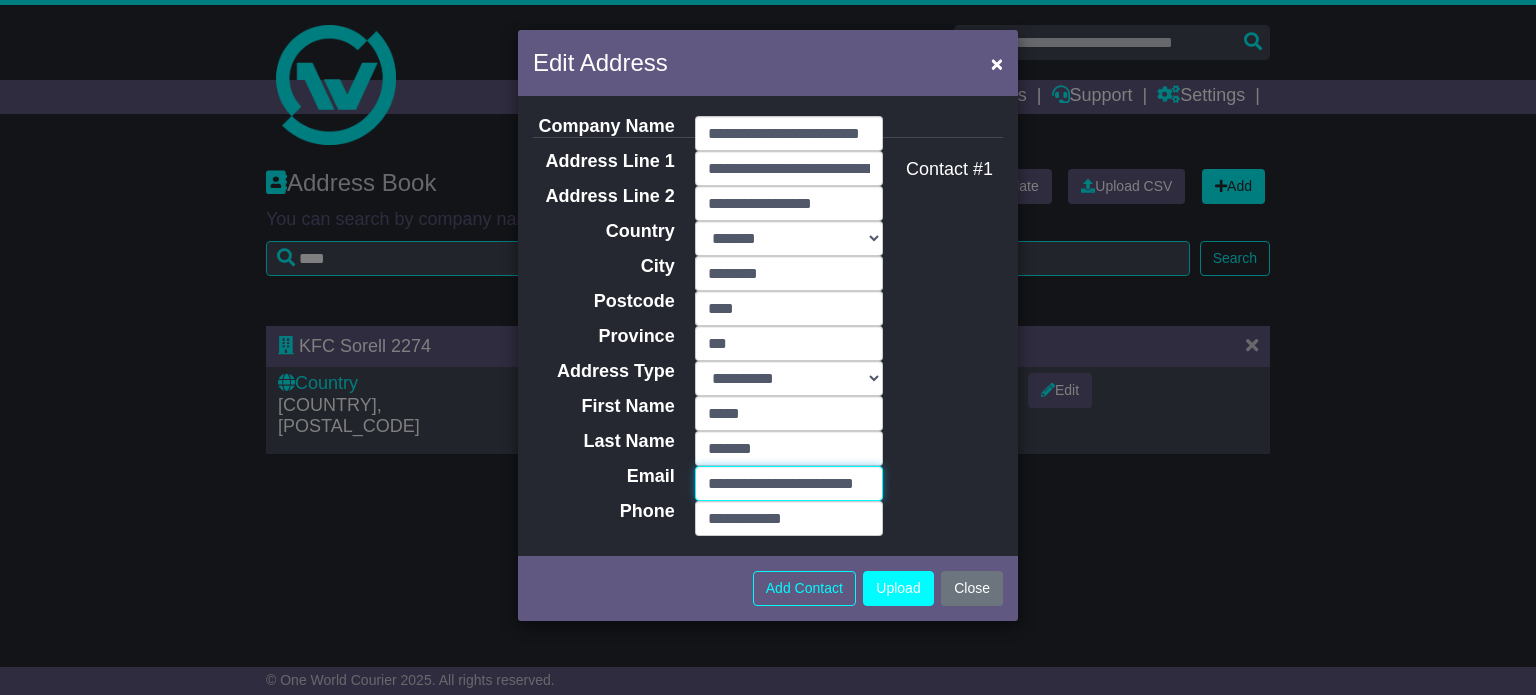 scroll, scrollTop: 0, scrollLeft: 40, axis: horizontal 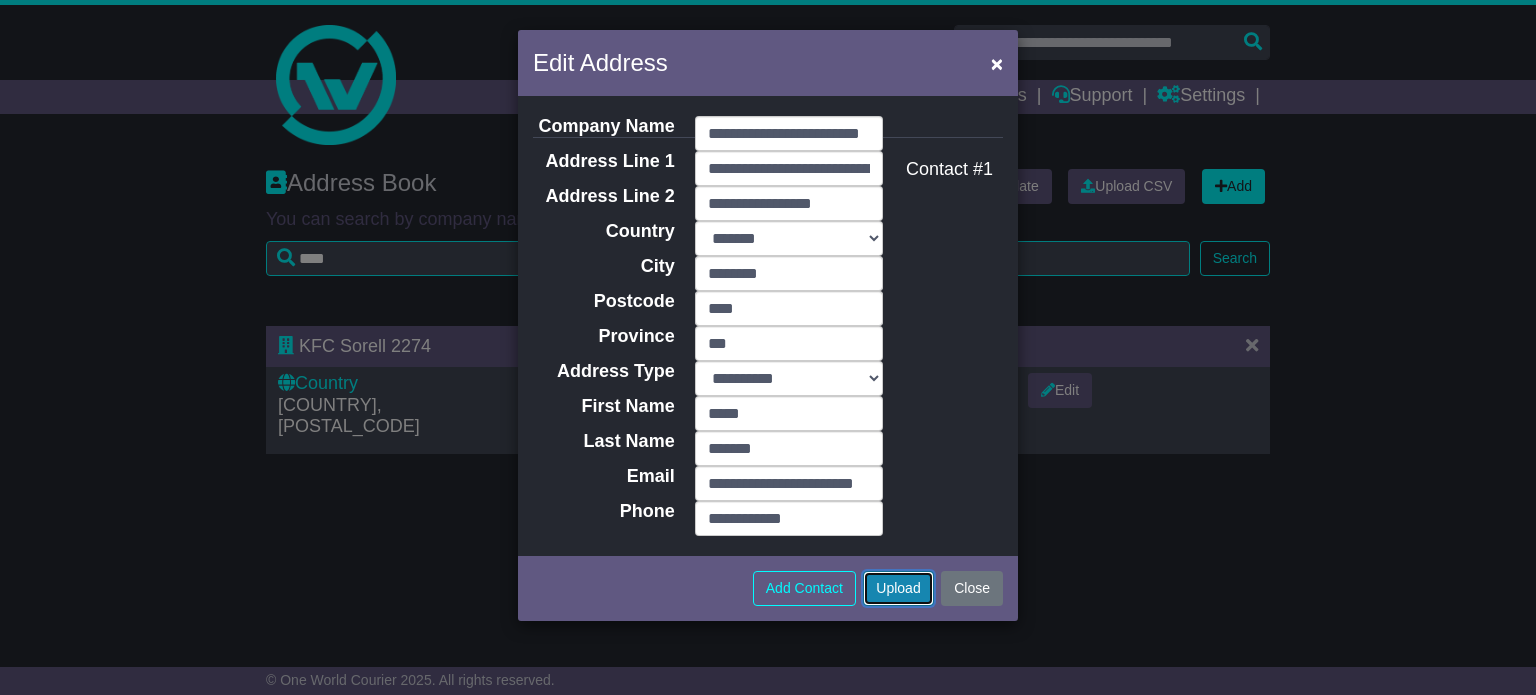click on "Upload" at bounding box center [898, 588] 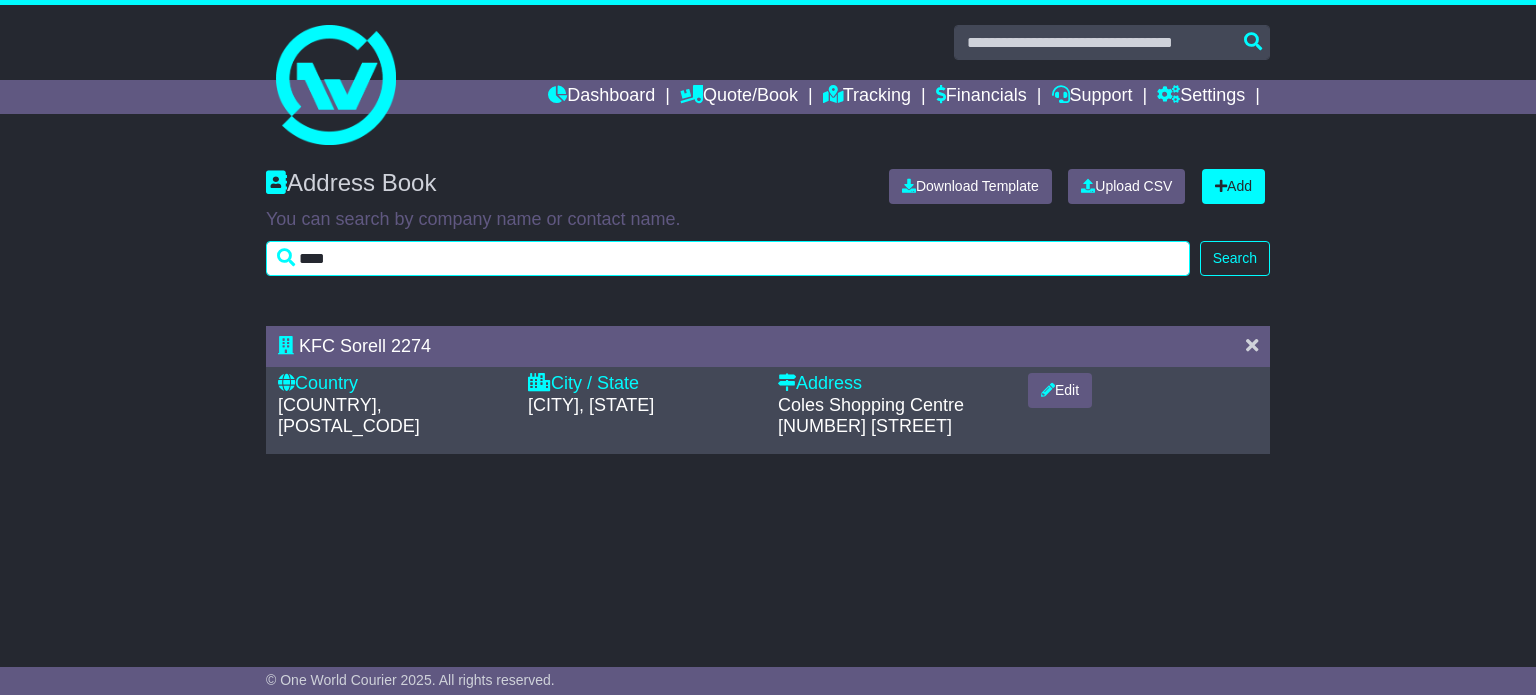 click on "****" at bounding box center [728, 258] 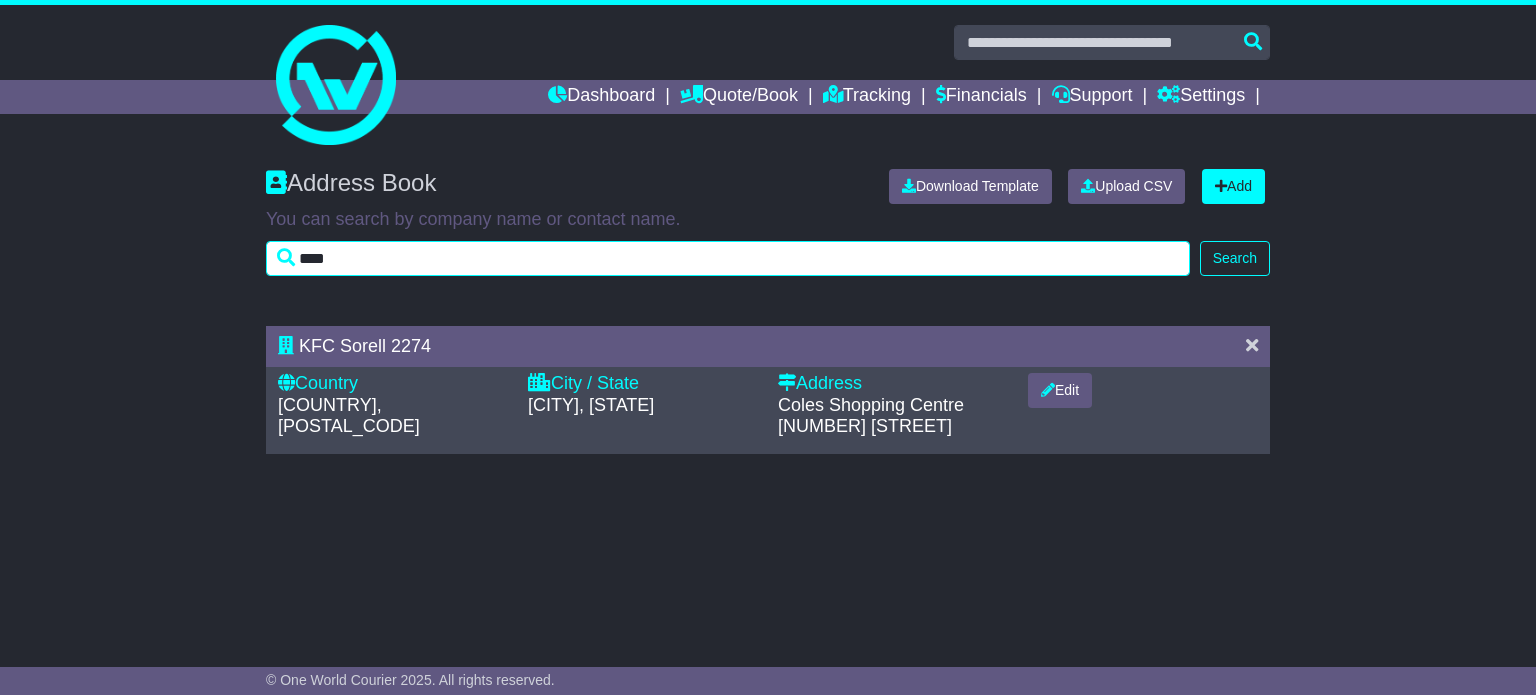 type on "****" 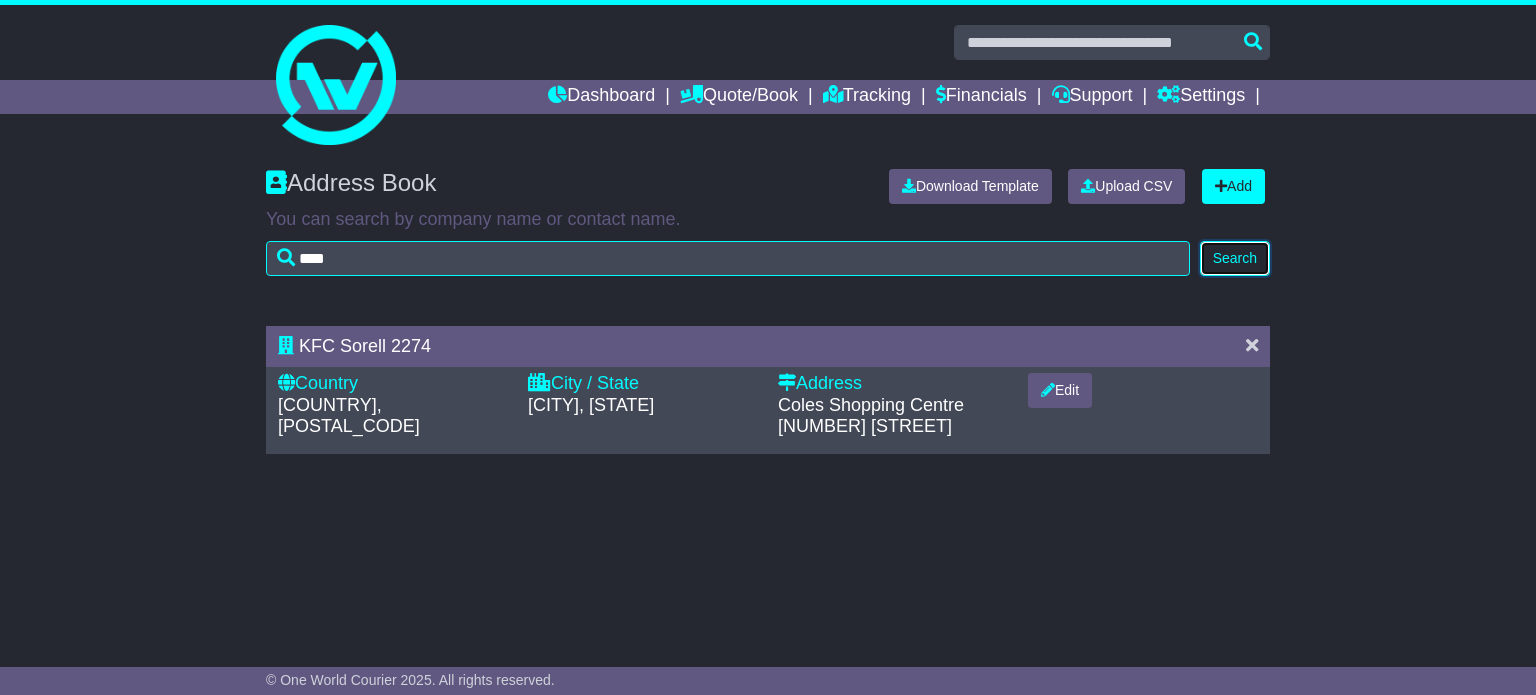 click on "Search" at bounding box center (1235, 258) 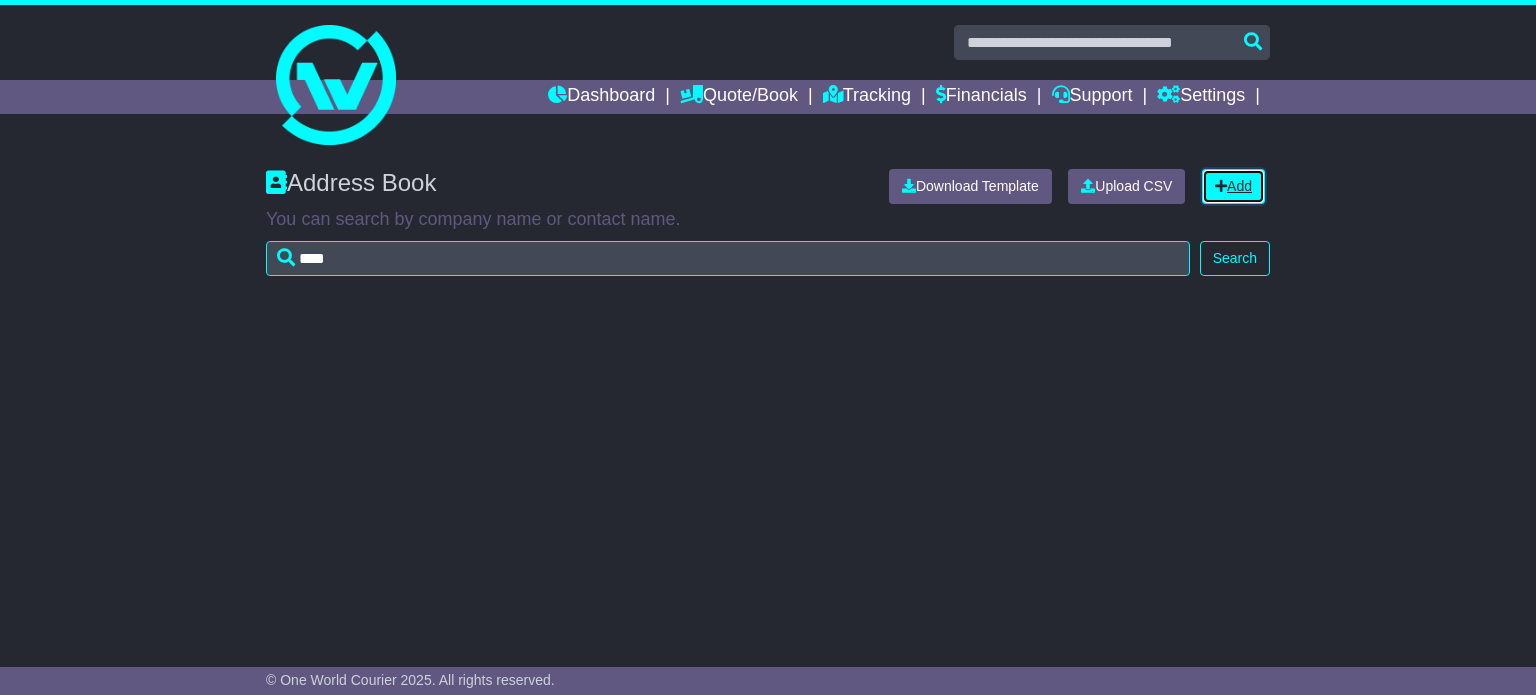 click on "Add" at bounding box center (1233, 186) 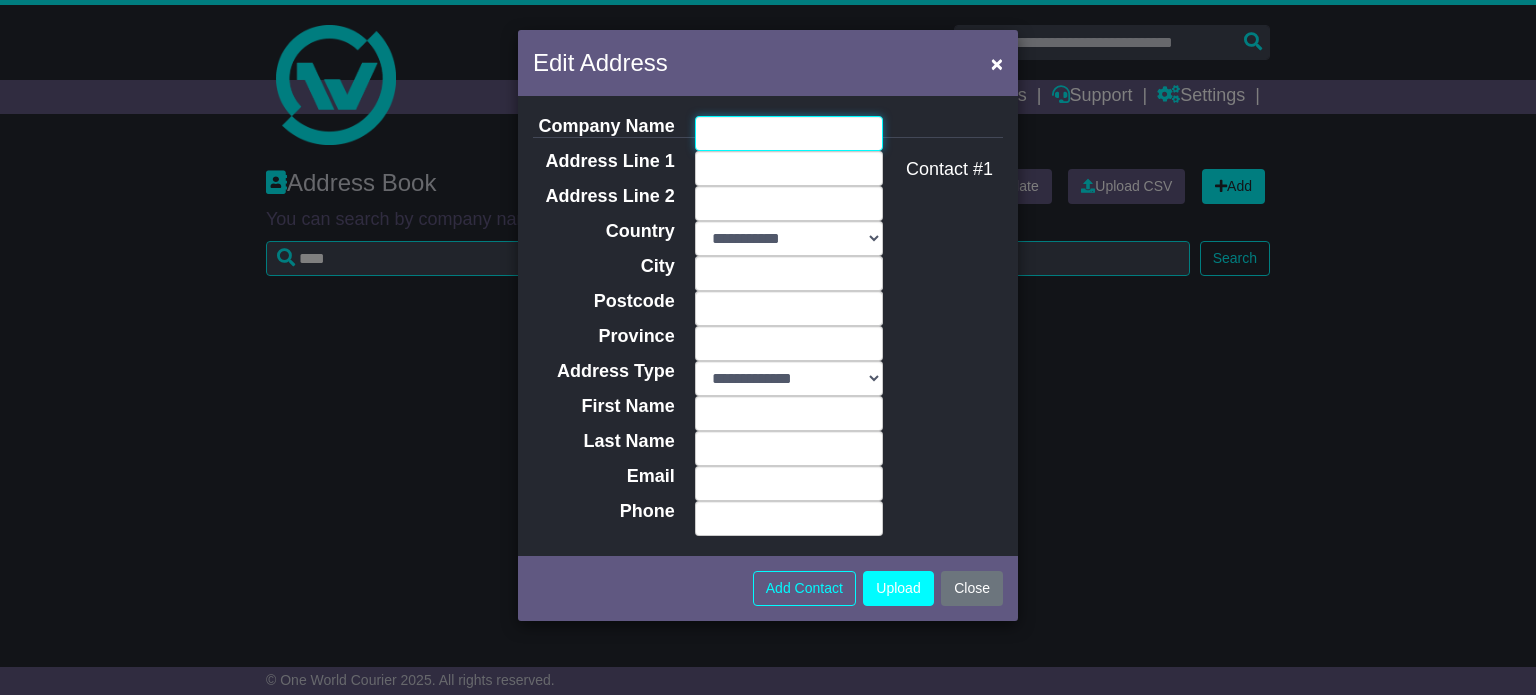 click on "Company Name" at bounding box center [789, 133] 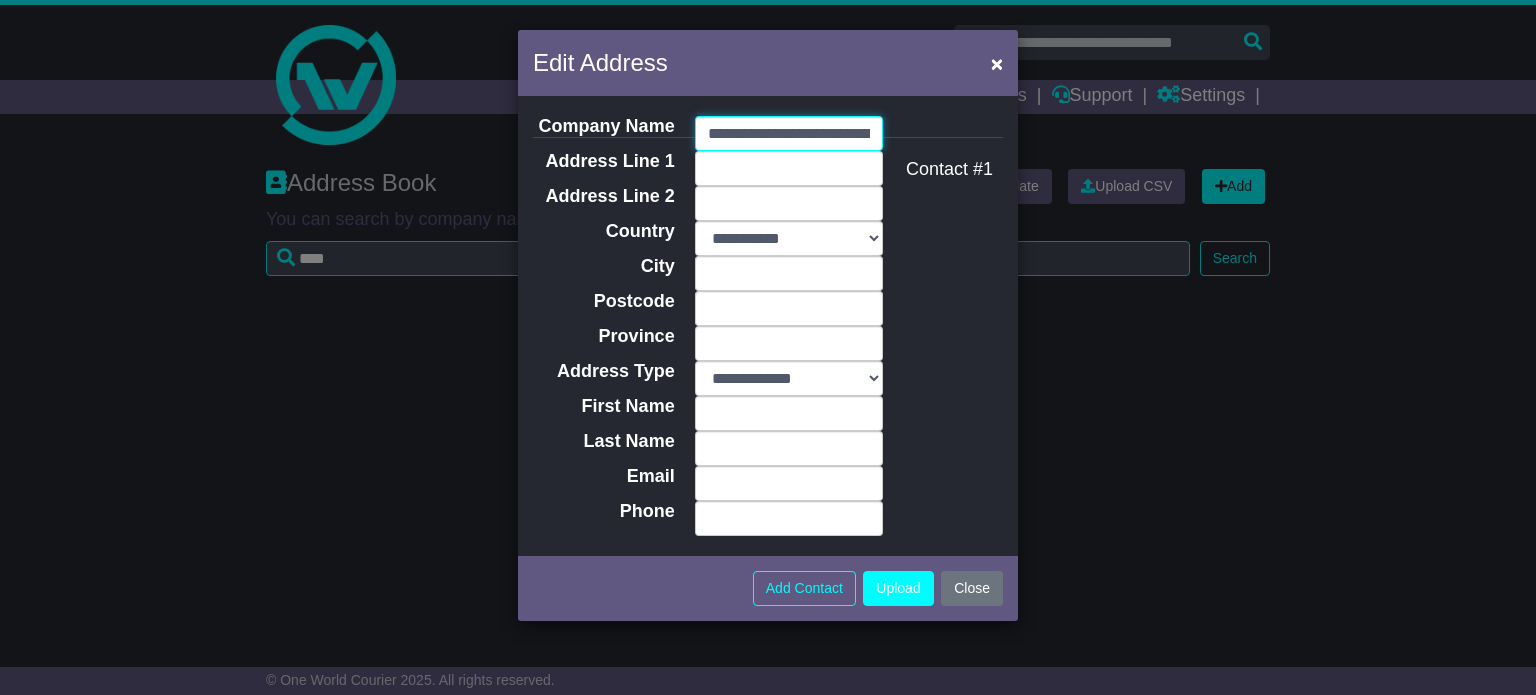scroll, scrollTop: 0, scrollLeft: 57, axis: horizontal 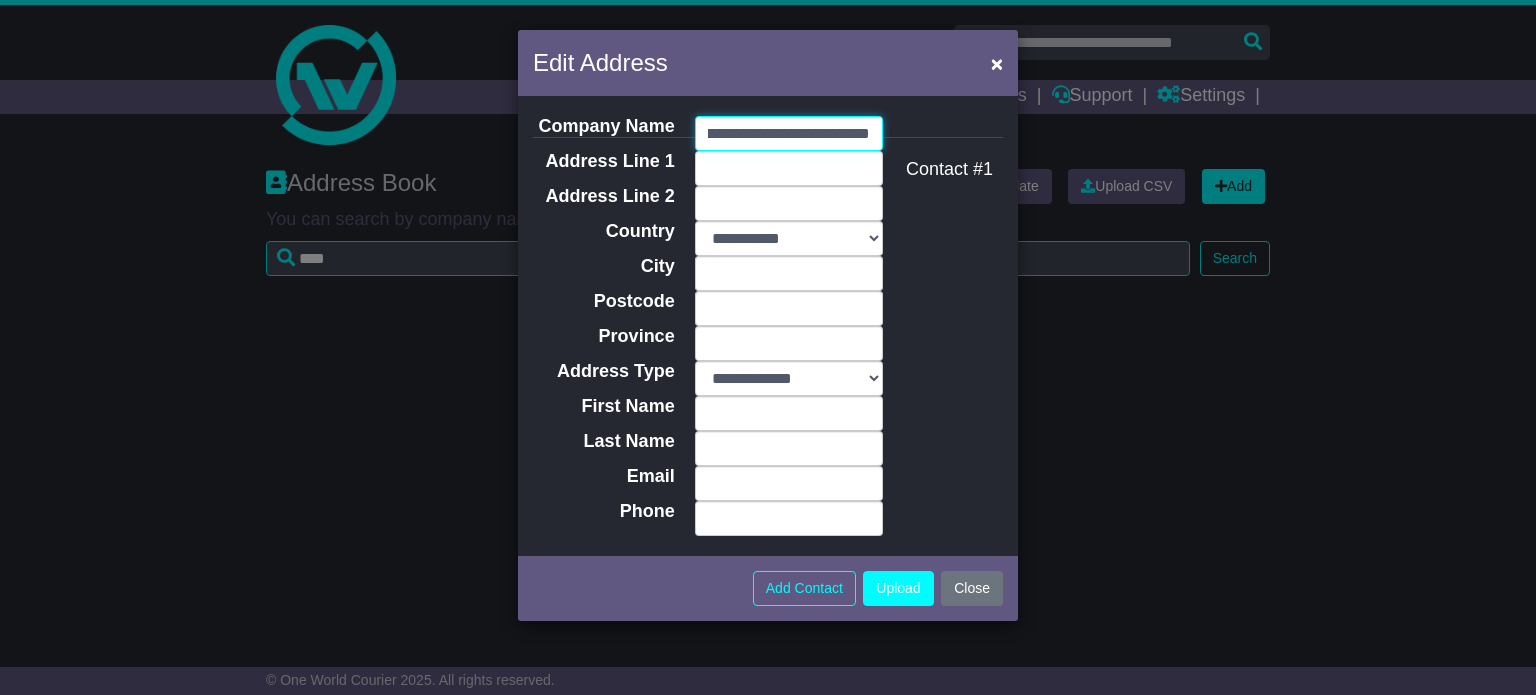 type on "**********" 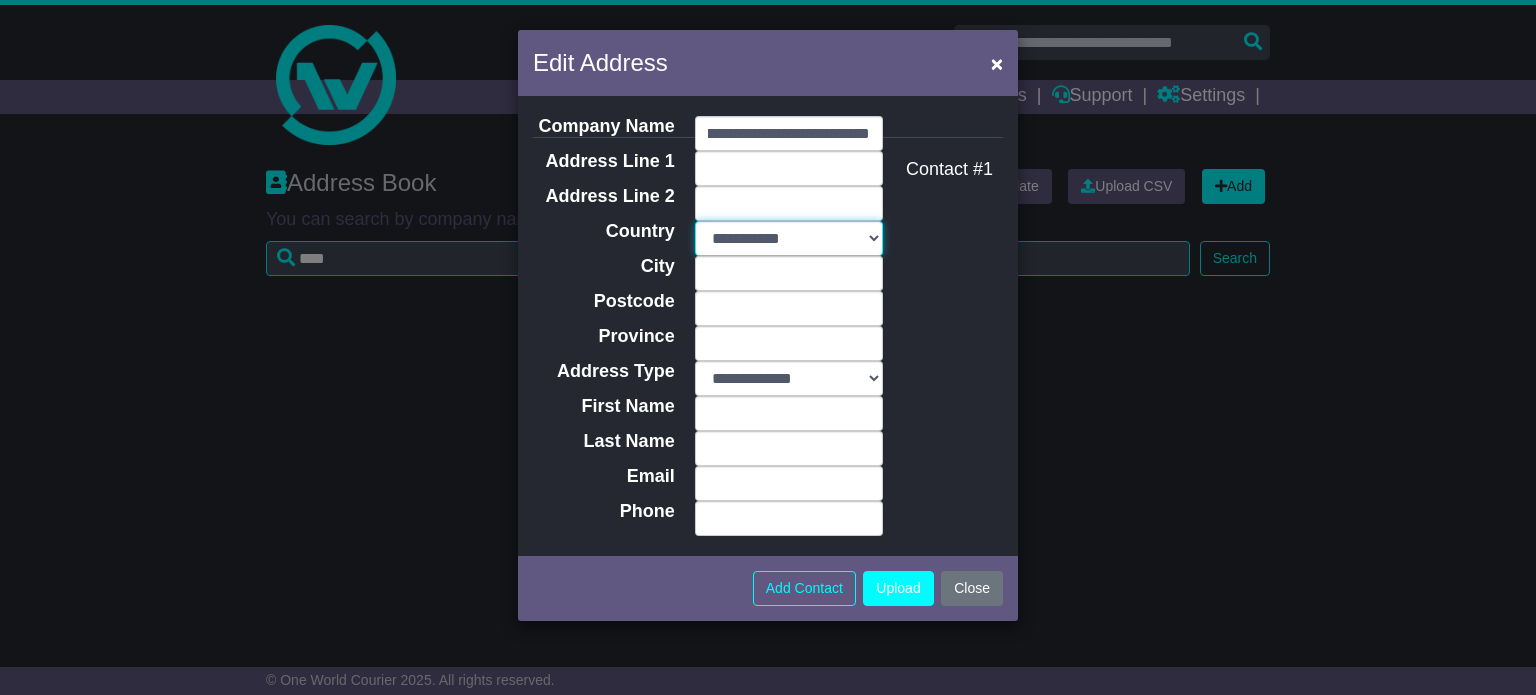 scroll, scrollTop: 0, scrollLeft: 0, axis: both 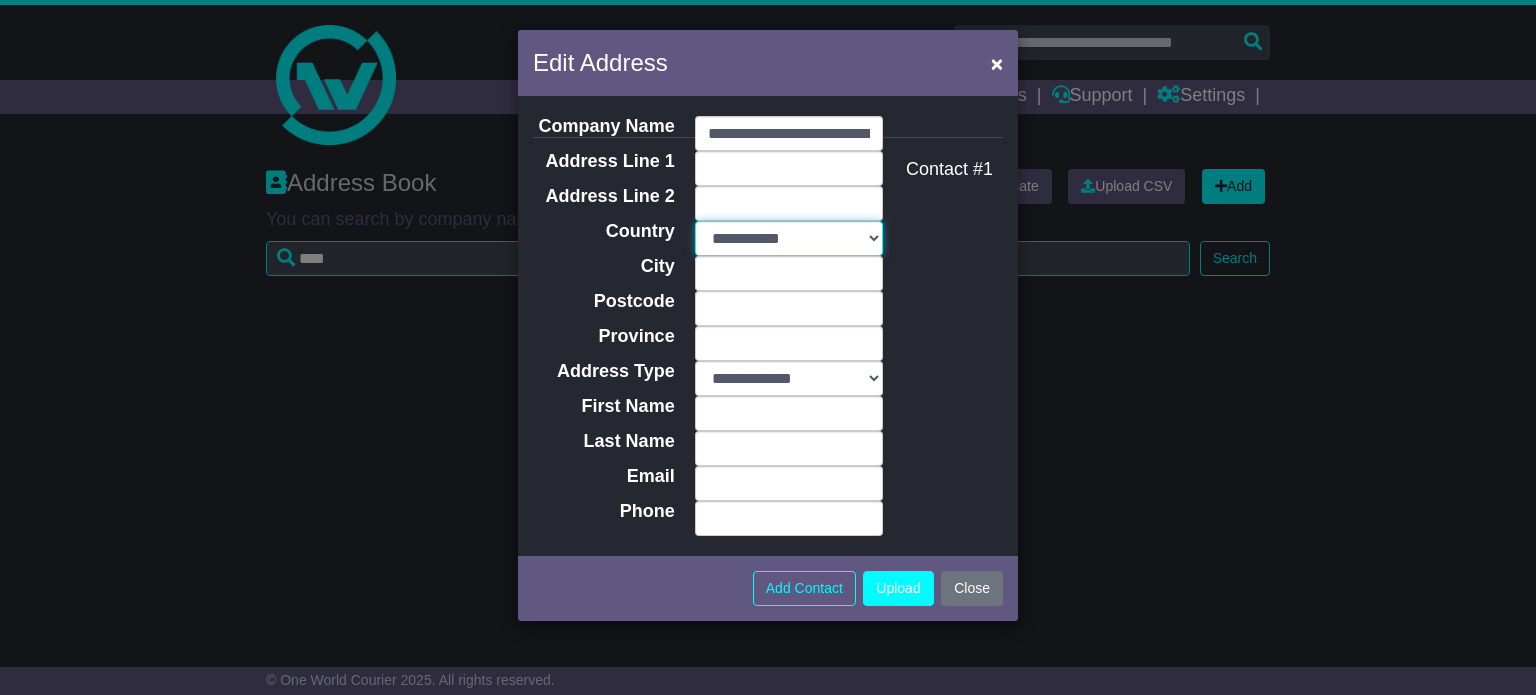click on "**********" at bounding box center [789, 238] 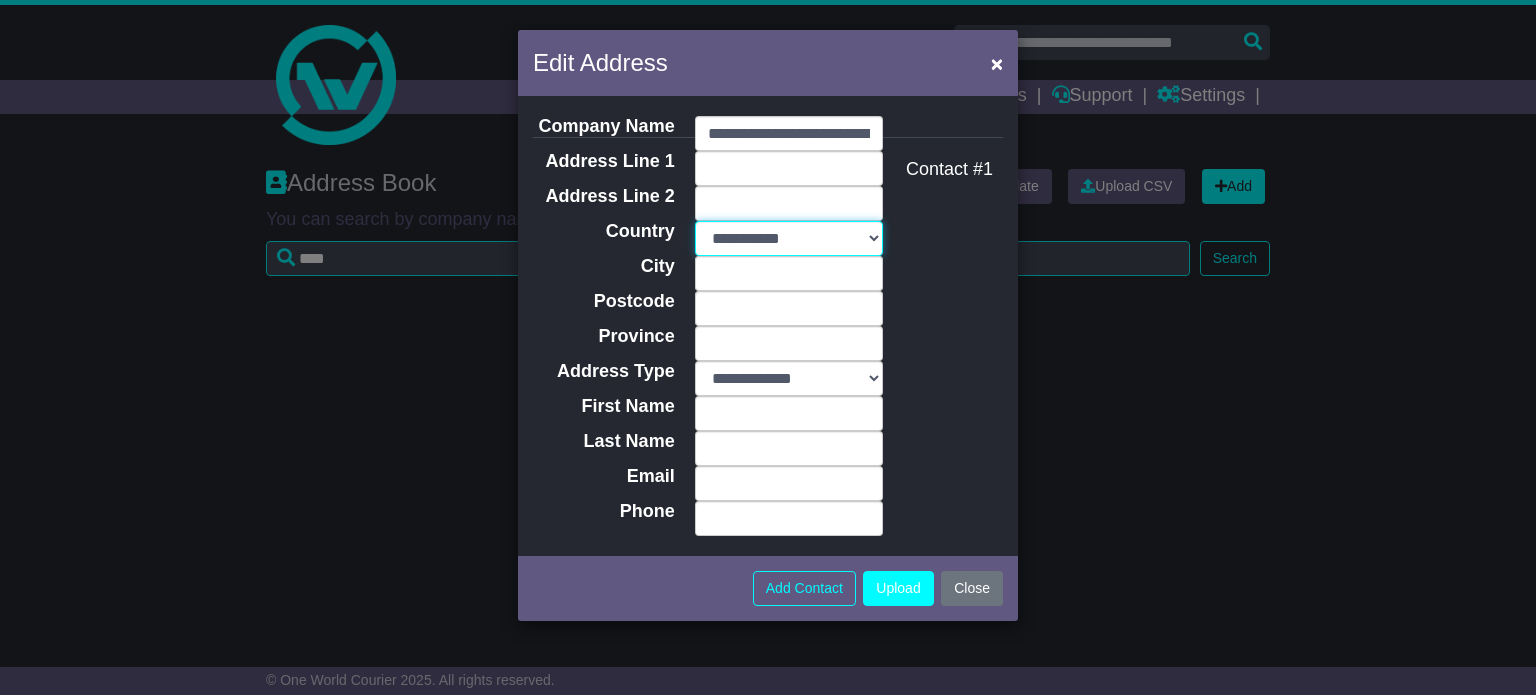 select on "**" 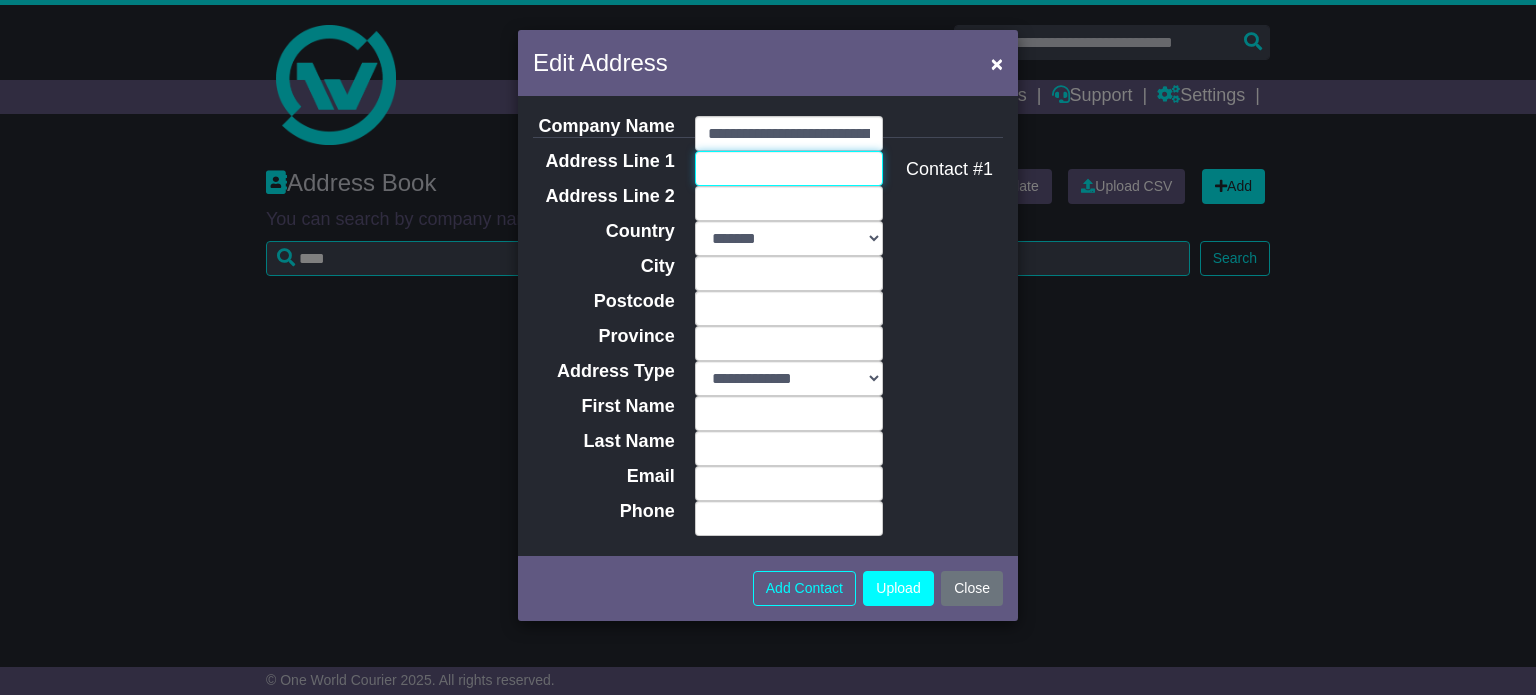 click on "Address Line 1" at bounding box center (789, 168) 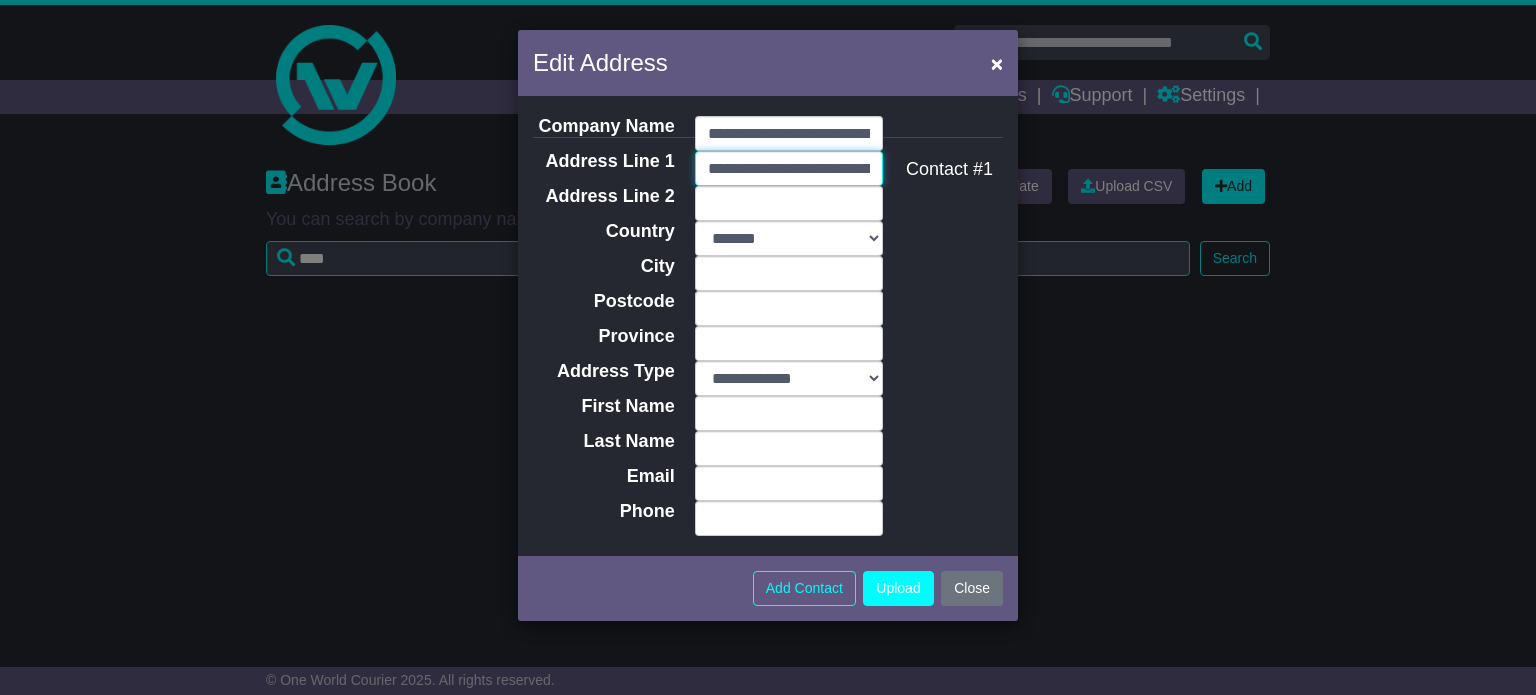 scroll, scrollTop: 0, scrollLeft: 53, axis: horizontal 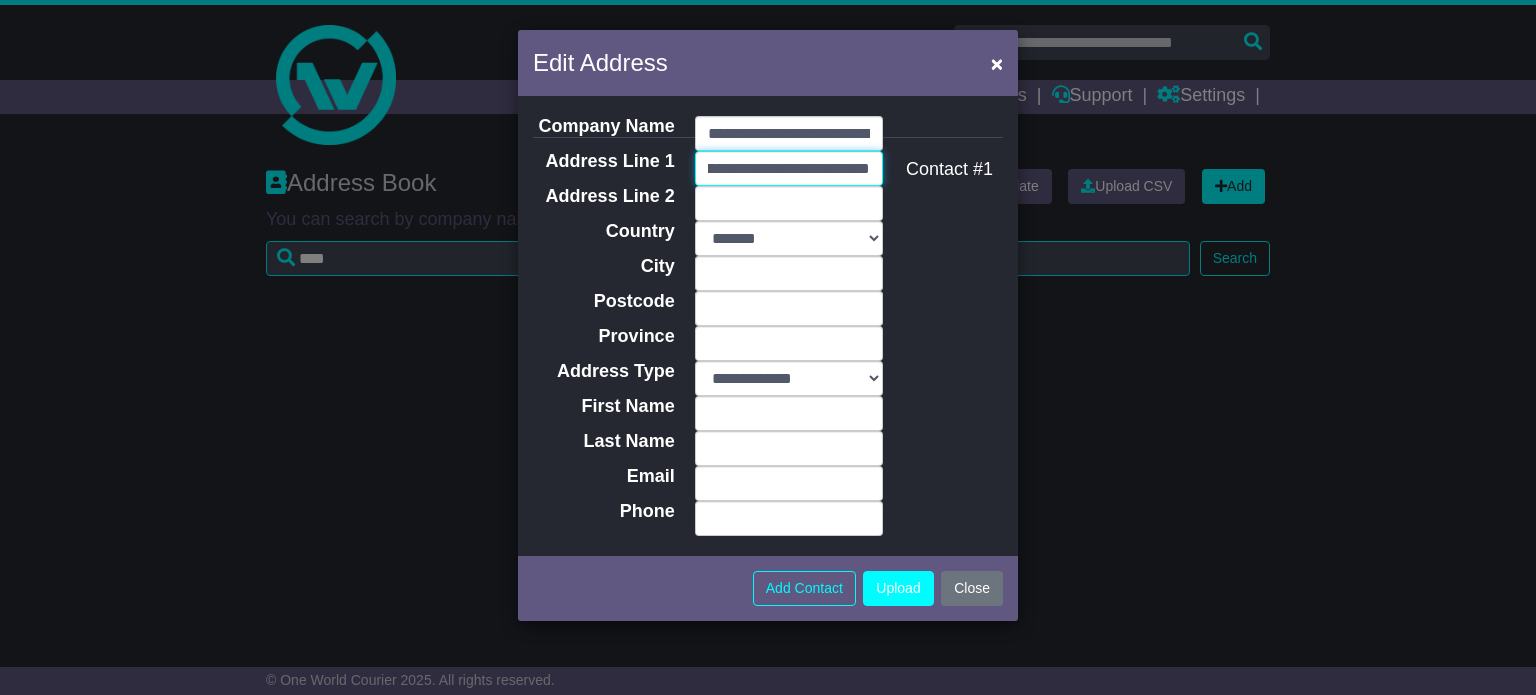 type on "**********" 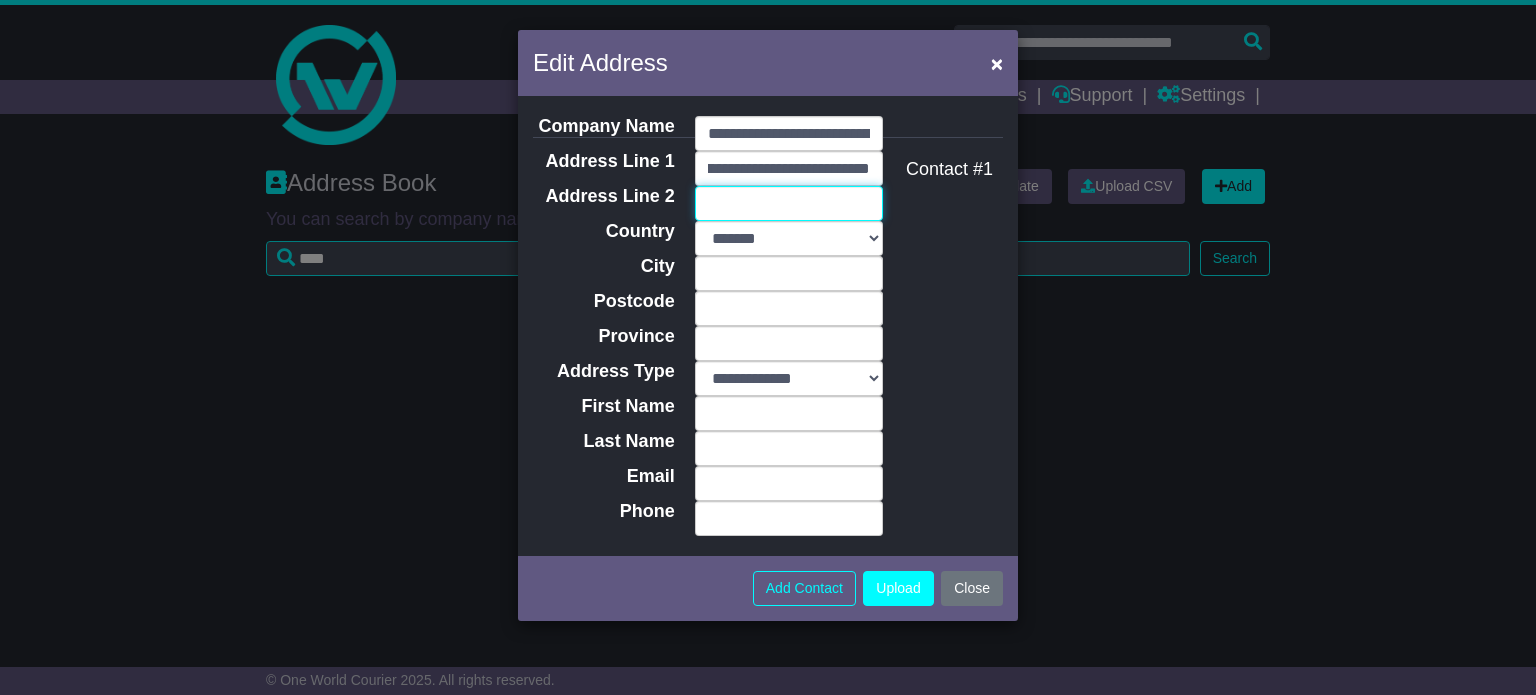 scroll, scrollTop: 0, scrollLeft: 0, axis: both 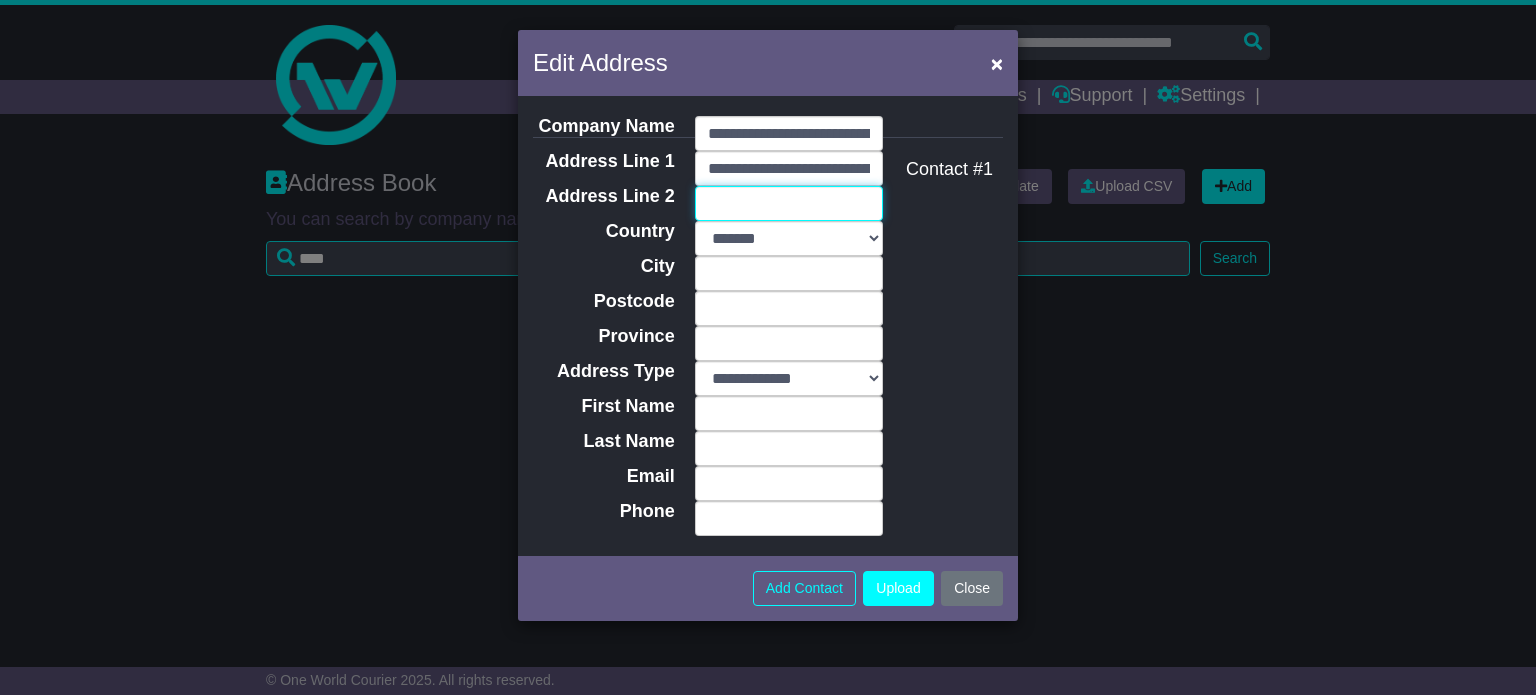 click on "Address Line 2" at bounding box center [789, 203] 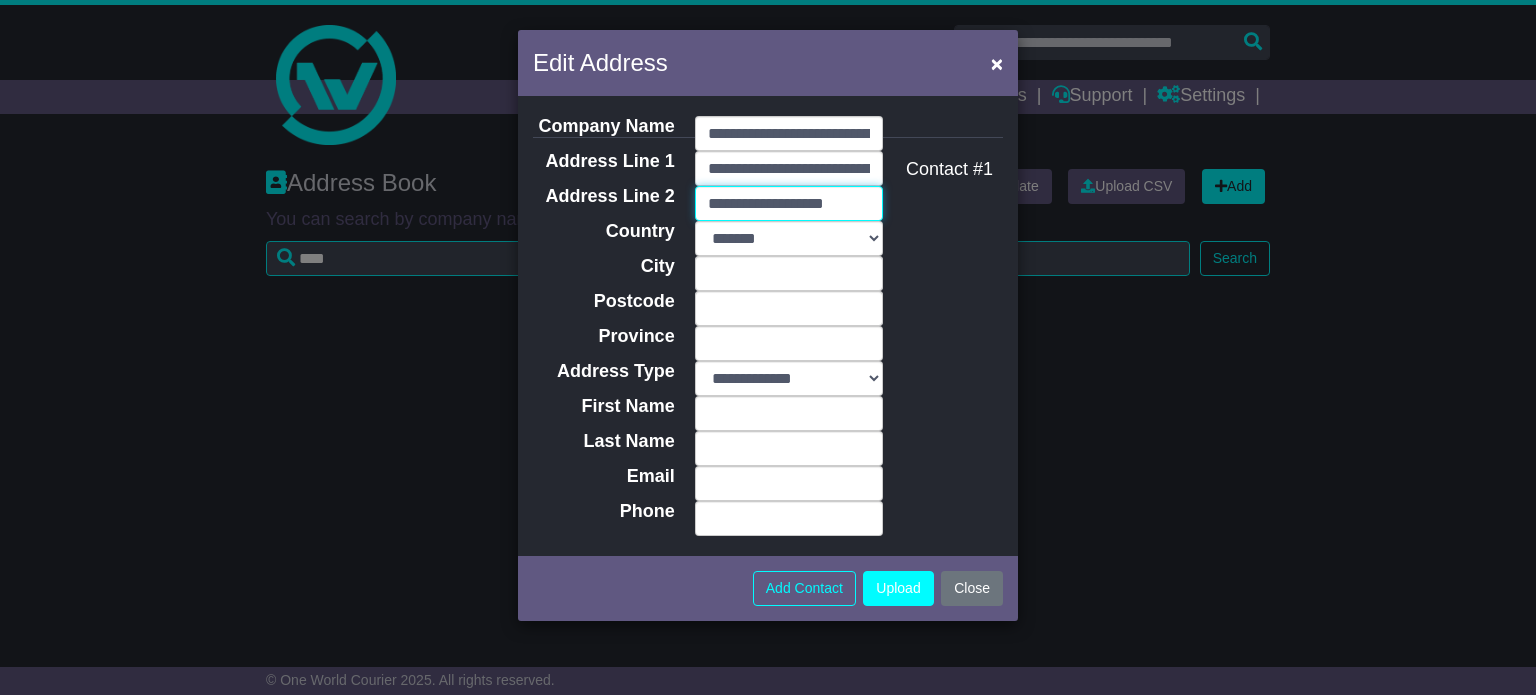 type on "**********" 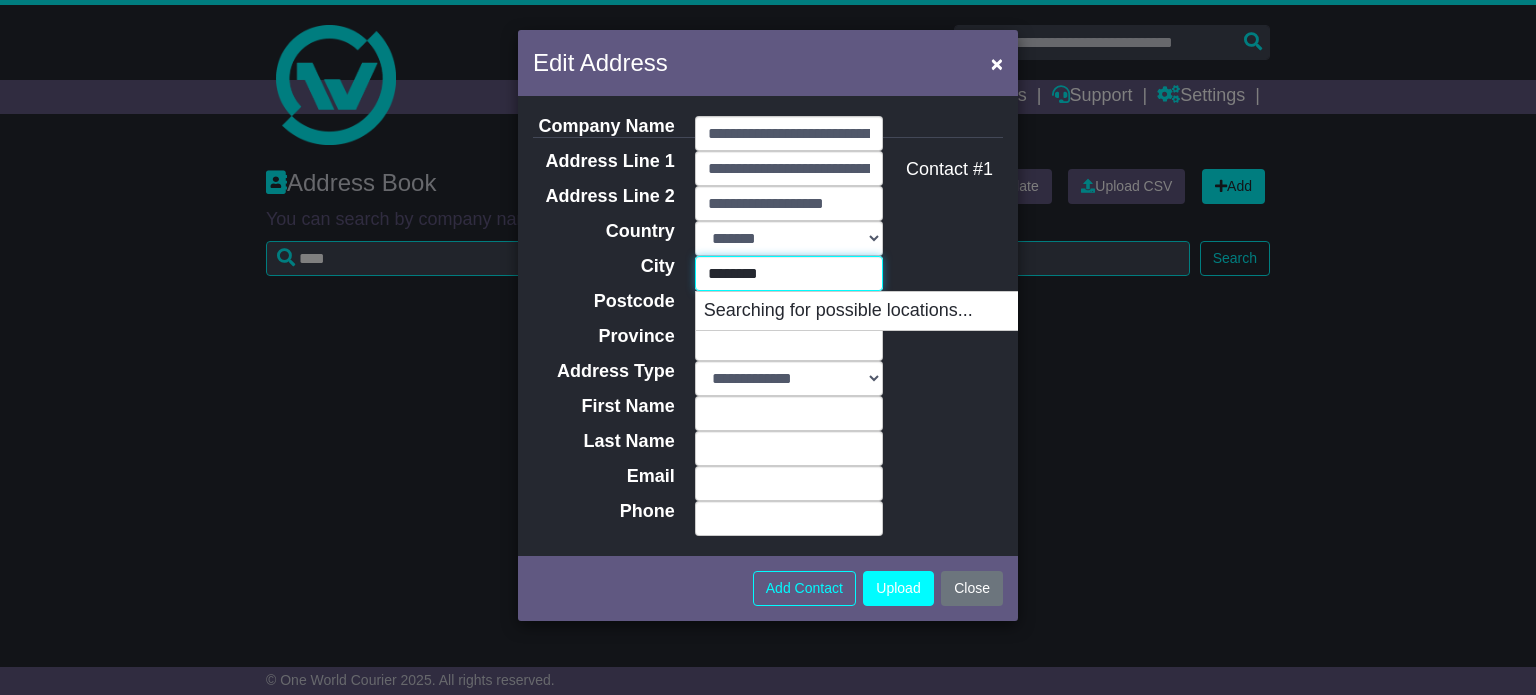 type on "*********" 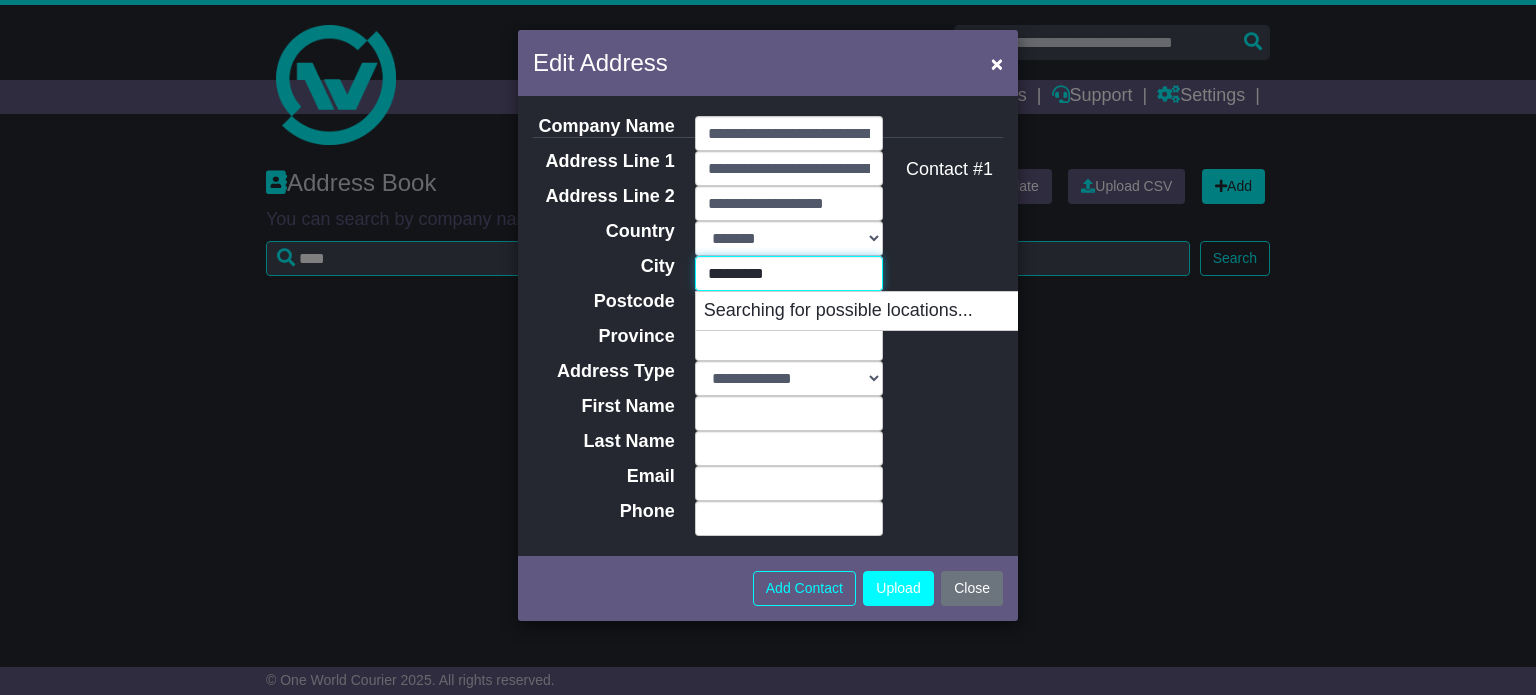 type on "**********" 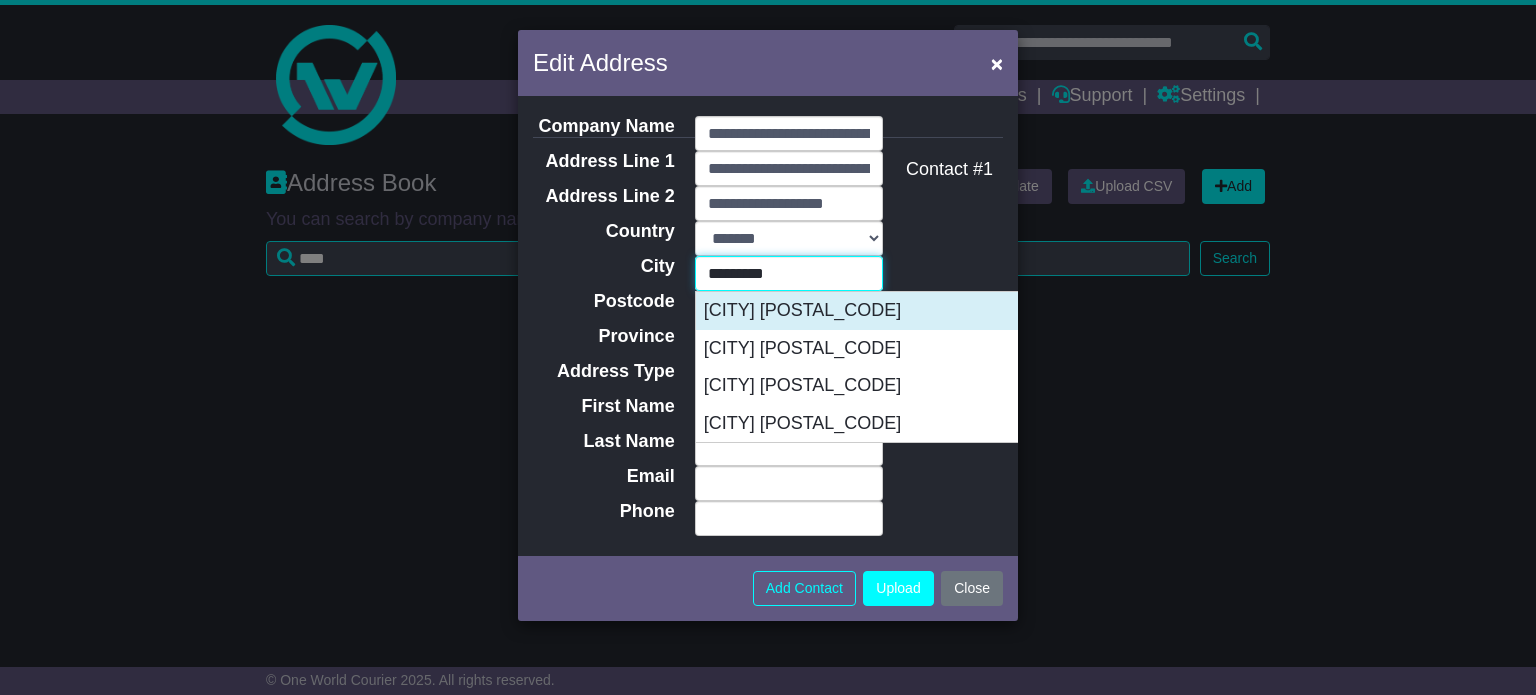 click on "COFFS HARBOUR 2450" at bounding box center (895, 311) 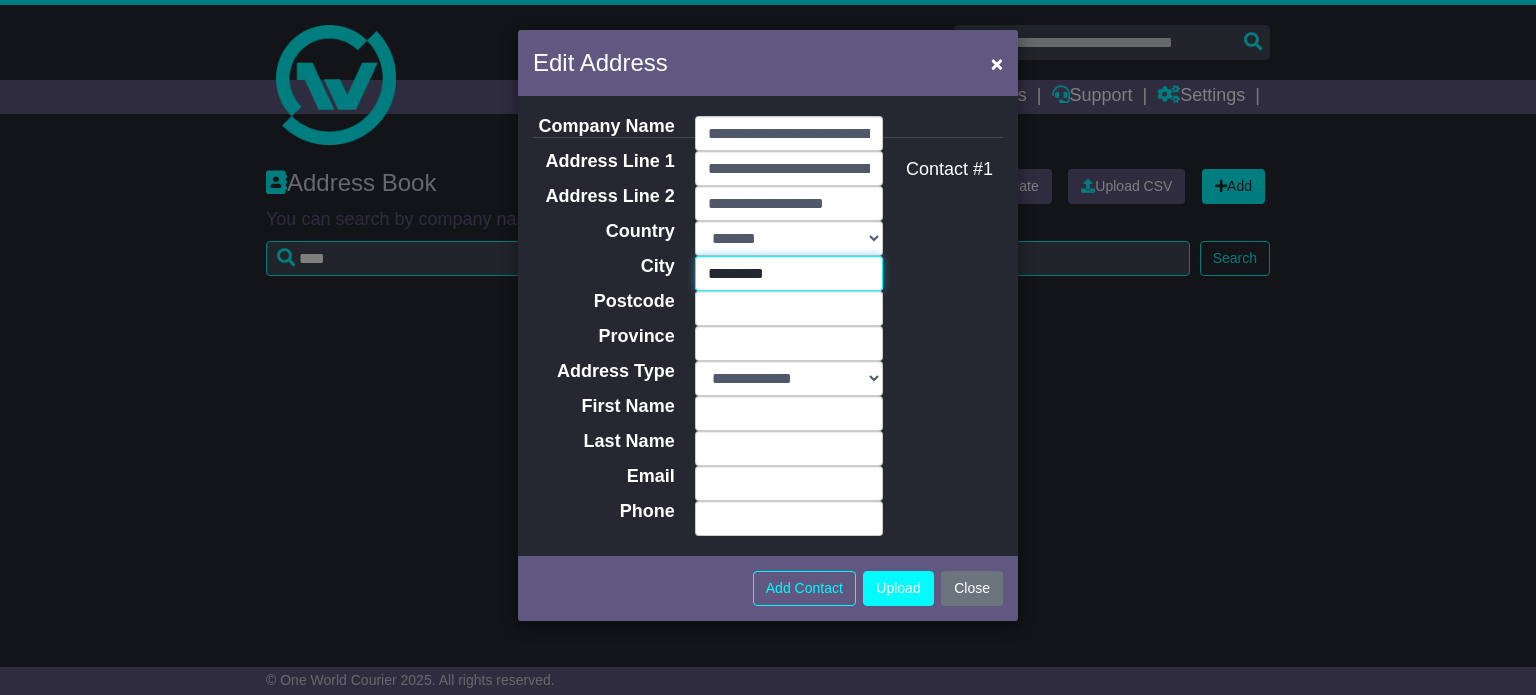 type 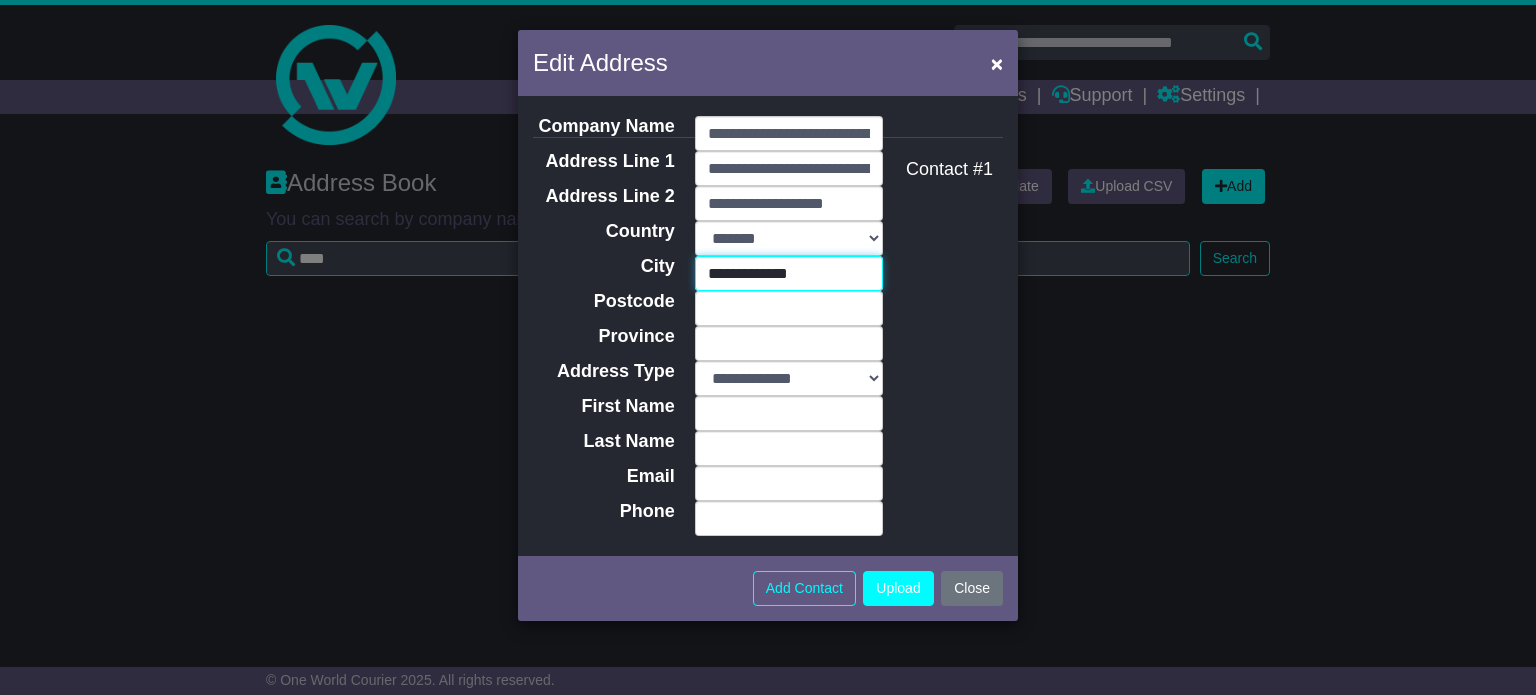 type on "****" 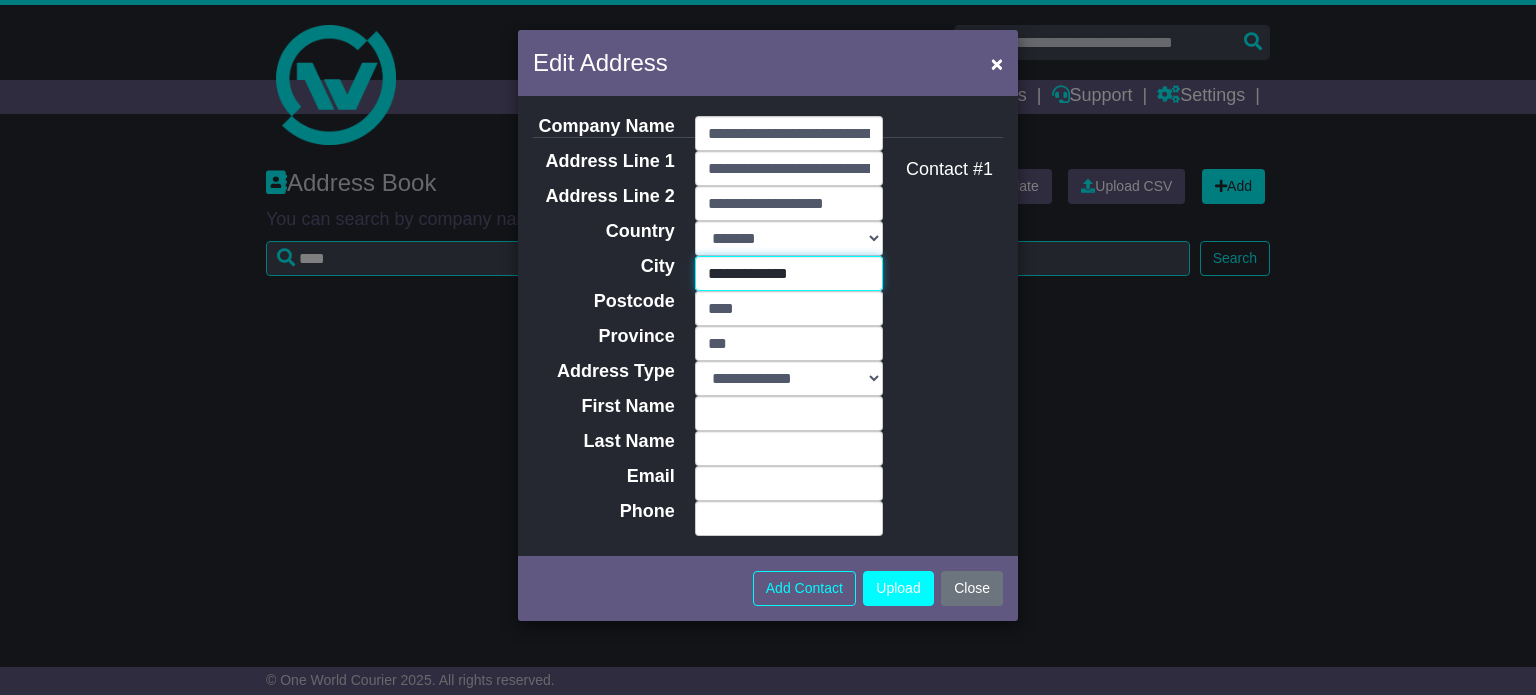 type on "**********" 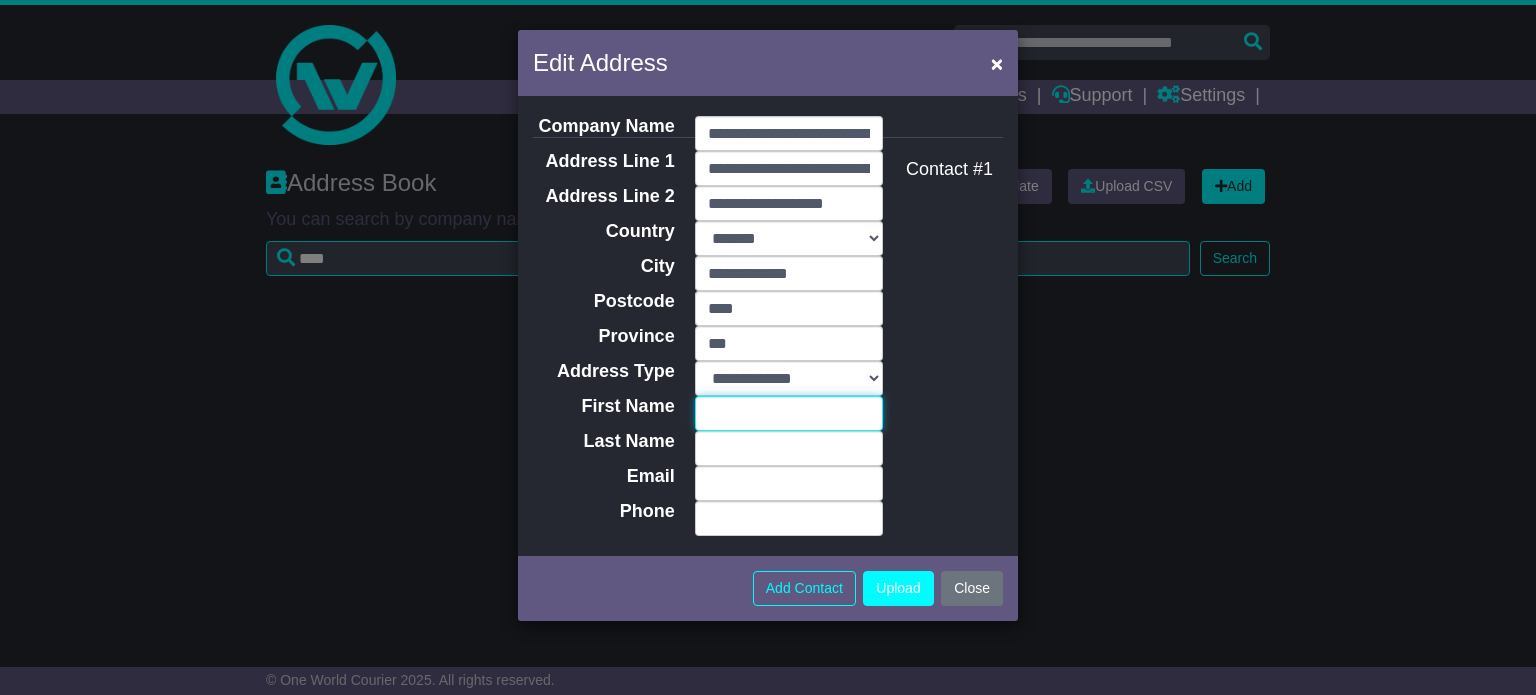 click on "First Name" at bounding box center [789, 413] 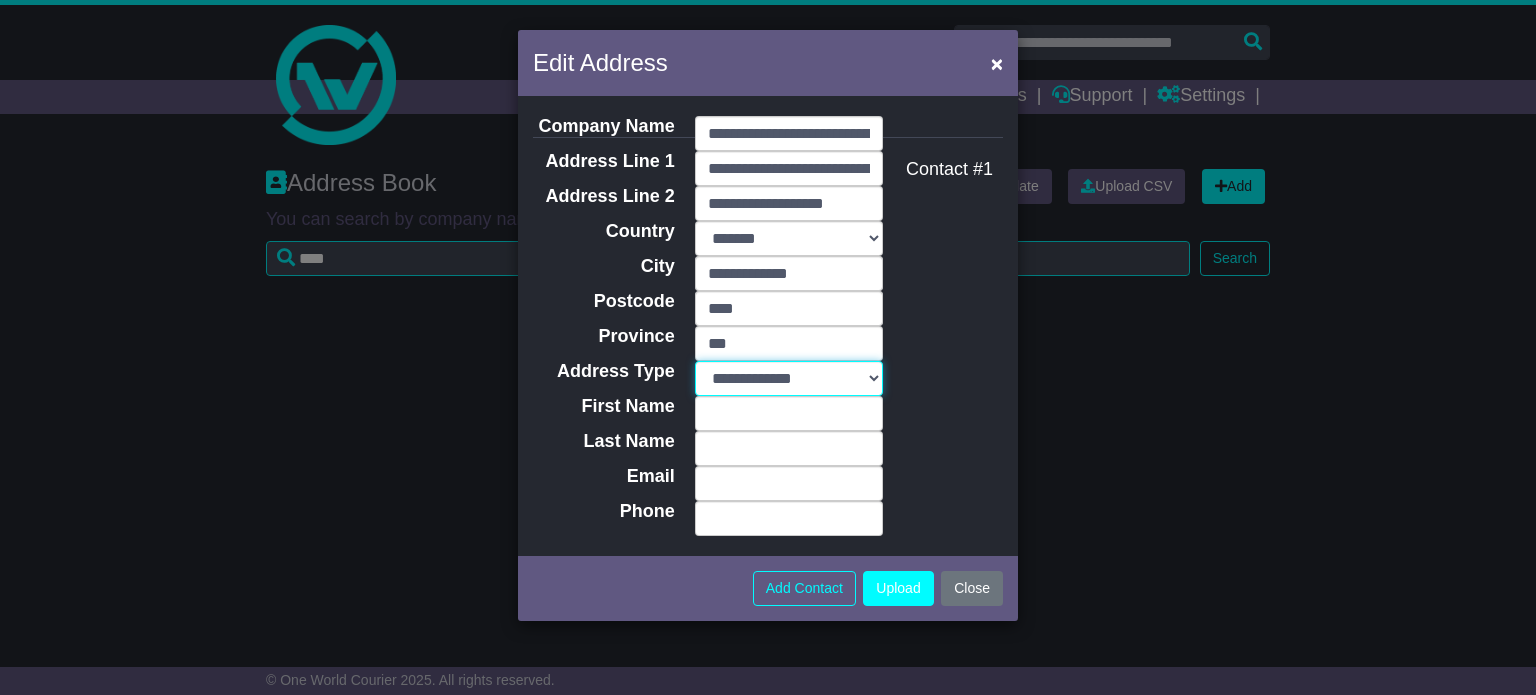 click on "**********" at bounding box center [789, 378] 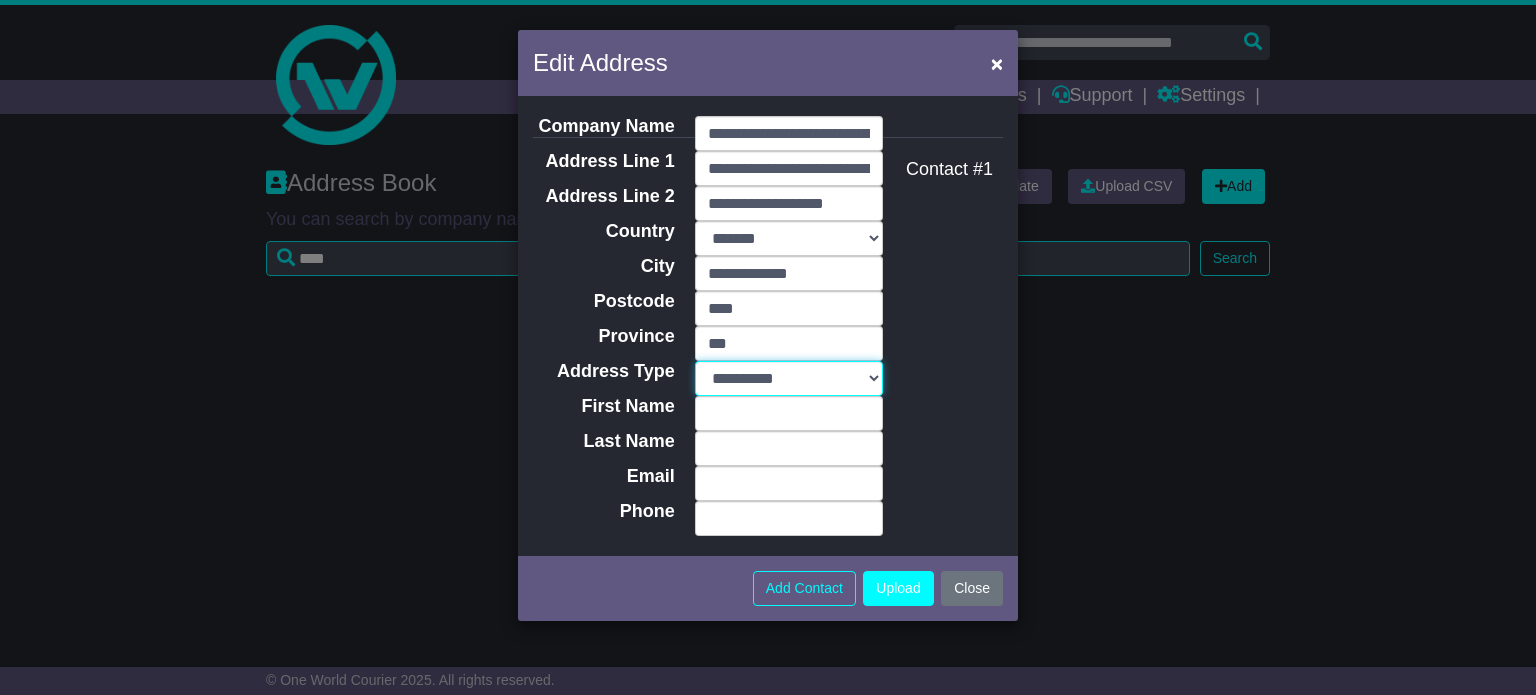click on "**********" at bounding box center (789, 378) 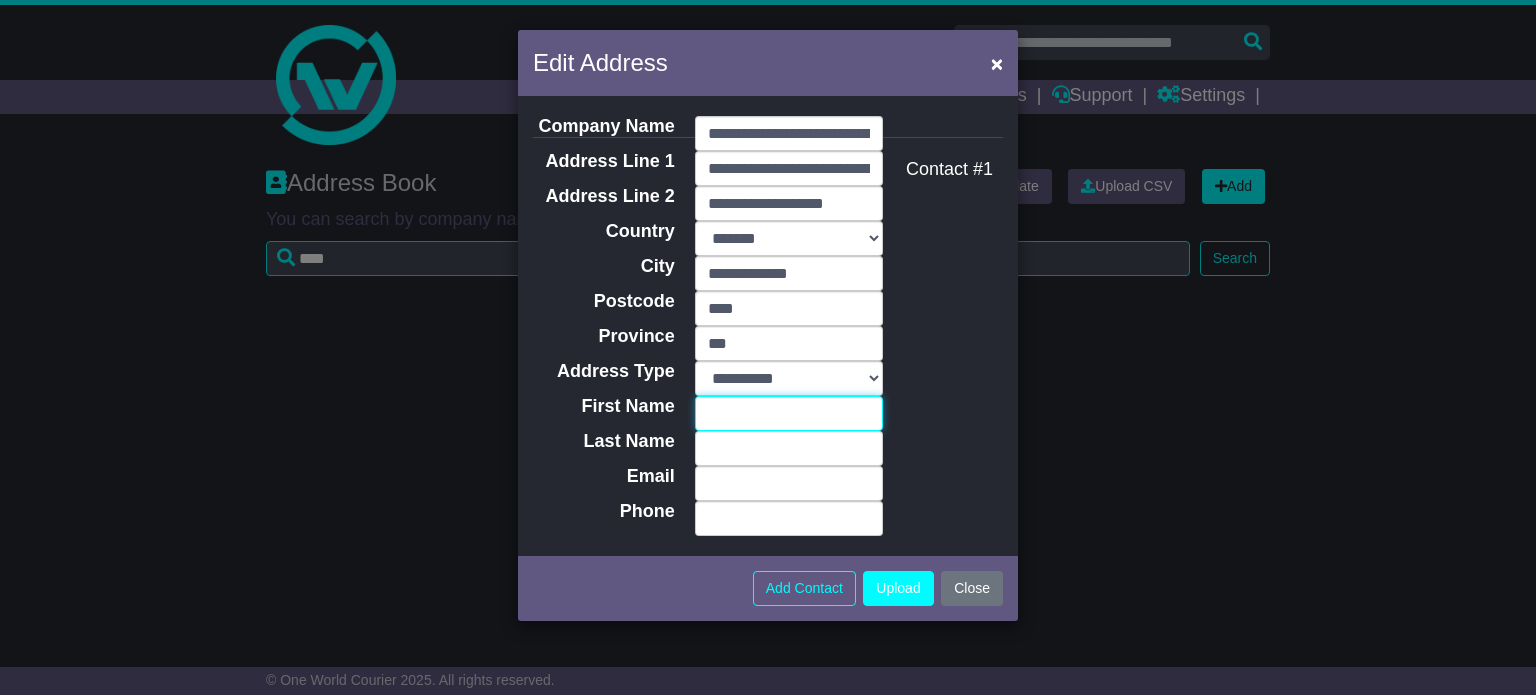click on "First Name" at bounding box center (789, 413) 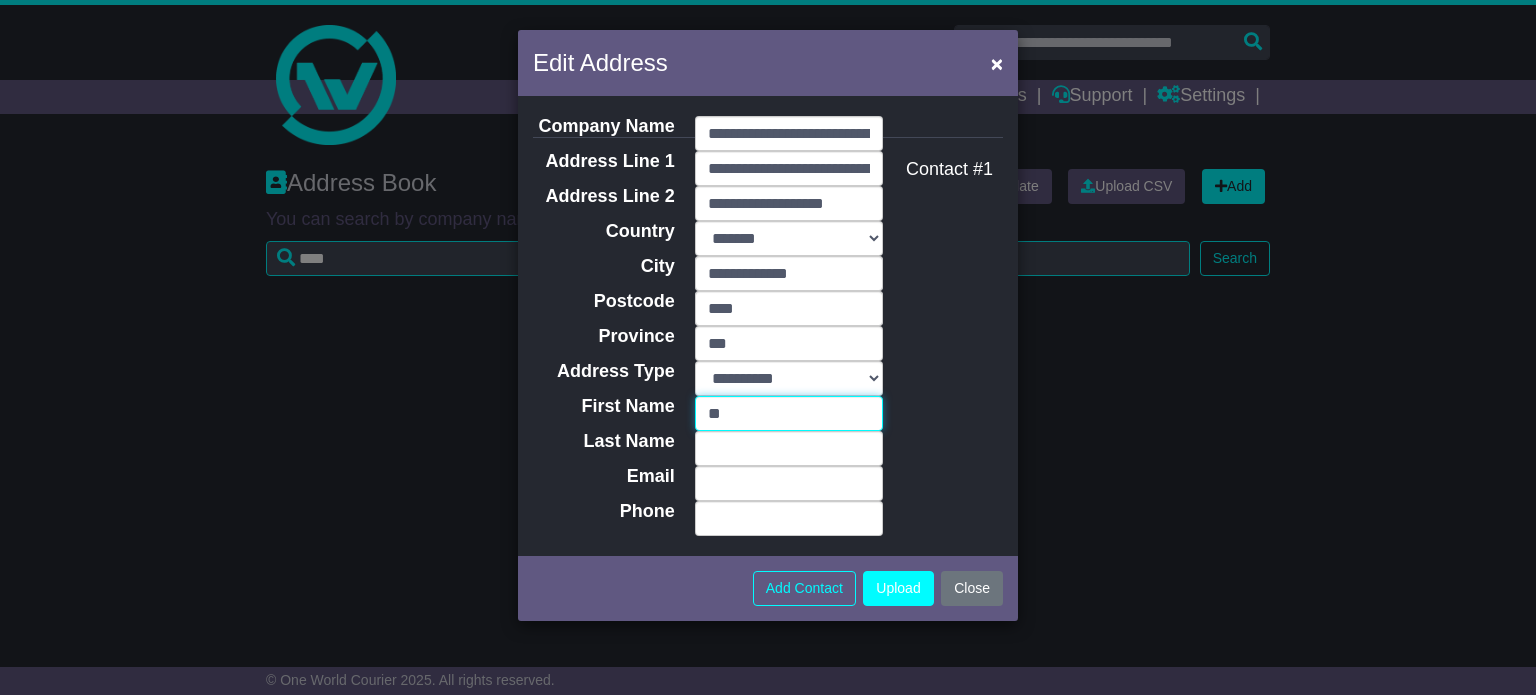 type on "*****" 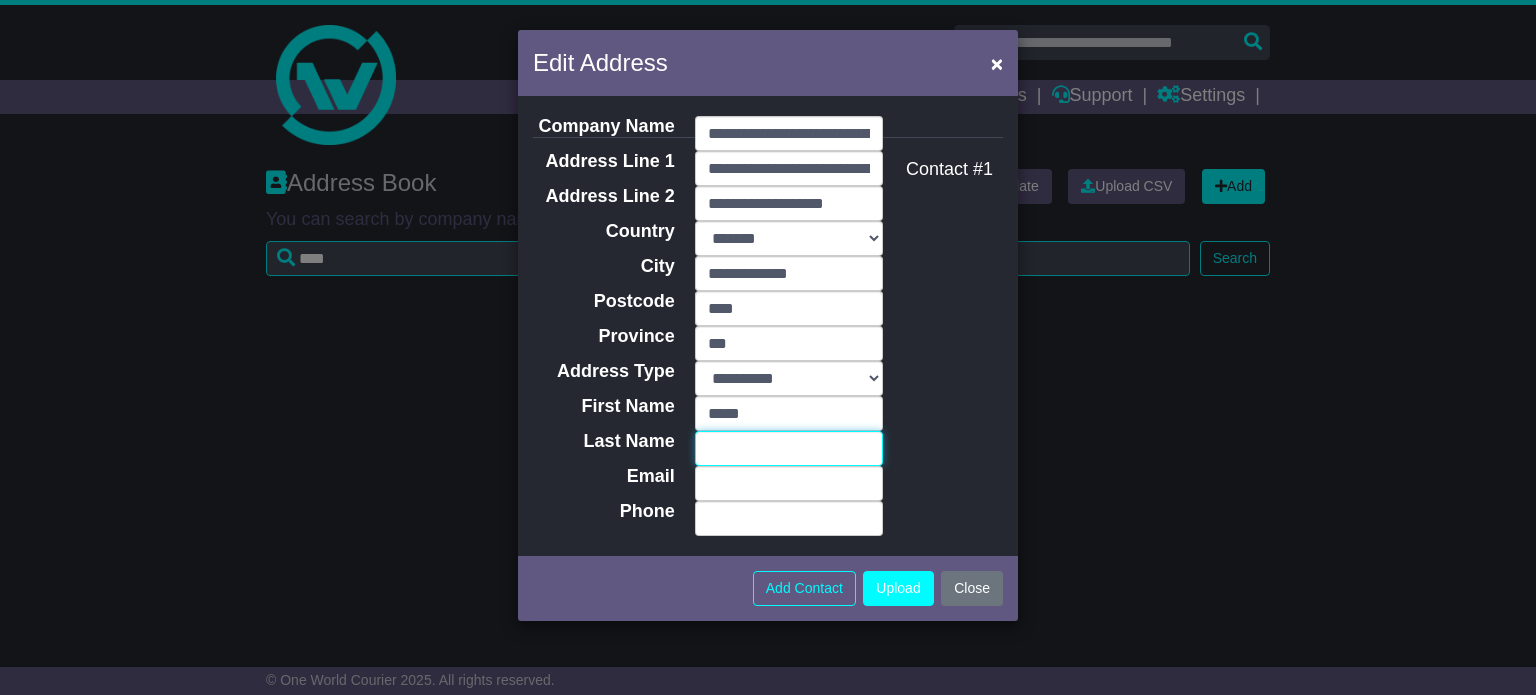 click on "Last Name" at bounding box center (789, 448) 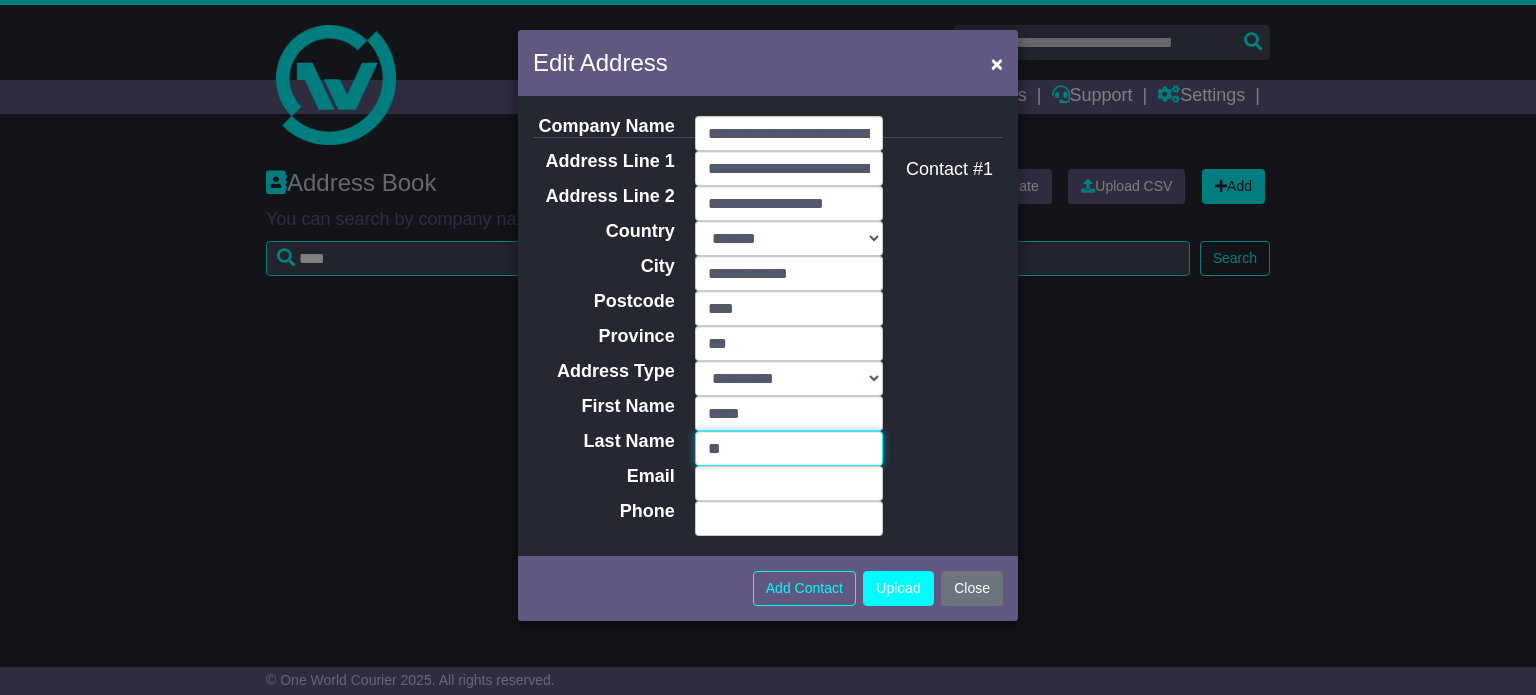 type on "*******" 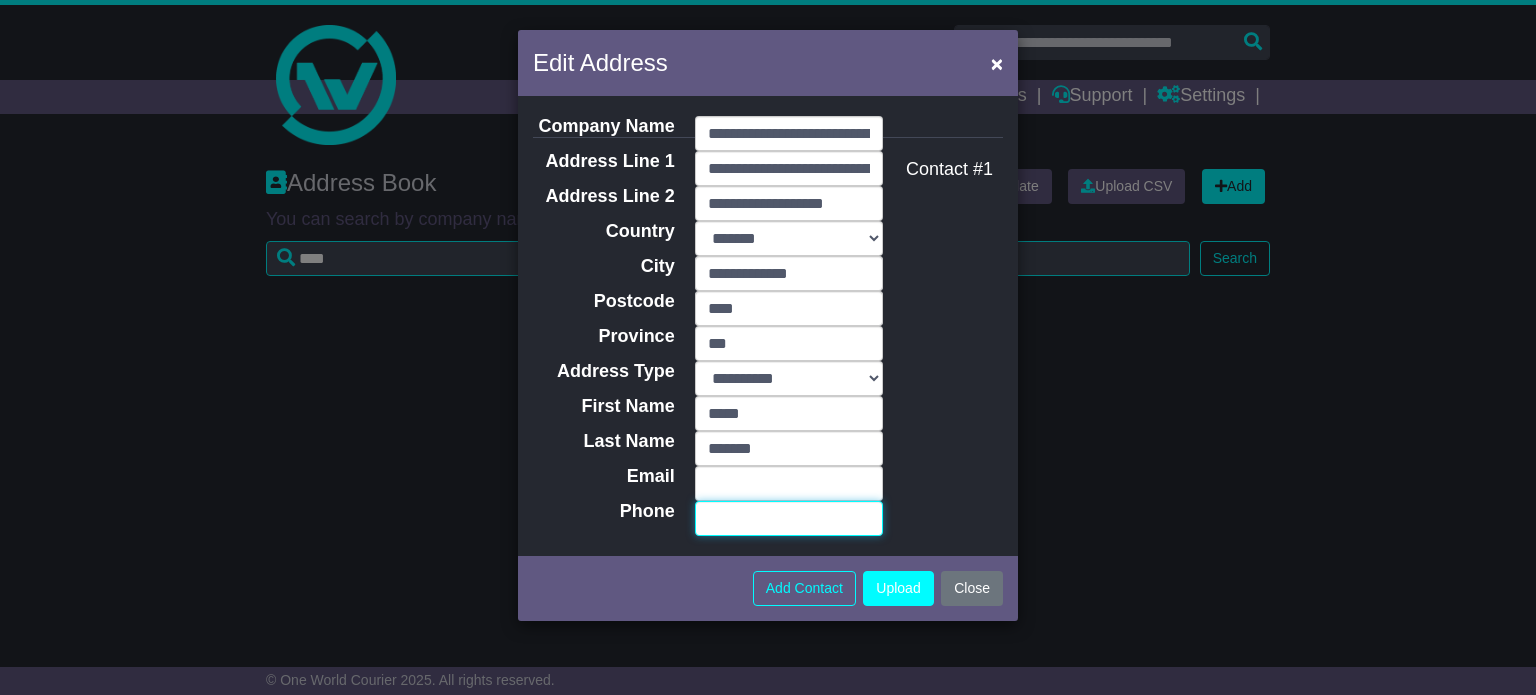 click on "Phone" at bounding box center (789, 518) 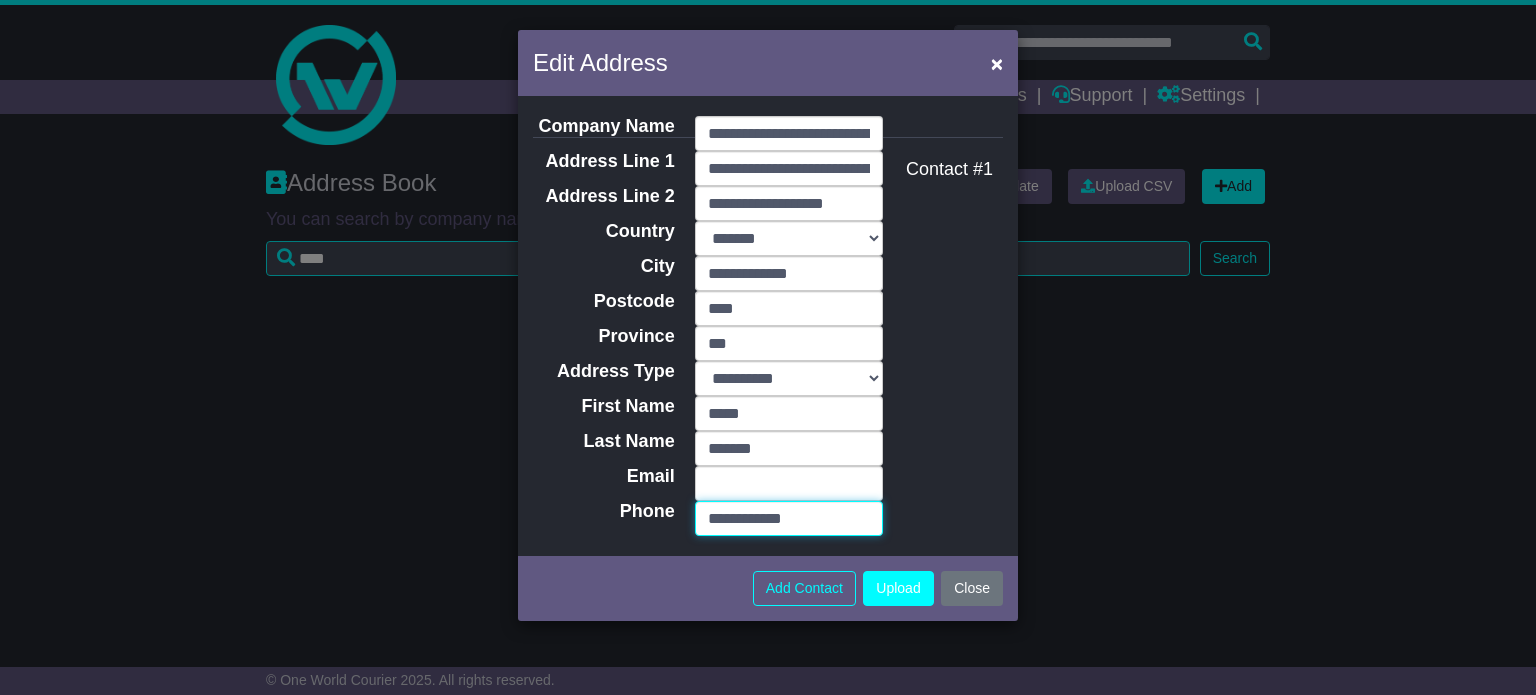 type on "**********" 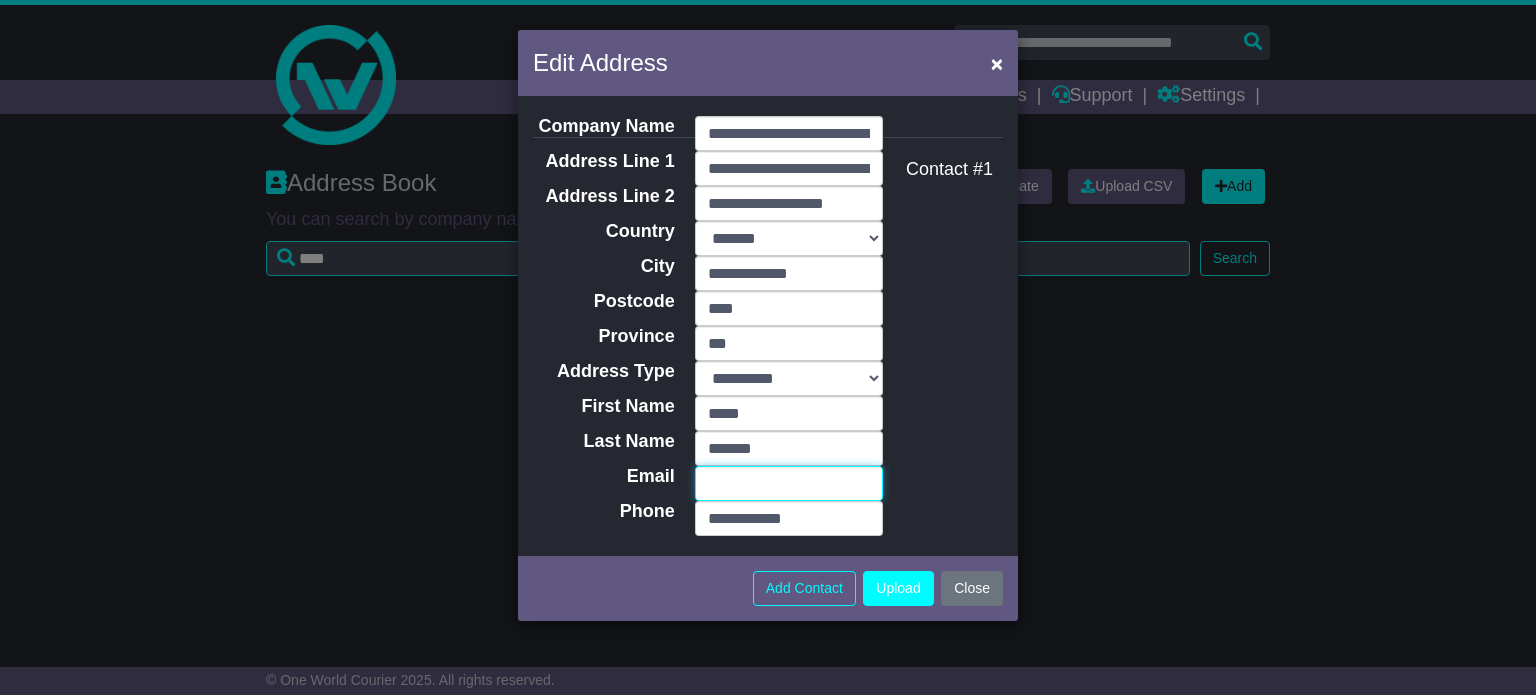 click on "Email" at bounding box center (789, 483) 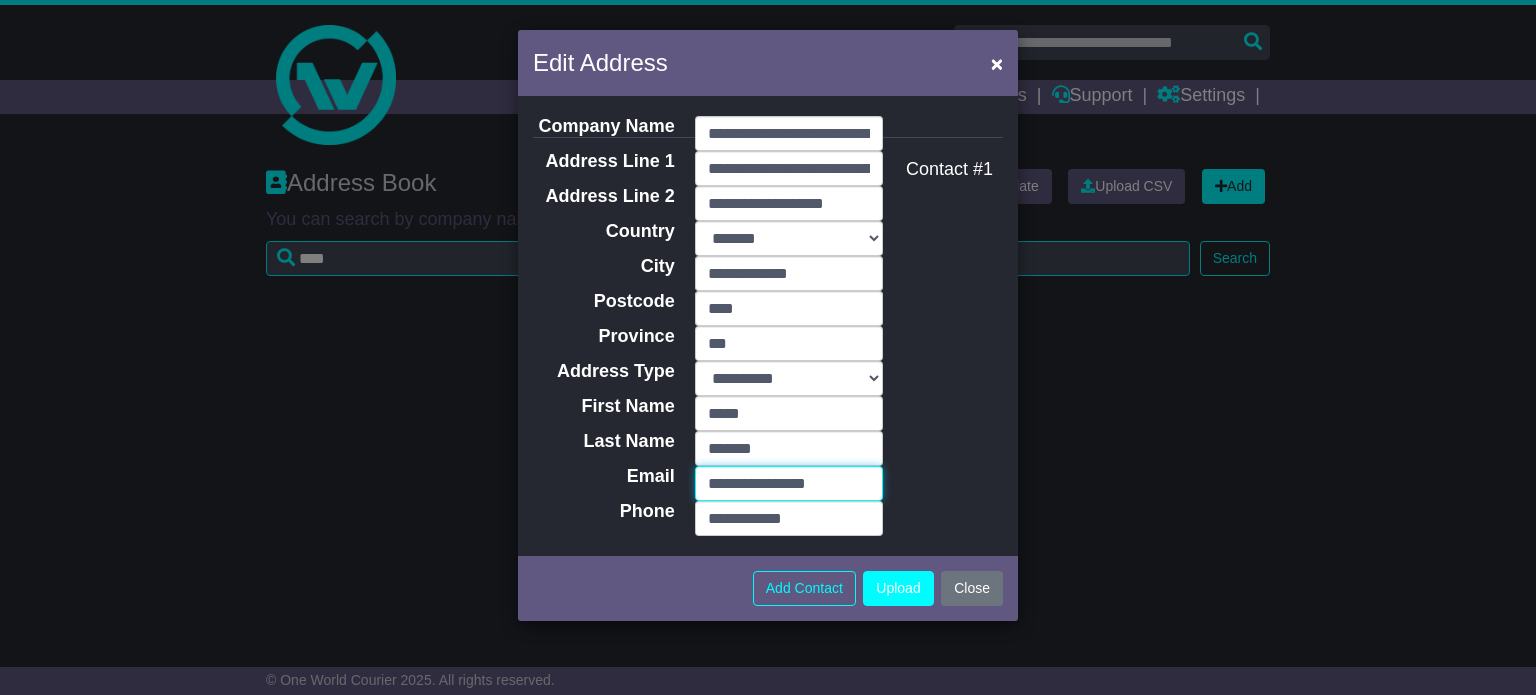 type on "**********" 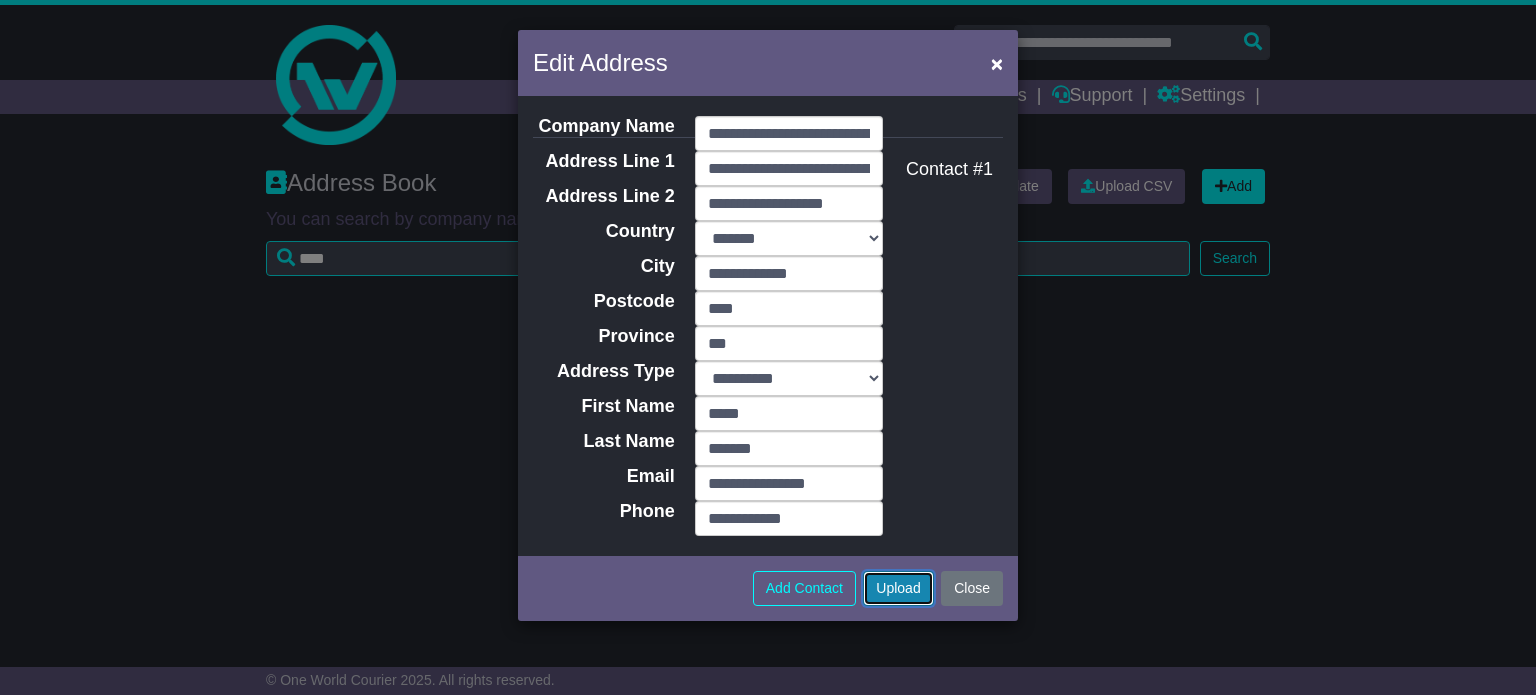 click on "Upload" at bounding box center [898, 588] 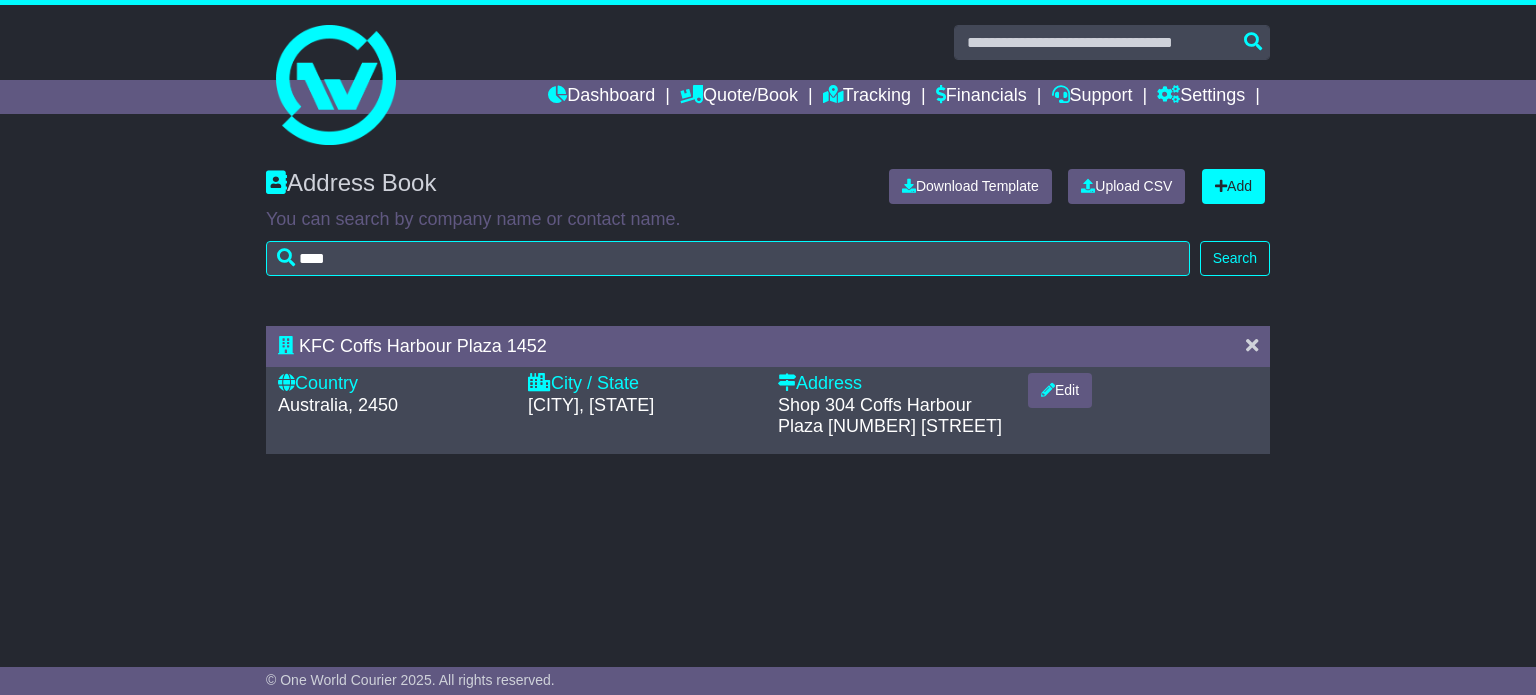 click on "Address Book
Download Template
Upload CSV
Add
You can search by company name or contact name.
****
Search
KFC Coffs Harbour Plaza 1452" at bounding box center [768, 392] 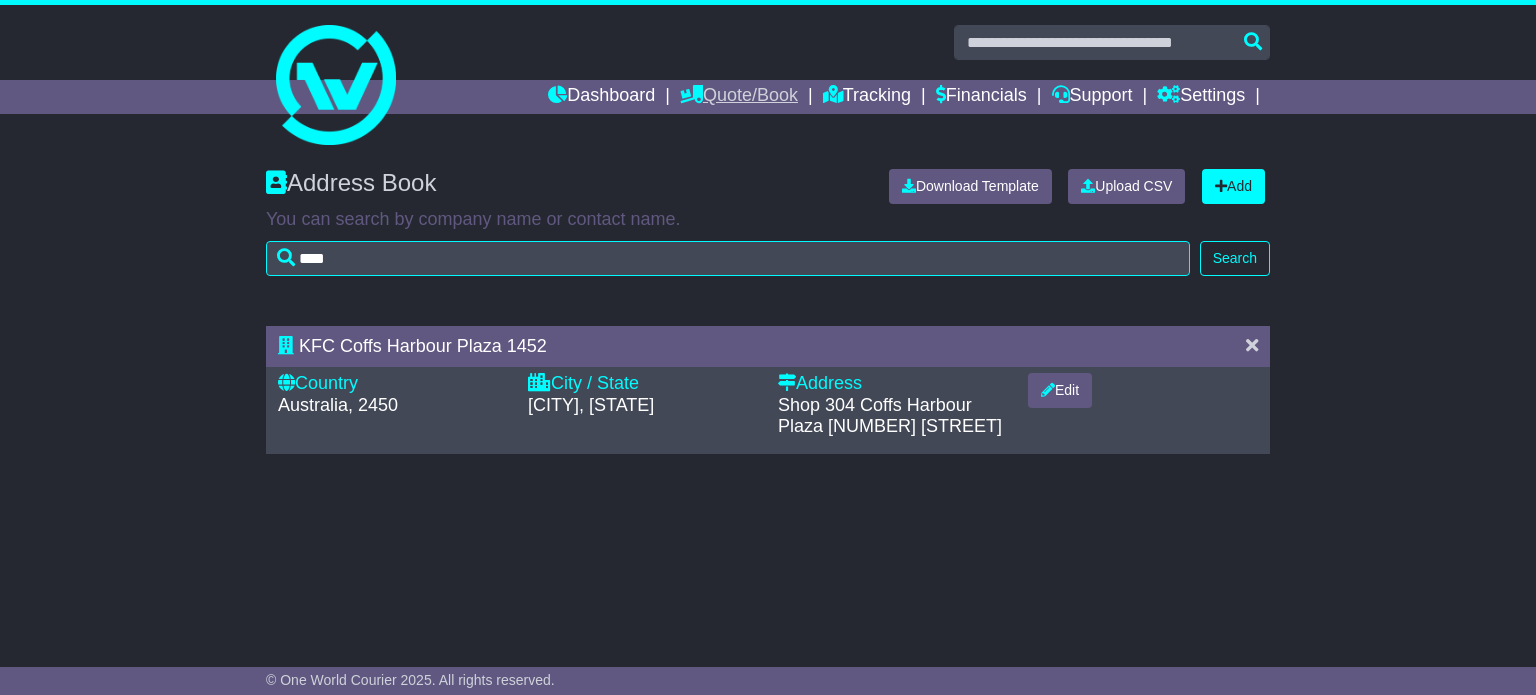 click on "Quote/Book" at bounding box center [739, 97] 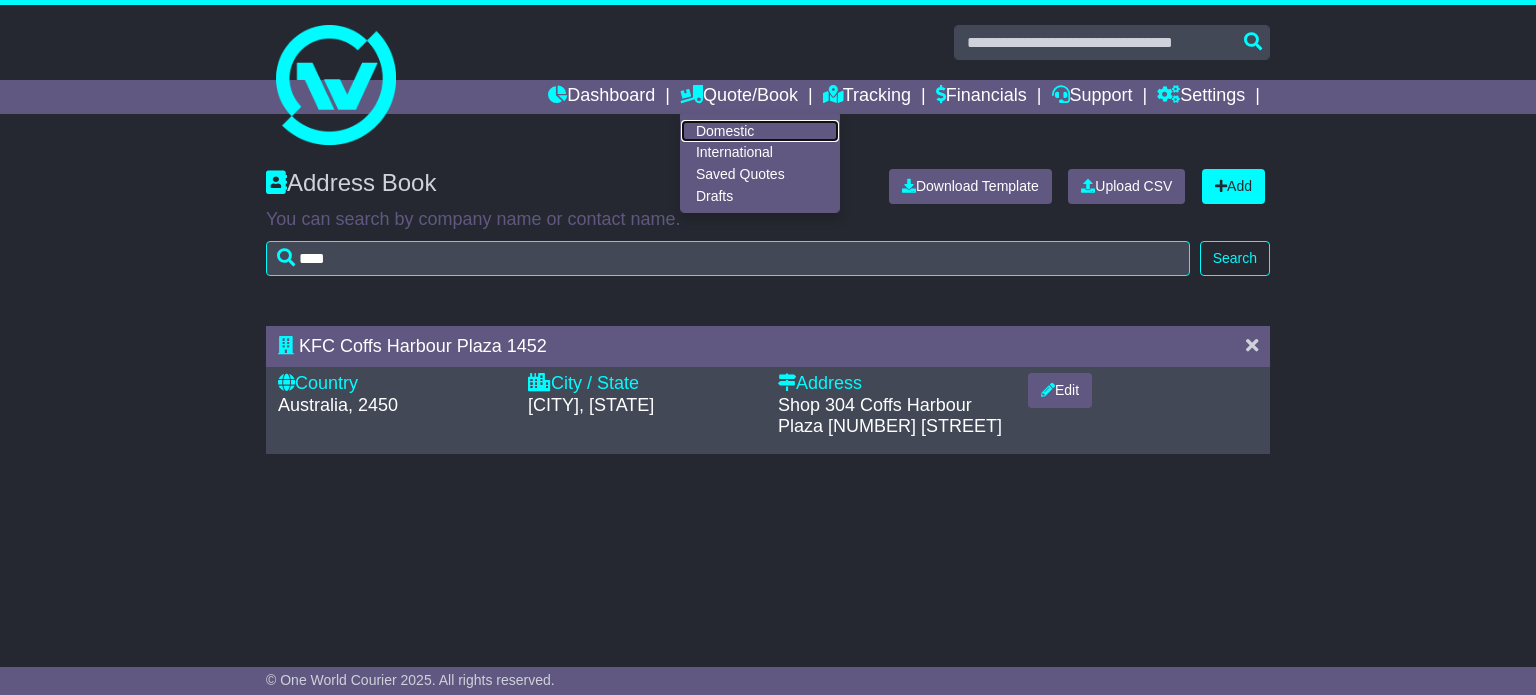 click on "Domestic" at bounding box center [760, 131] 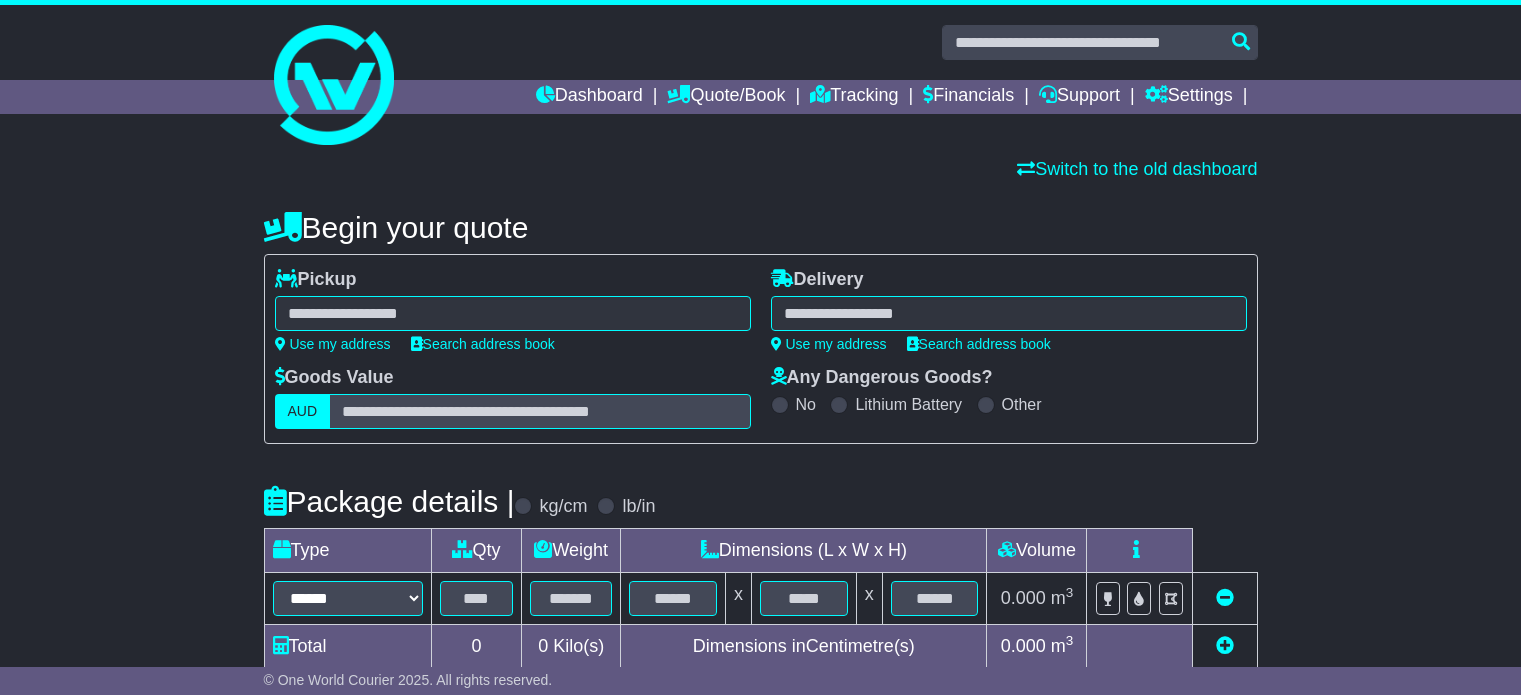 scroll, scrollTop: 0, scrollLeft: 0, axis: both 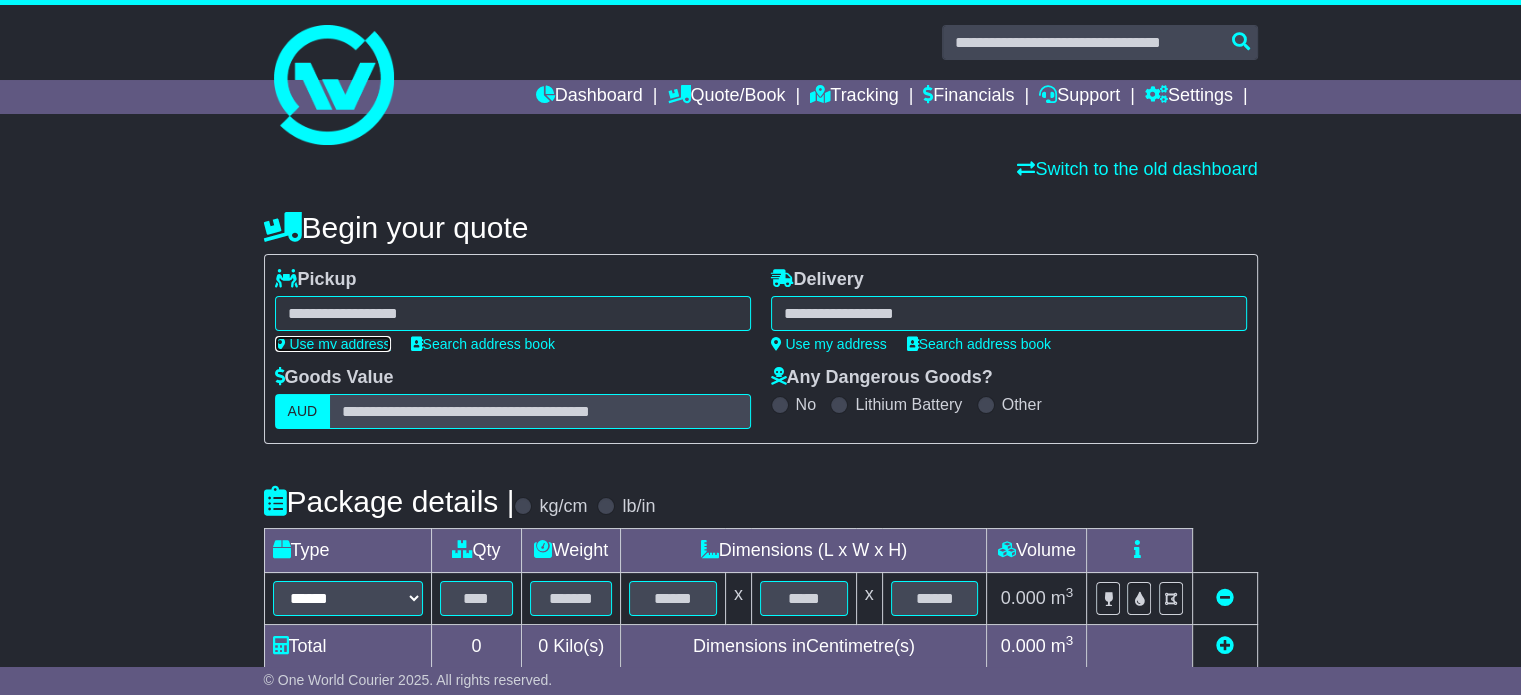 click on "Use my address" at bounding box center (333, 344) 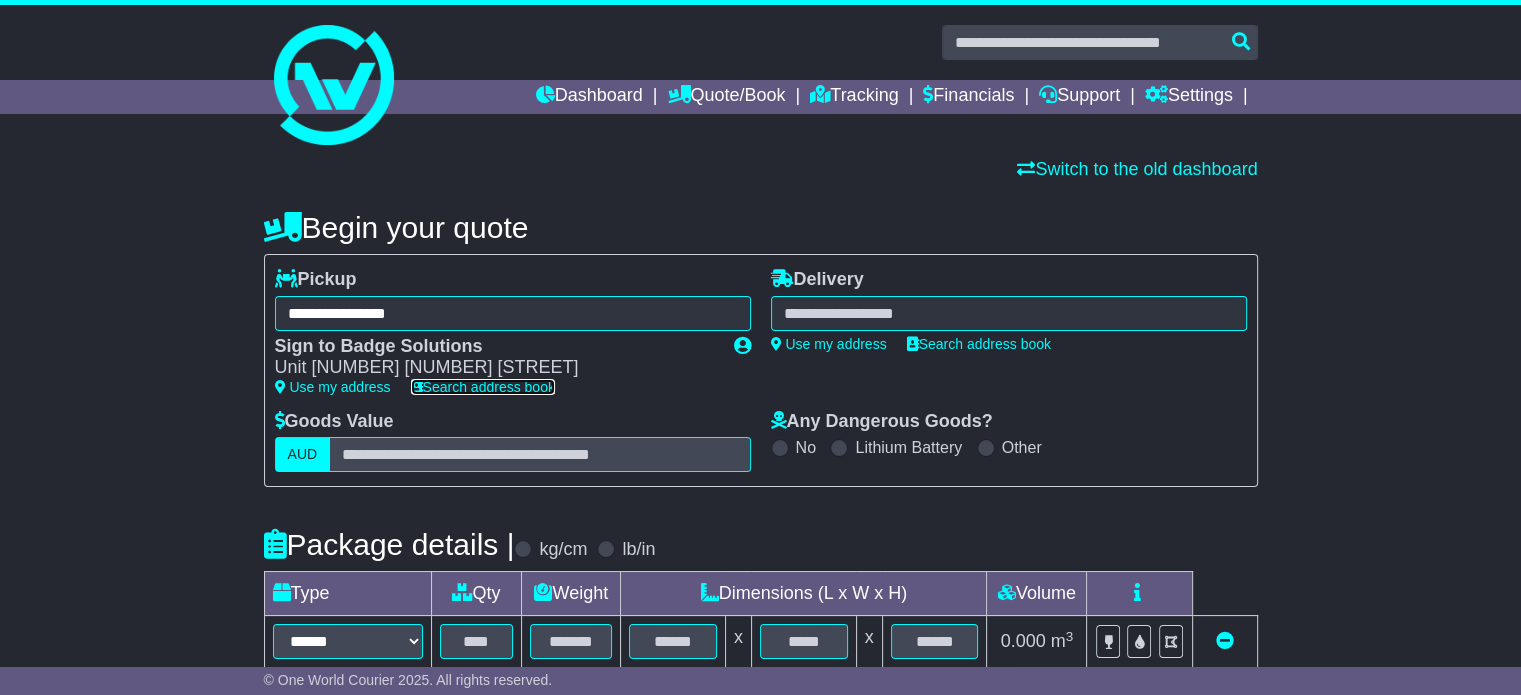 click on "Search address book" at bounding box center [483, 387] 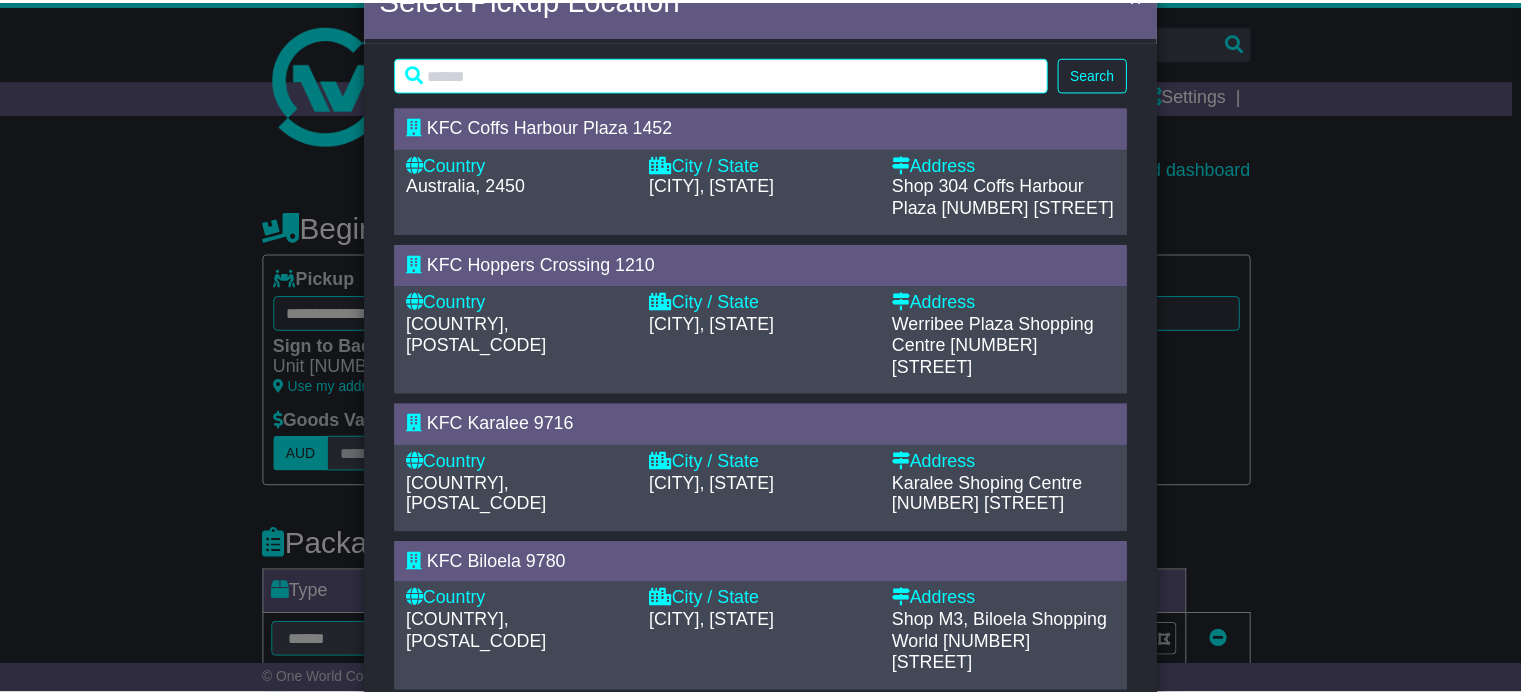 scroll, scrollTop: 0, scrollLeft: 0, axis: both 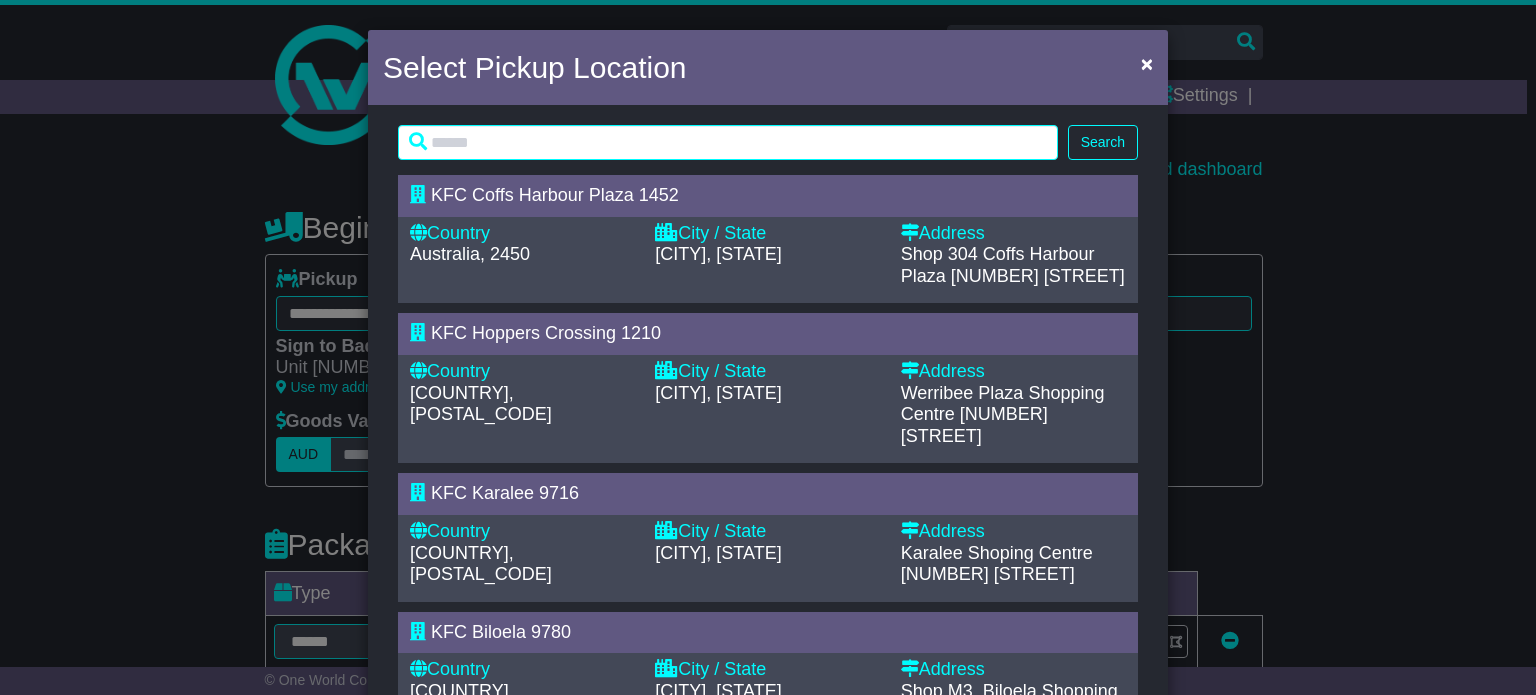 click on "Search
Loading...
KFC Coffs Harbour Plaza 1452
Country
Australia, 2450
City / State
COFFS HARBOUR, NSW
Address
253 Pacific Highway" at bounding box center [768, 903] 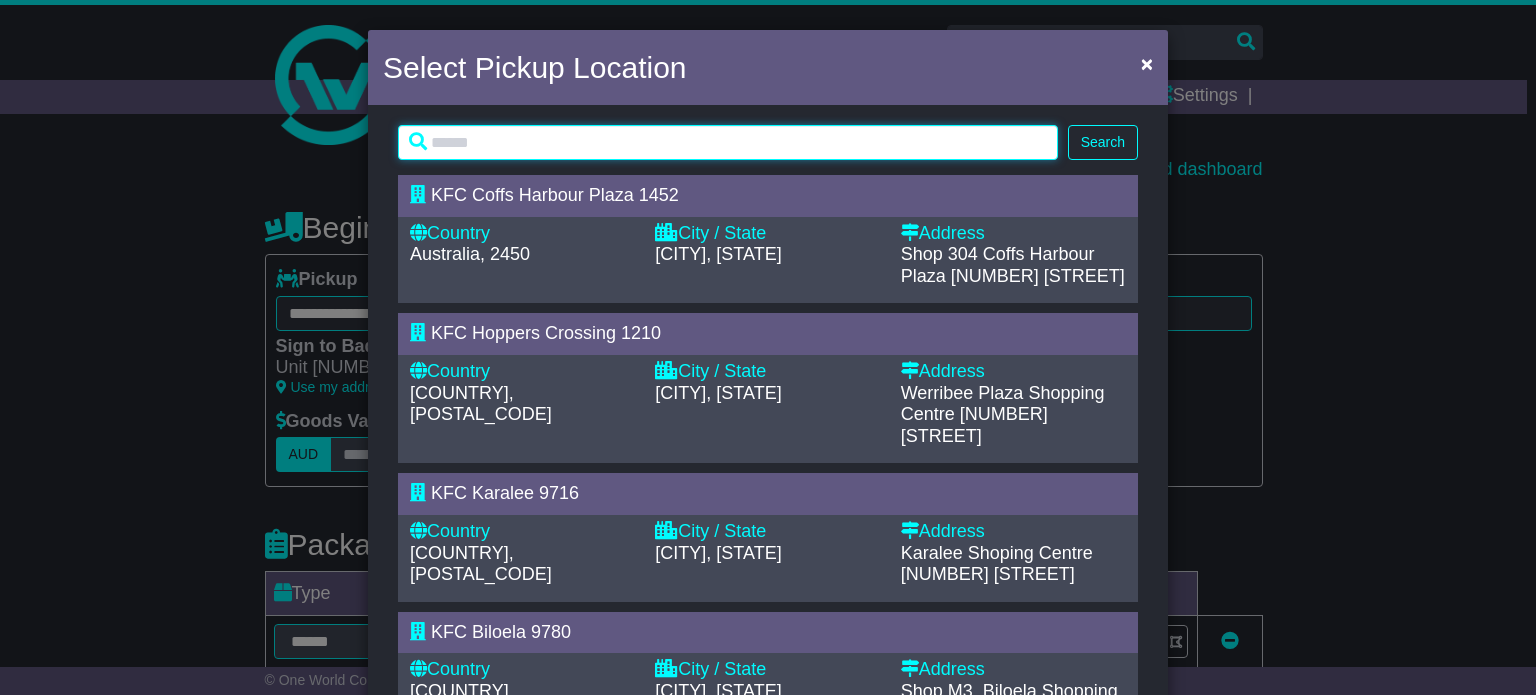 click at bounding box center [728, 142] 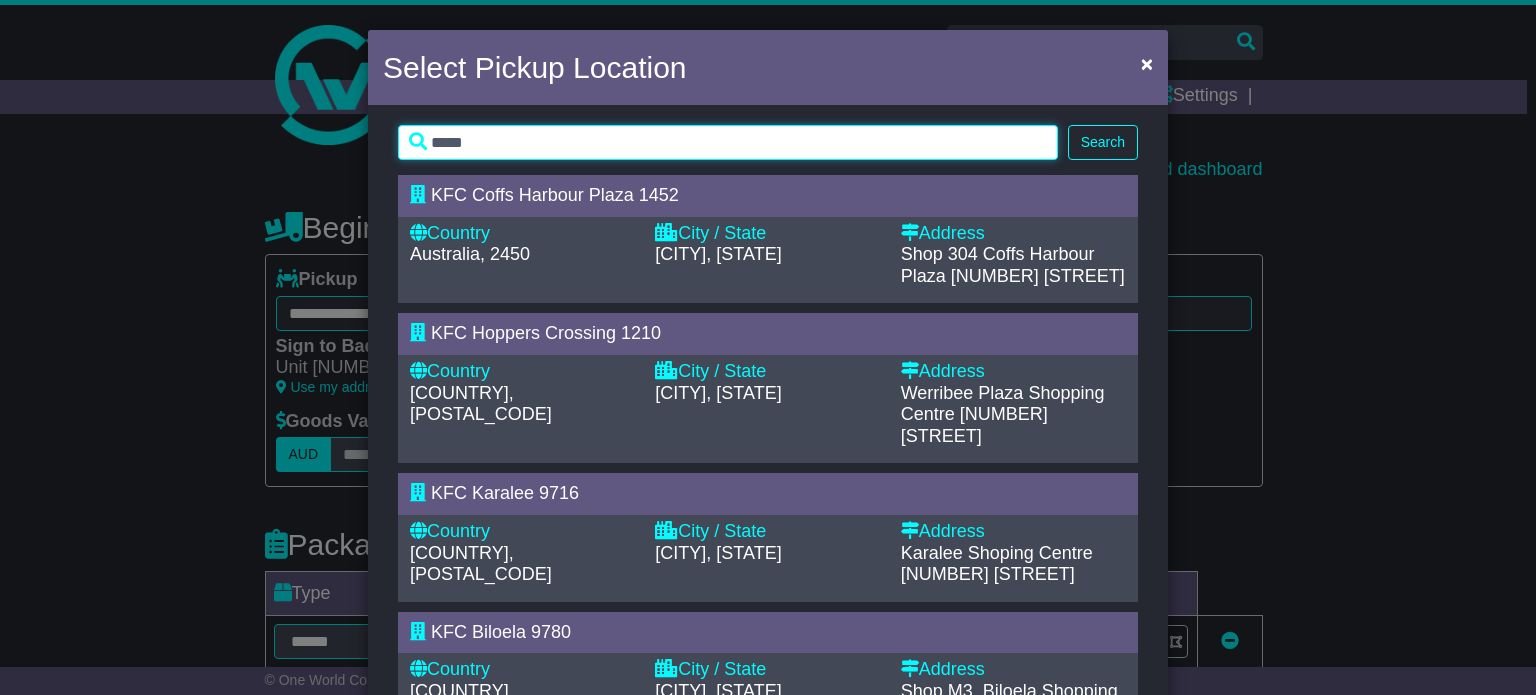 type on "*****" 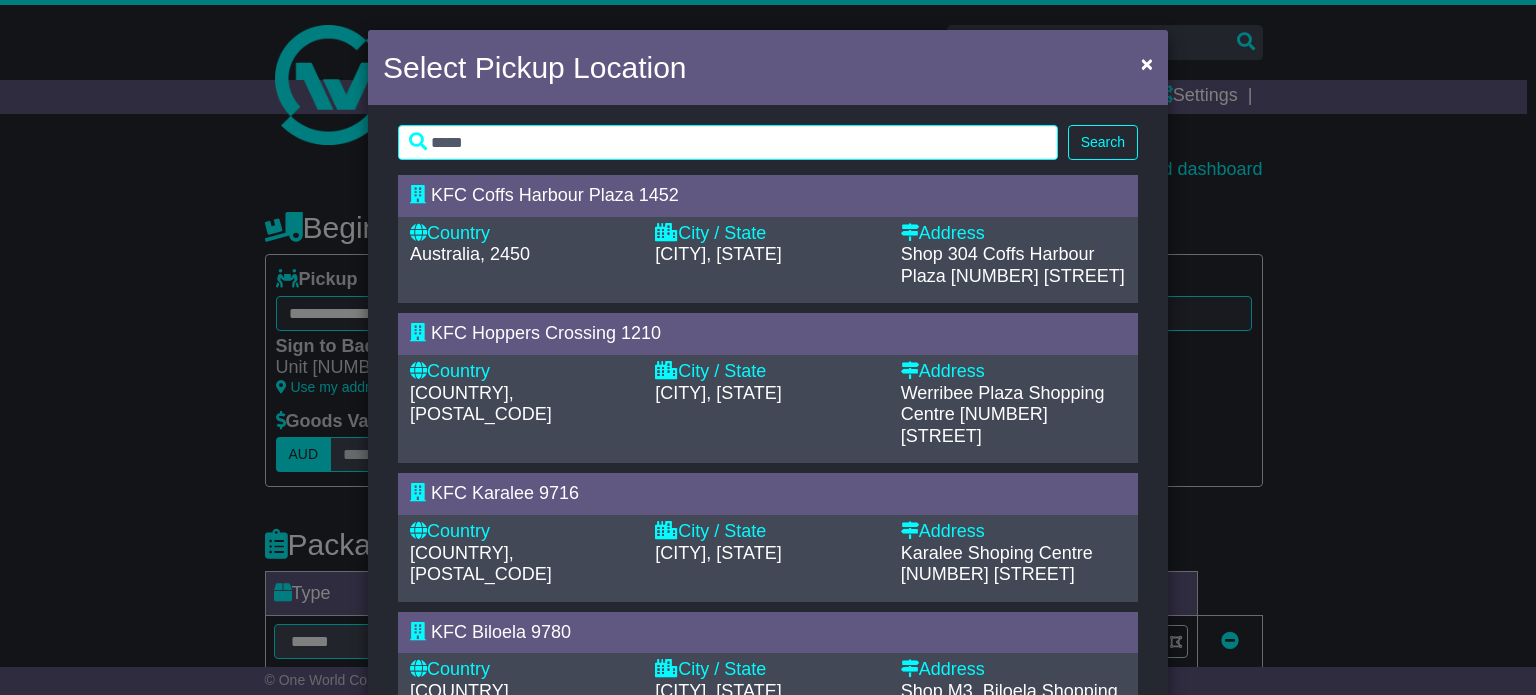 drag, startPoint x: 1128, startPoint y: 137, endPoint x: 1117, endPoint y: 139, distance: 11.18034 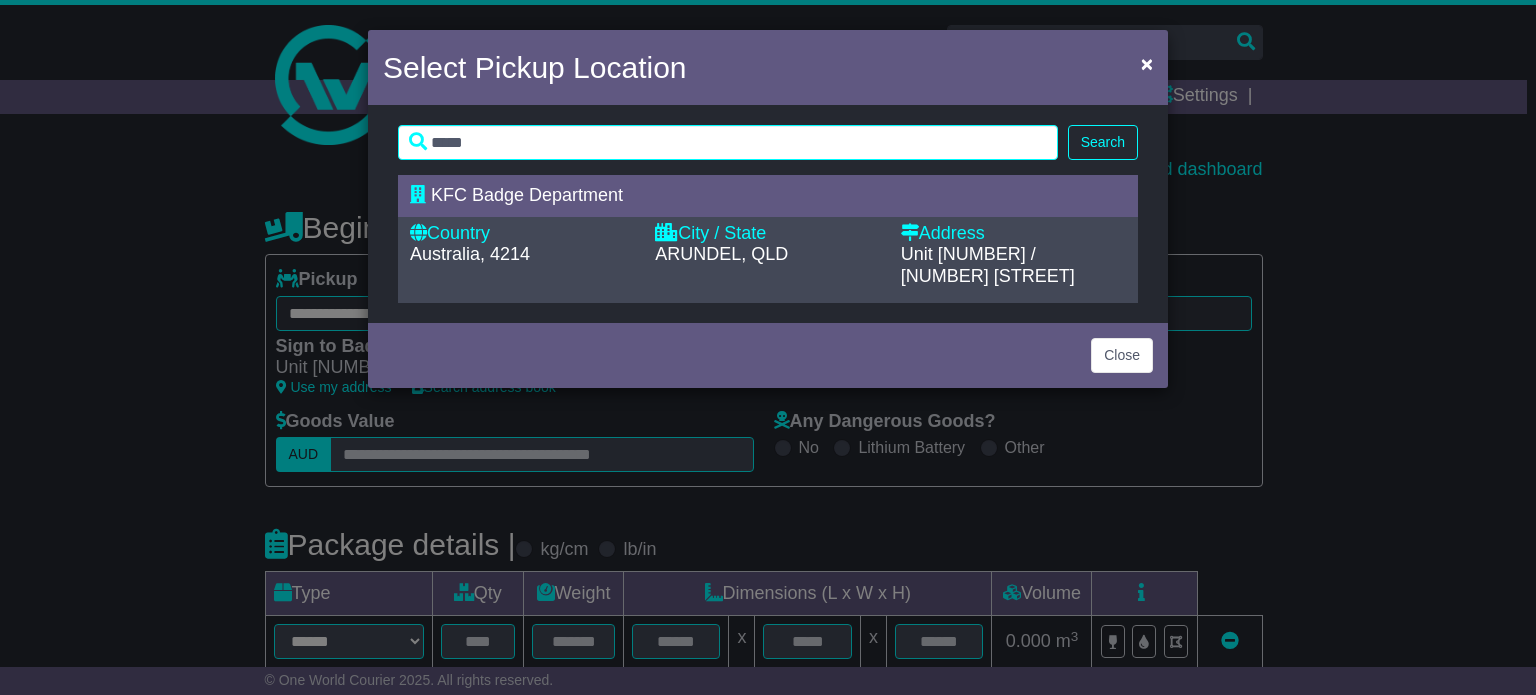 click on "KFC Badge Department" at bounding box center [768, 196] 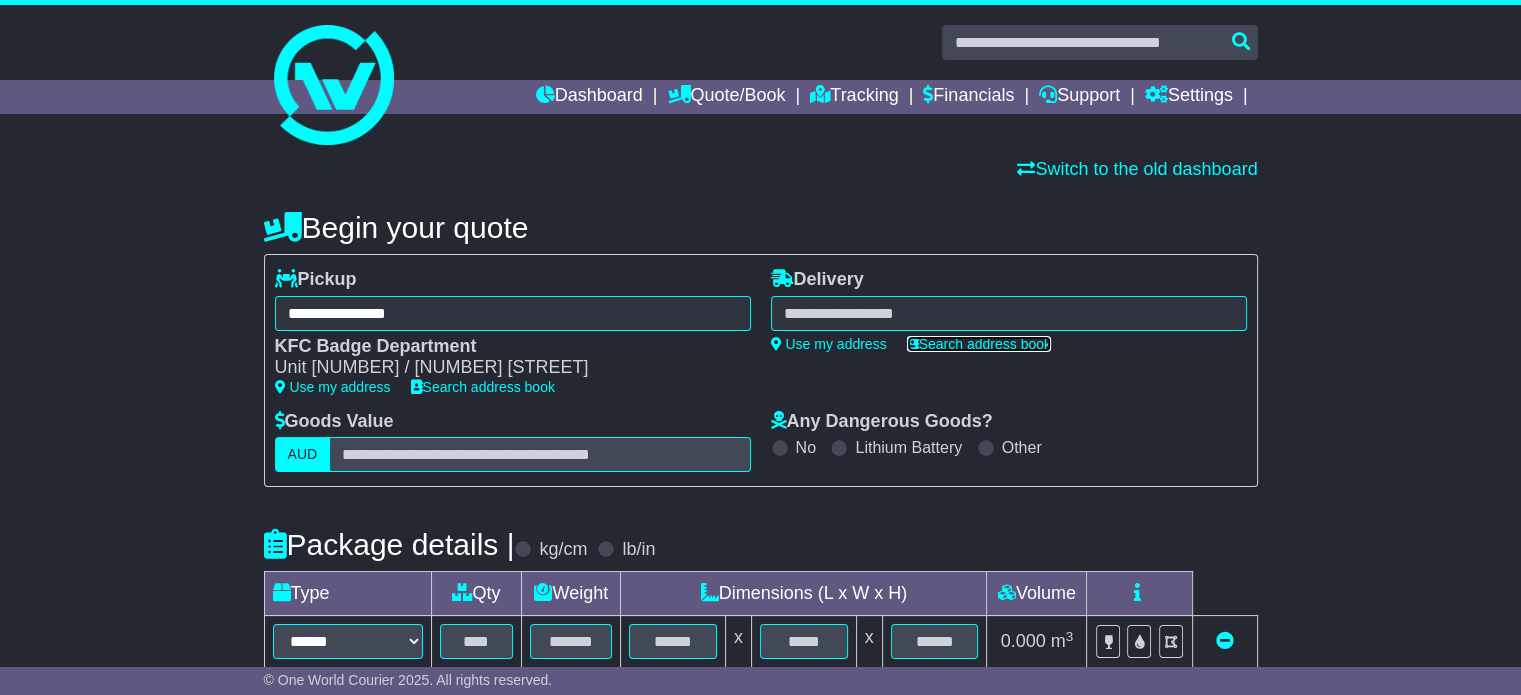 click on "Search address book" at bounding box center [979, 344] 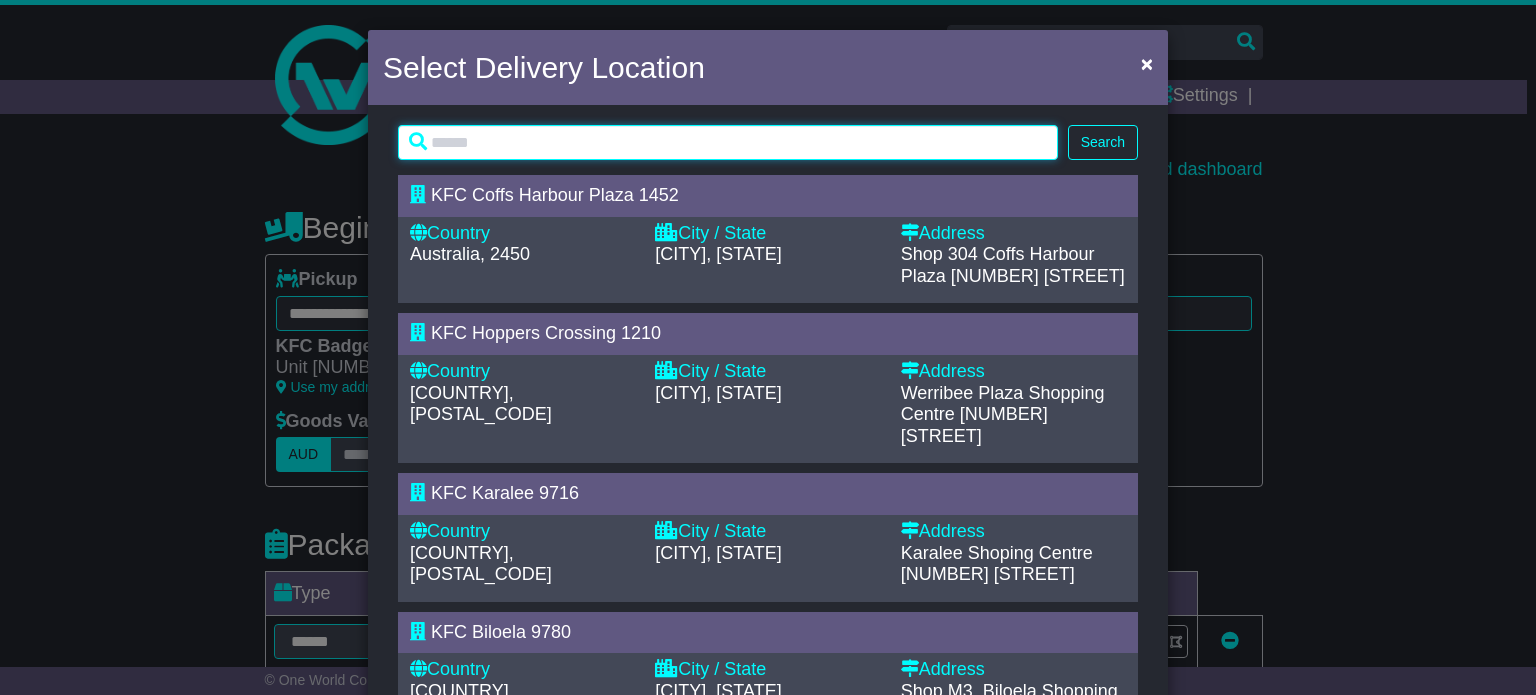 click at bounding box center [728, 142] 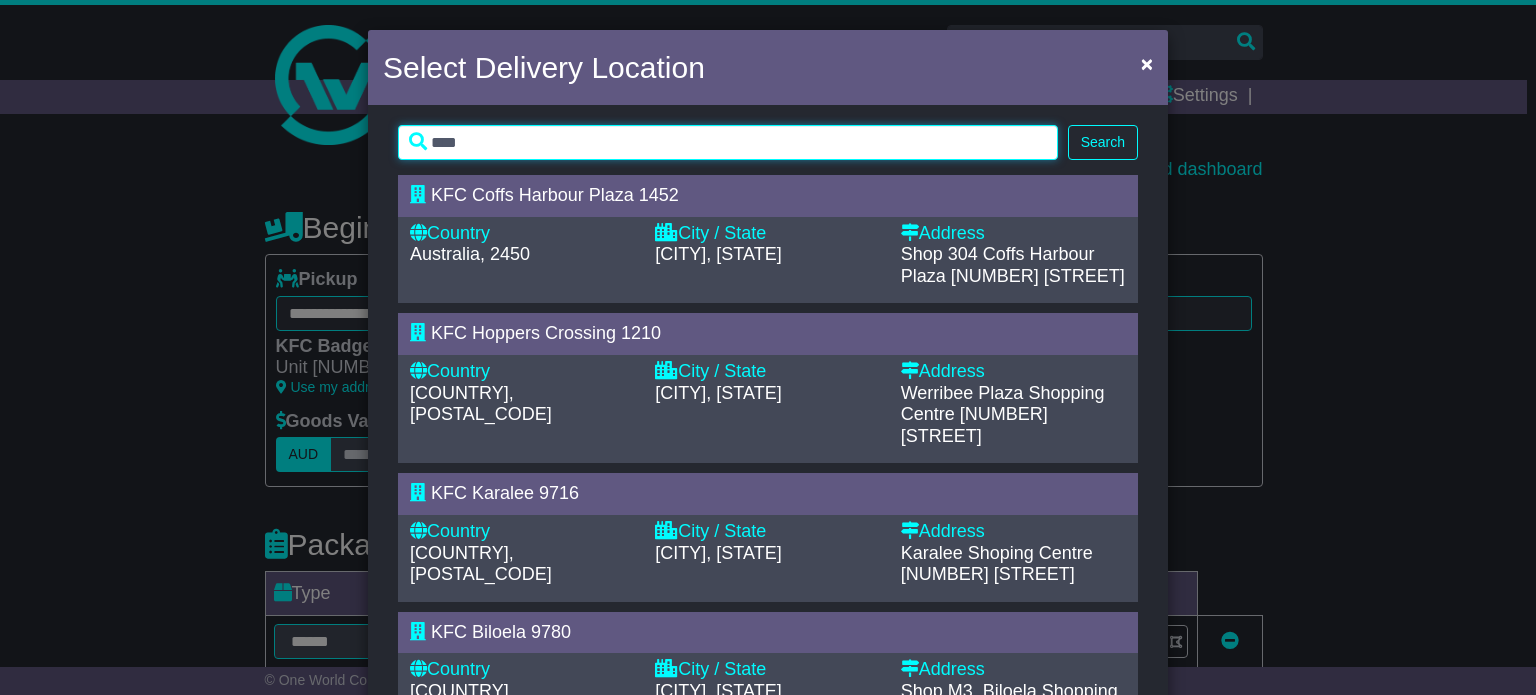 type on "****" 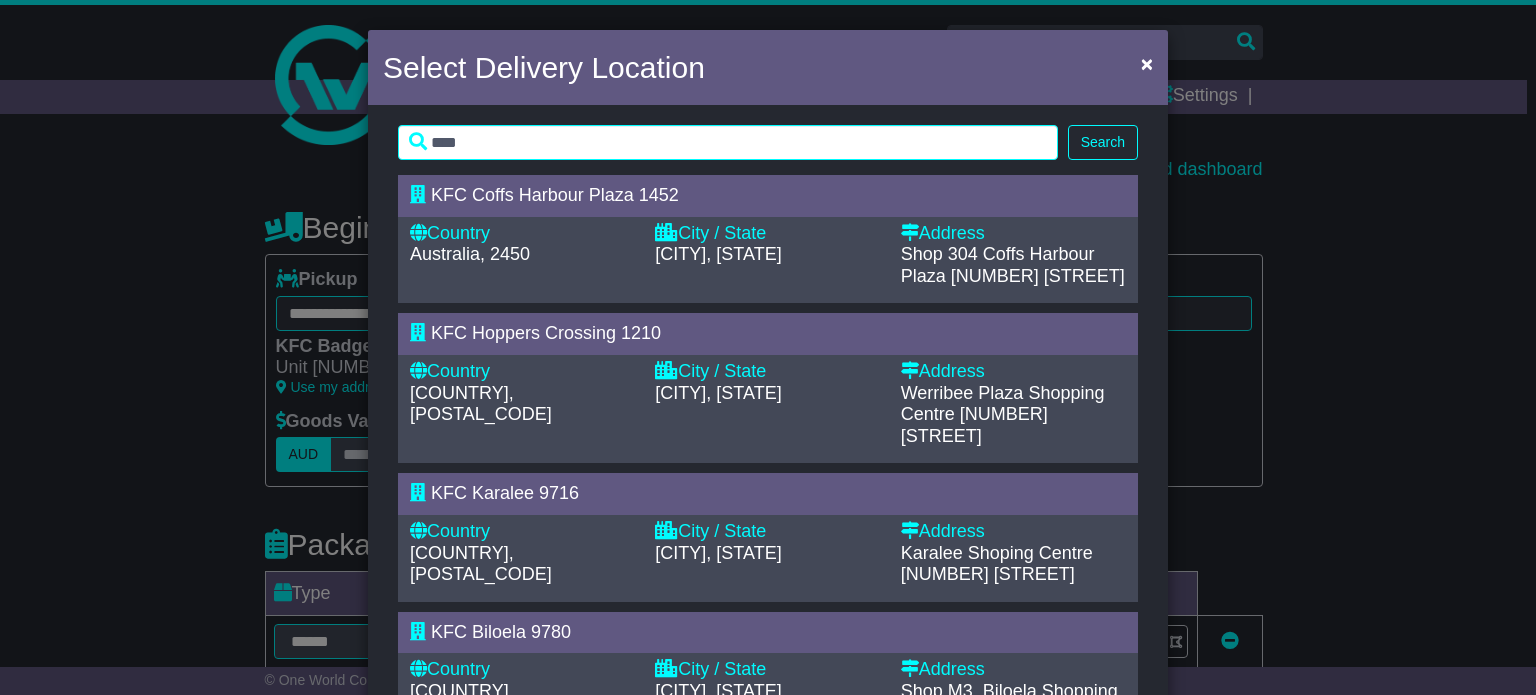 click on "Search" at bounding box center [1103, 142] 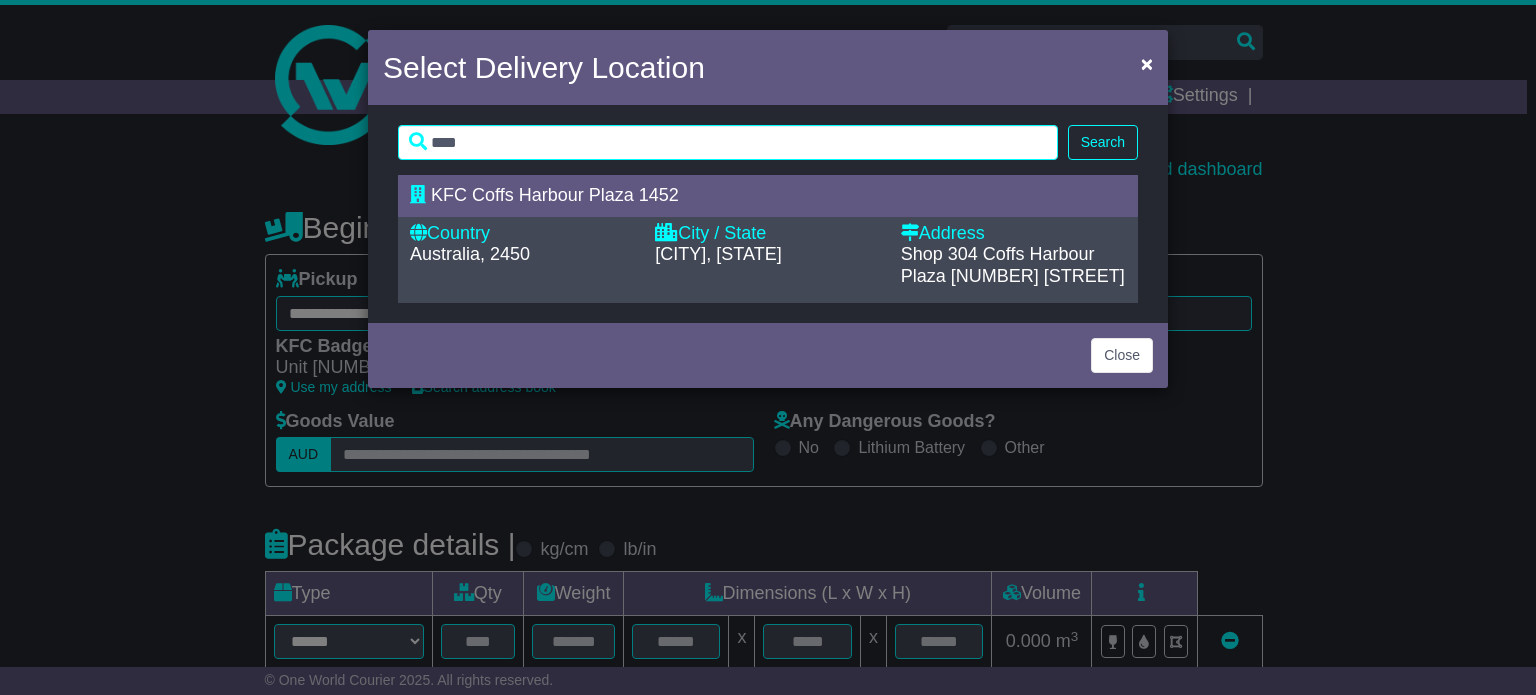 click on "KFC Coffs Harbour Plaza 1452" at bounding box center (555, 195) 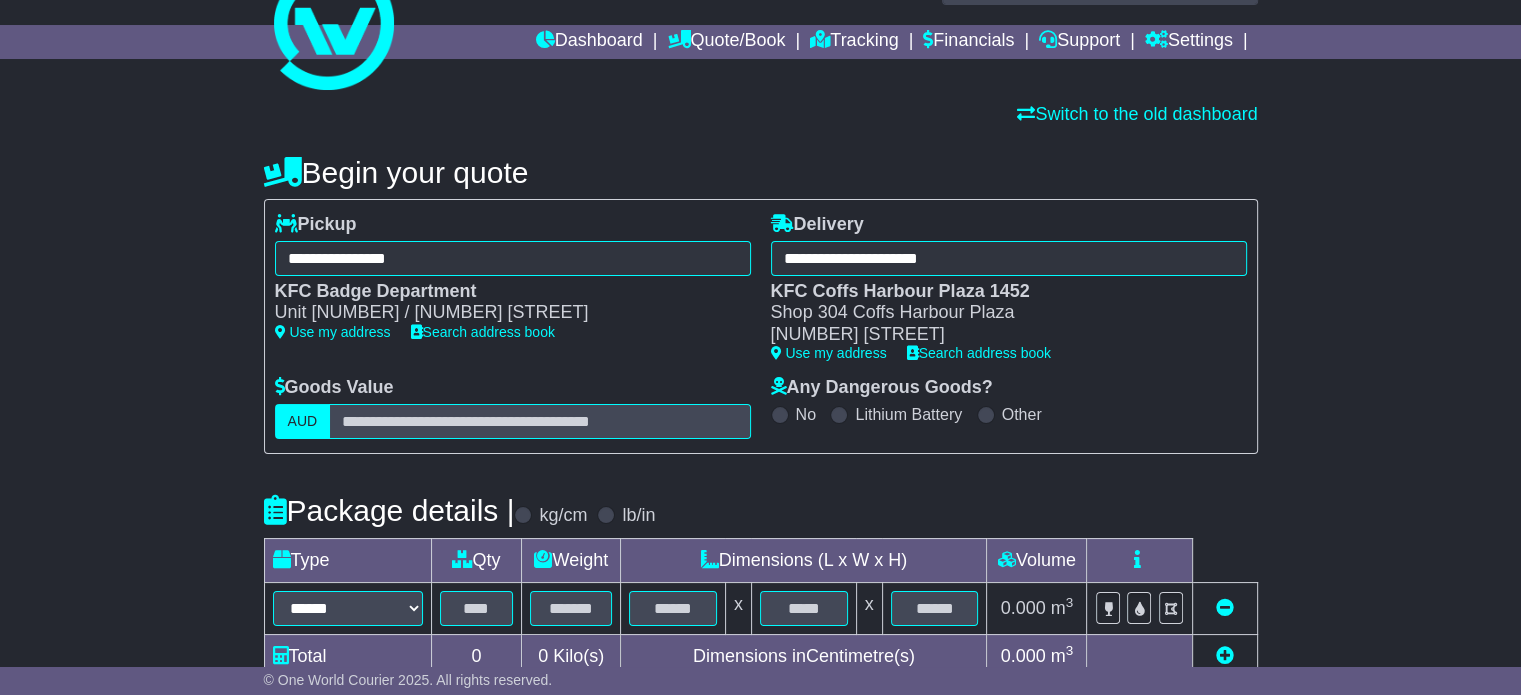 scroll, scrollTop: 200, scrollLeft: 0, axis: vertical 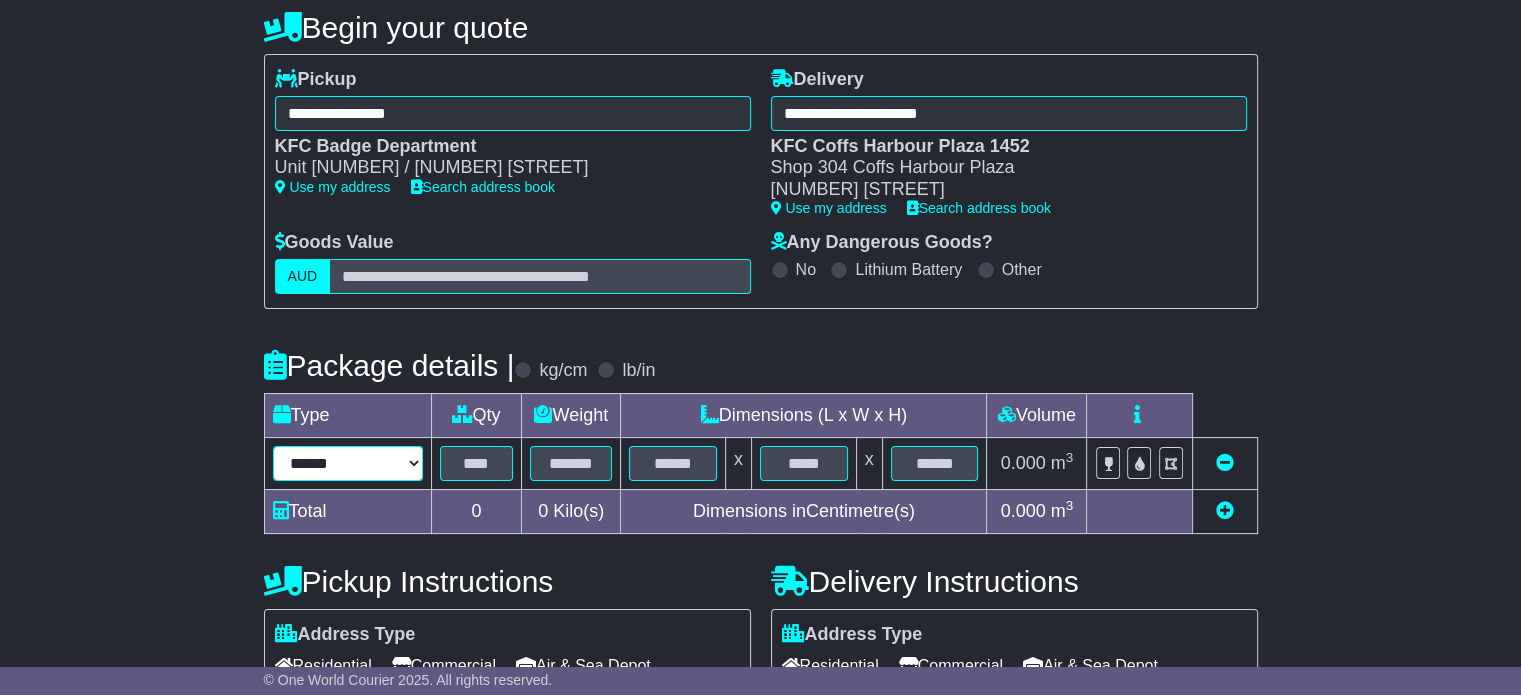 click on "****** ****** *** ******** ***** **** **** ****** *** *******" at bounding box center [348, 463] 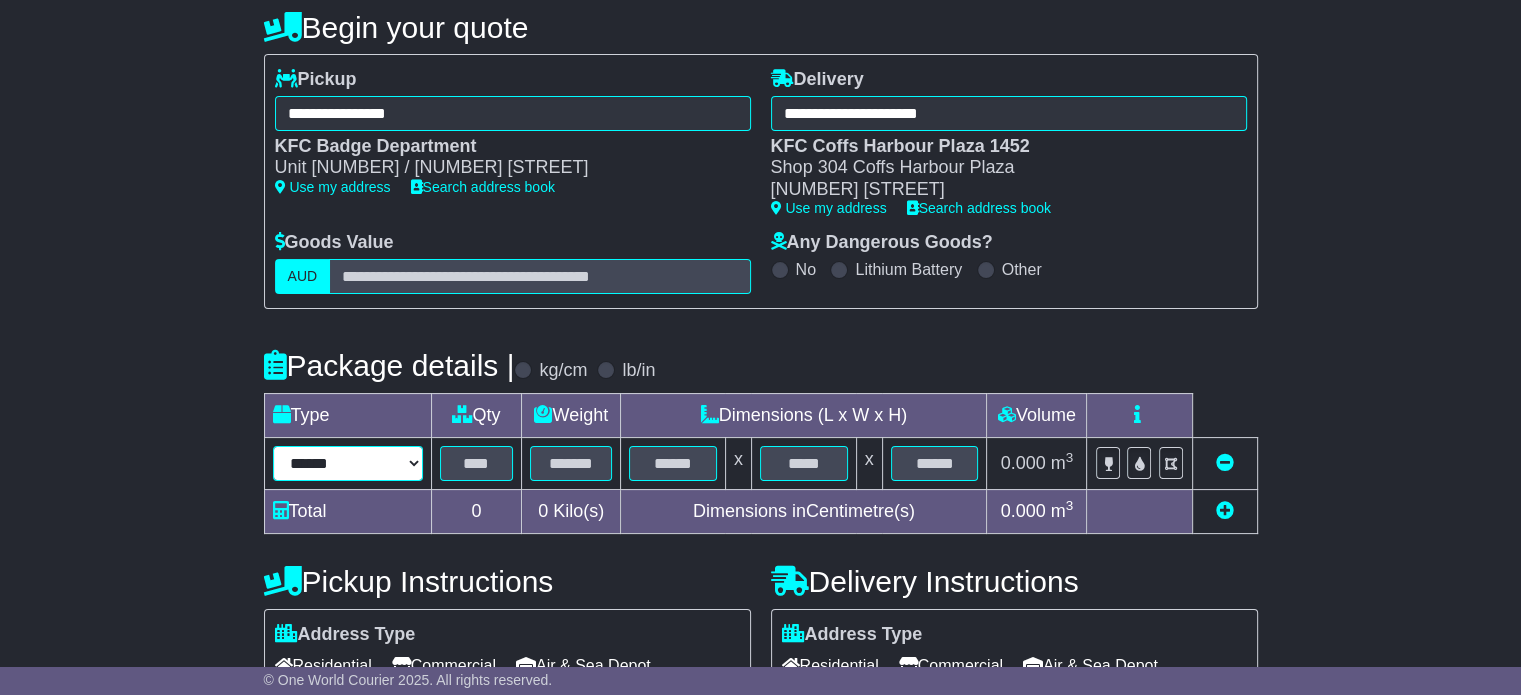 select on "*****" 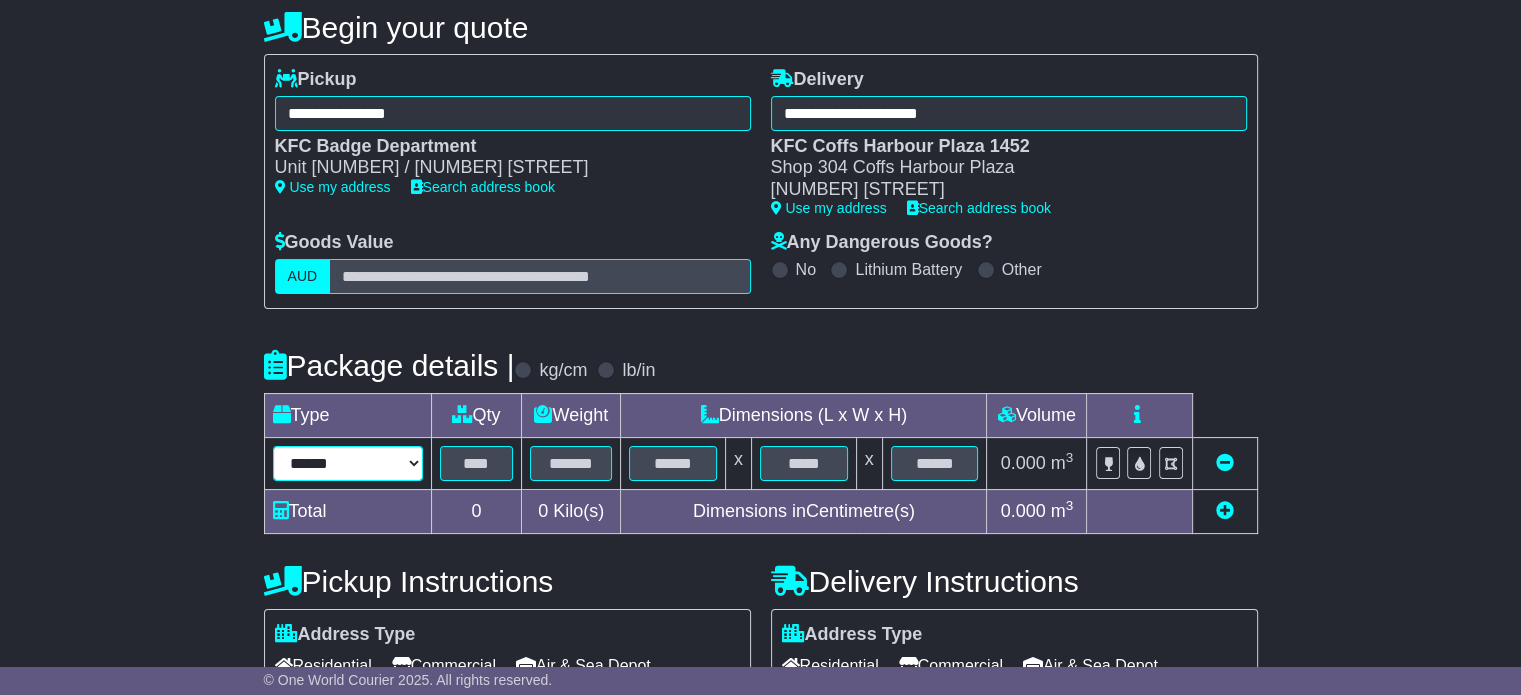 click on "****** ****** *** ******** ***** **** **** ****** *** *******" at bounding box center (348, 463) 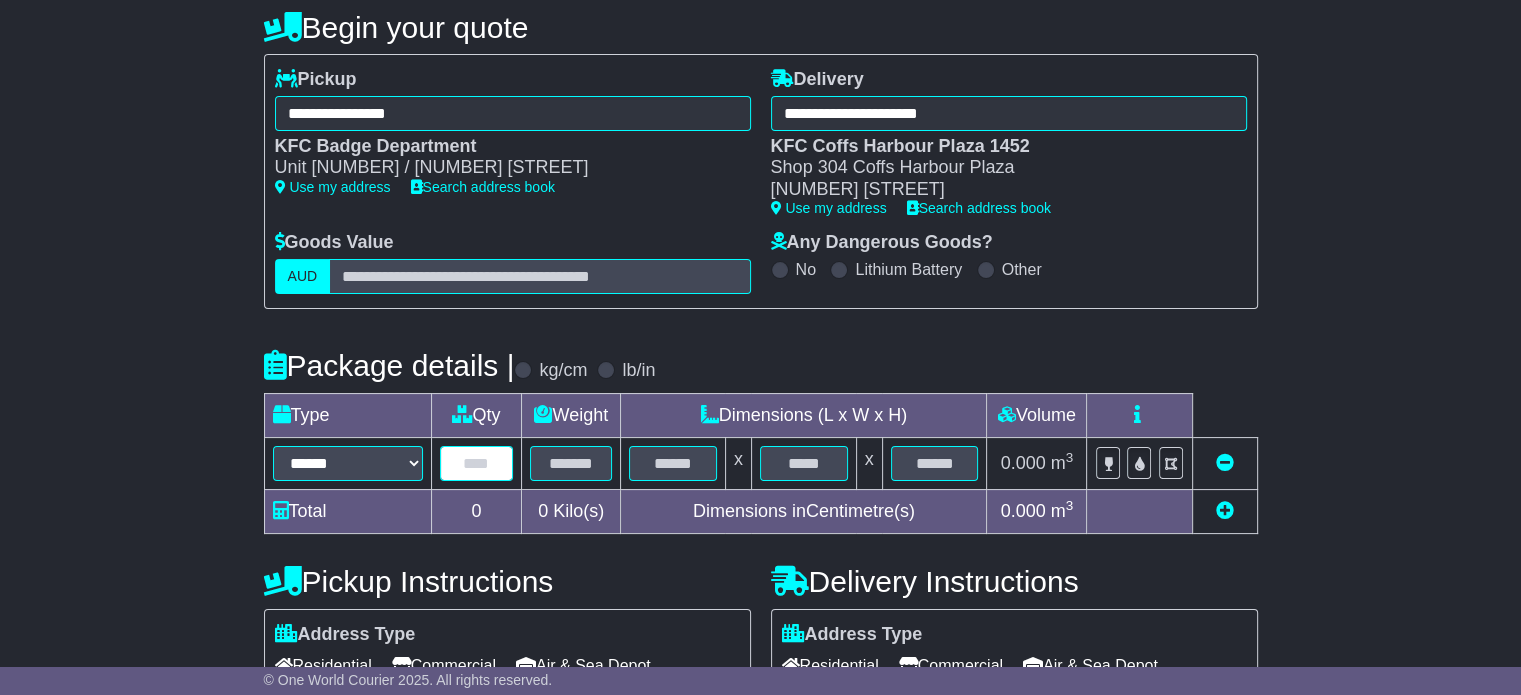 click at bounding box center [477, 463] 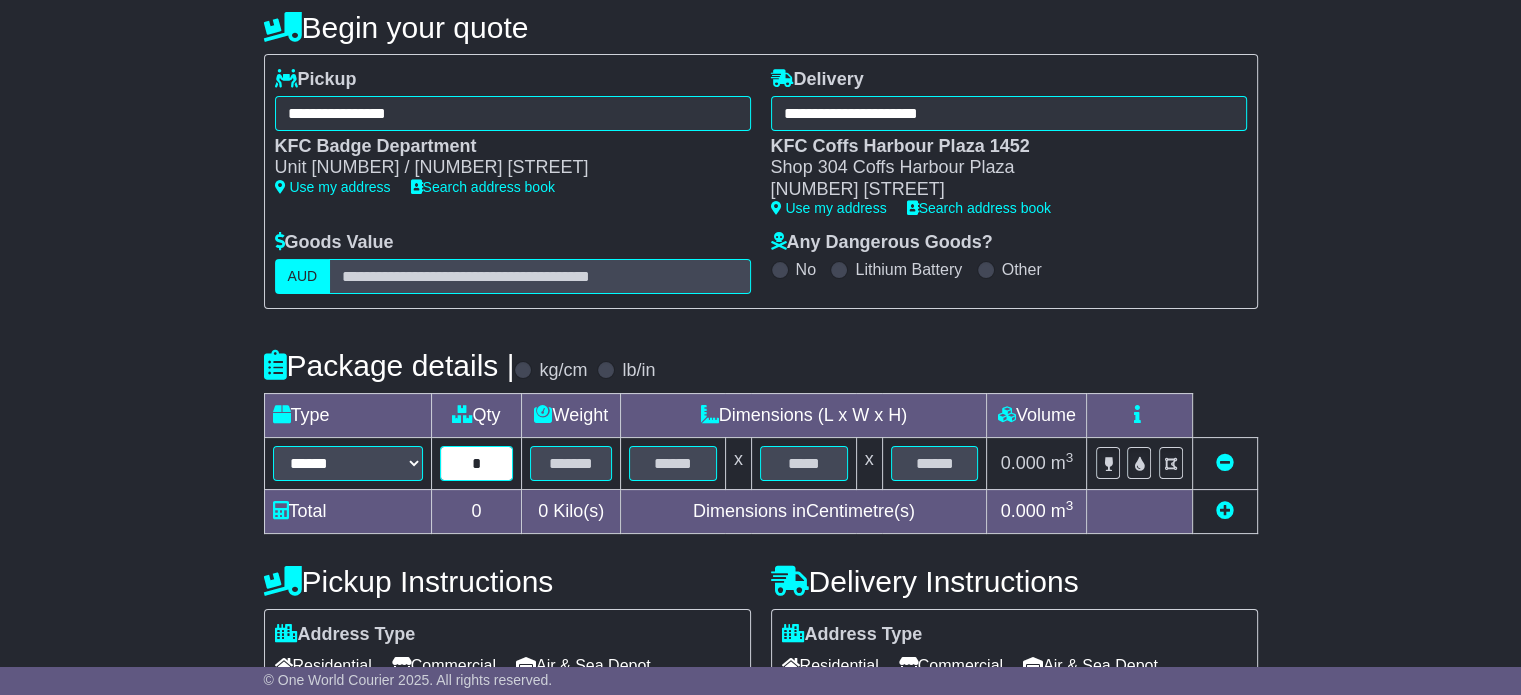 type on "*" 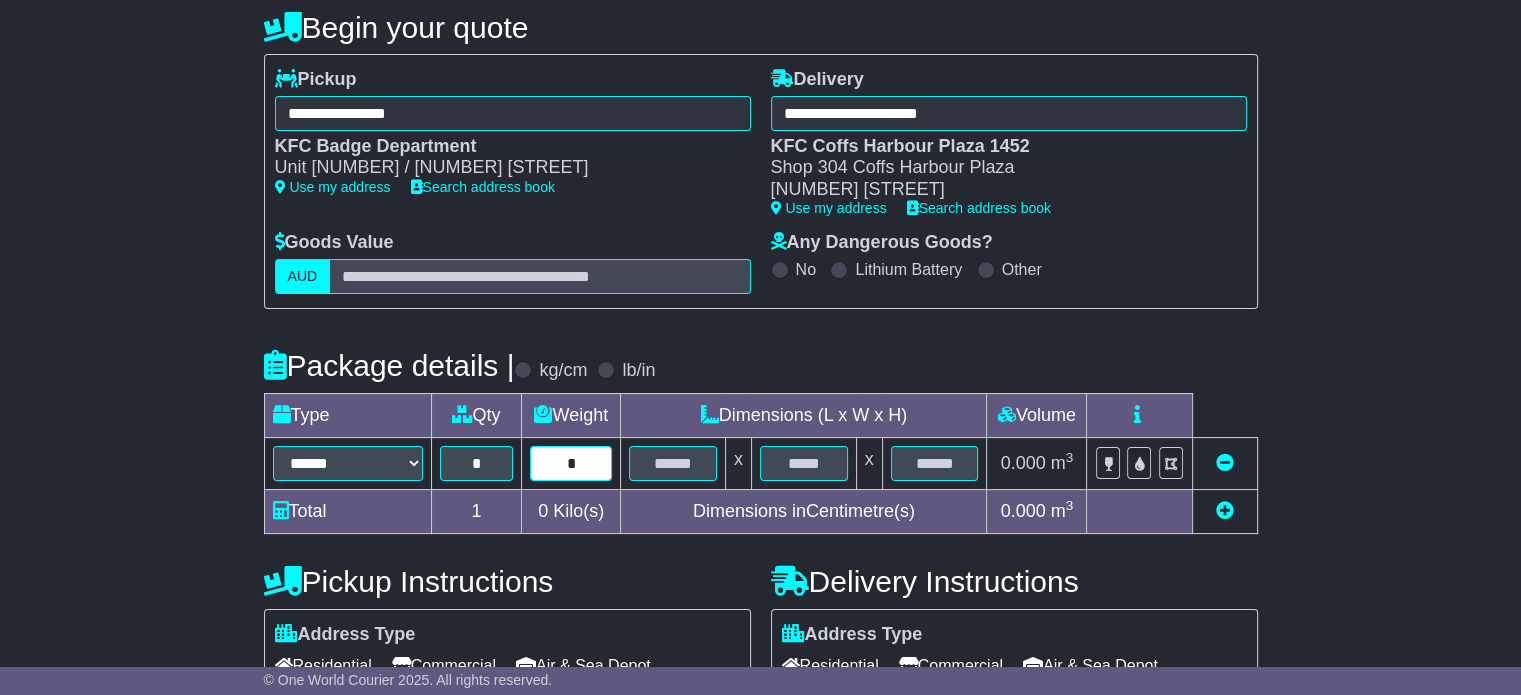 type on "*" 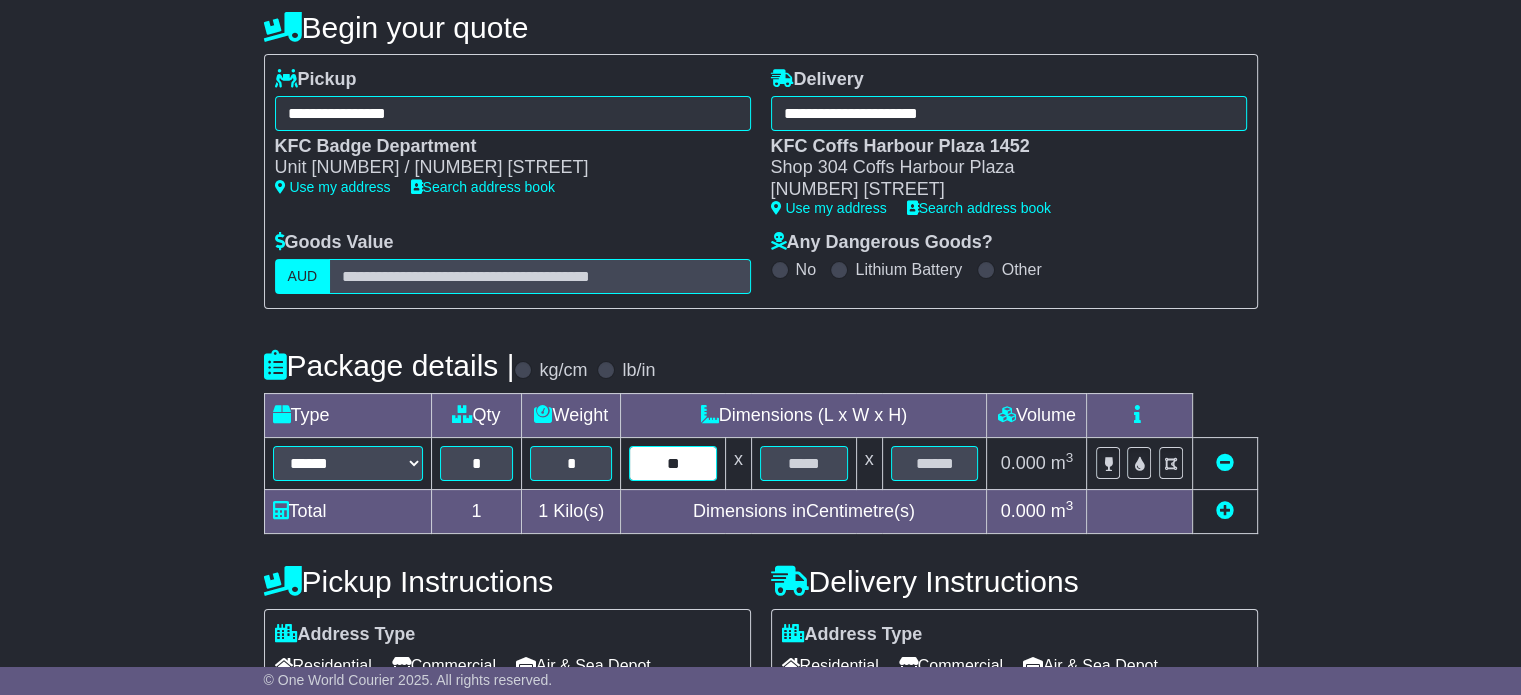 type on "**" 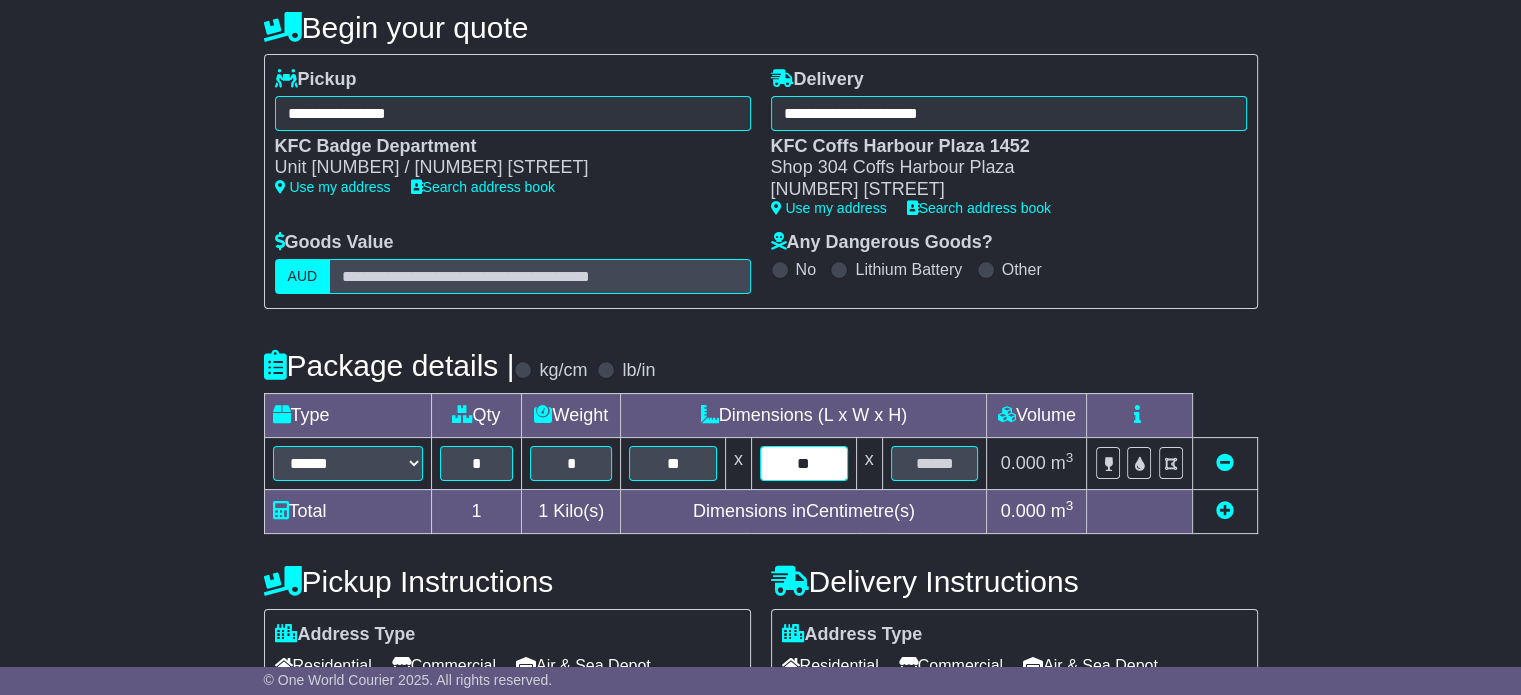 type on "**" 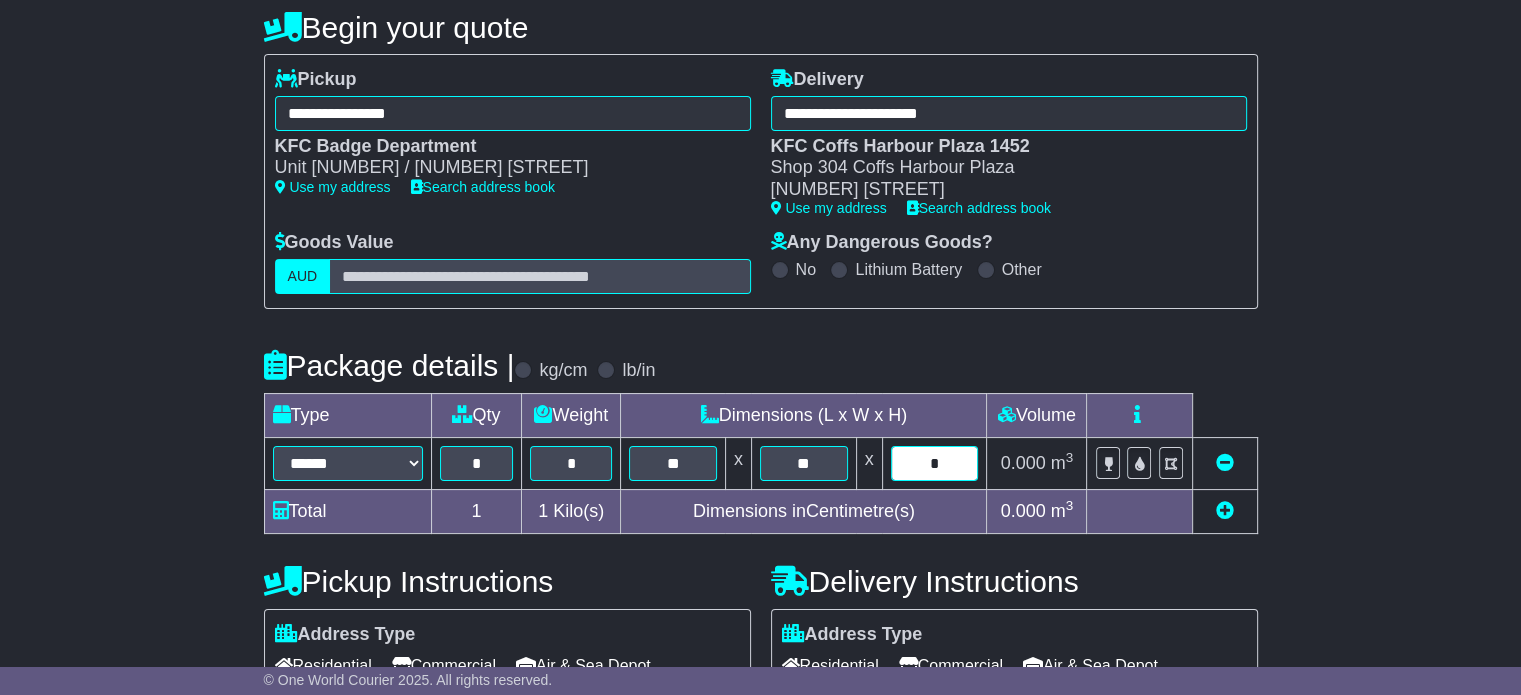 type on "*" 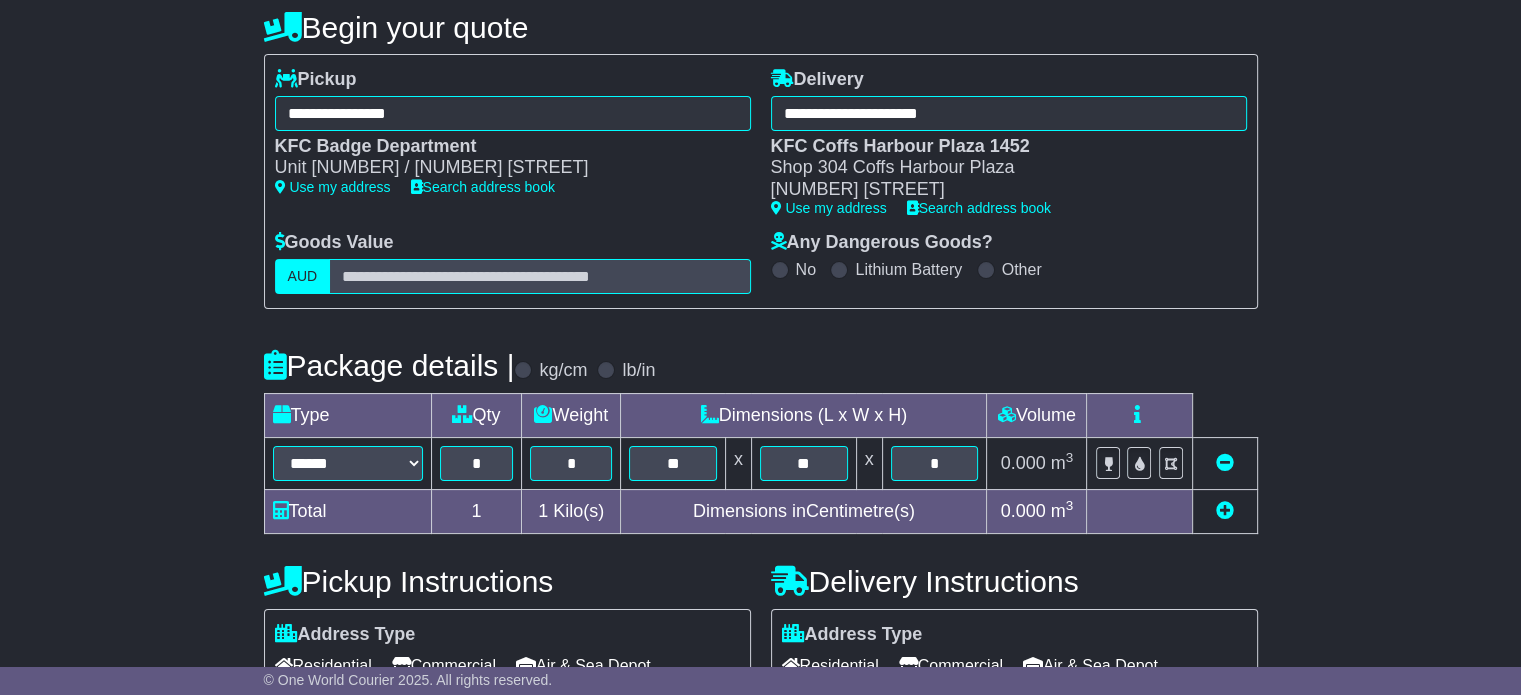 scroll, scrollTop: 431, scrollLeft: 0, axis: vertical 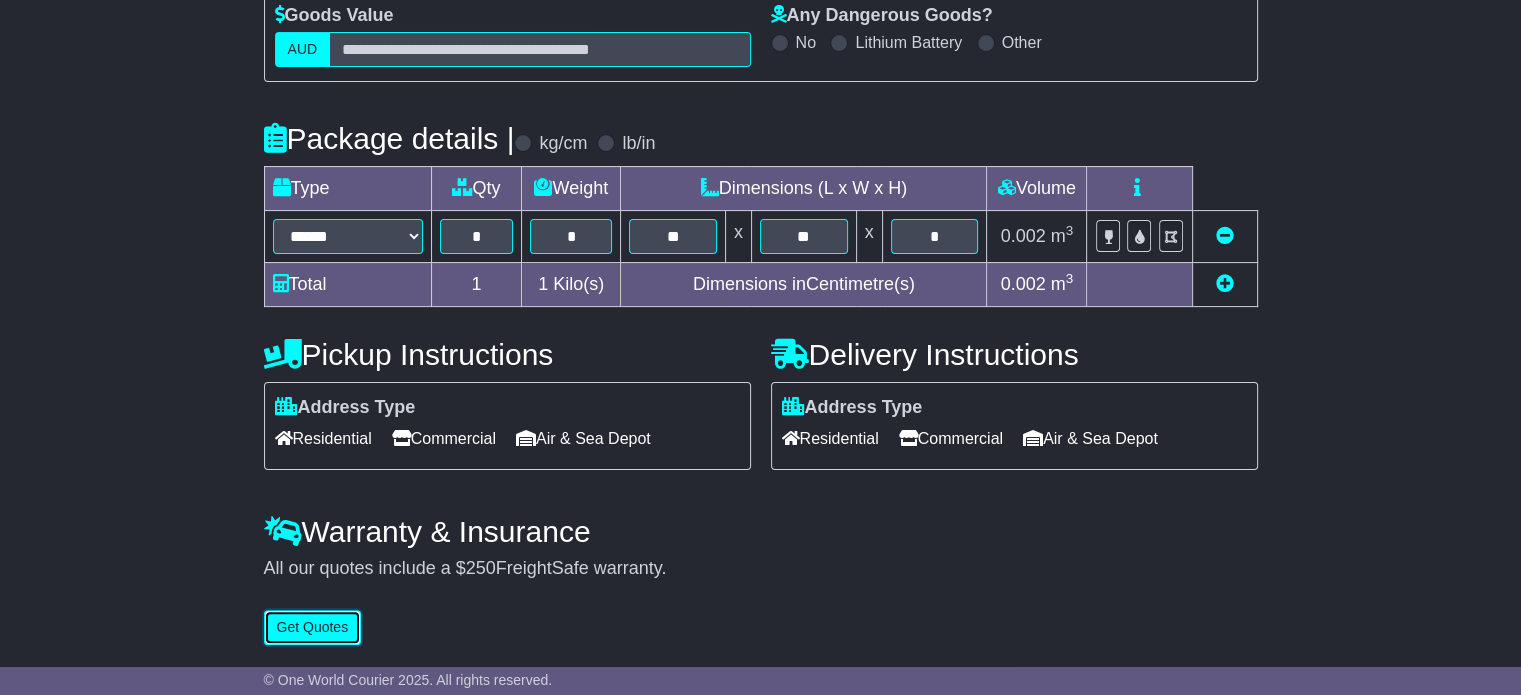 type 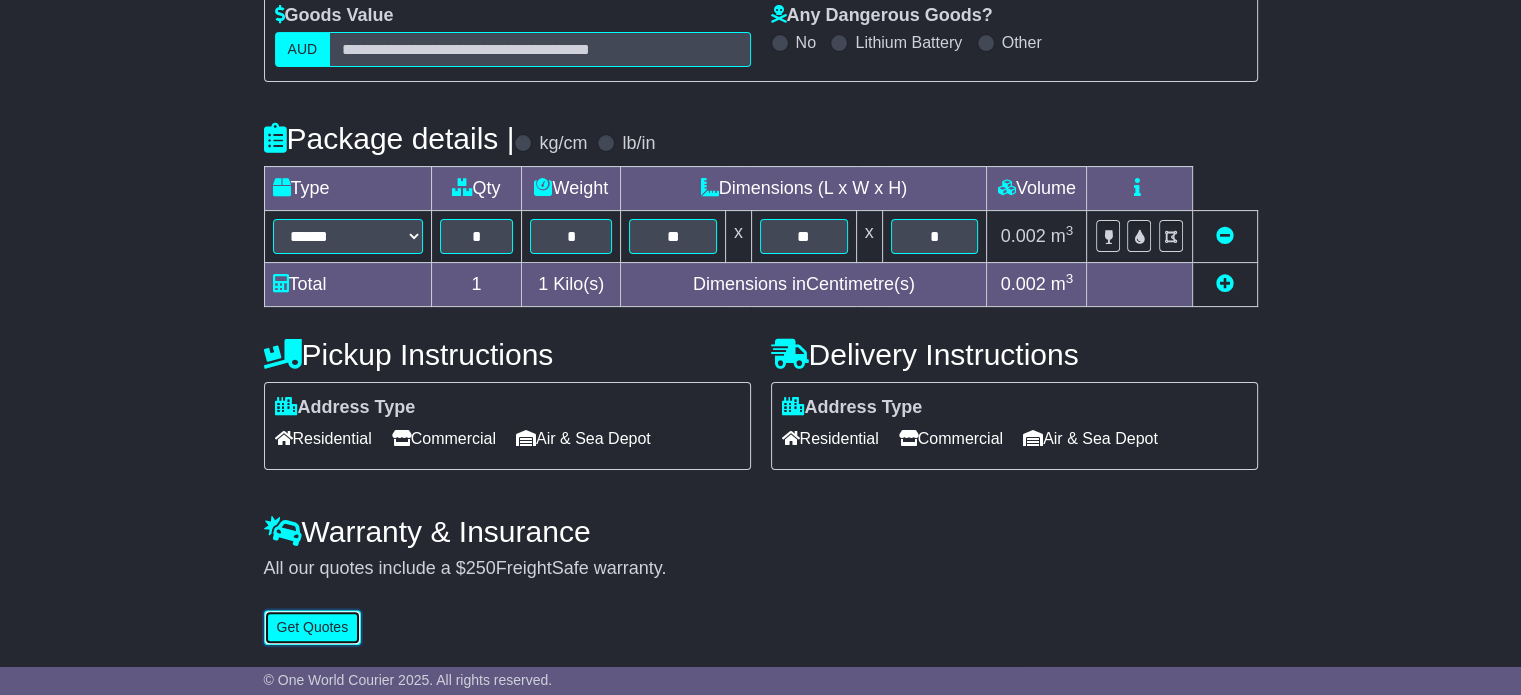click on "Get Quotes" at bounding box center [313, 627] 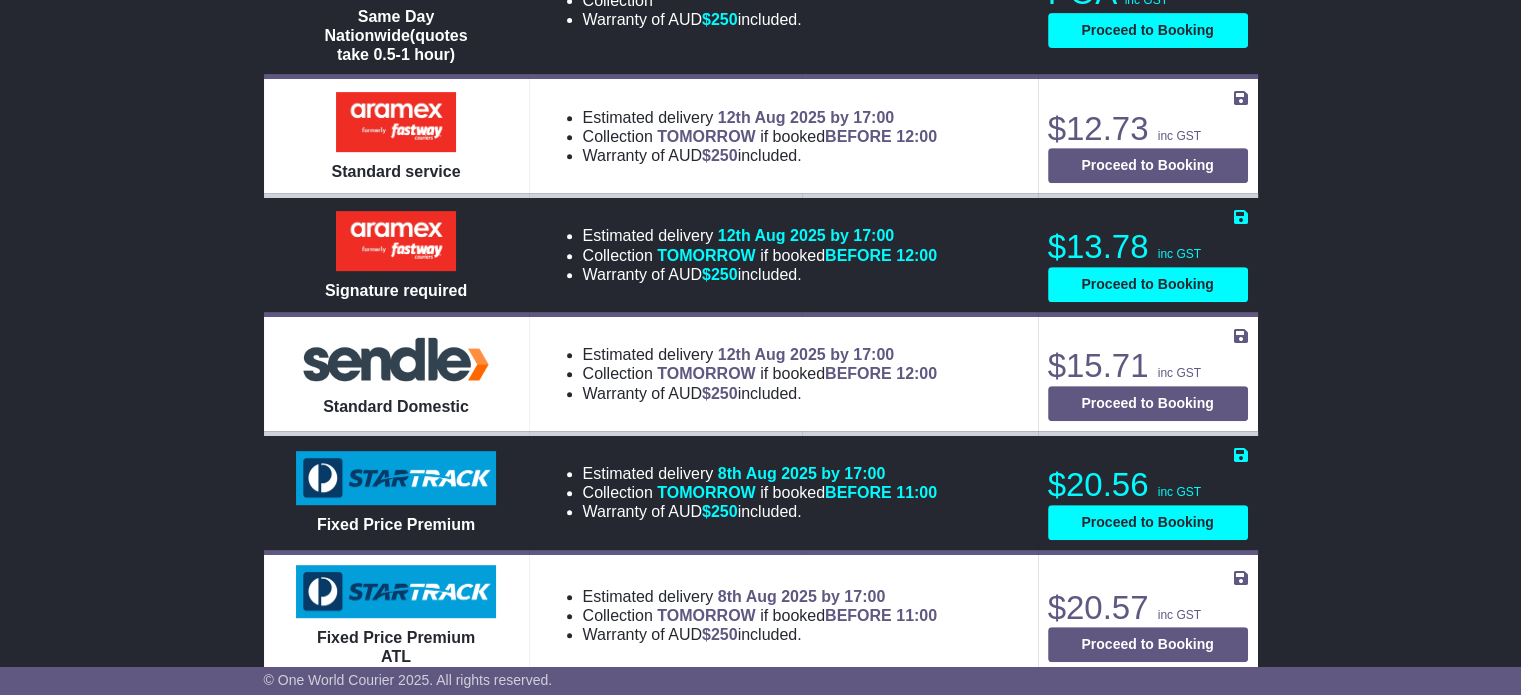 scroll, scrollTop: 900, scrollLeft: 0, axis: vertical 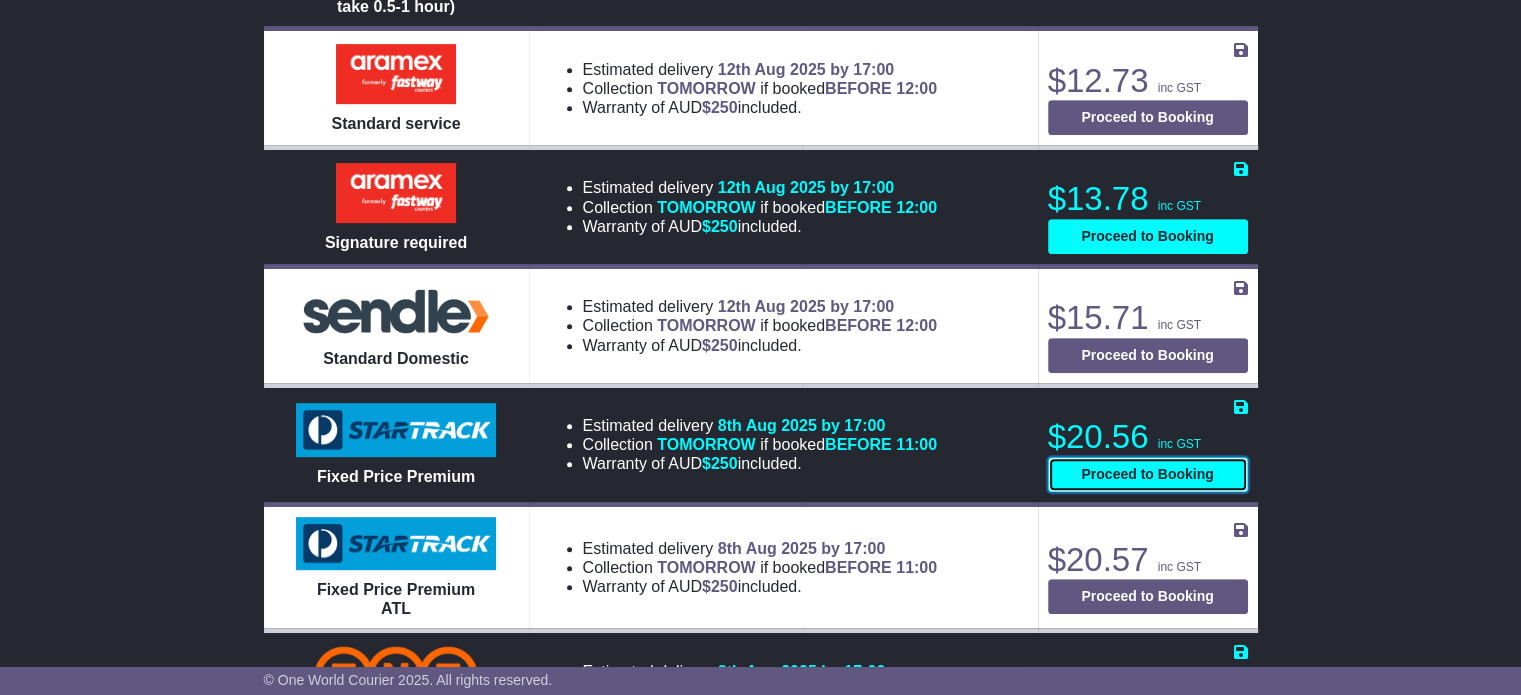 click on "Proceed to Booking" at bounding box center (1148, 474) 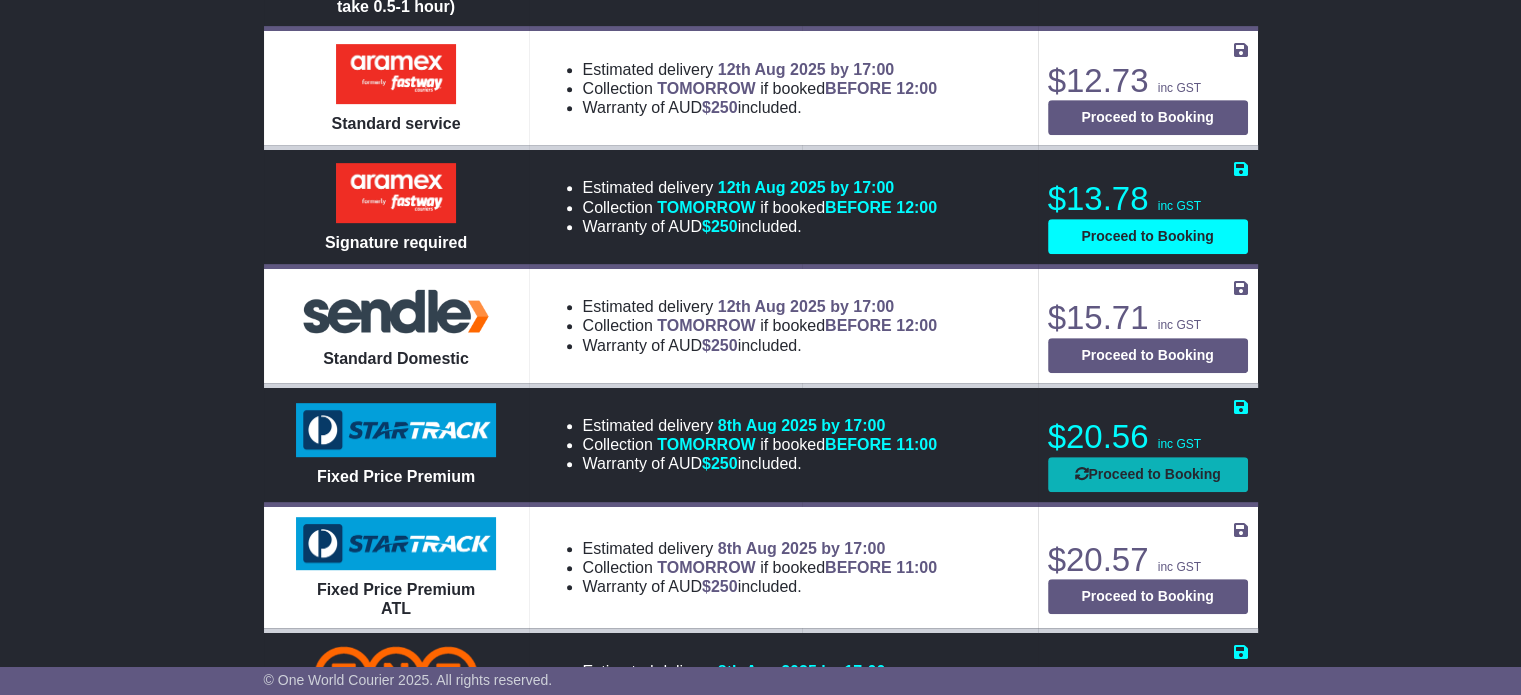 select on "*****" 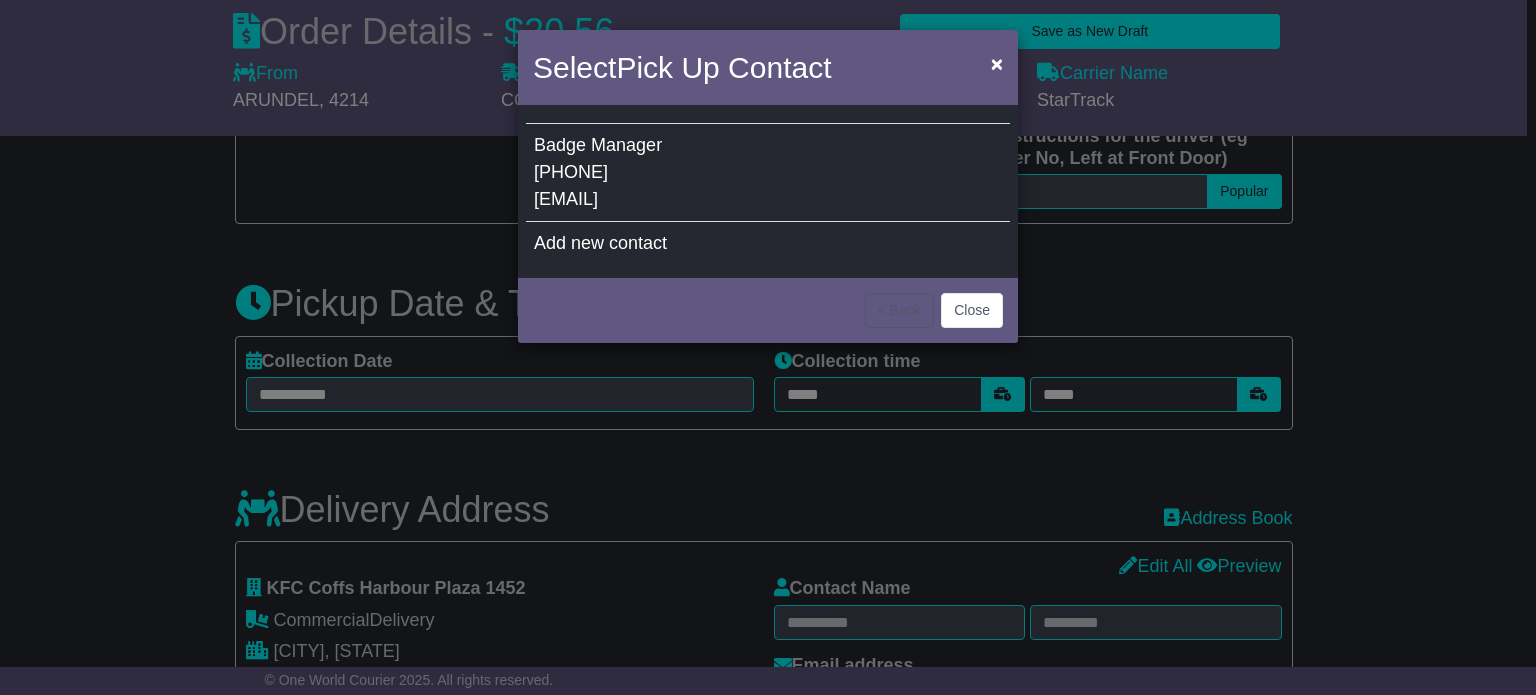 select 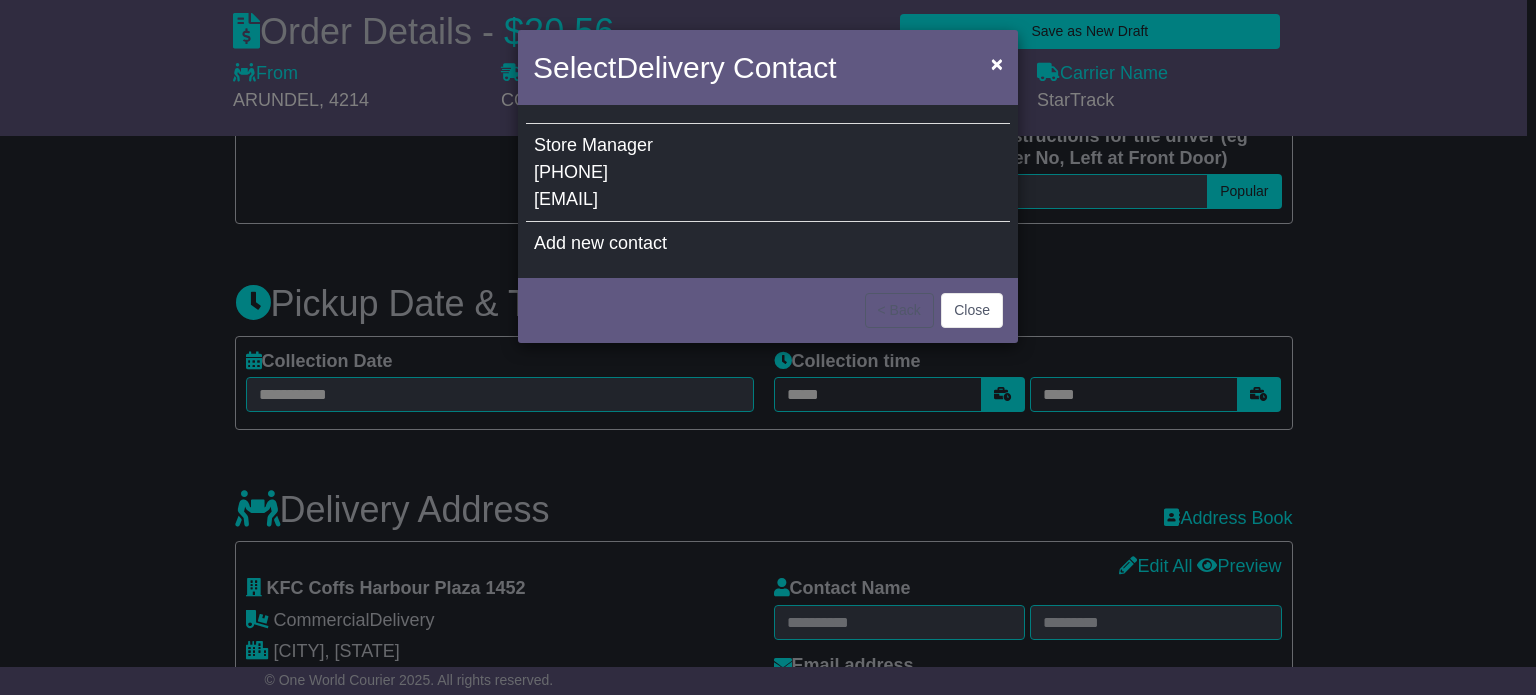 click on "Store   Manager
02 6652 7615
1452@rbau.com.au" at bounding box center (768, 173) 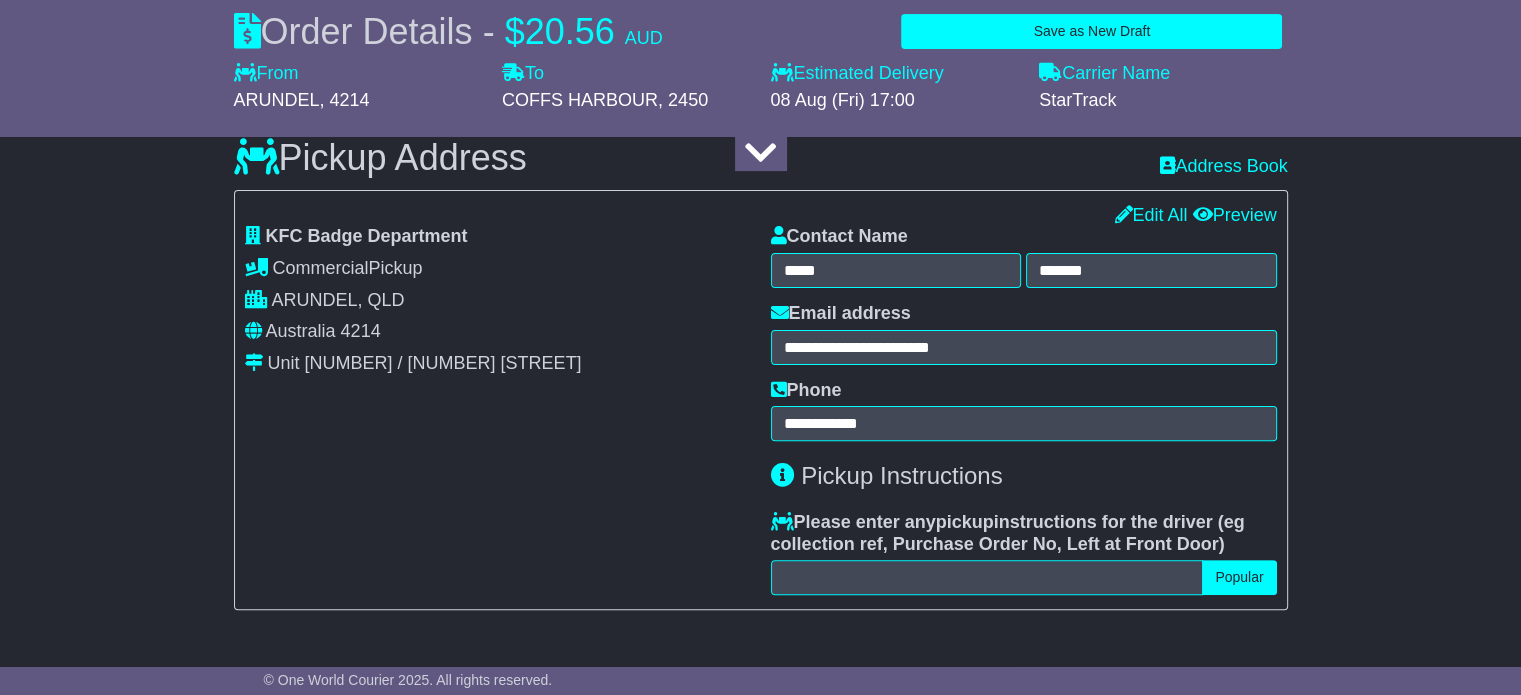 scroll, scrollTop: 200, scrollLeft: 0, axis: vertical 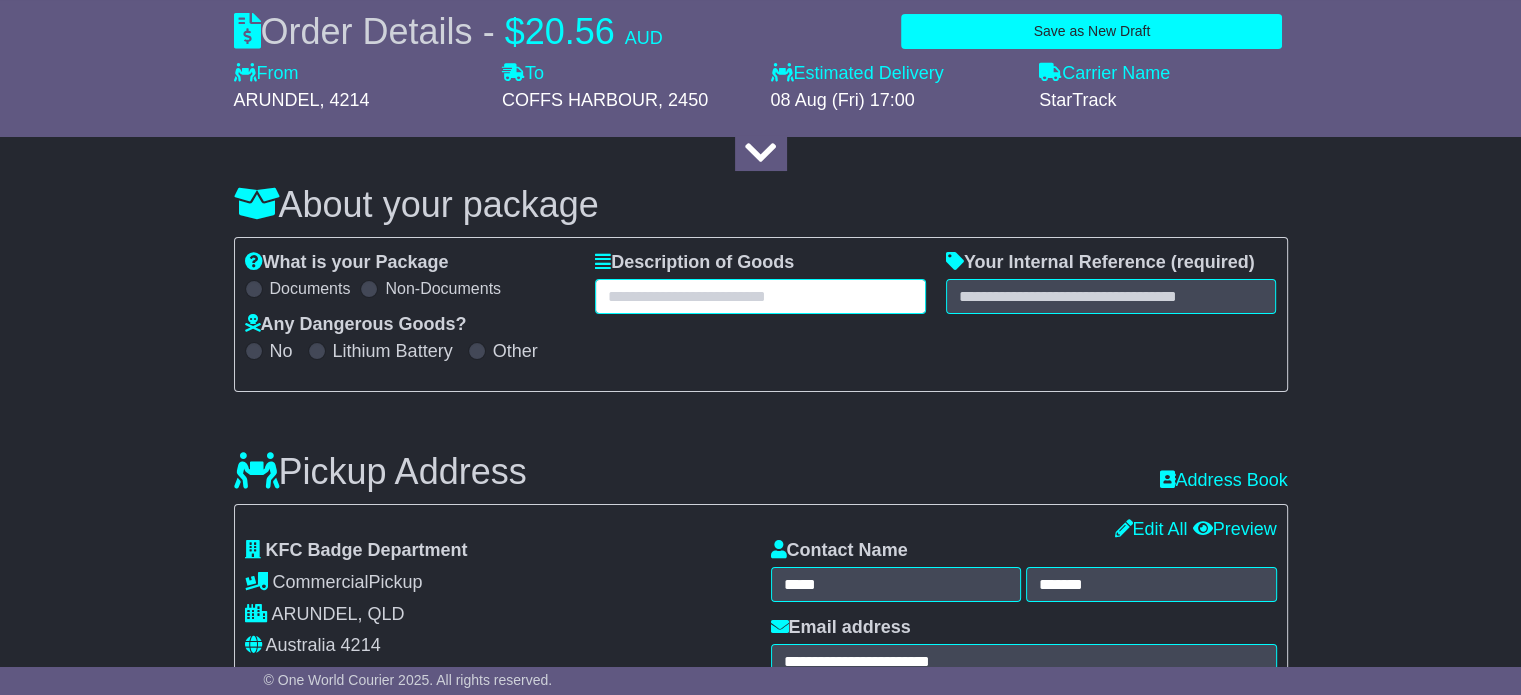 click at bounding box center (760, 296) 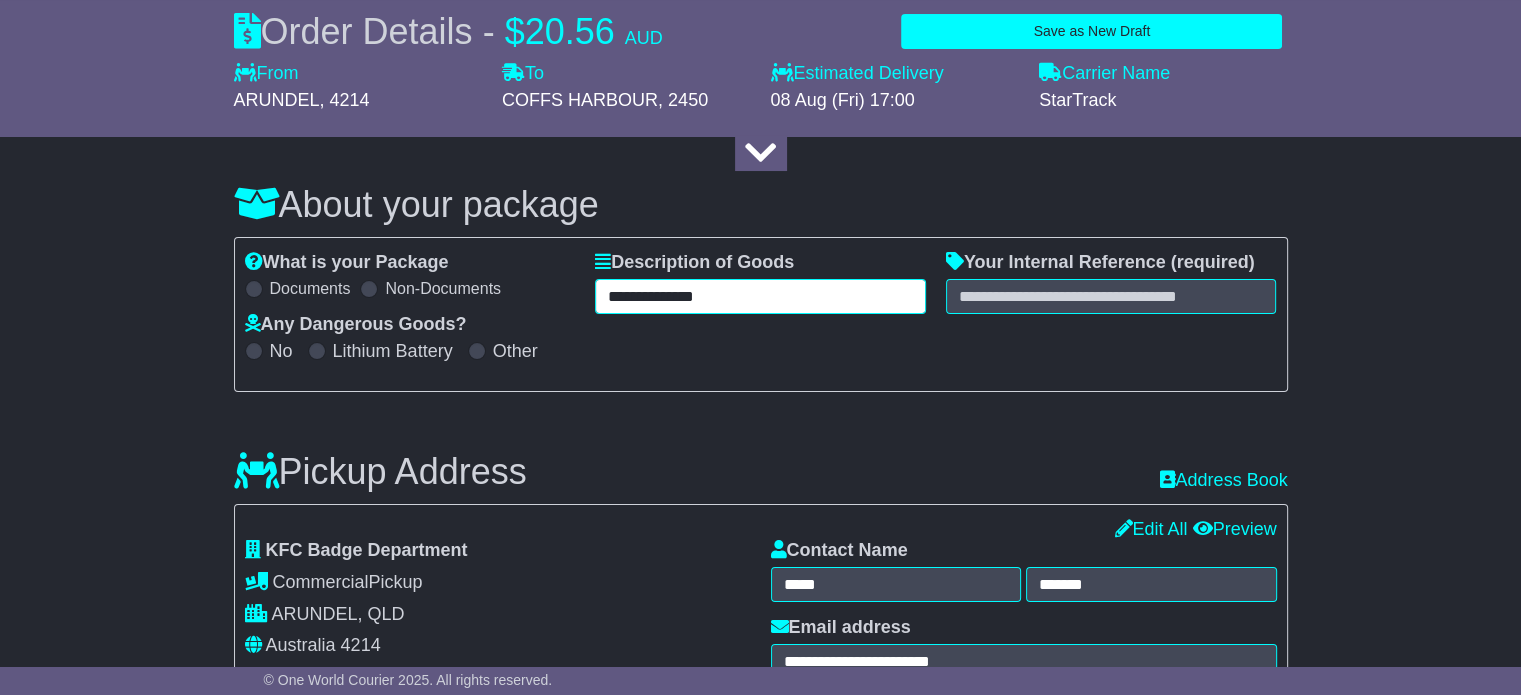 type on "**********" 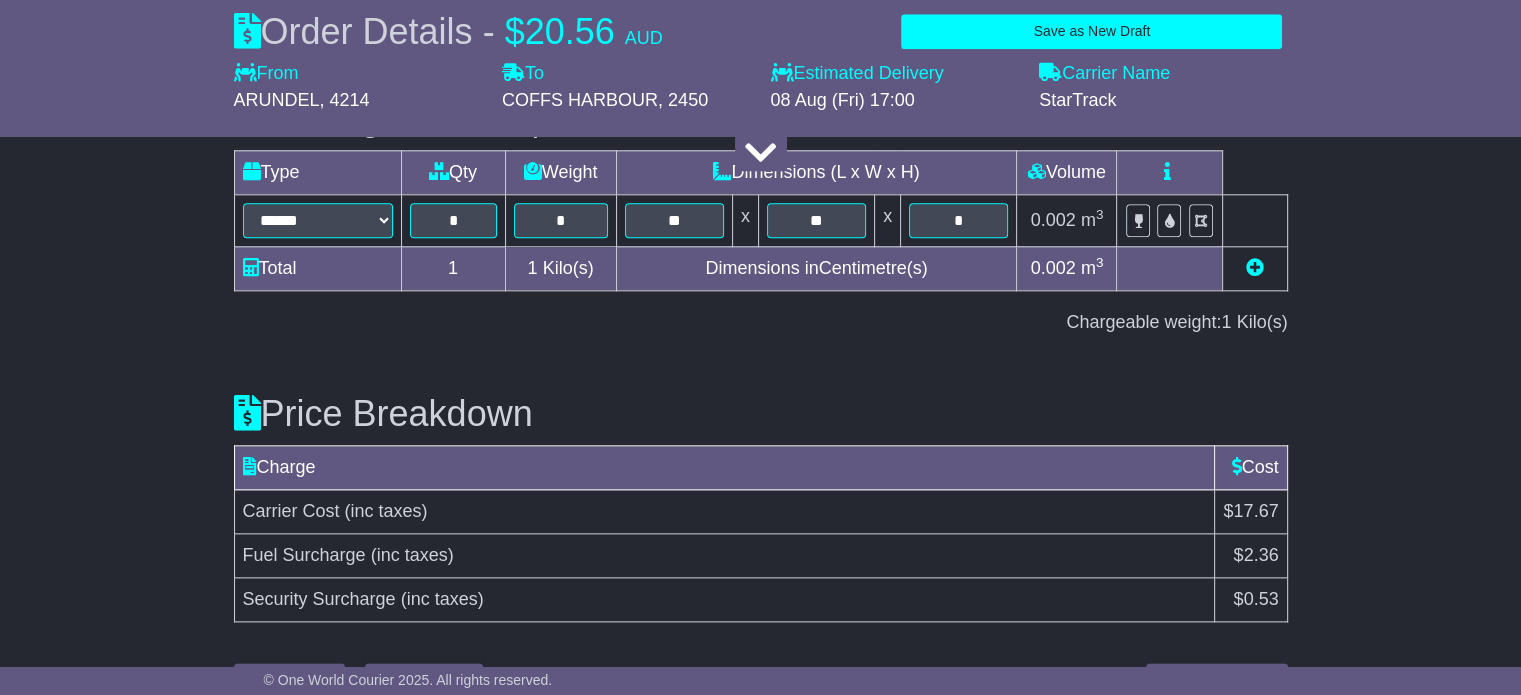 scroll, scrollTop: 2296, scrollLeft: 0, axis: vertical 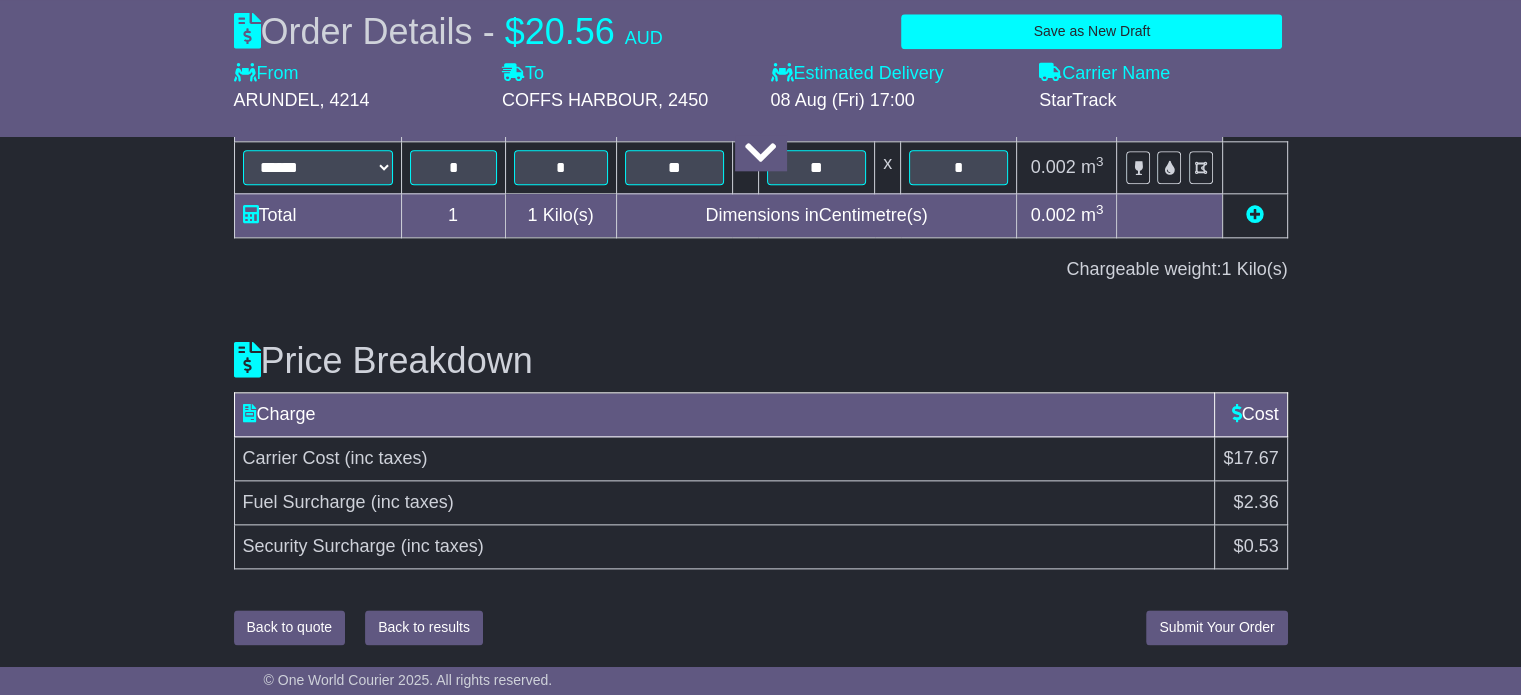 type on "**********" 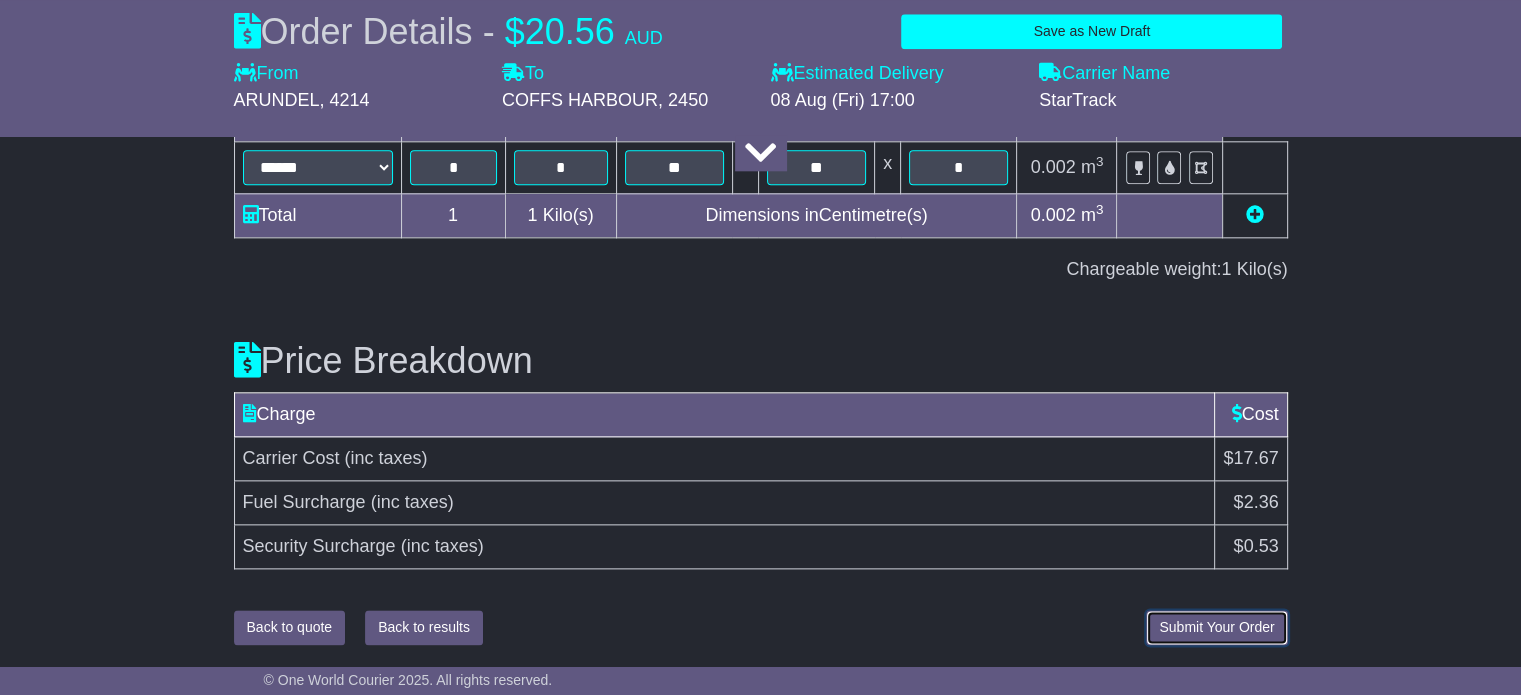 click on "Submit Your Order" at bounding box center [1216, 627] 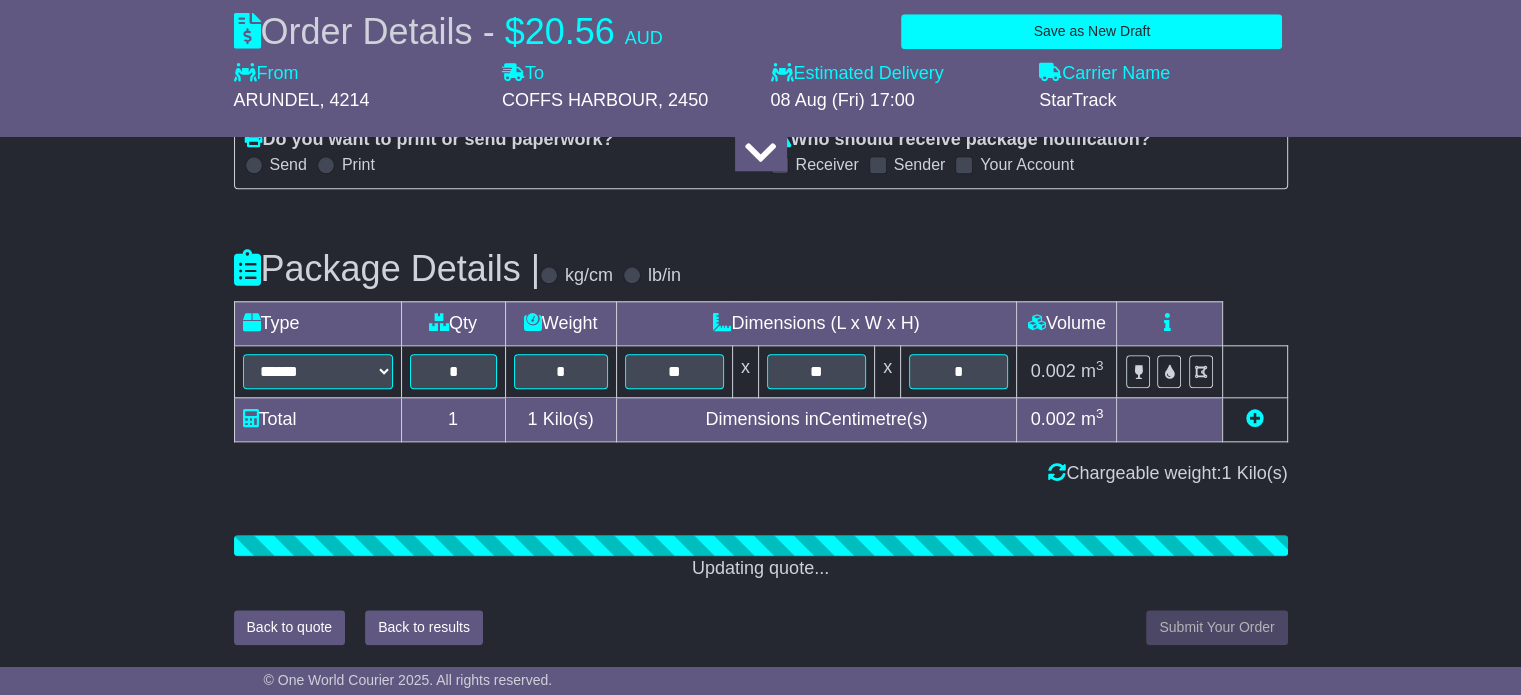scroll, scrollTop: 2296, scrollLeft: 0, axis: vertical 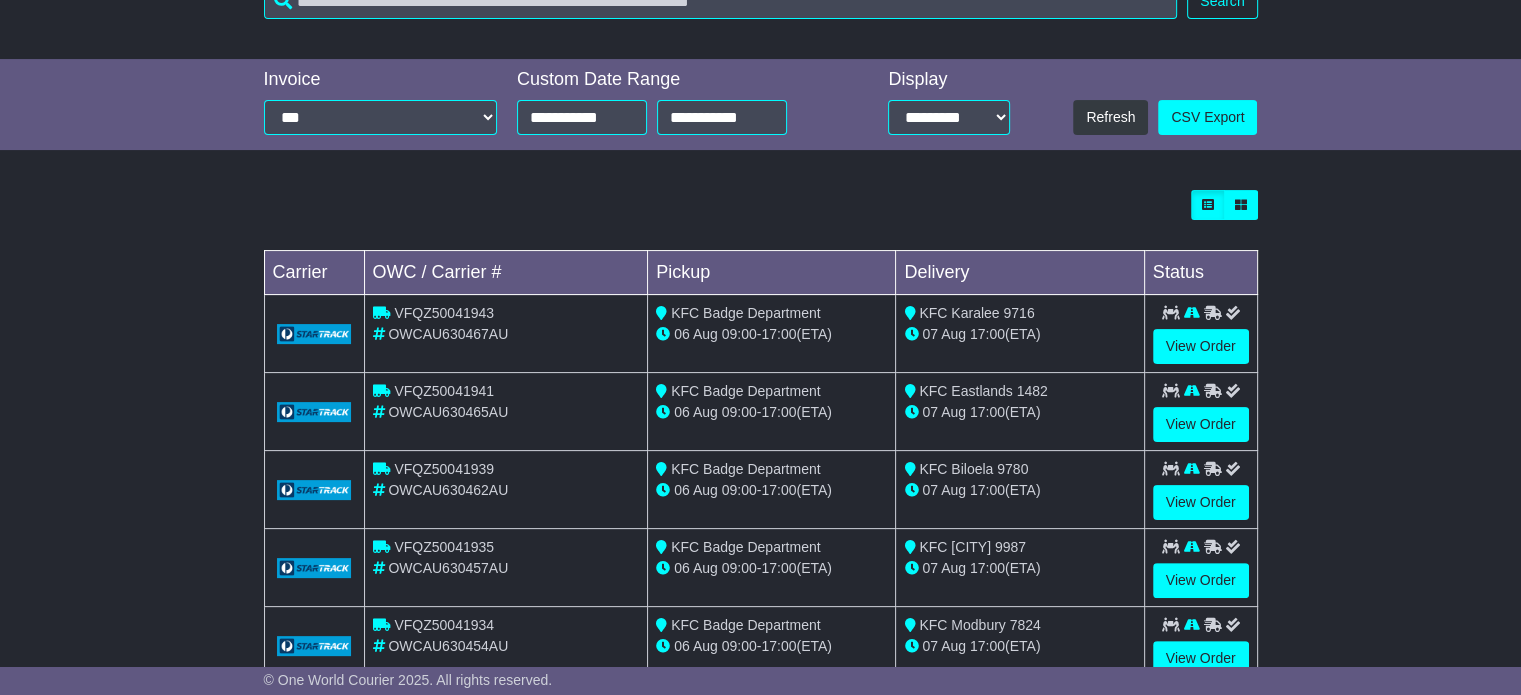 click at bounding box center [1213, 313] 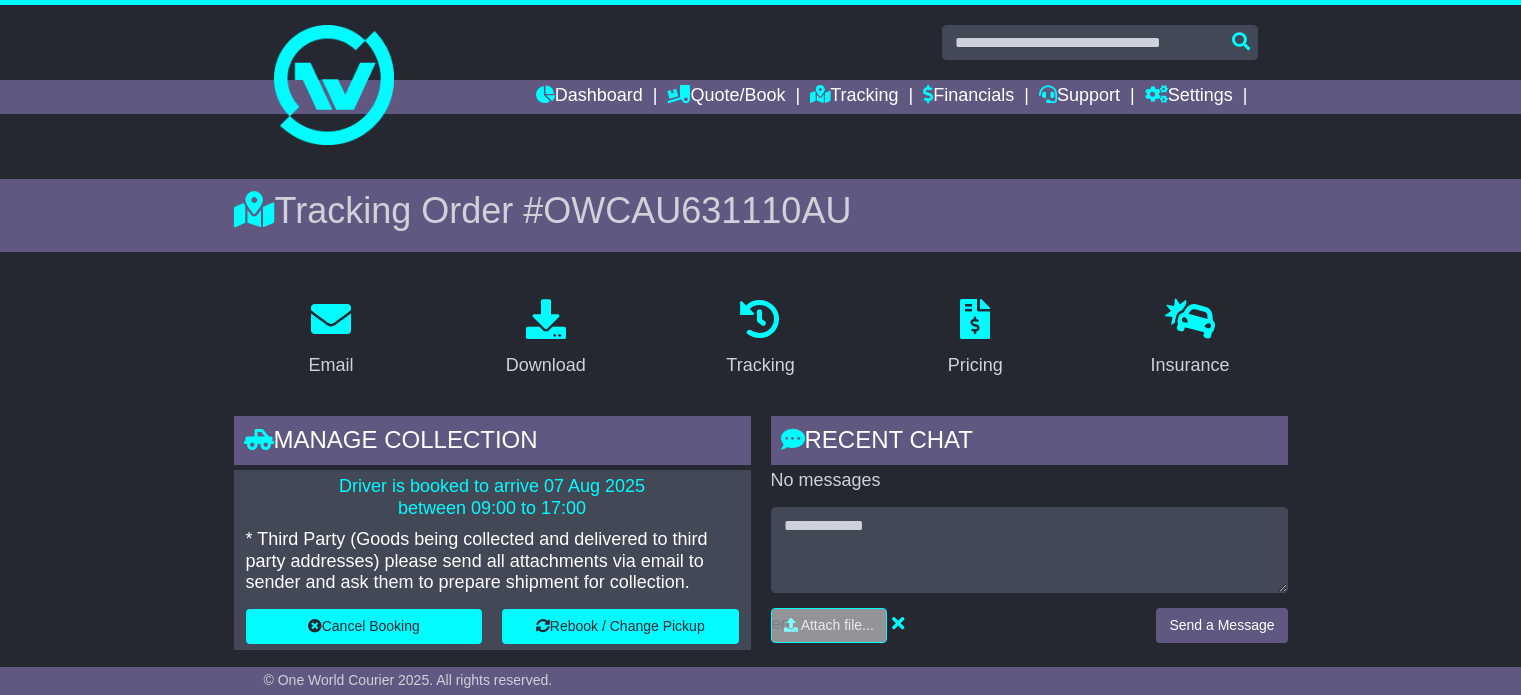 scroll, scrollTop: 0, scrollLeft: 0, axis: both 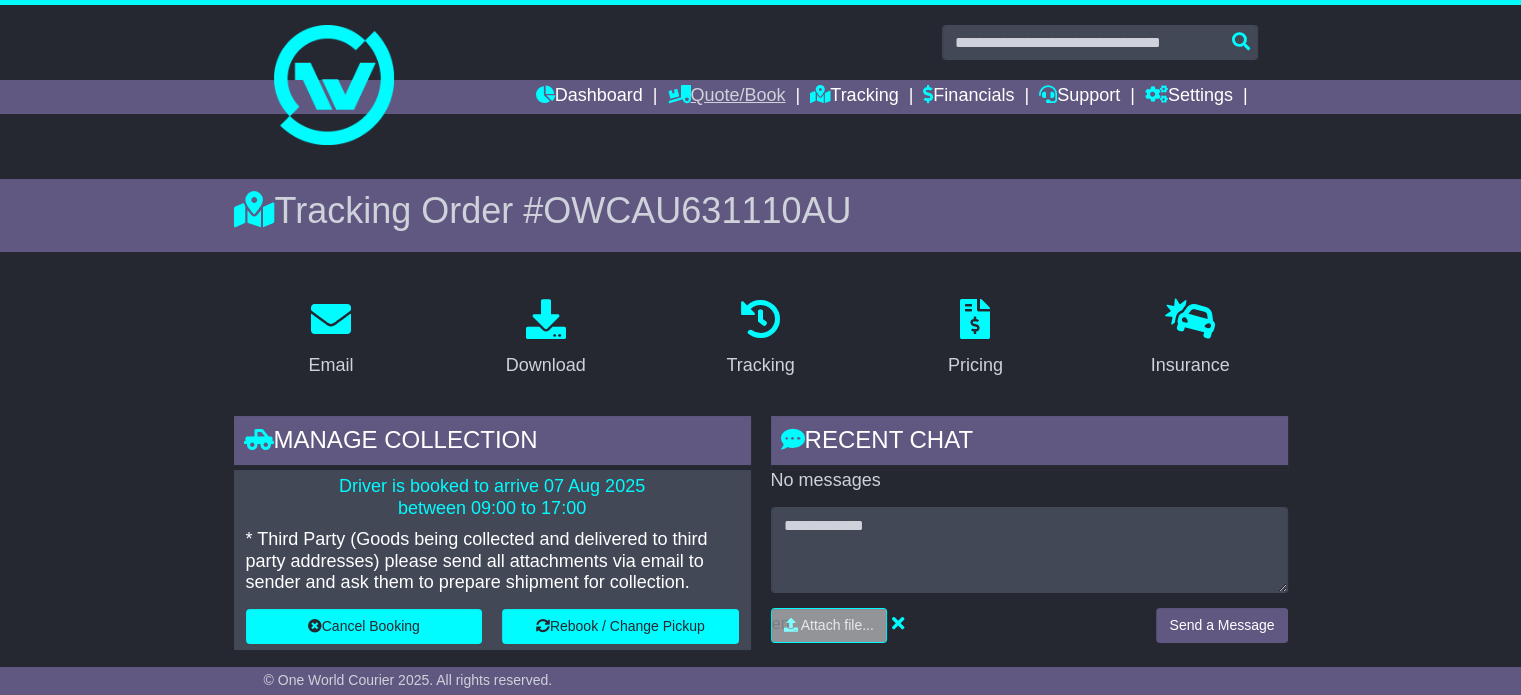 click on "Quote/Book" at bounding box center (726, 97) 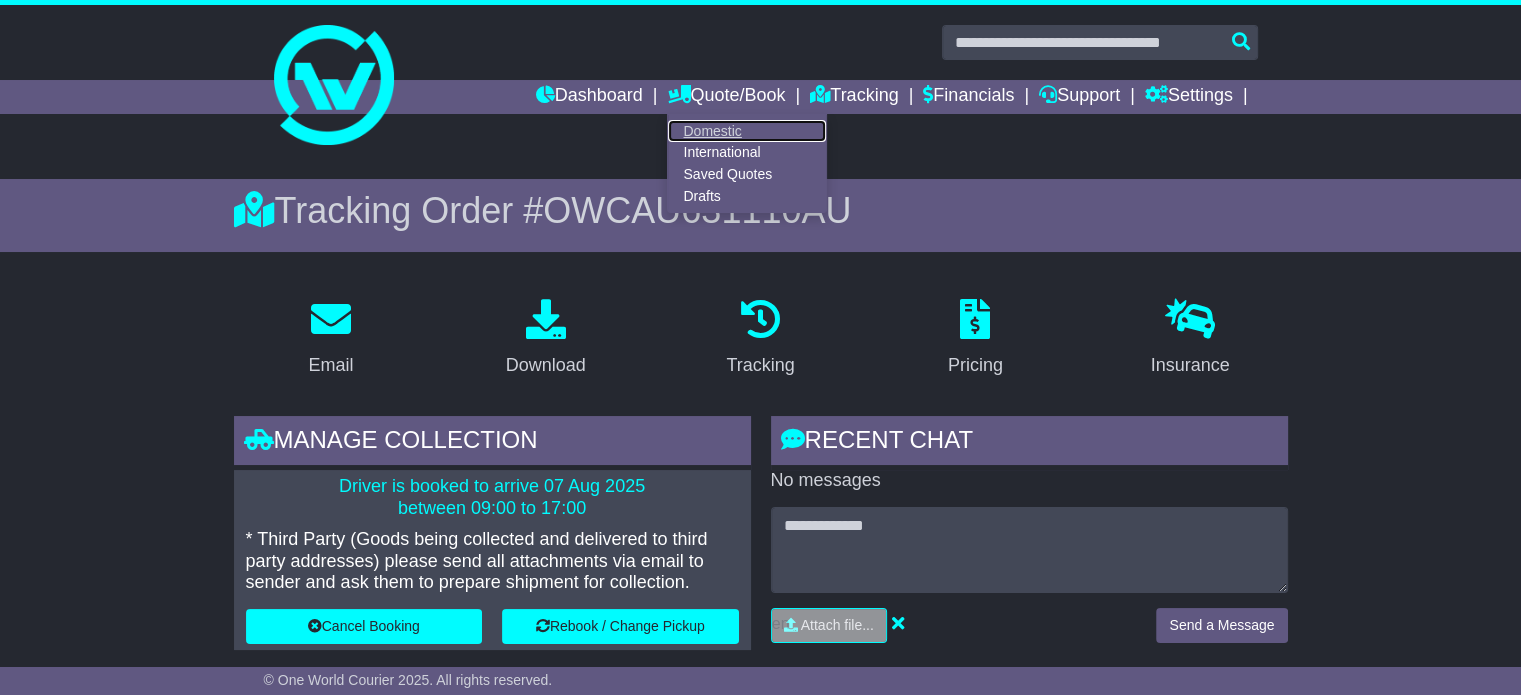 click on "Domestic" at bounding box center [747, 131] 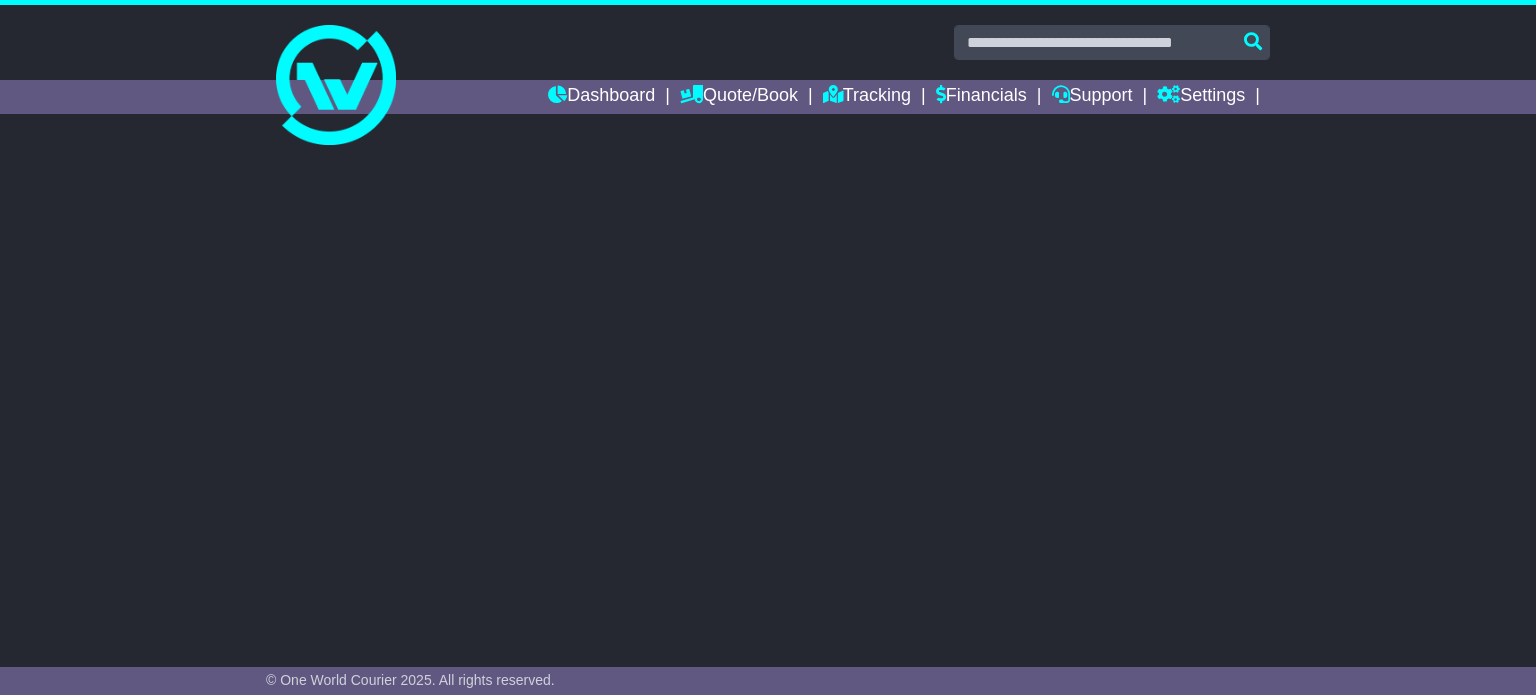 scroll, scrollTop: 0, scrollLeft: 0, axis: both 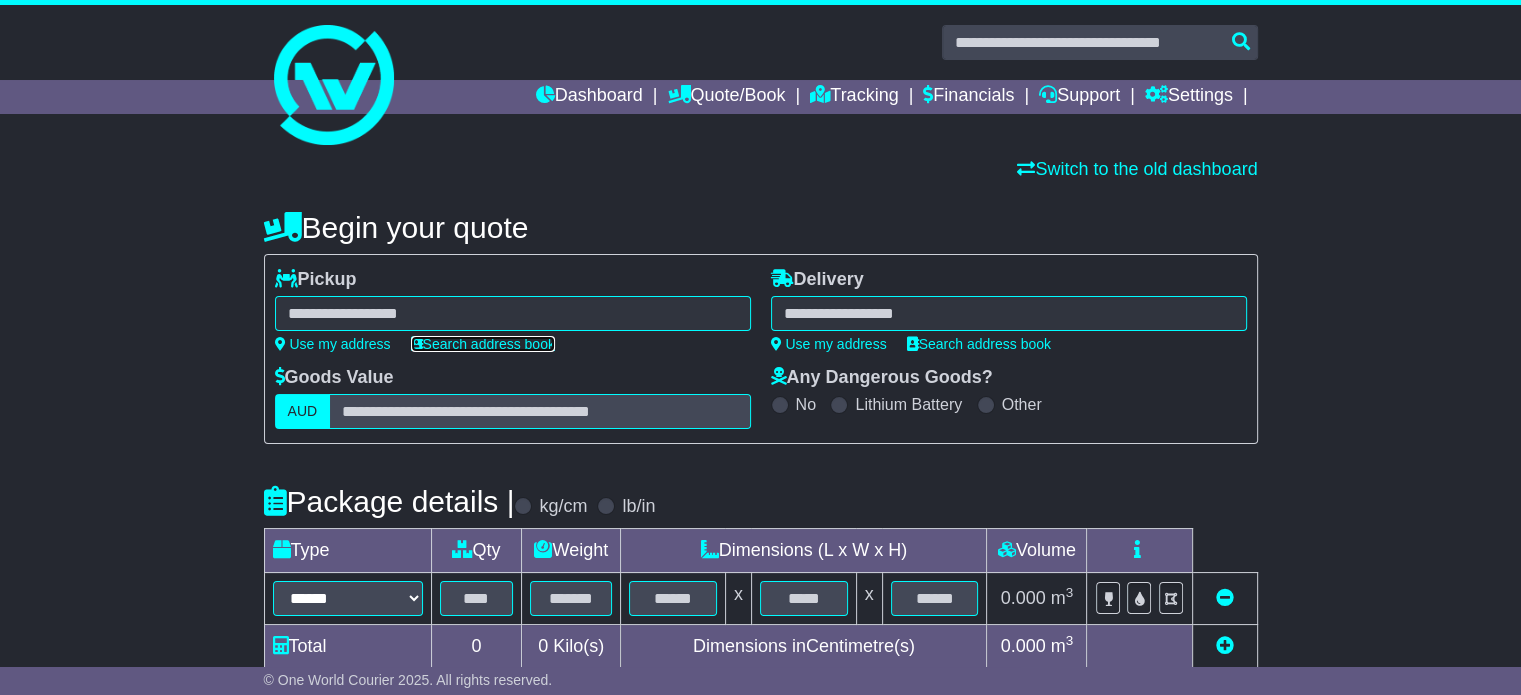 click on "Search address book" at bounding box center (483, 344) 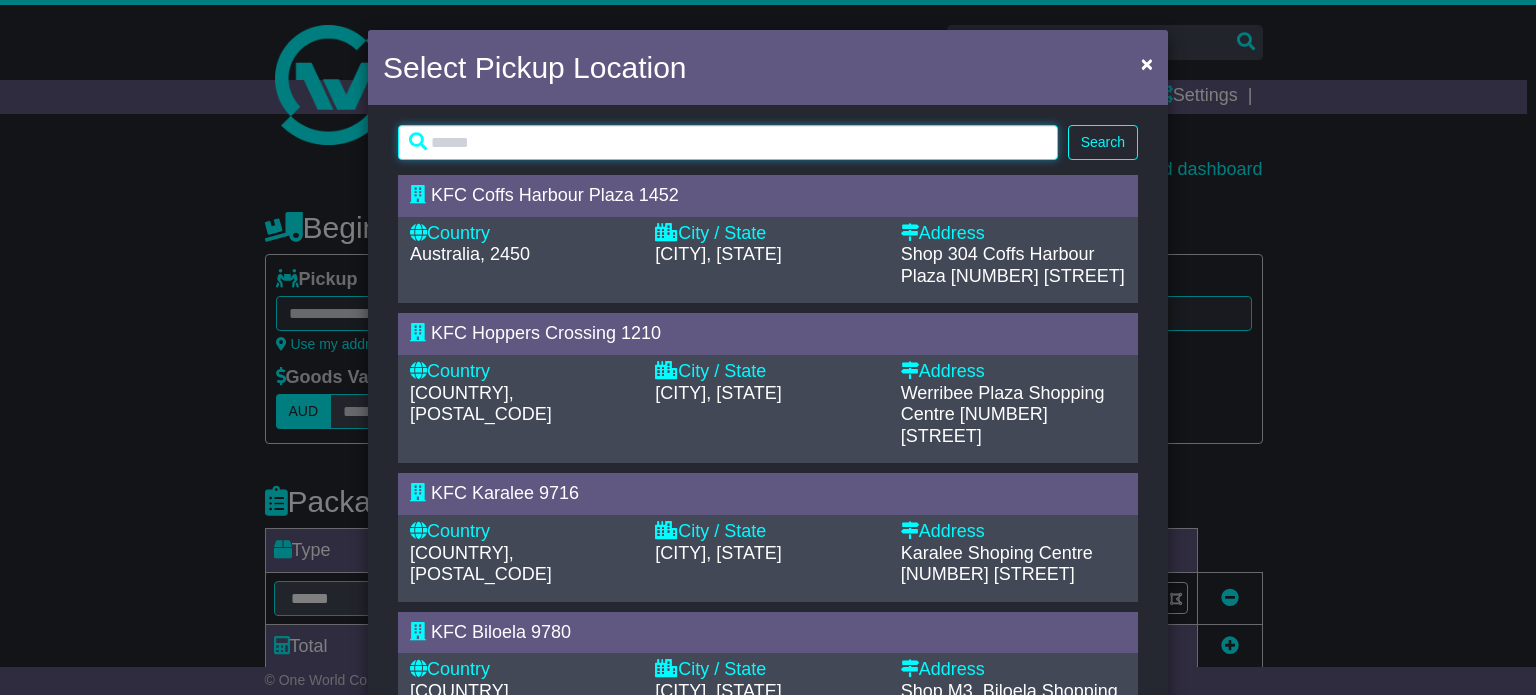 click at bounding box center [728, 142] 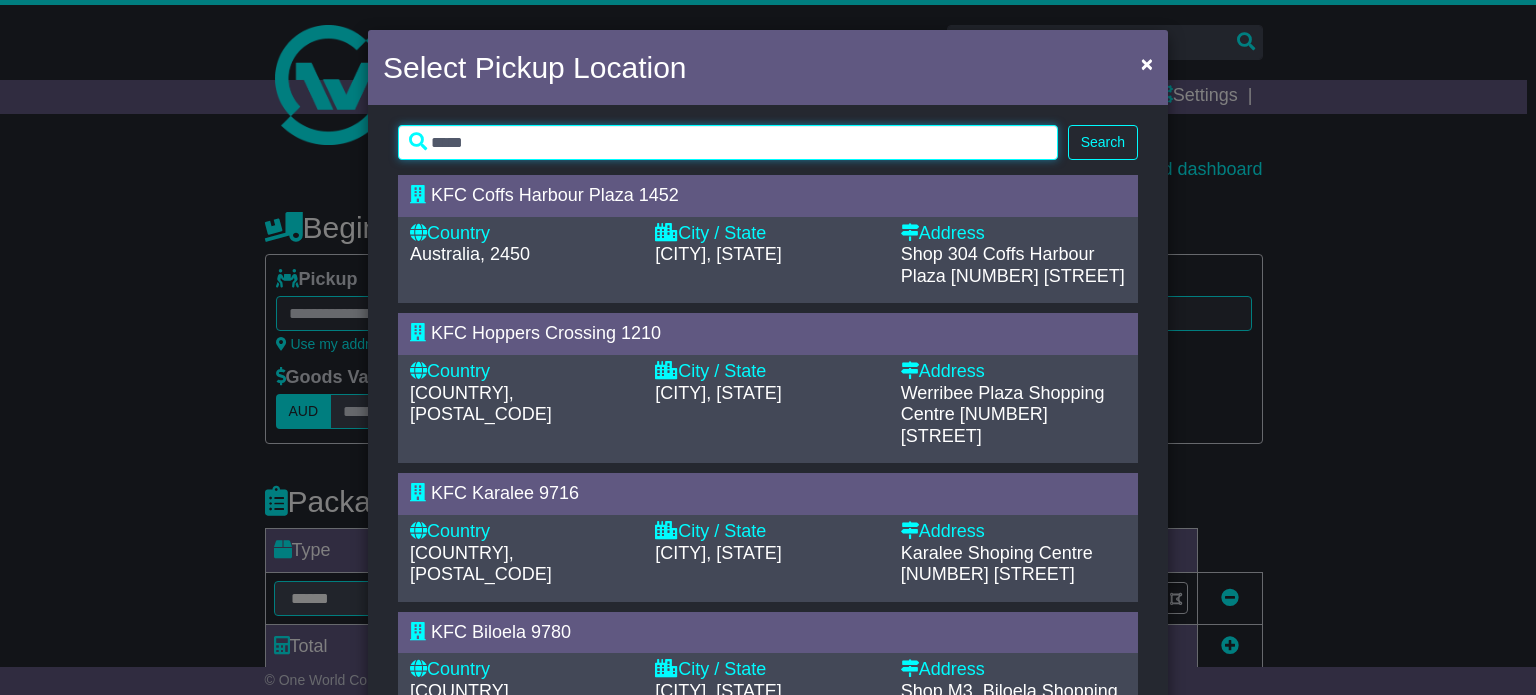 type on "*****" 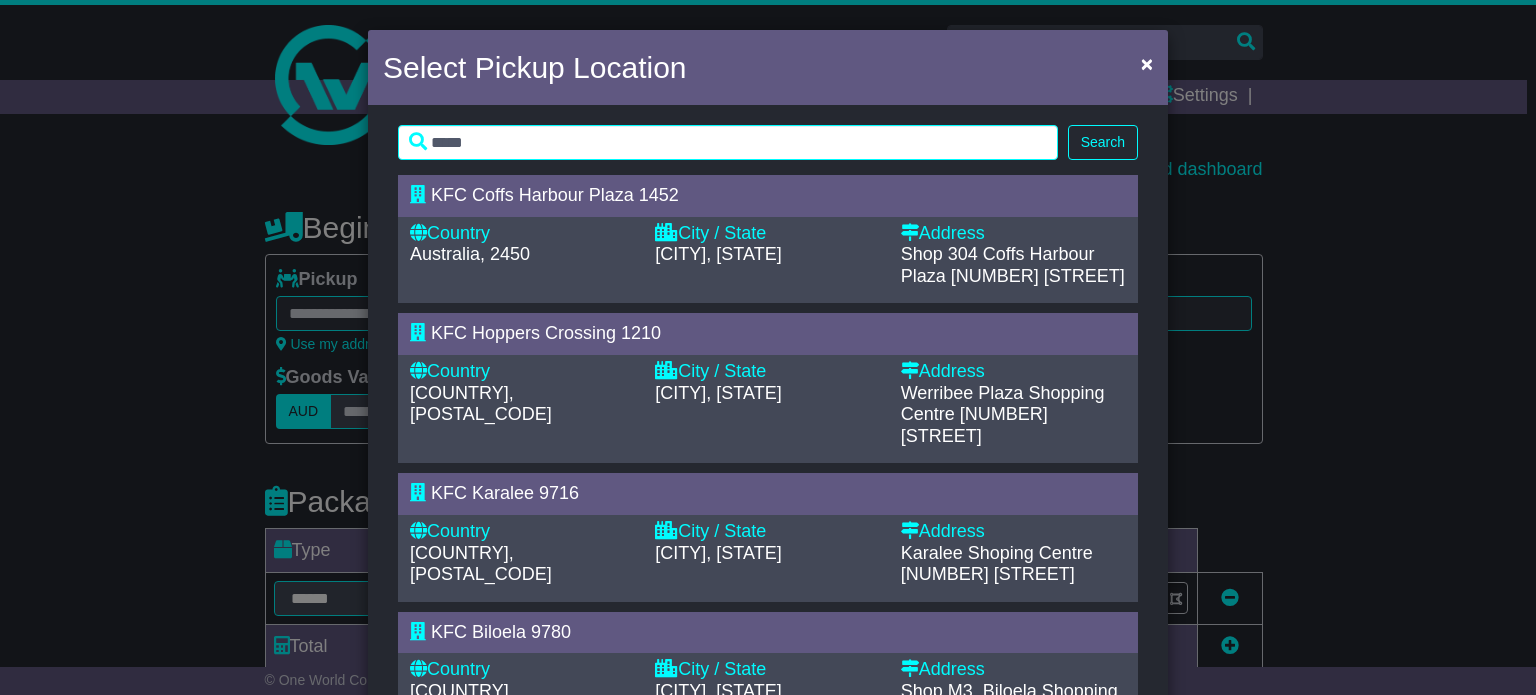 click on "Search" at bounding box center (1103, 142) 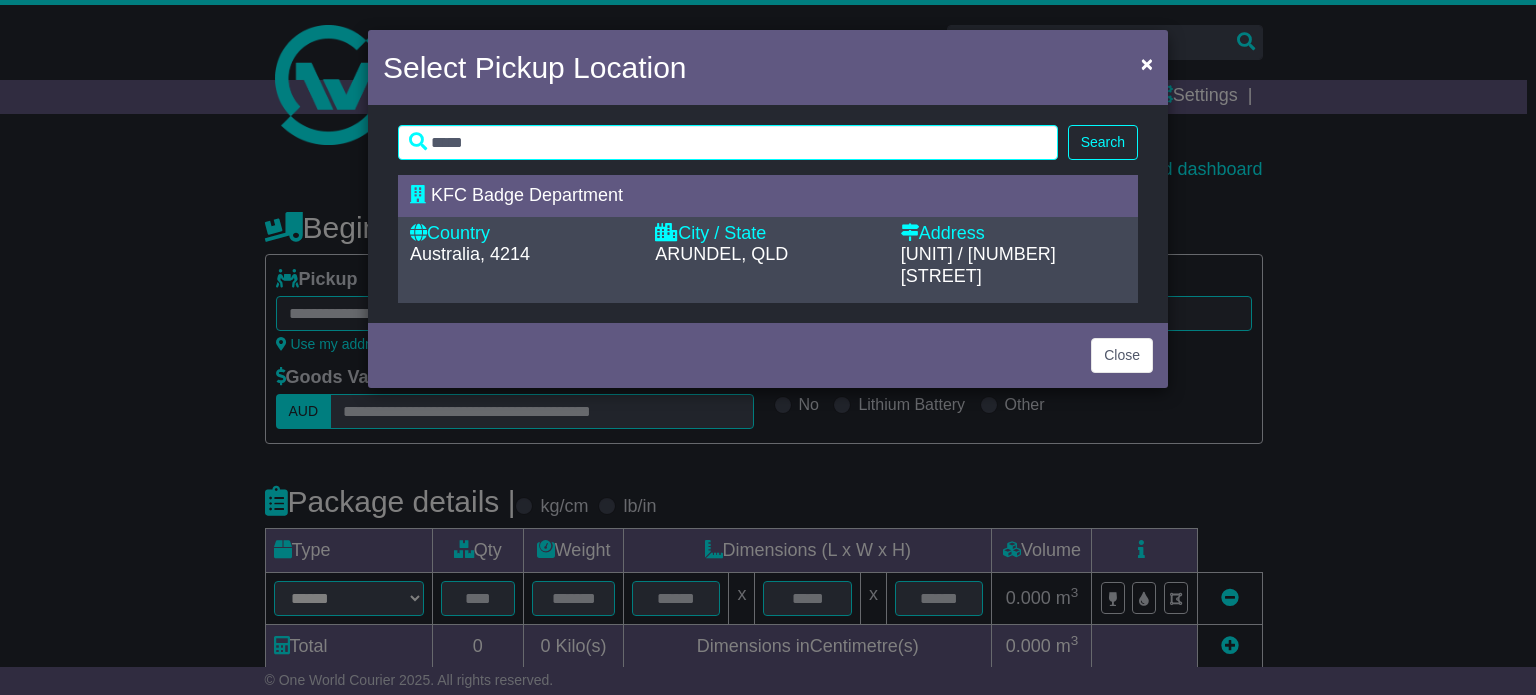 click on "KFC Badge Department" at bounding box center [758, 196] 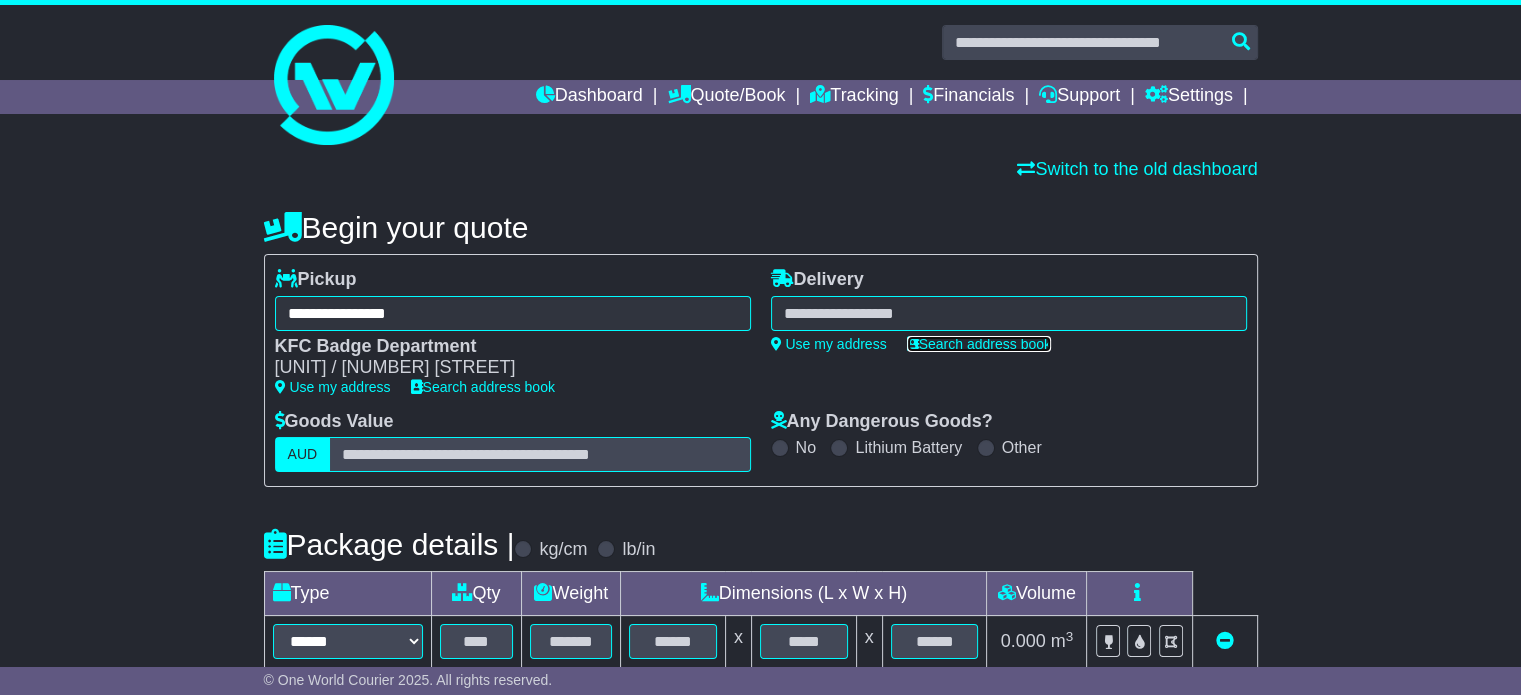 click on "Search address book" at bounding box center (979, 344) 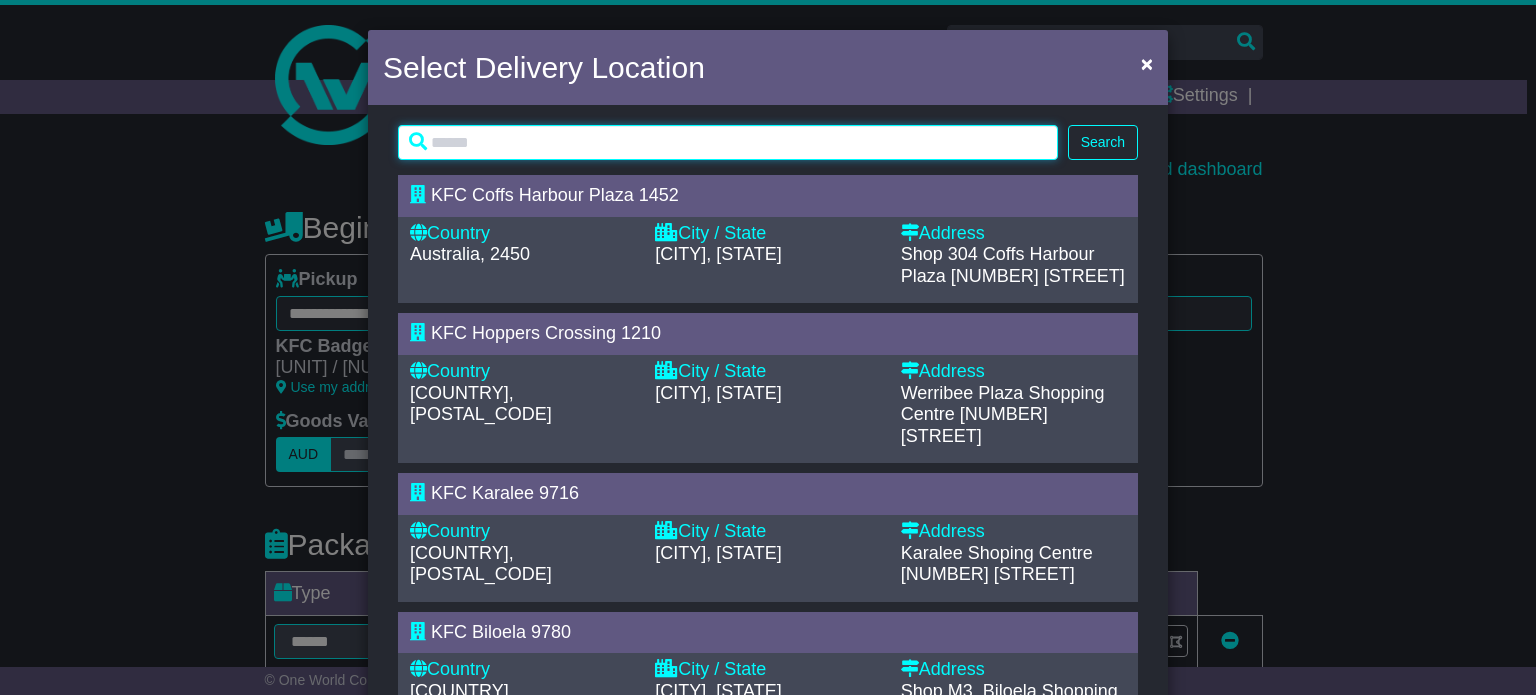 click at bounding box center (728, 142) 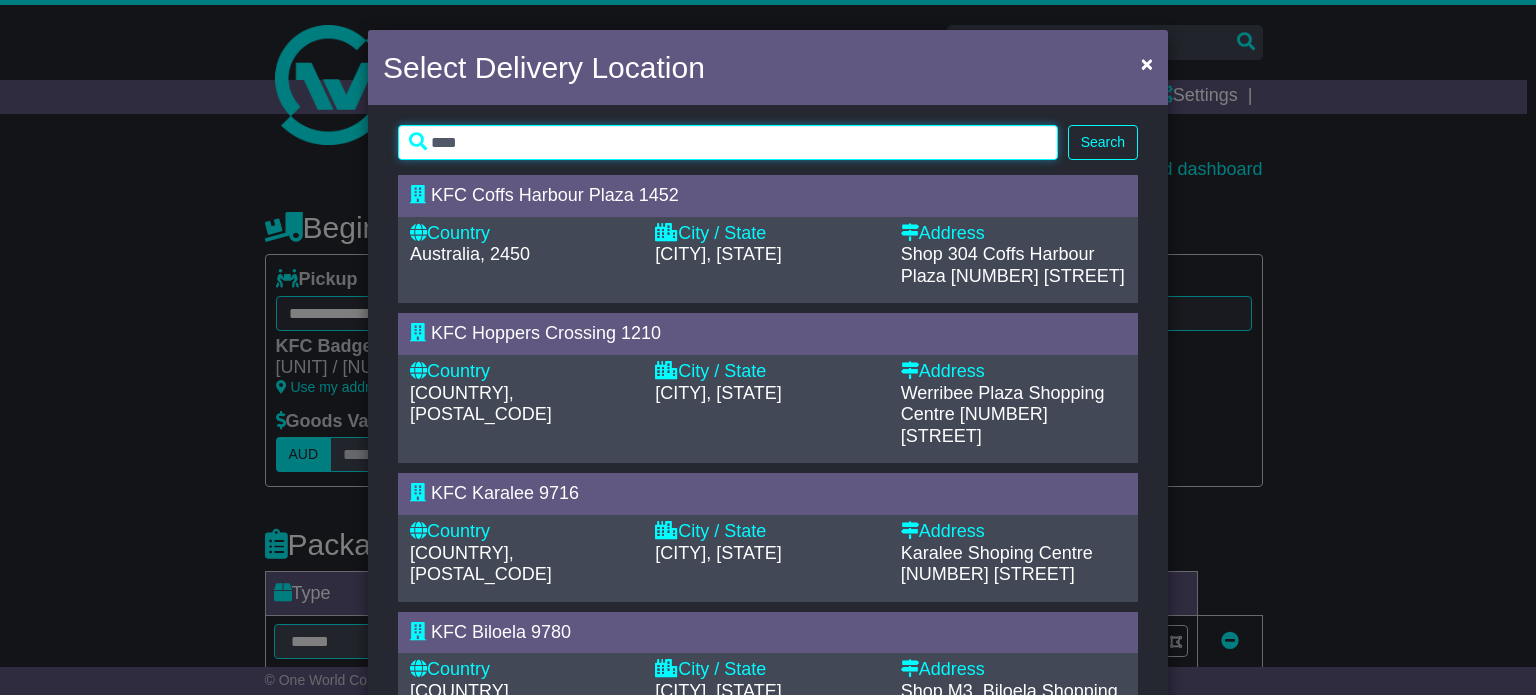 type on "****" 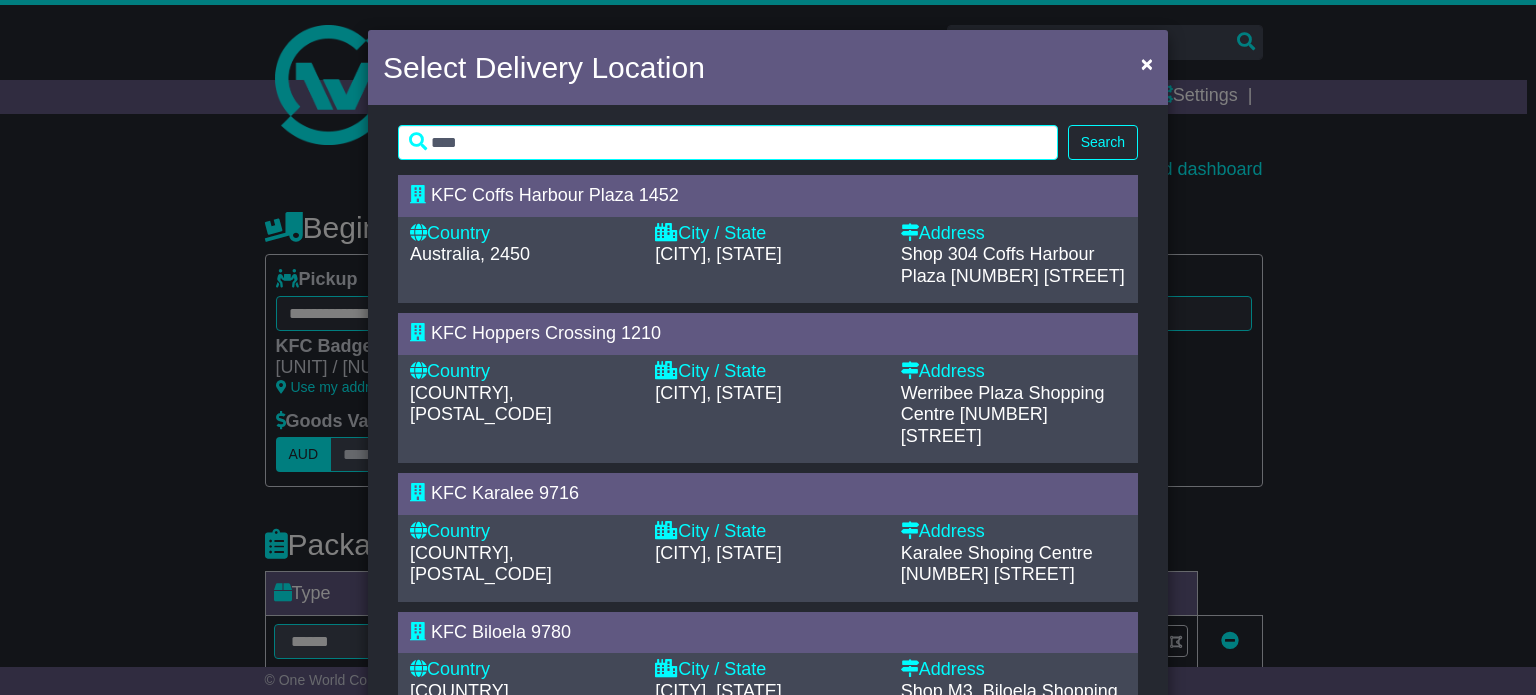 click on "Select Delivery Location
×
****
Search
Loading...
KFC Coffs Harbour Plaza 1452
Country
Australia, 2450
City / State
COFFS HARBOUR, NSW" at bounding box center (768, 347) 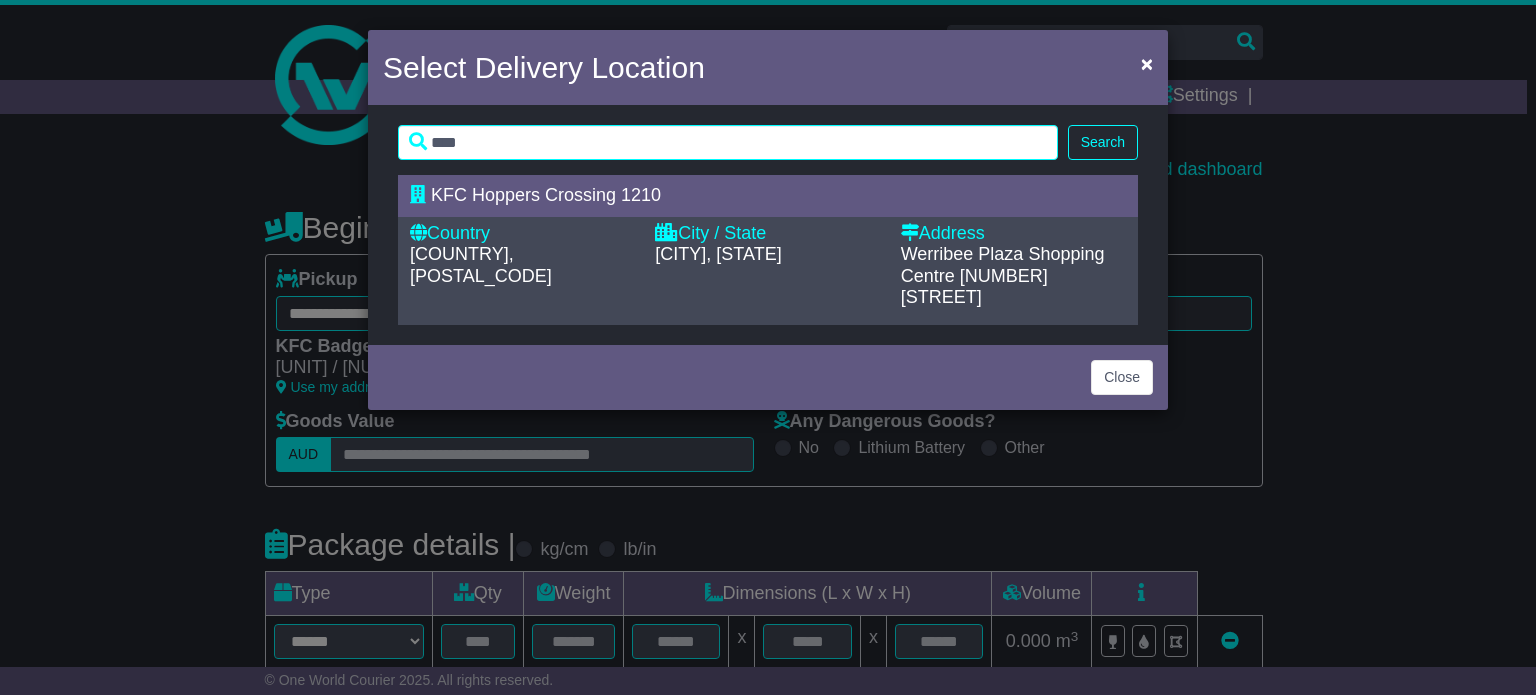 click on "WERRIBEE, VIC" at bounding box center [767, 255] 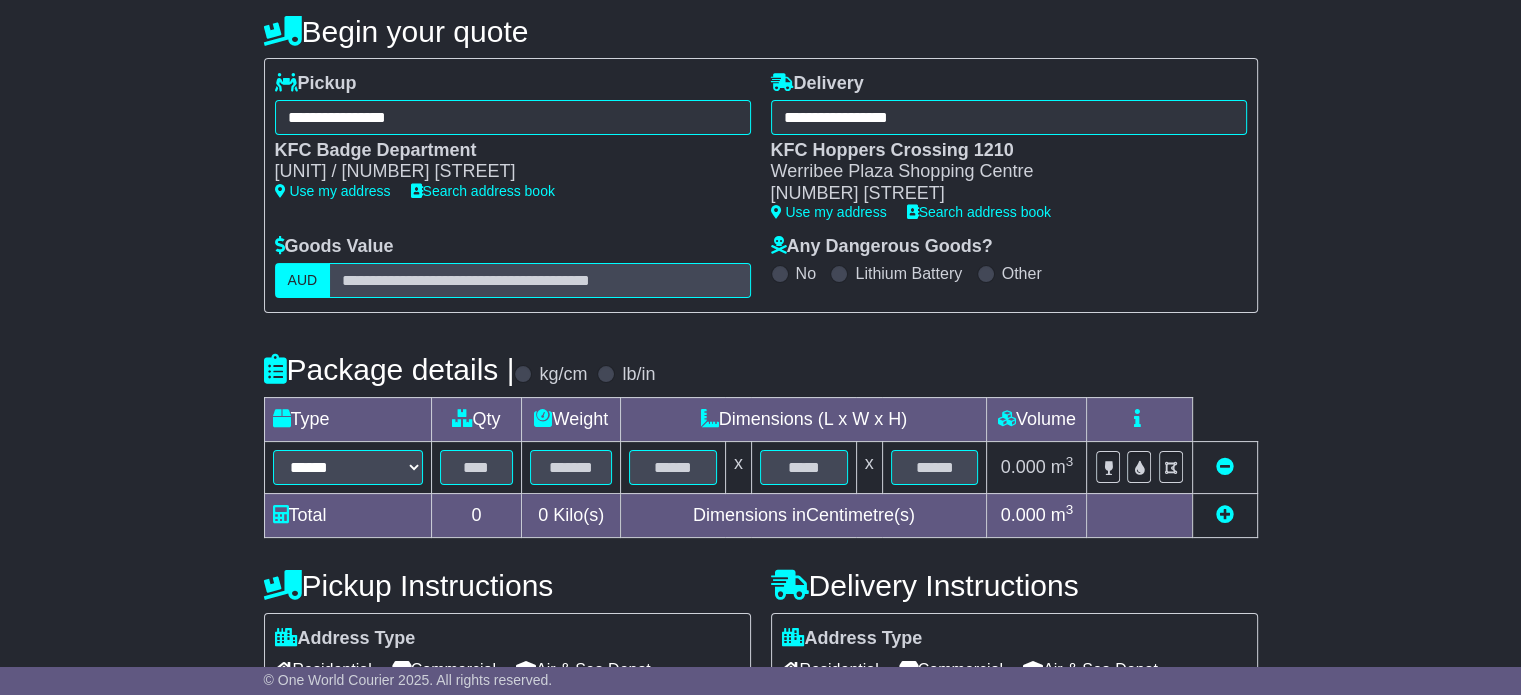 scroll, scrollTop: 200, scrollLeft: 0, axis: vertical 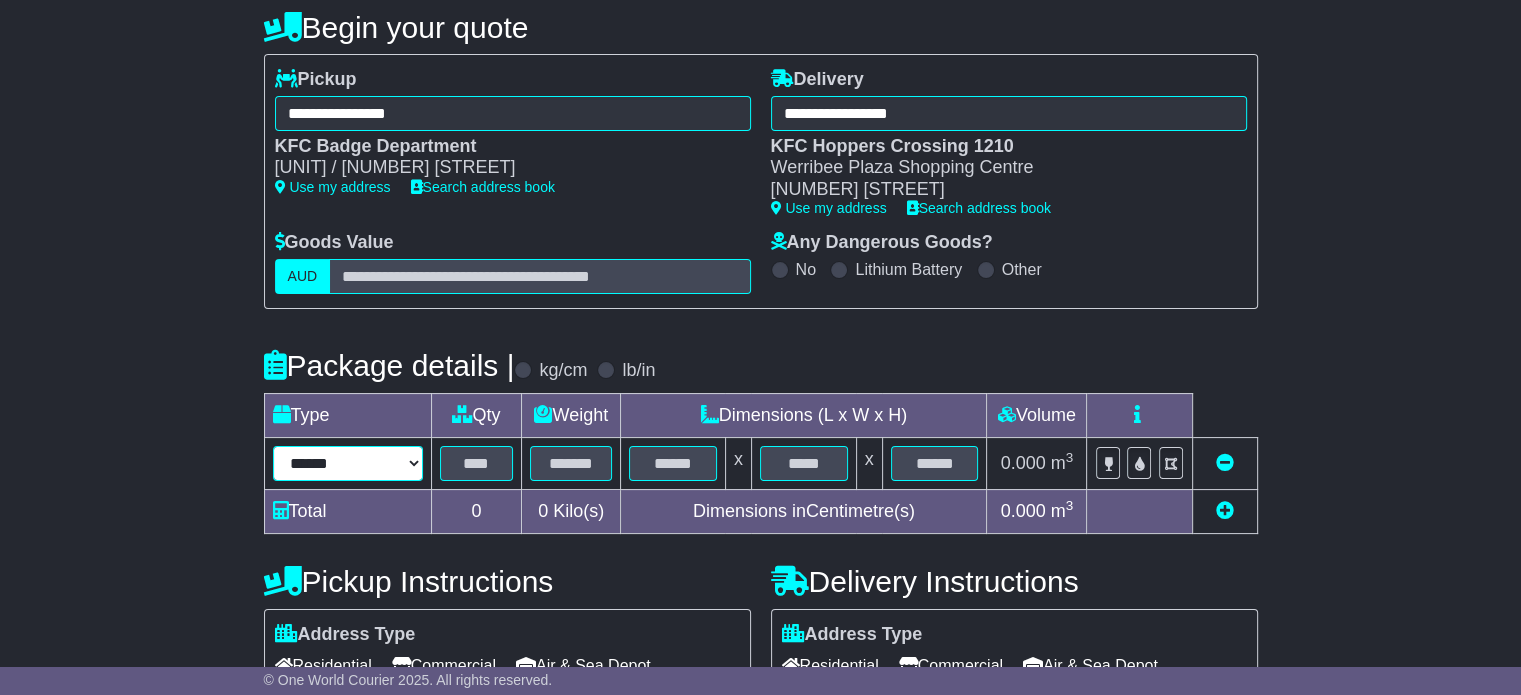 click on "****** ****** *** ******** ***** **** **** ****** *** *******" at bounding box center [348, 463] 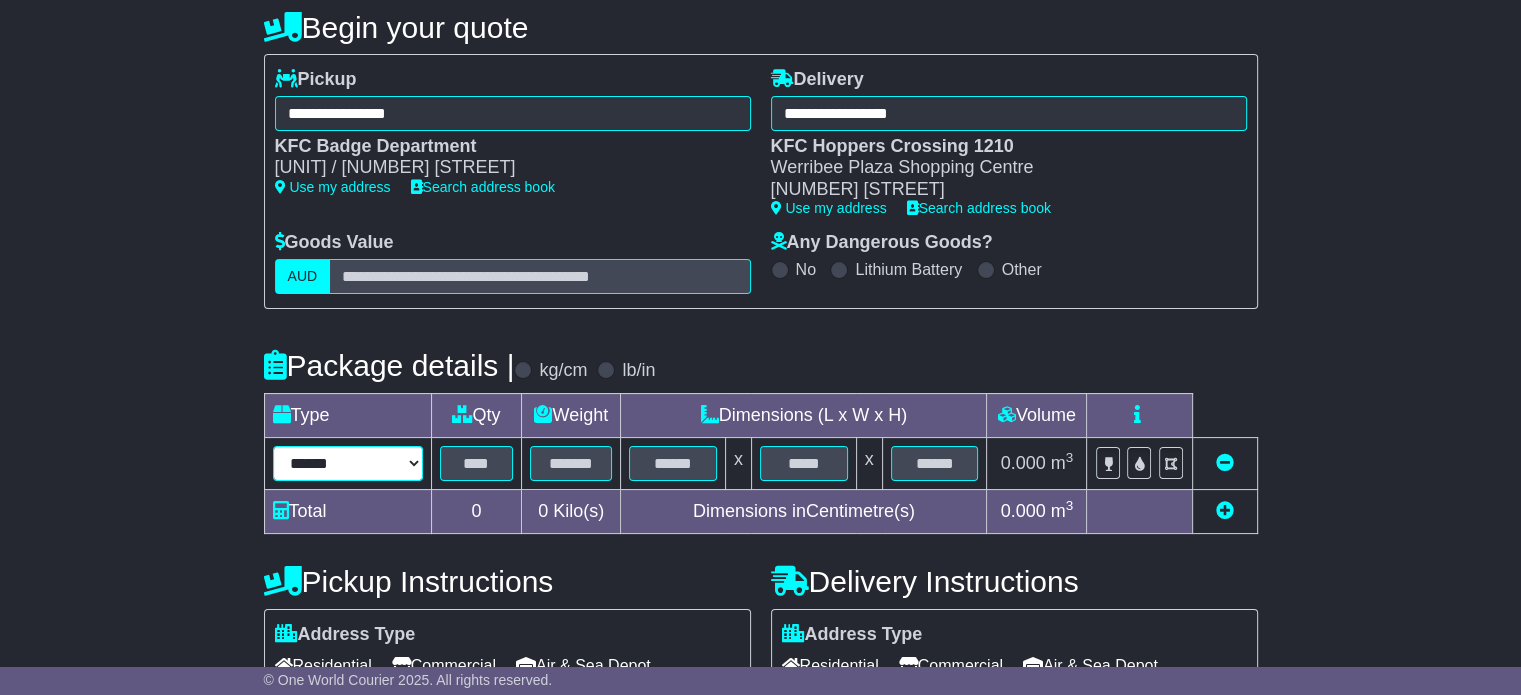 click on "****** ****** *** ******** ***** **** **** ****** *** *******" at bounding box center (348, 463) 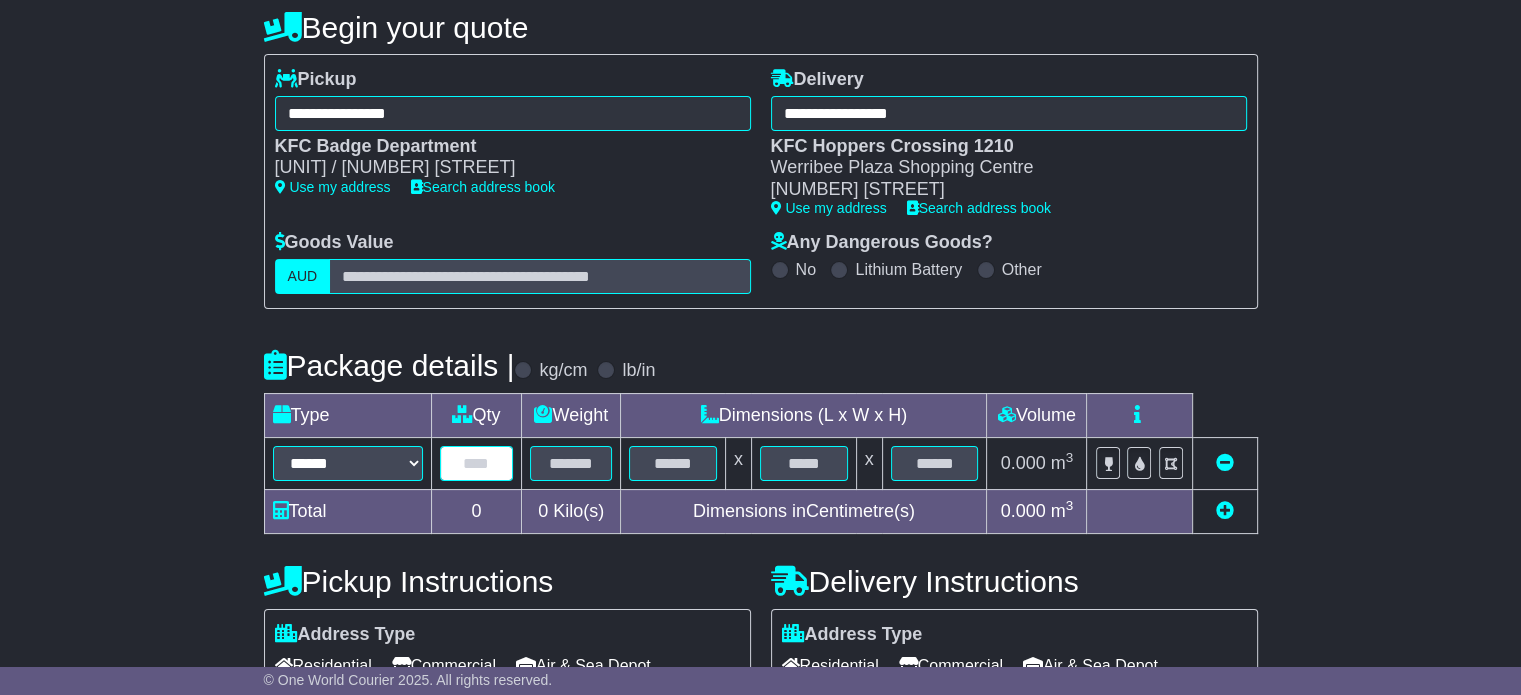 click at bounding box center [477, 463] 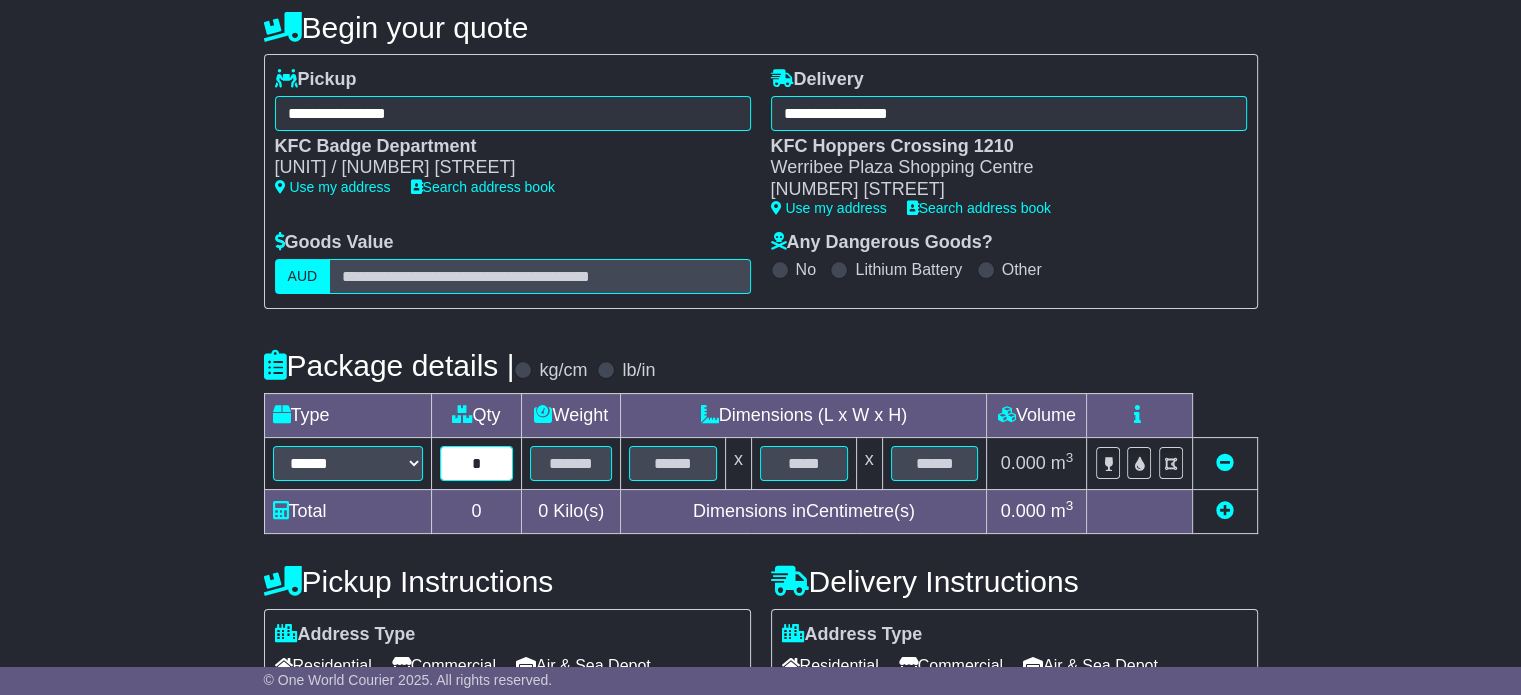 type on "*" 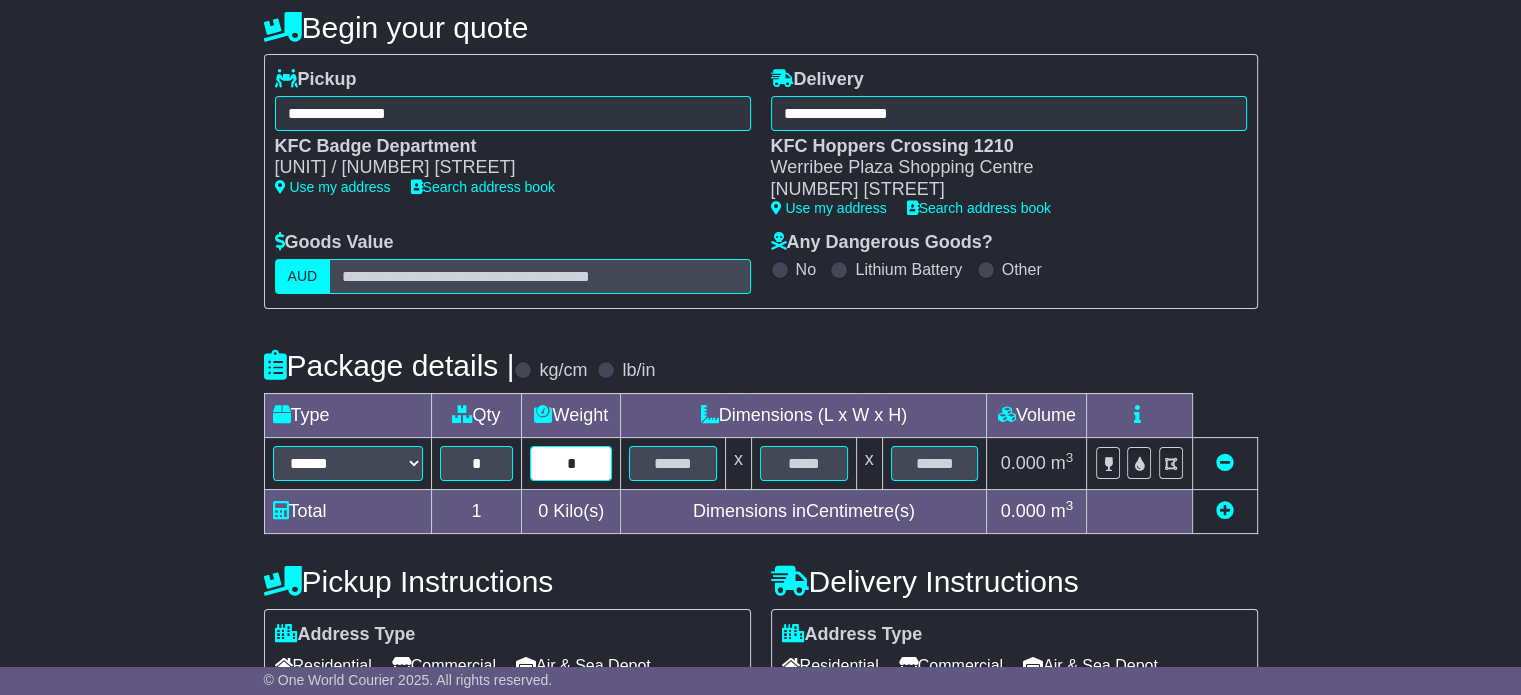 type on "*" 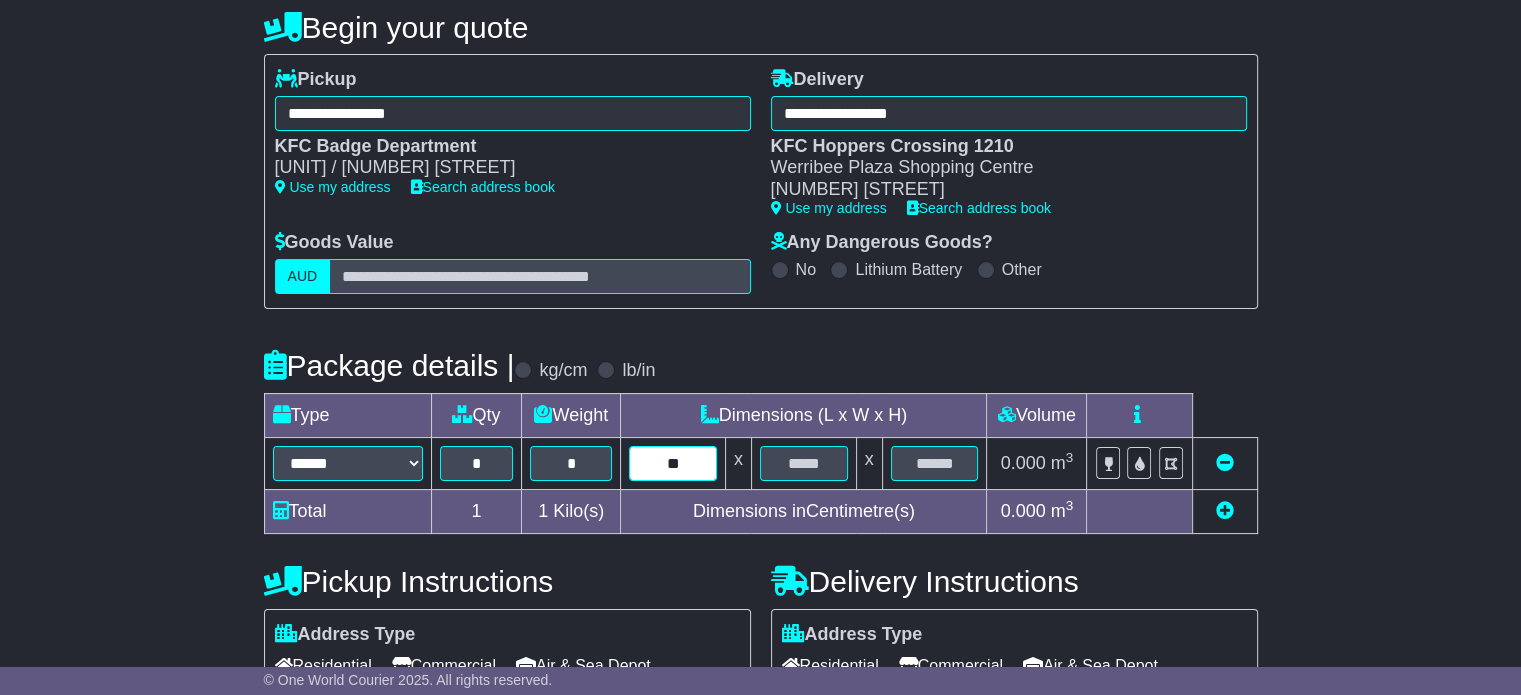 type on "**" 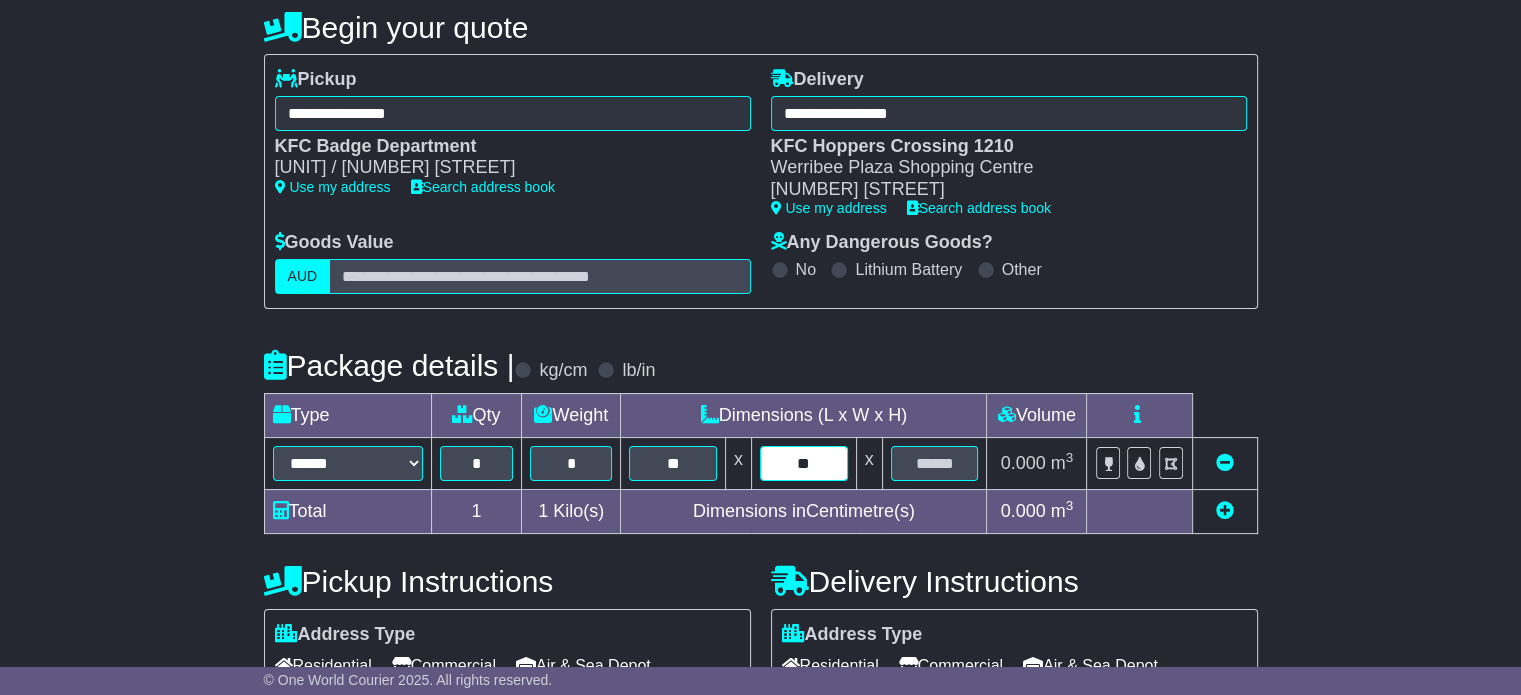 type on "**" 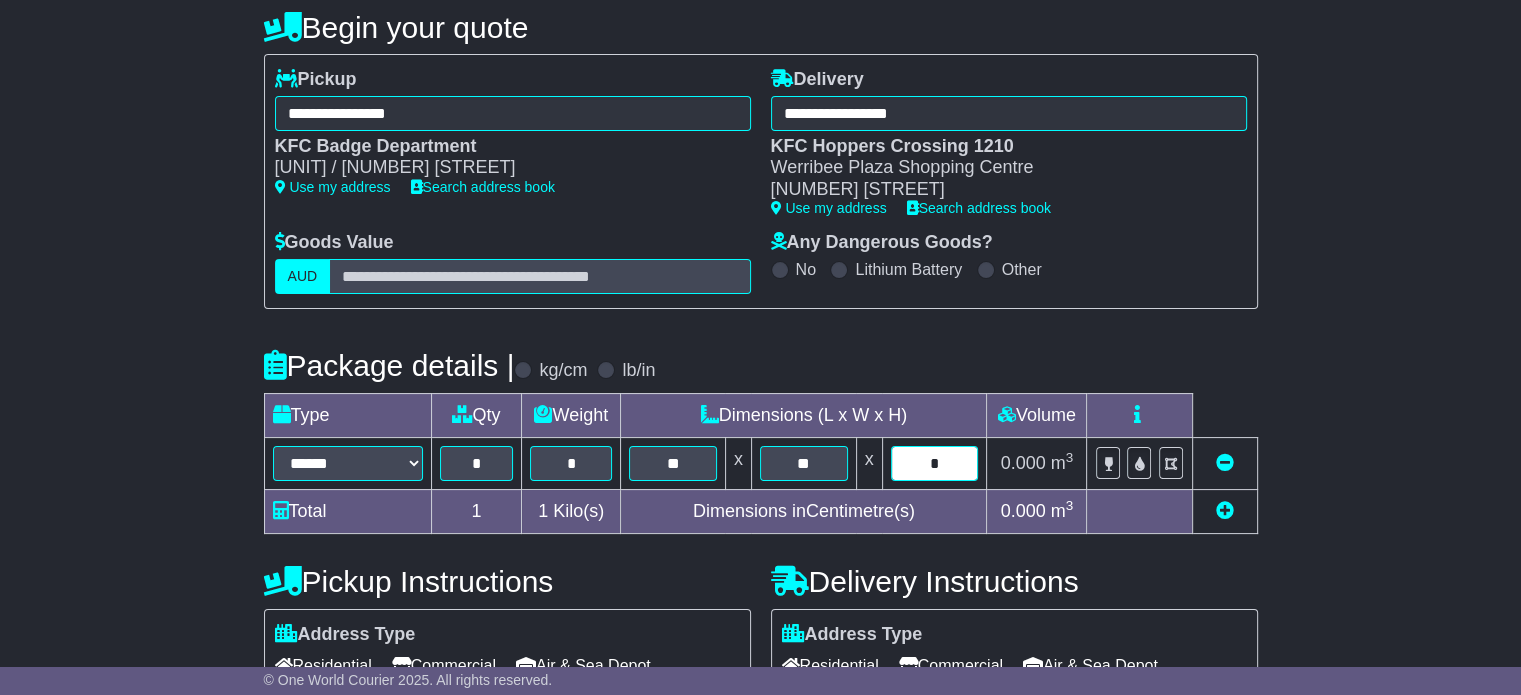 type on "*" 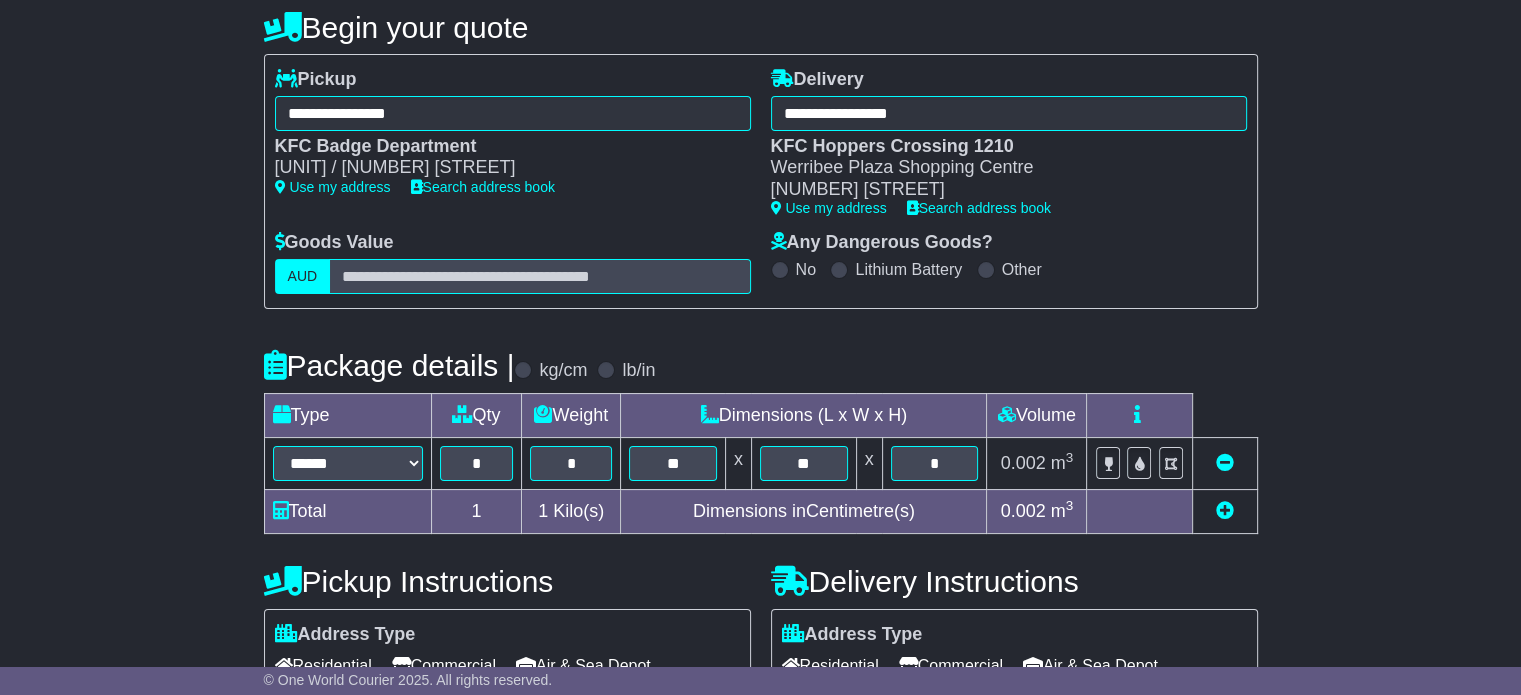 scroll, scrollTop: 431, scrollLeft: 0, axis: vertical 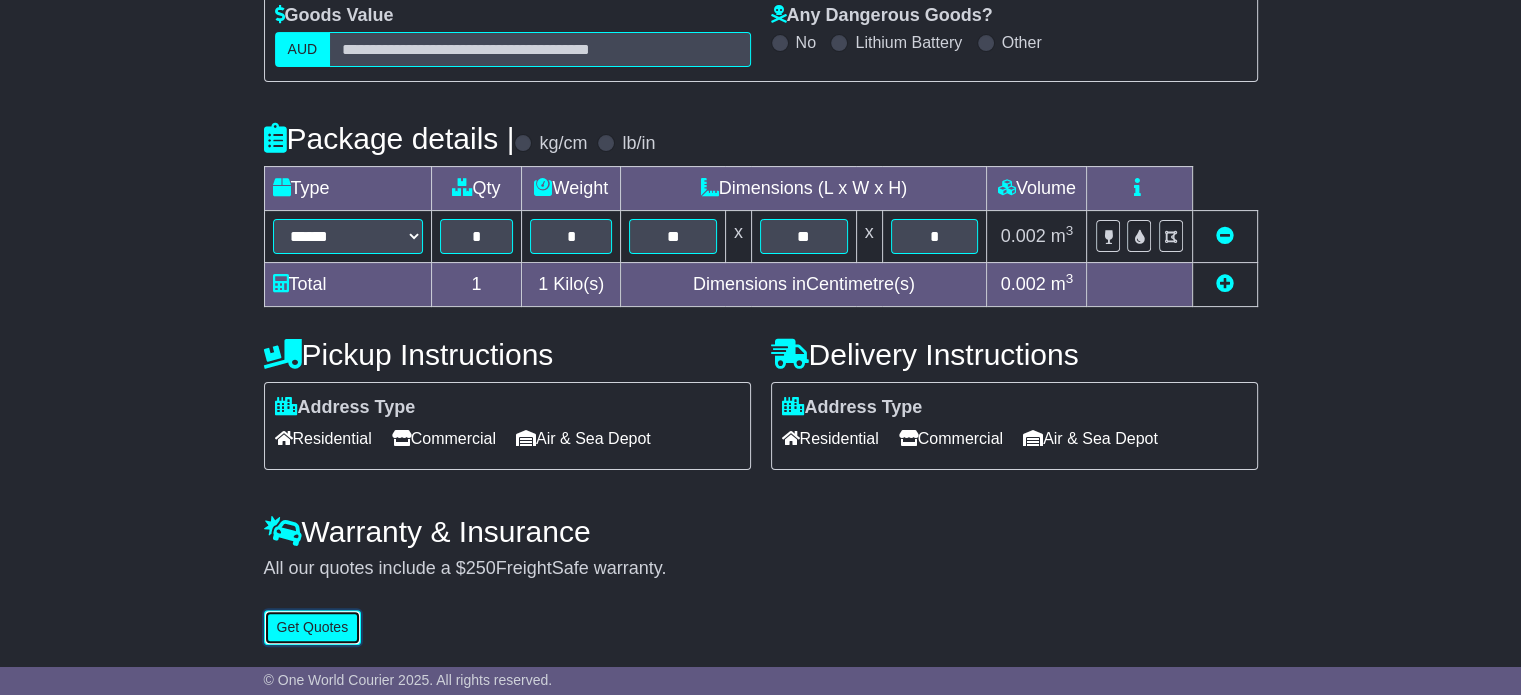 type 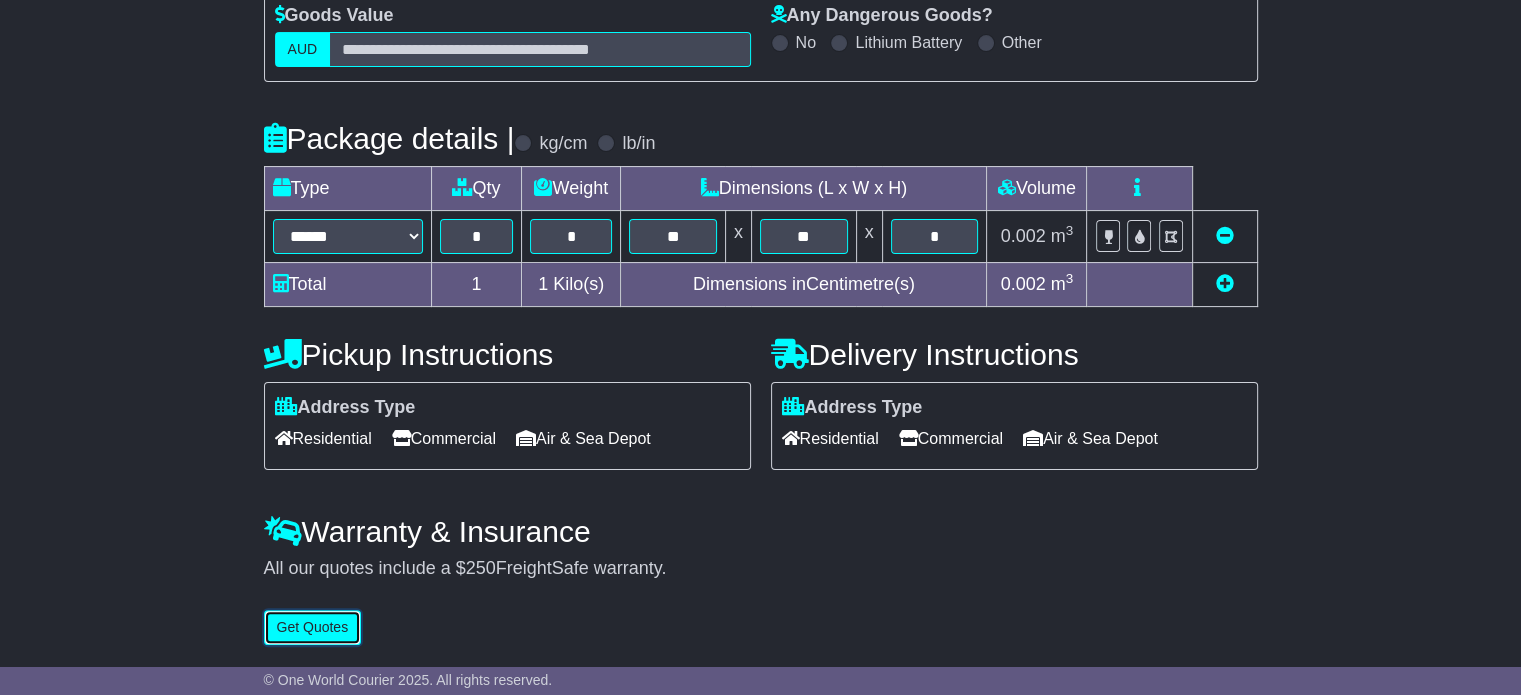 click on "Get Quotes" at bounding box center (313, 627) 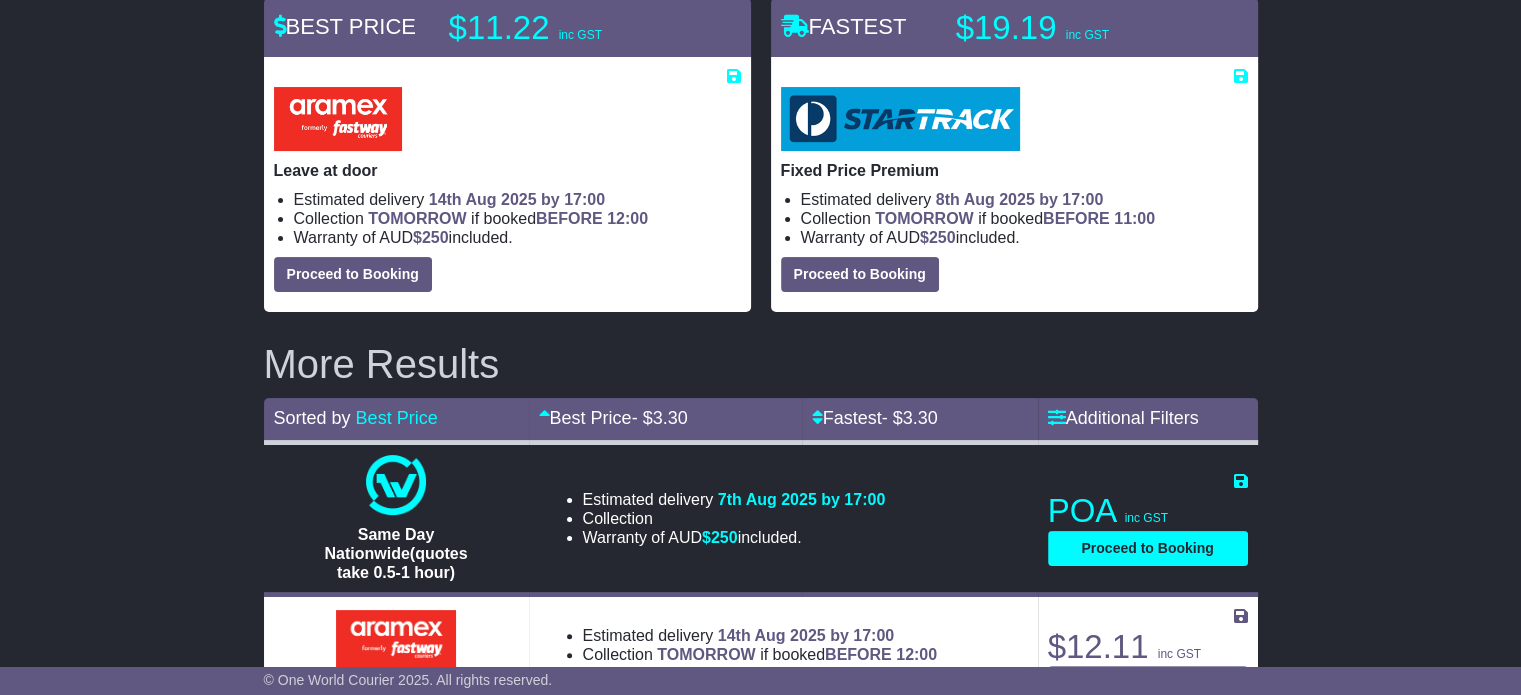 scroll, scrollTop: 200, scrollLeft: 0, axis: vertical 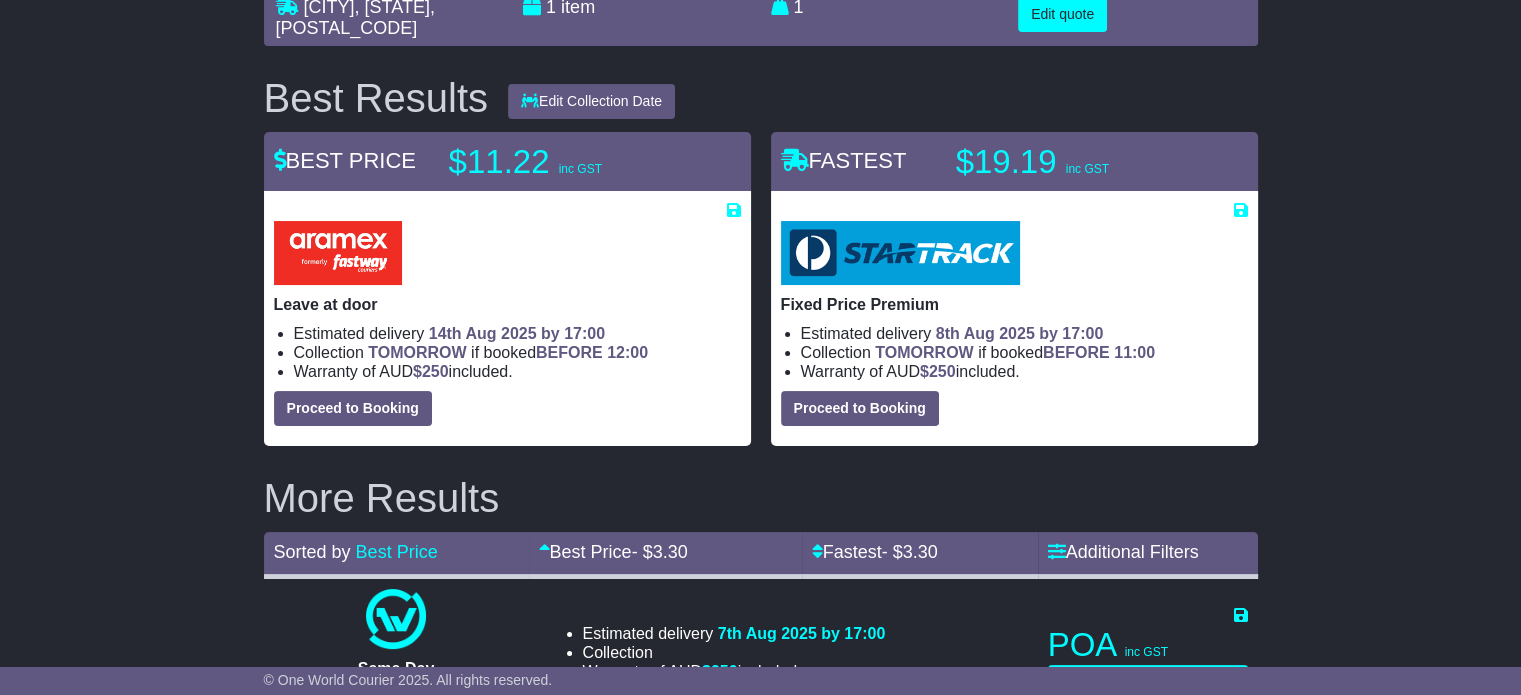 click at bounding box center (900, 253) 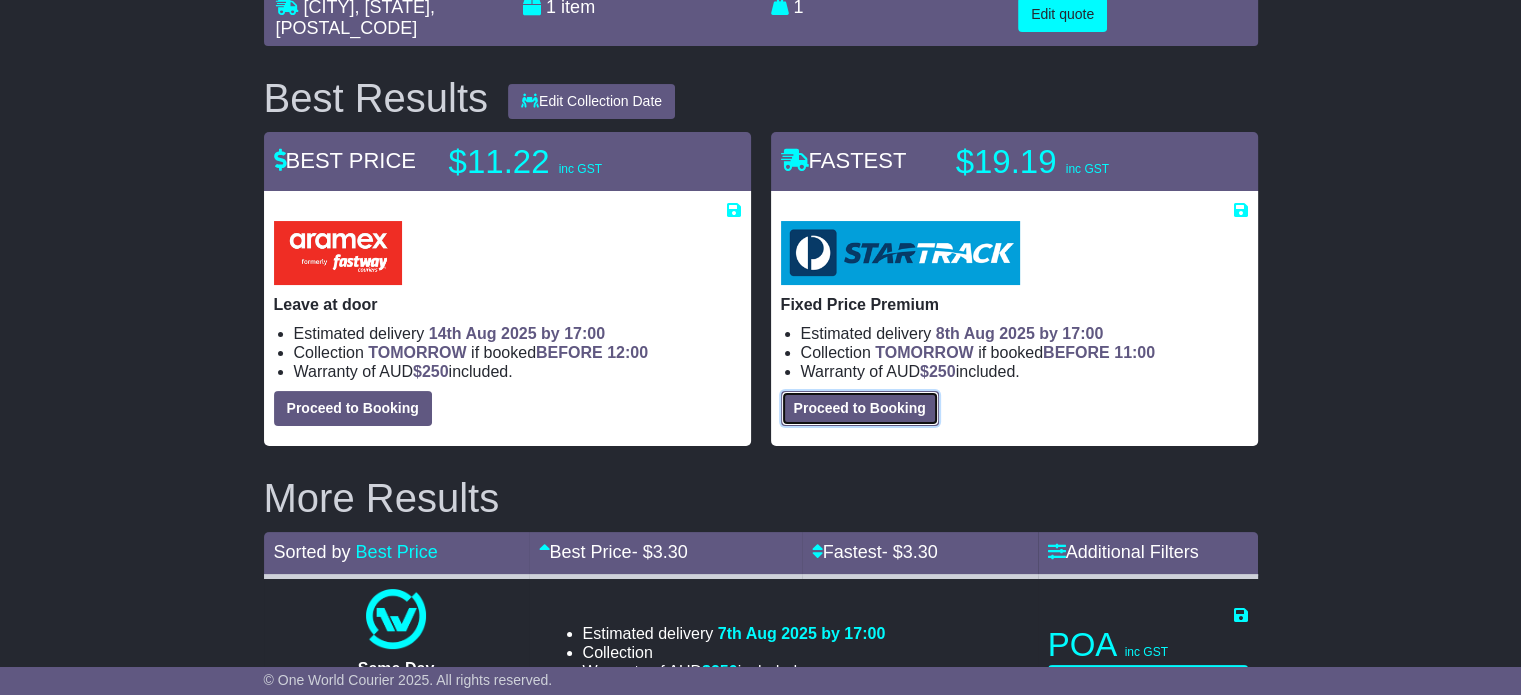 click on "Proceed to Booking" at bounding box center [860, 408] 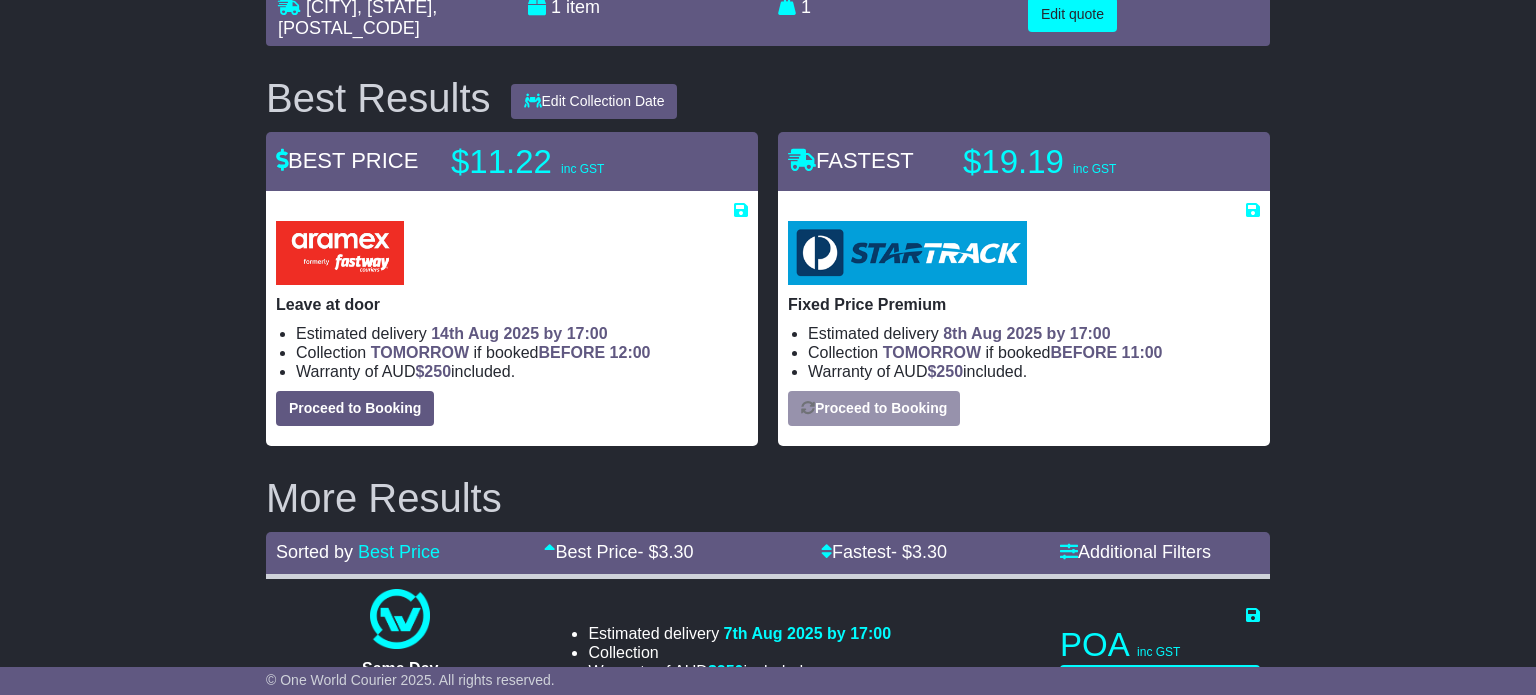 select on "*****" 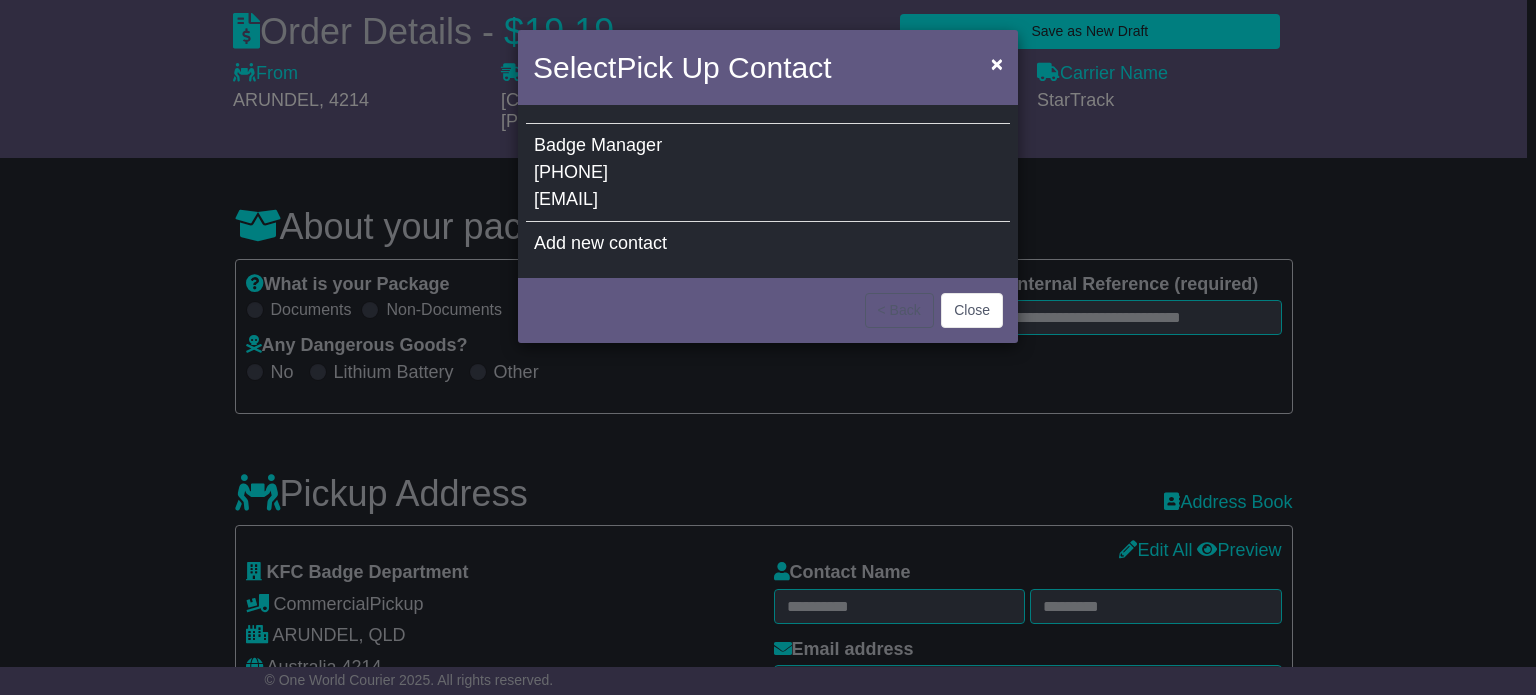 click on "Badge   Manager
07 3412 0285
info@snbsolutions.com.au" at bounding box center (768, 173) 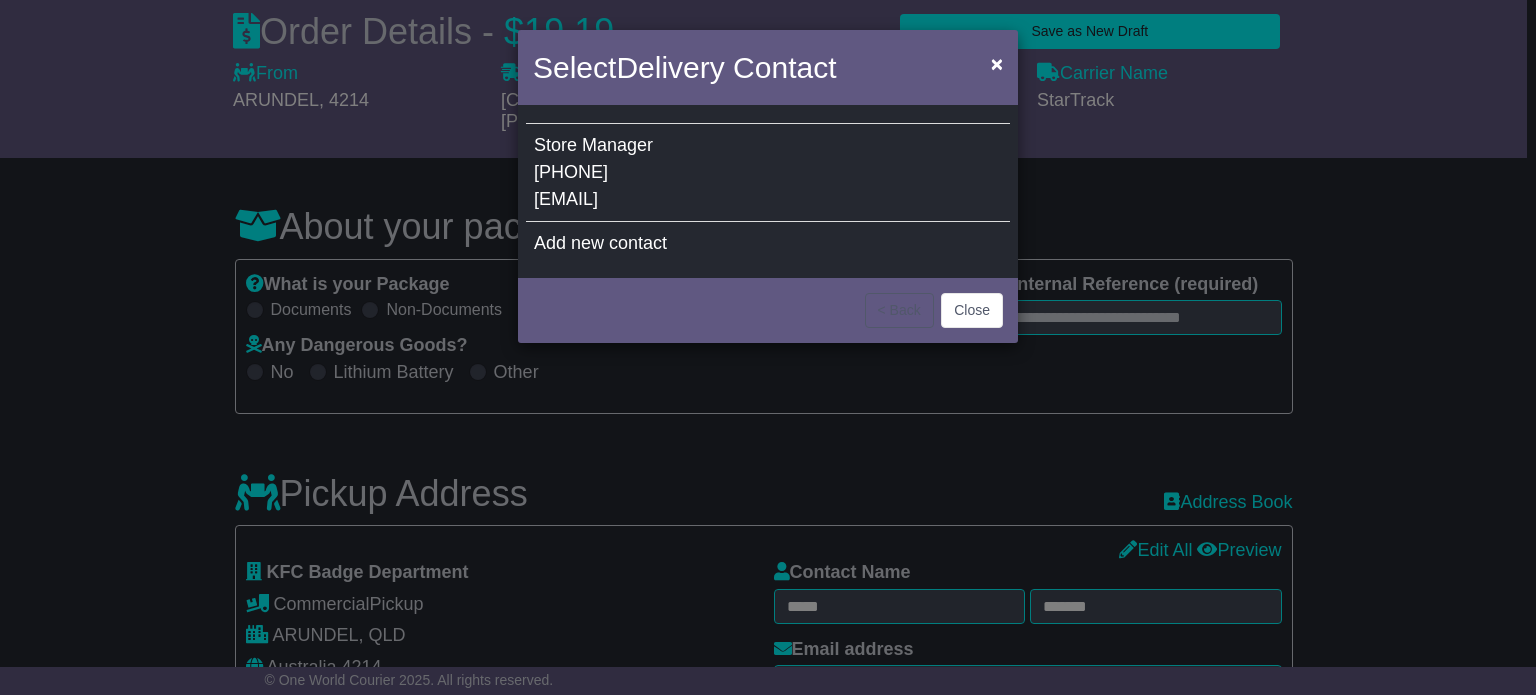 click on "Store   Manager
03 9749 6446
Hoppers.01210@retzos.com" at bounding box center [768, 173] 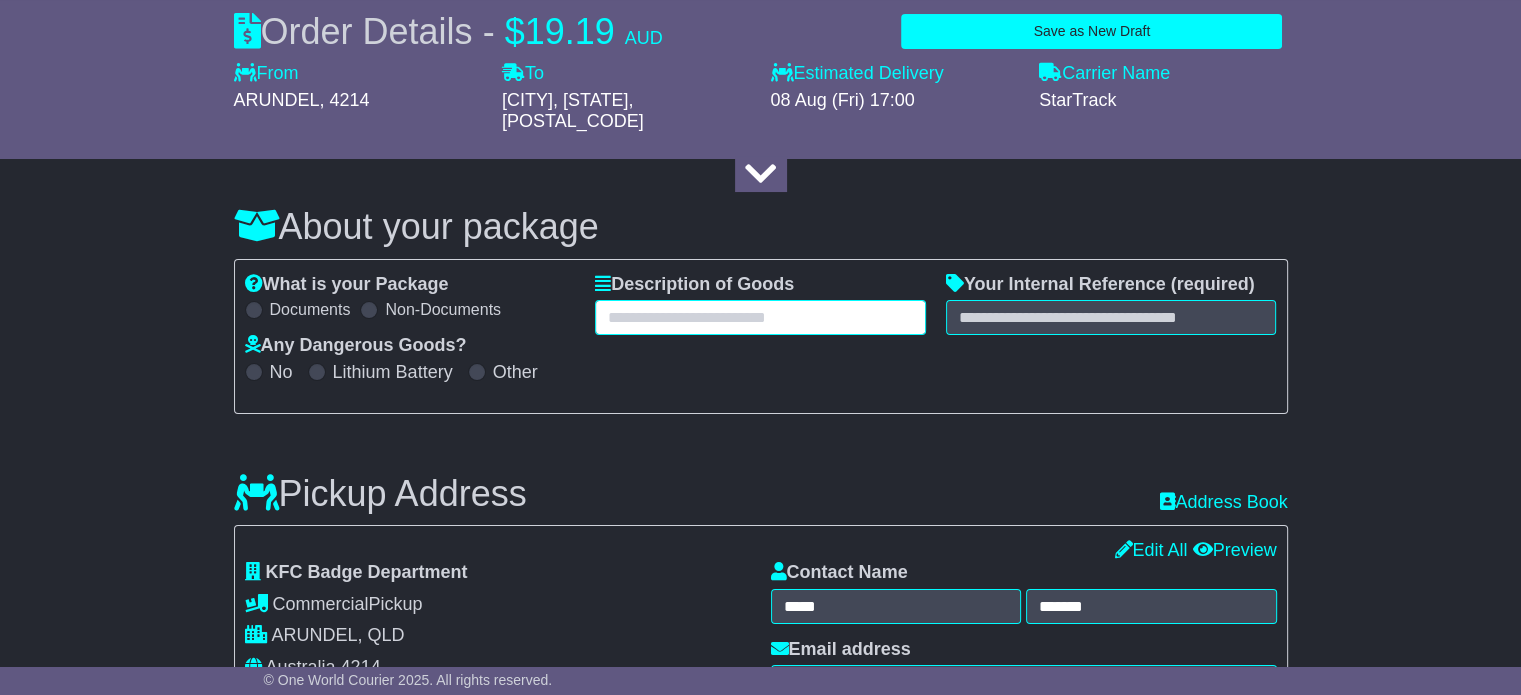 drag, startPoint x: 801, startPoint y: 244, endPoint x: 728, endPoint y: 303, distance: 93.8616 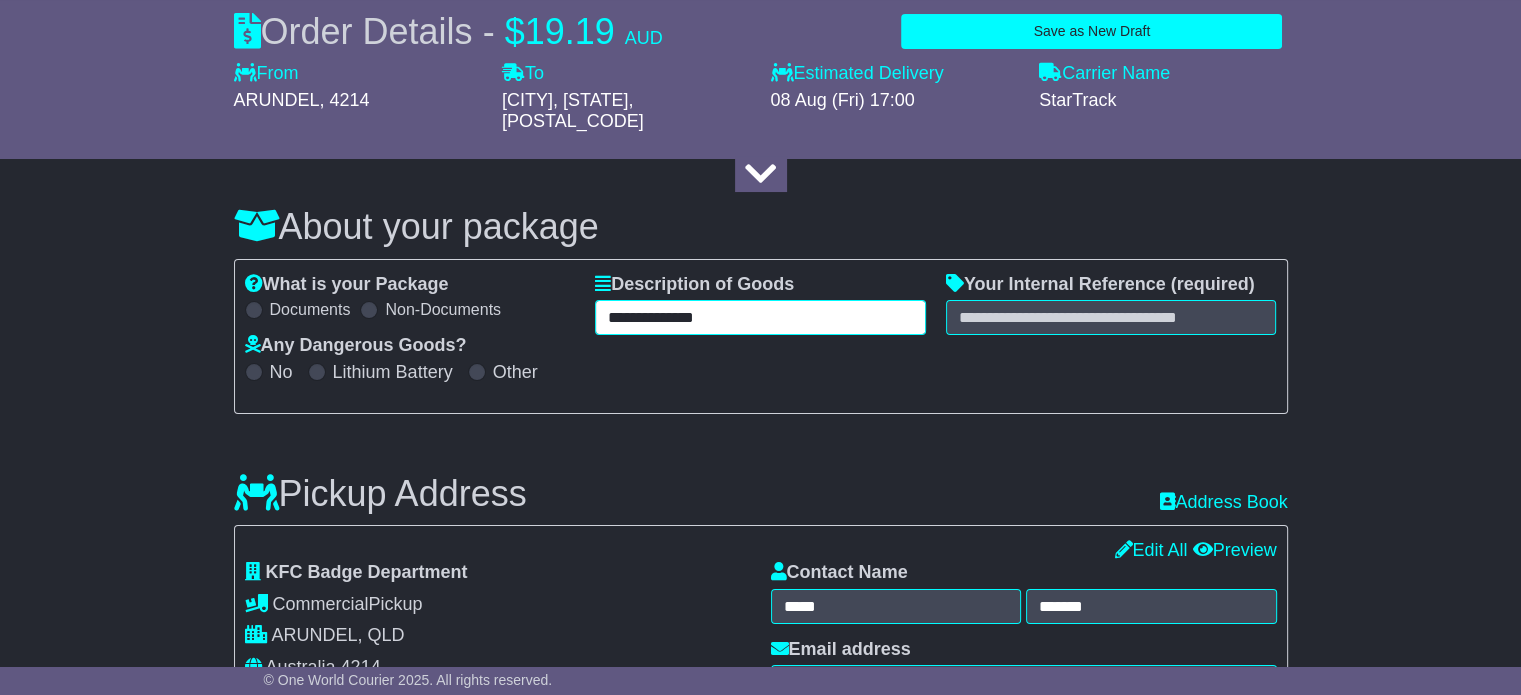 type on "**********" 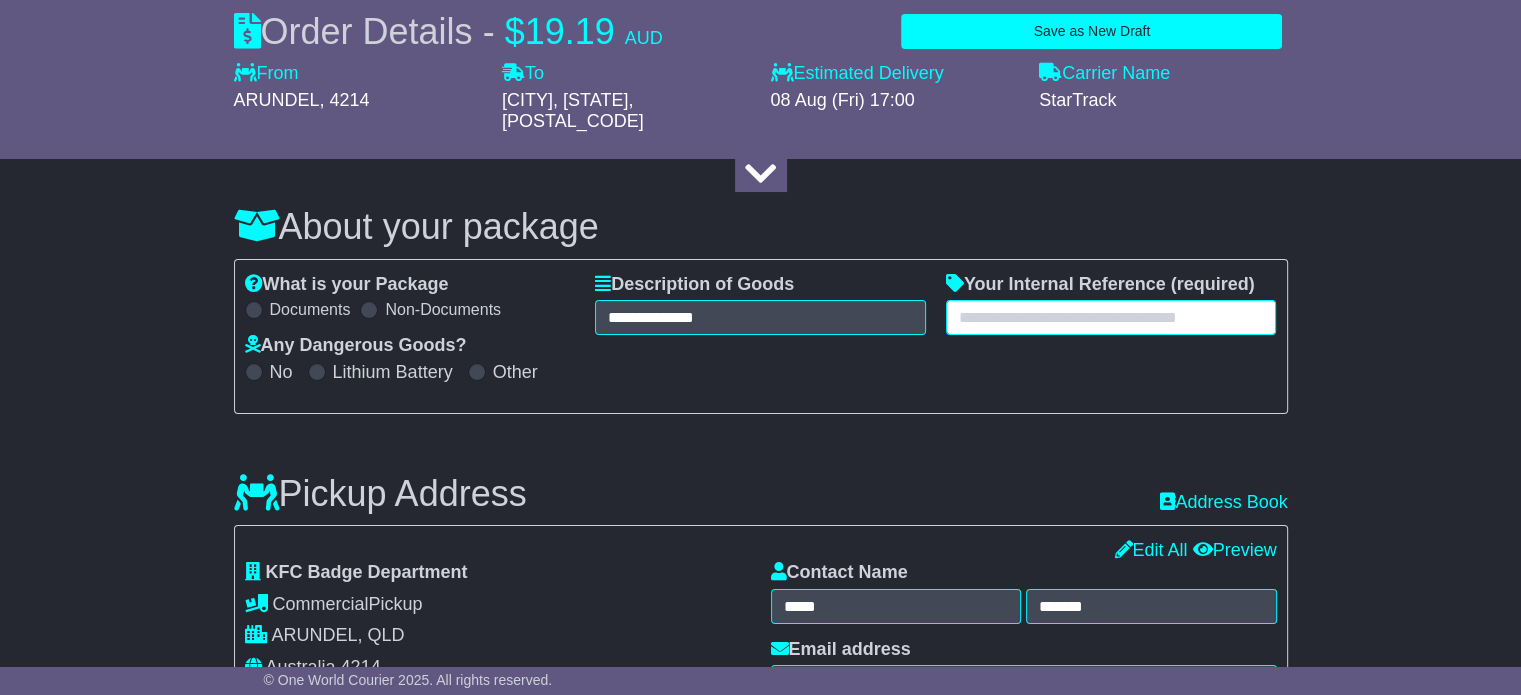 click at bounding box center (1111, 317) 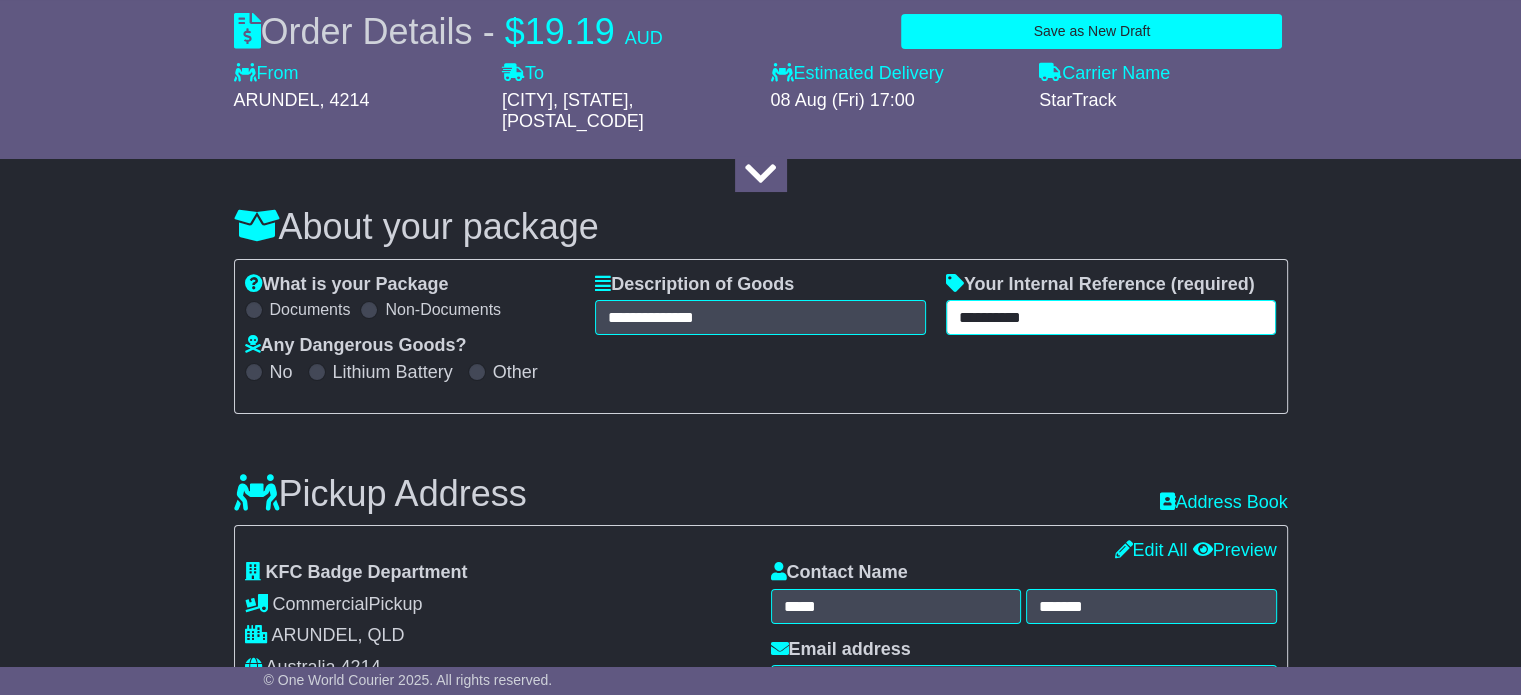 type on "**********" 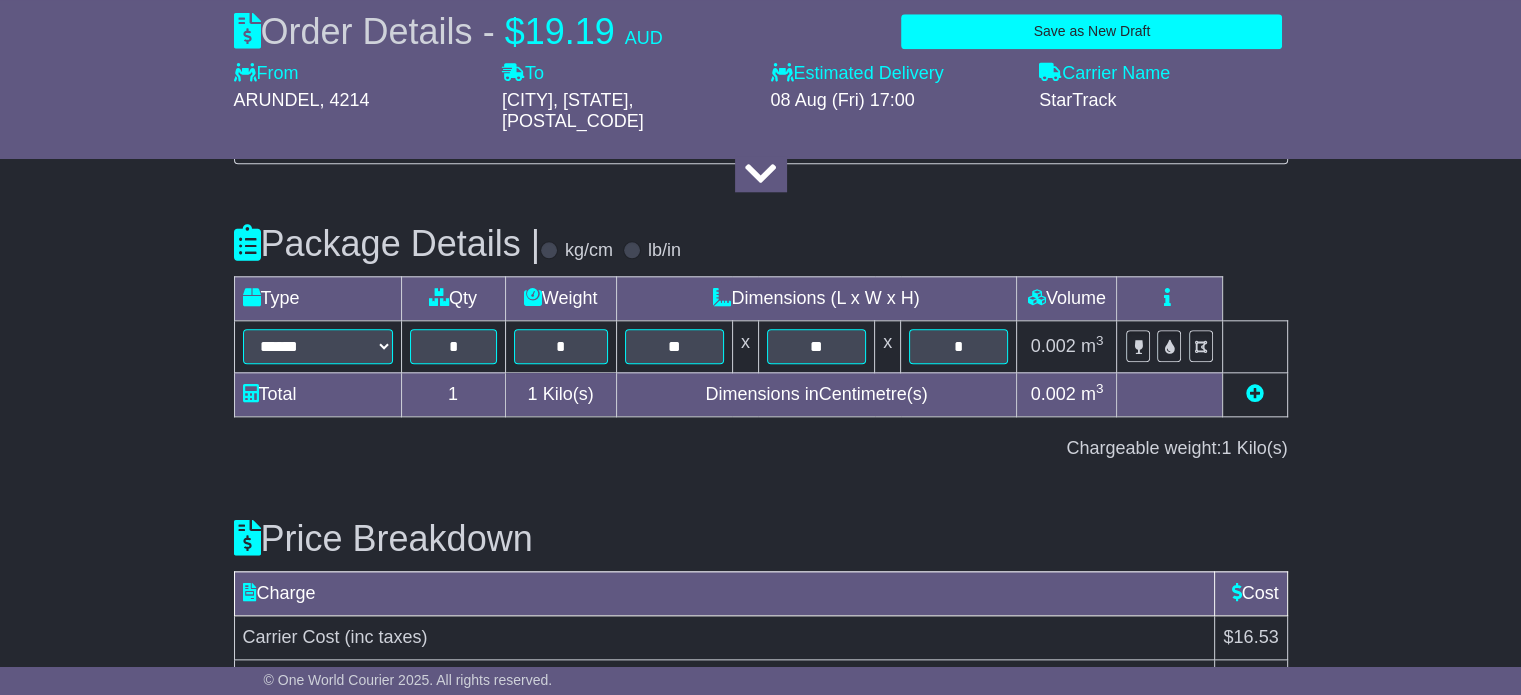 scroll, scrollTop: 2296, scrollLeft: 0, axis: vertical 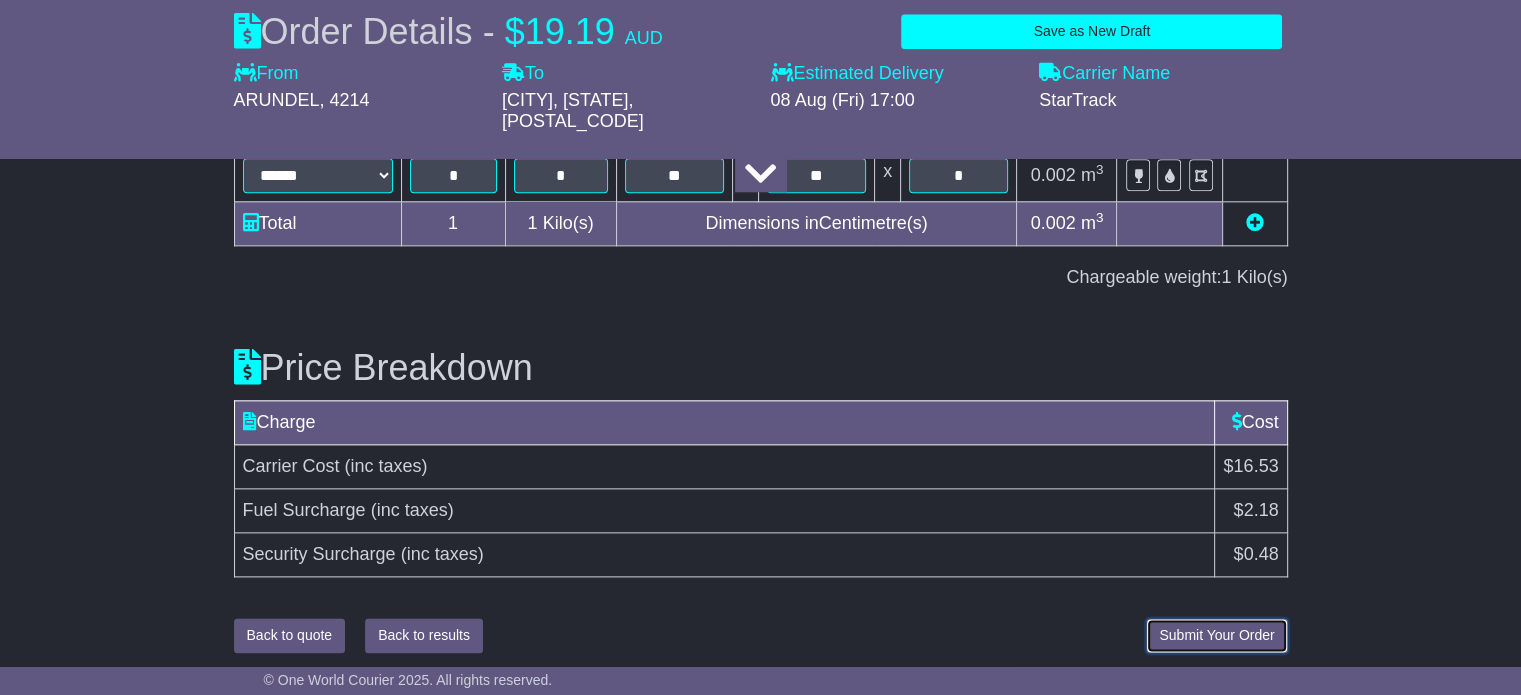 click on "Submit Your Order" at bounding box center (1216, 635) 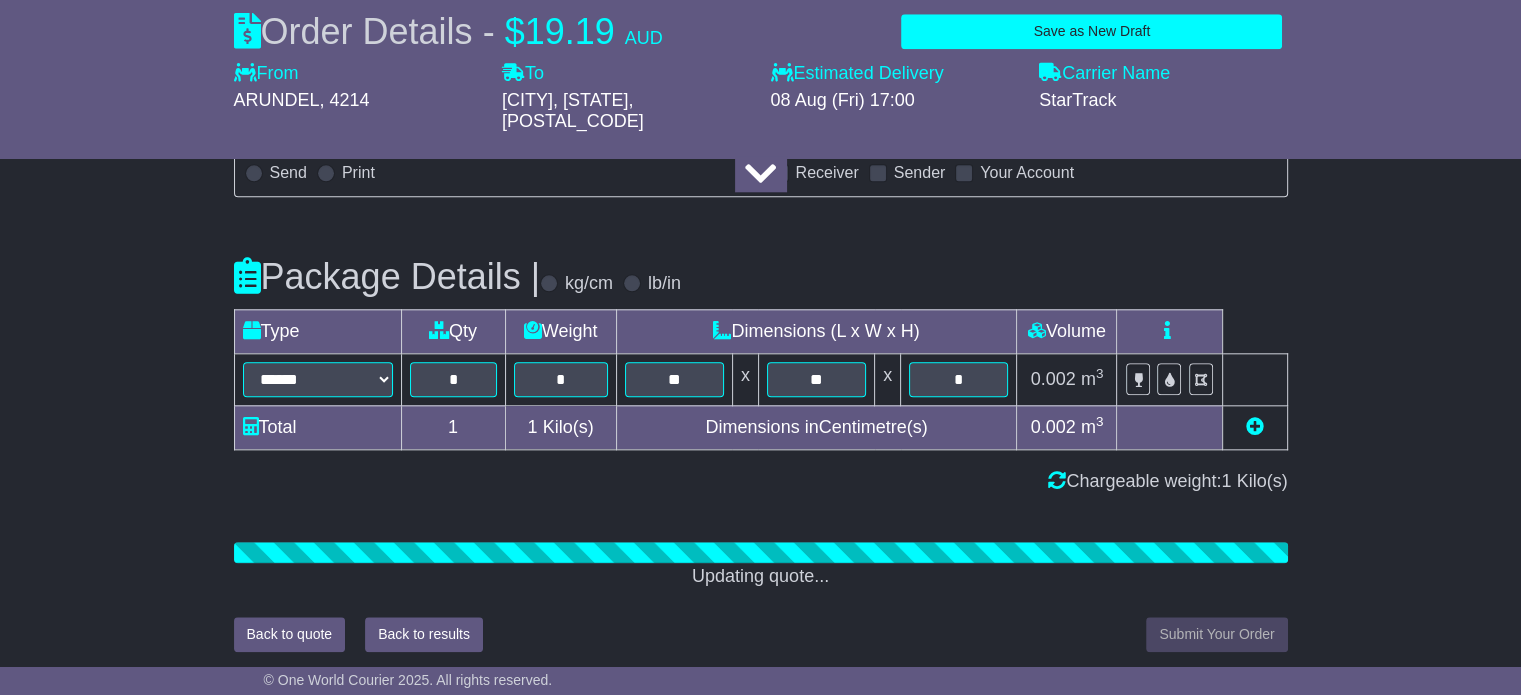 scroll, scrollTop: 2296, scrollLeft: 0, axis: vertical 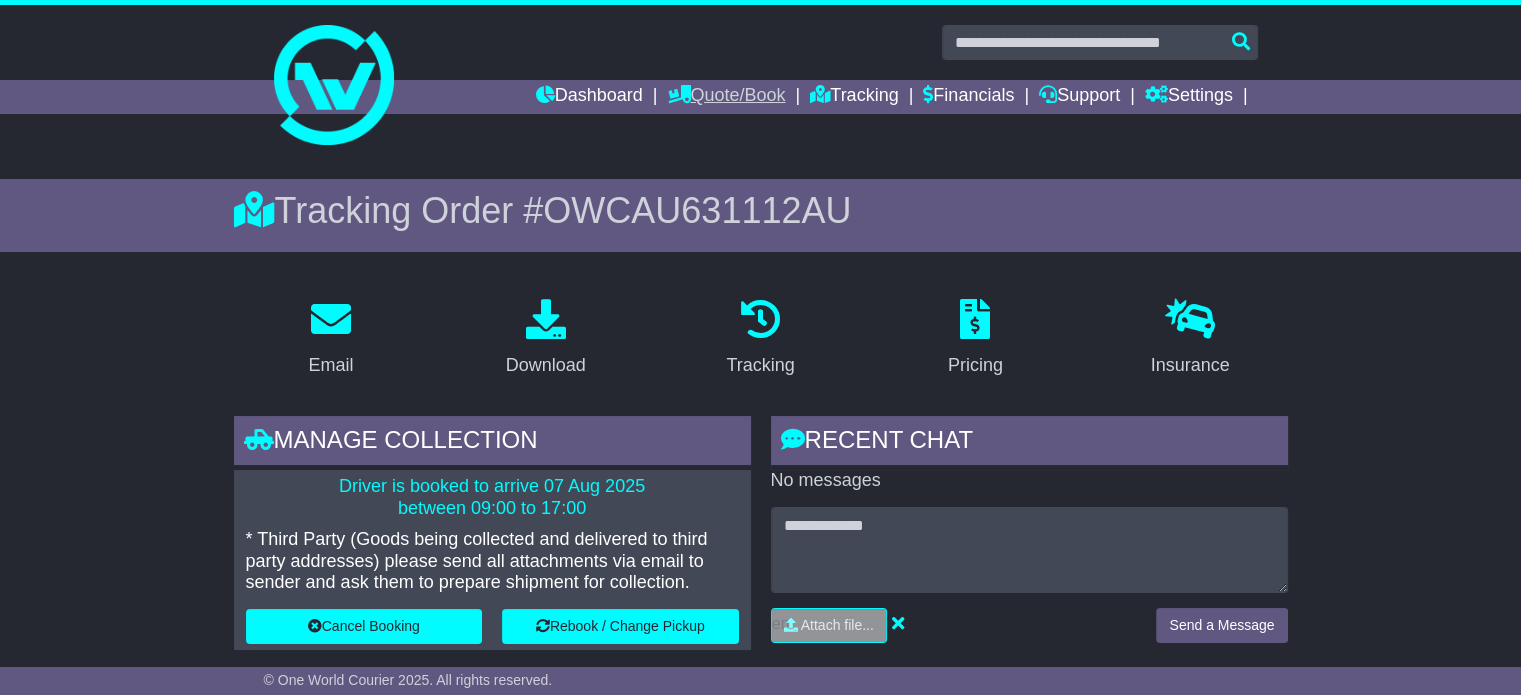 click on "Quote/Book" at bounding box center [726, 97] 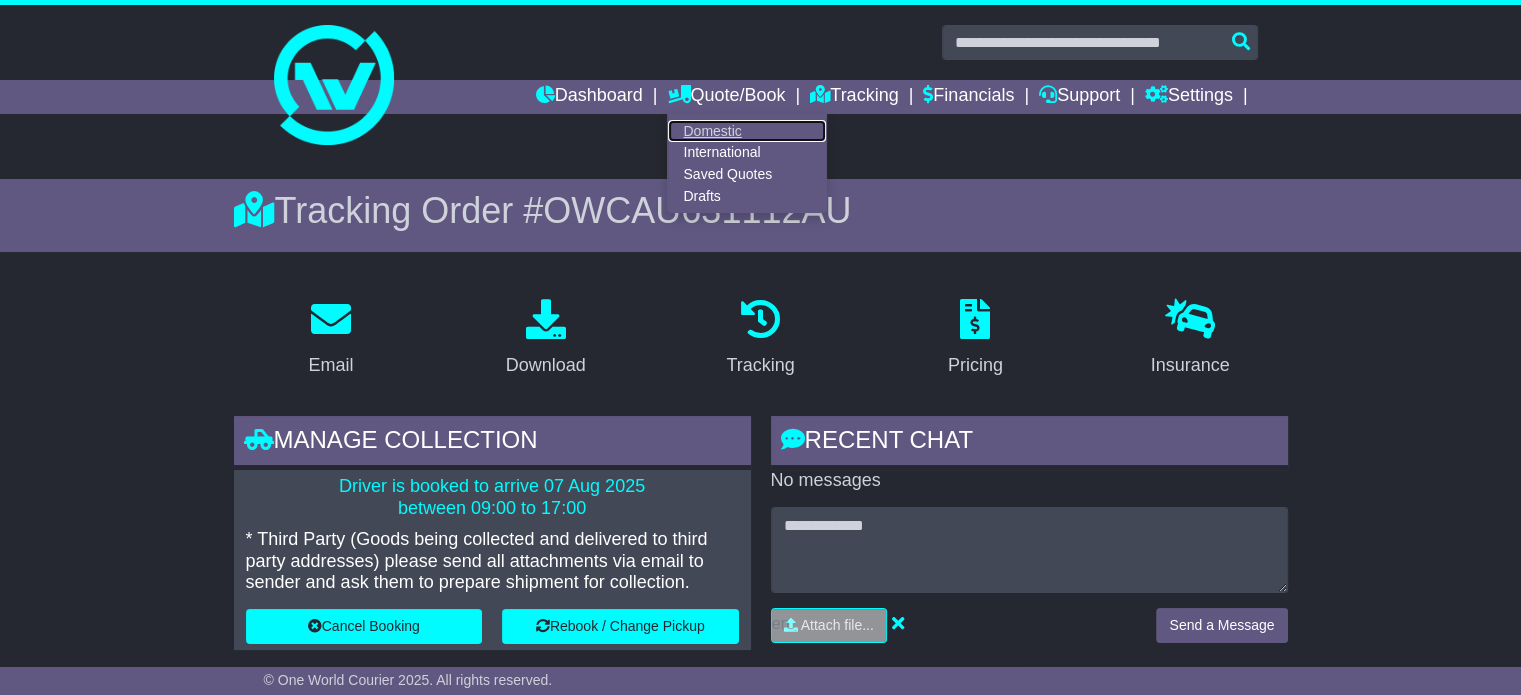 click on "Domestic" at bounding box center [747, 131] 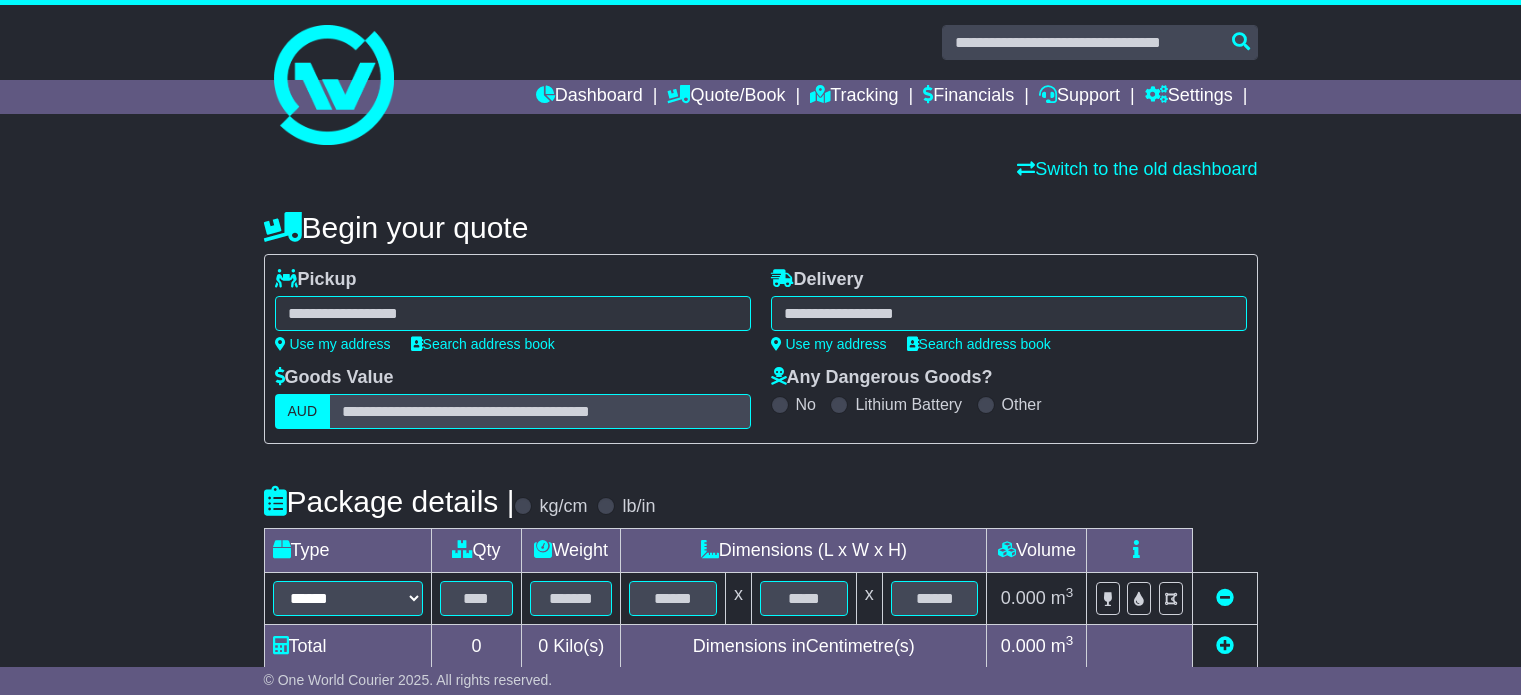 scroll, scrollTop: 0, scrollLeft: 0, axis: both 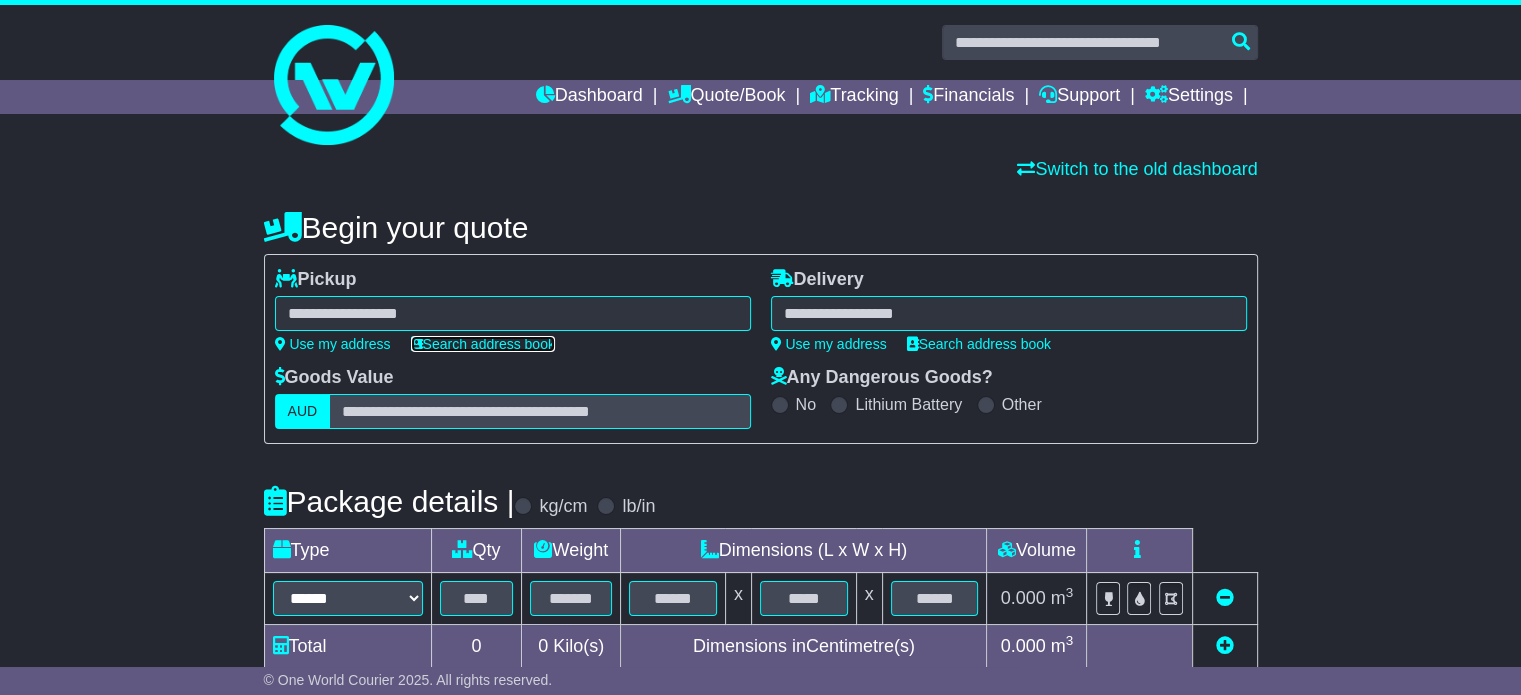 click on "Search address book" at bounding box center [483, 344] 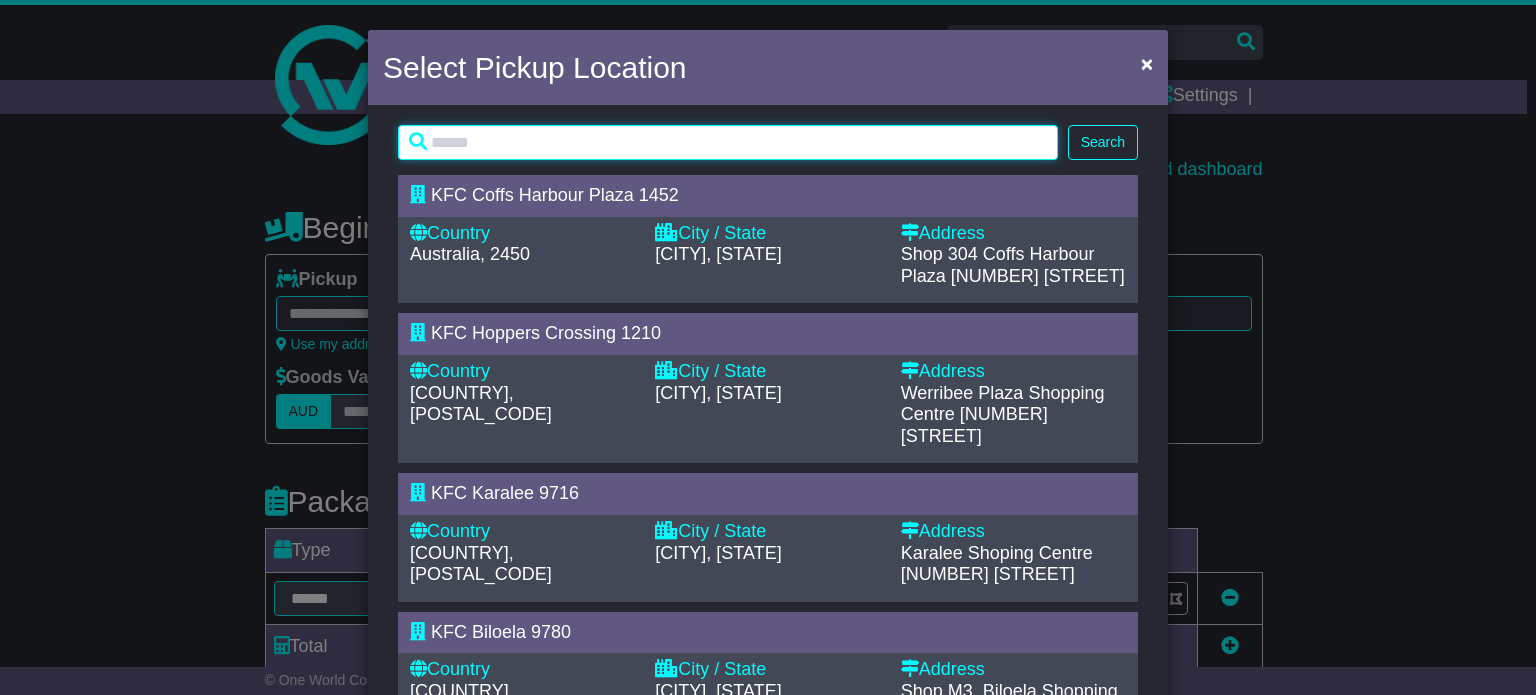 click at bounding box center [728, 142] 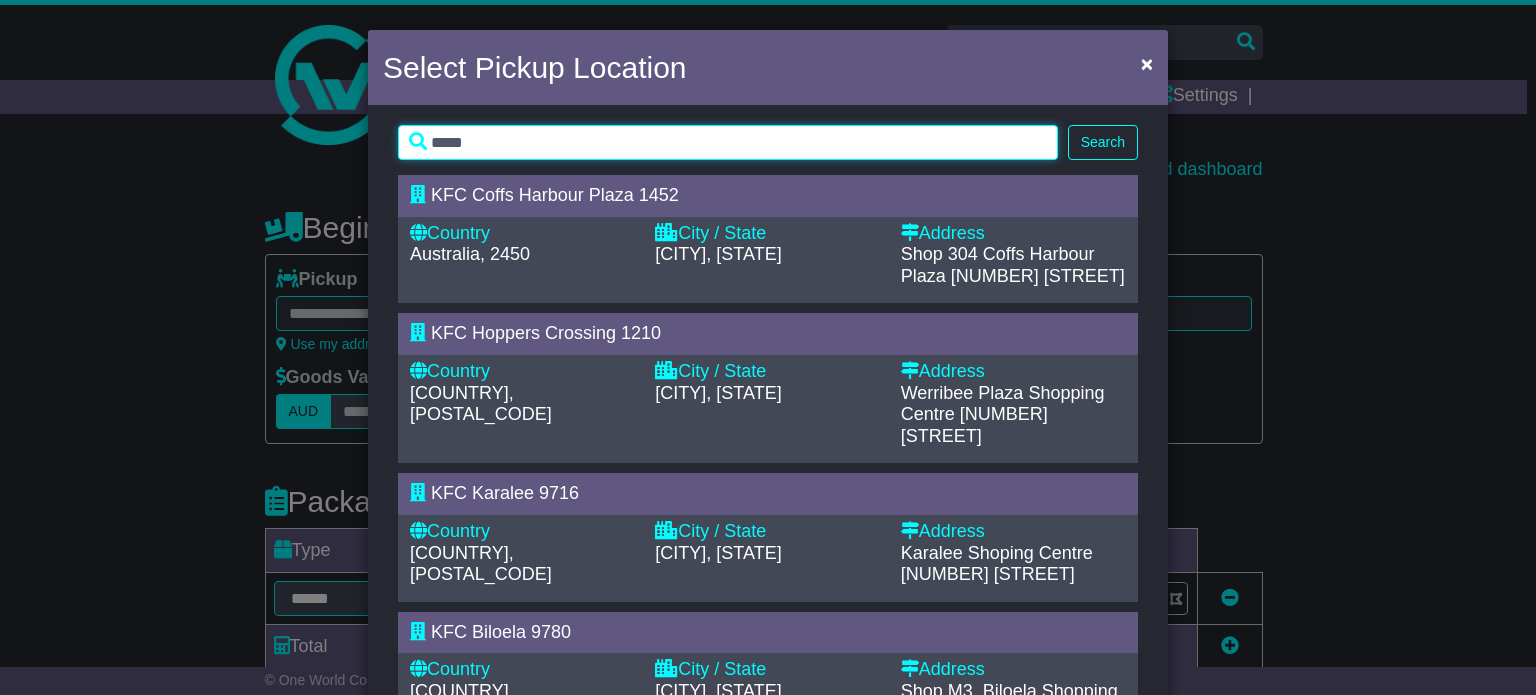 type on "*****" 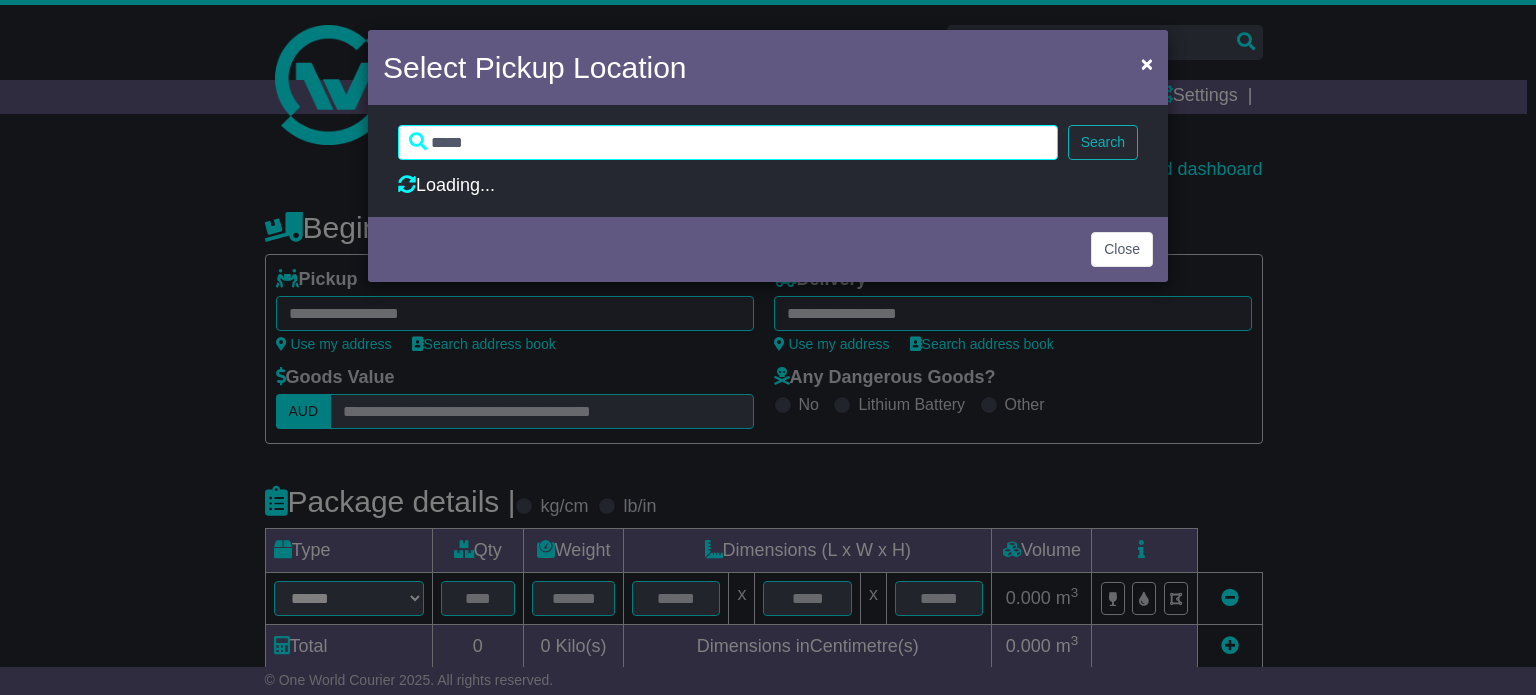 click on "Search" at bounding box center (1103, 142) 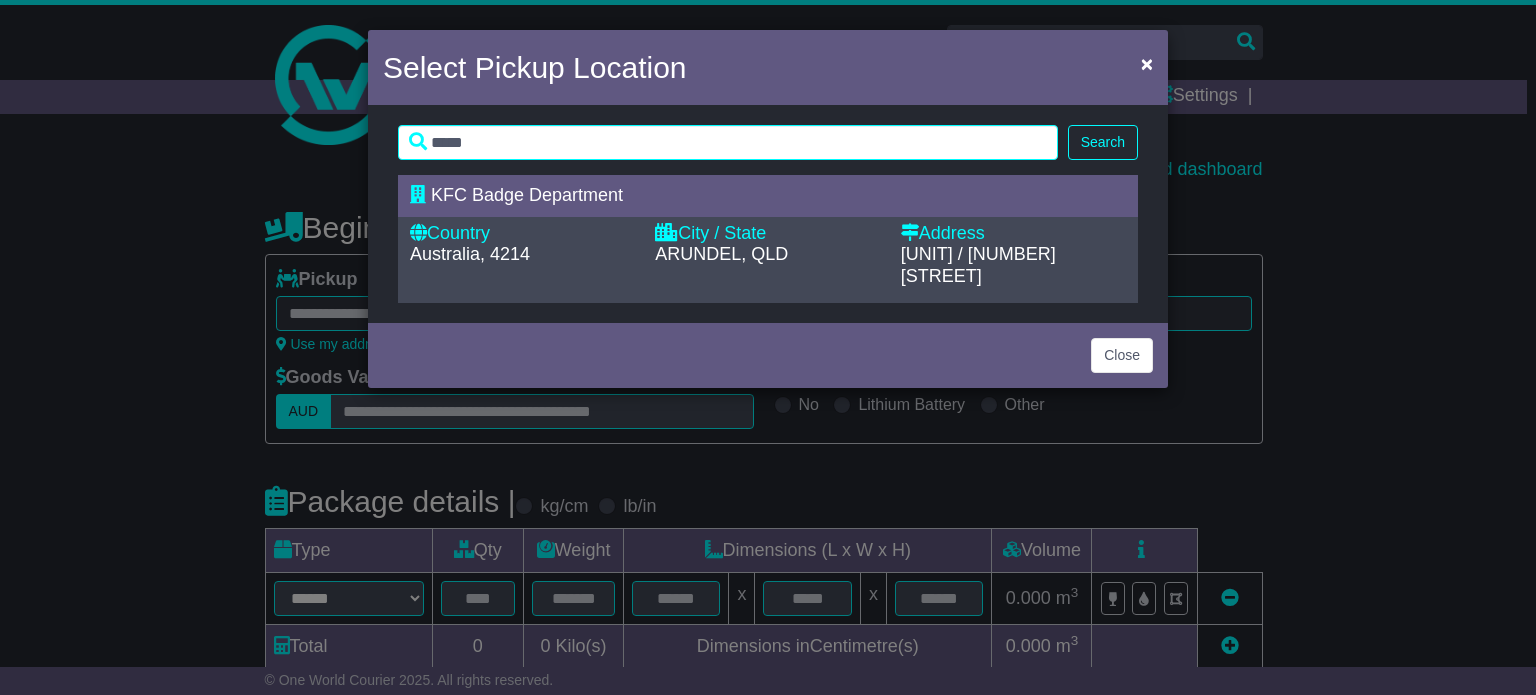 click on "KFC Badge Department" at bounding box center [527, 195] 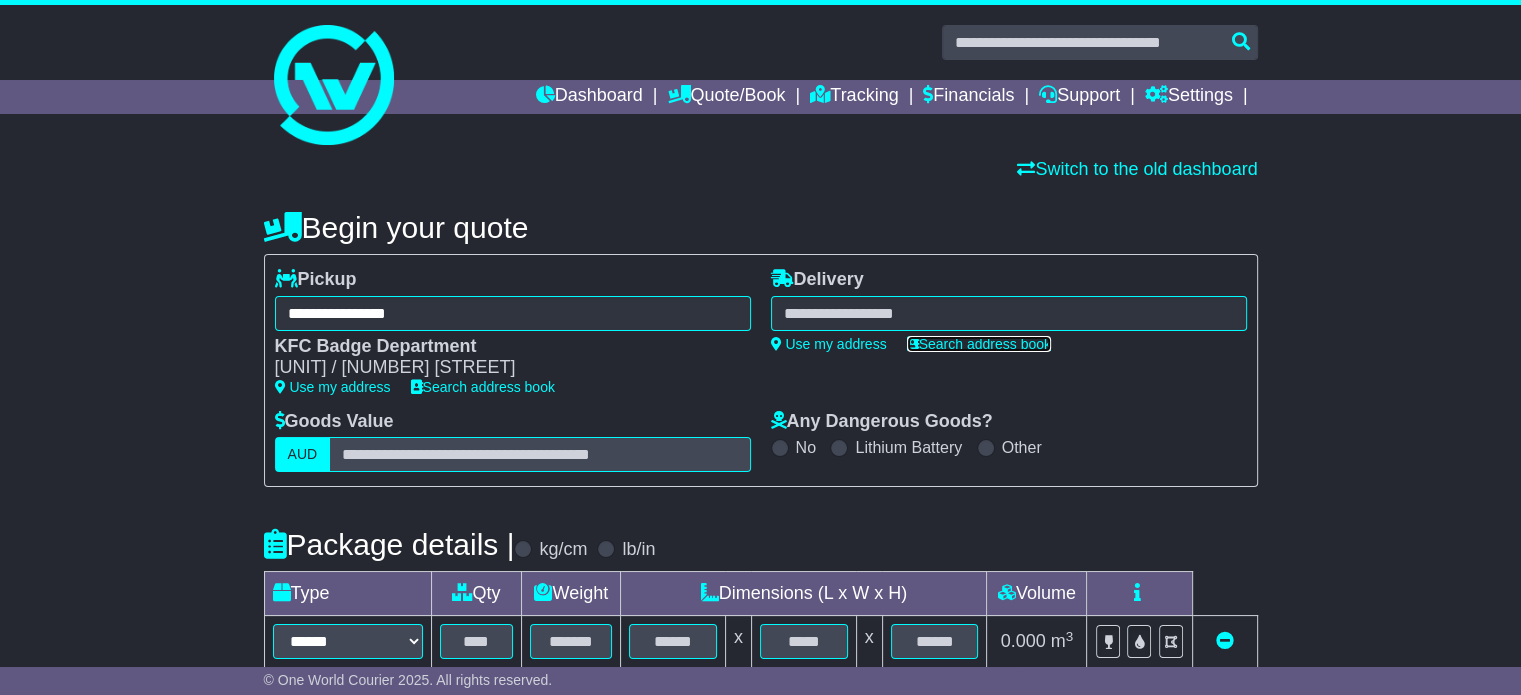 click on "Search address book" at bounding box center [979, 344] 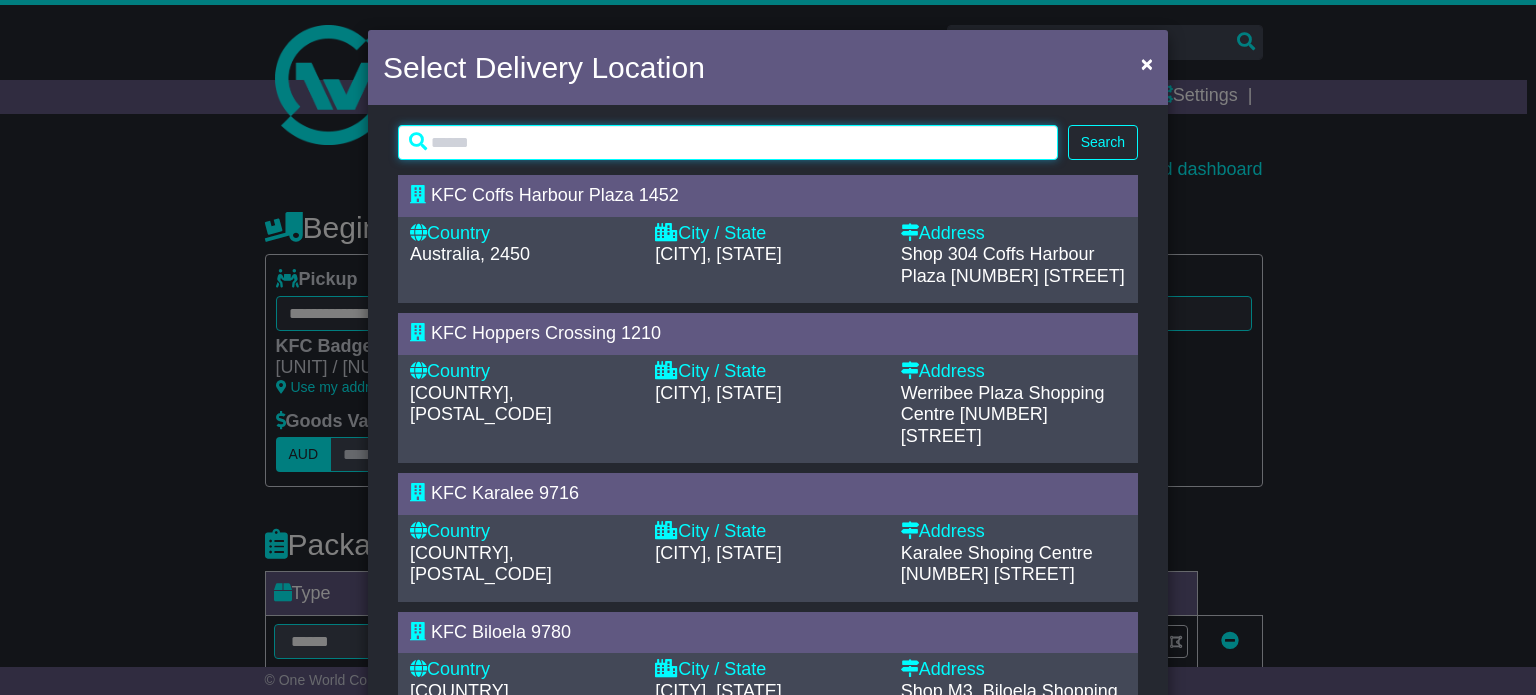 click at bounding box center [728, 142] 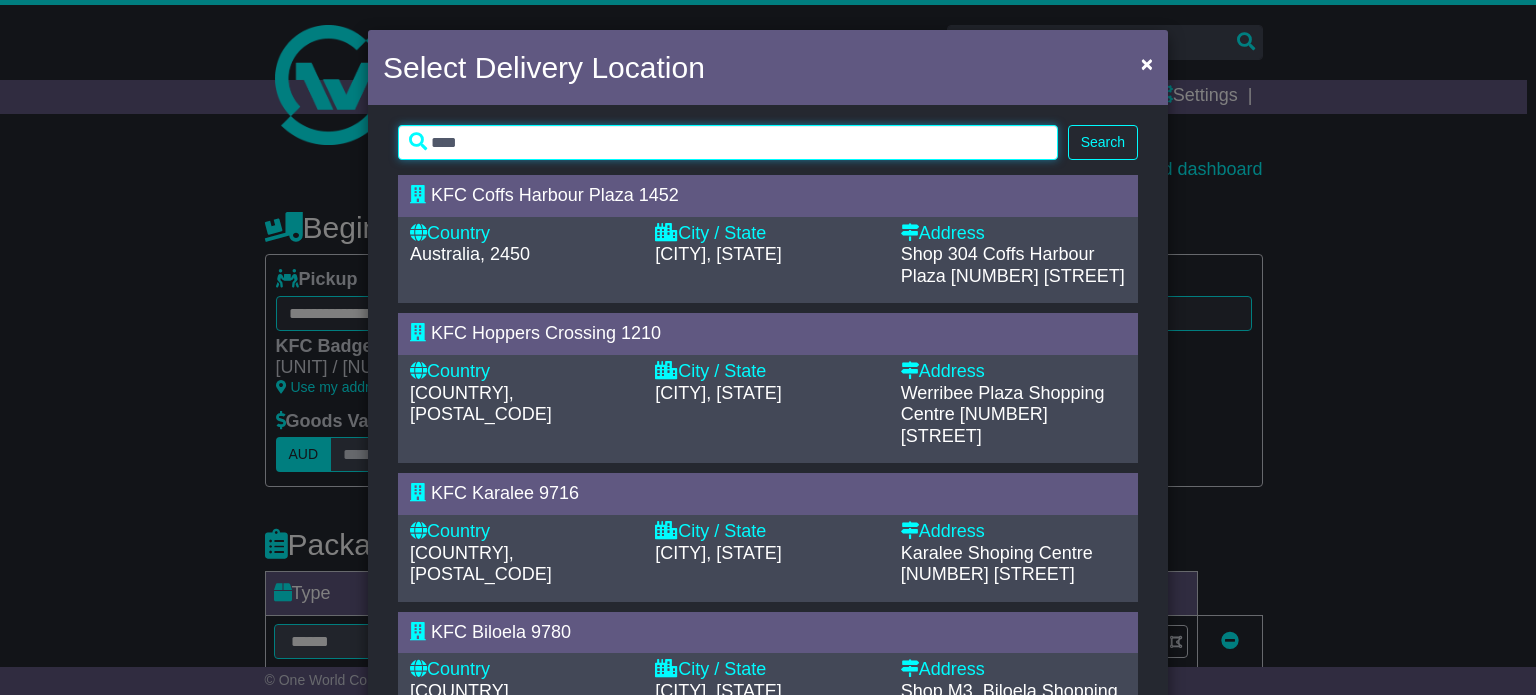 type on "****" 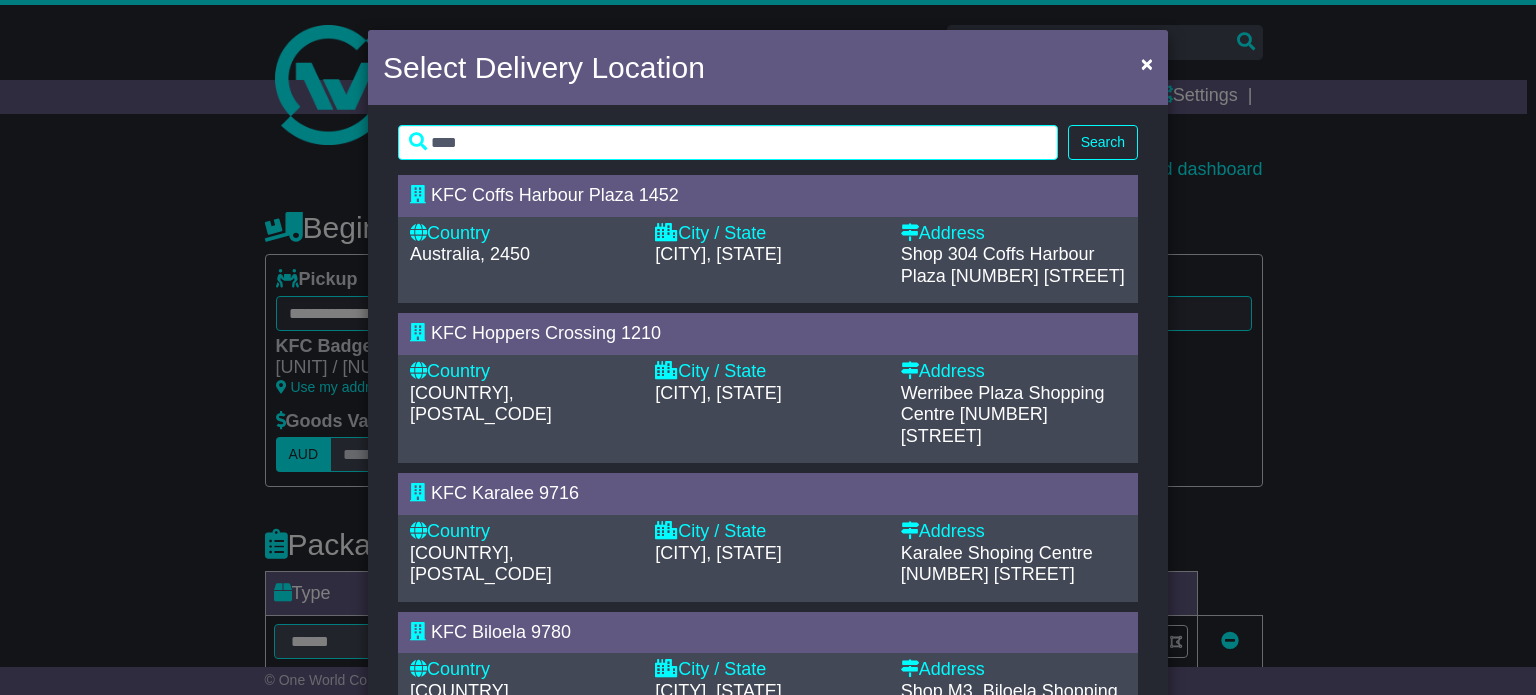 click on "Search" at bounding box center (1103, 142) 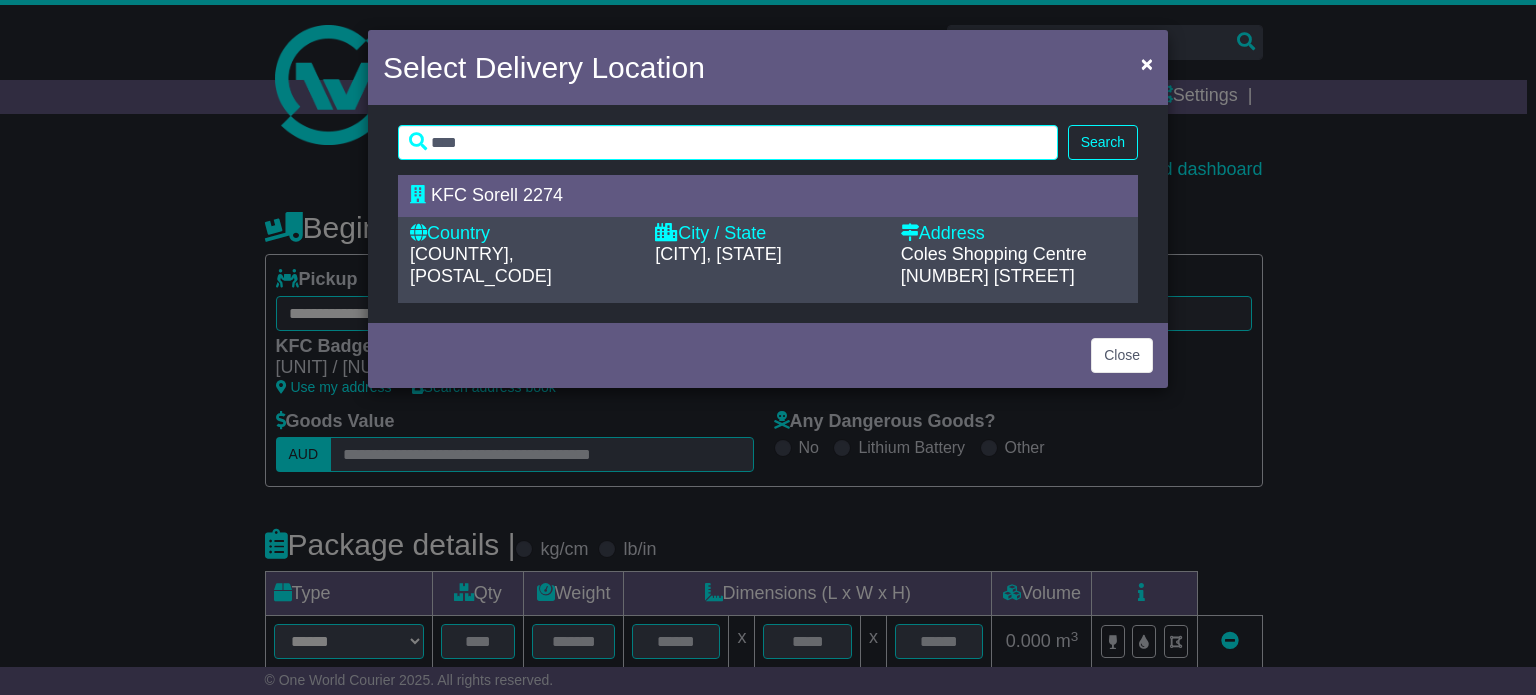 click on "KFC Sorell 2274" at bounding box center (497, 195) 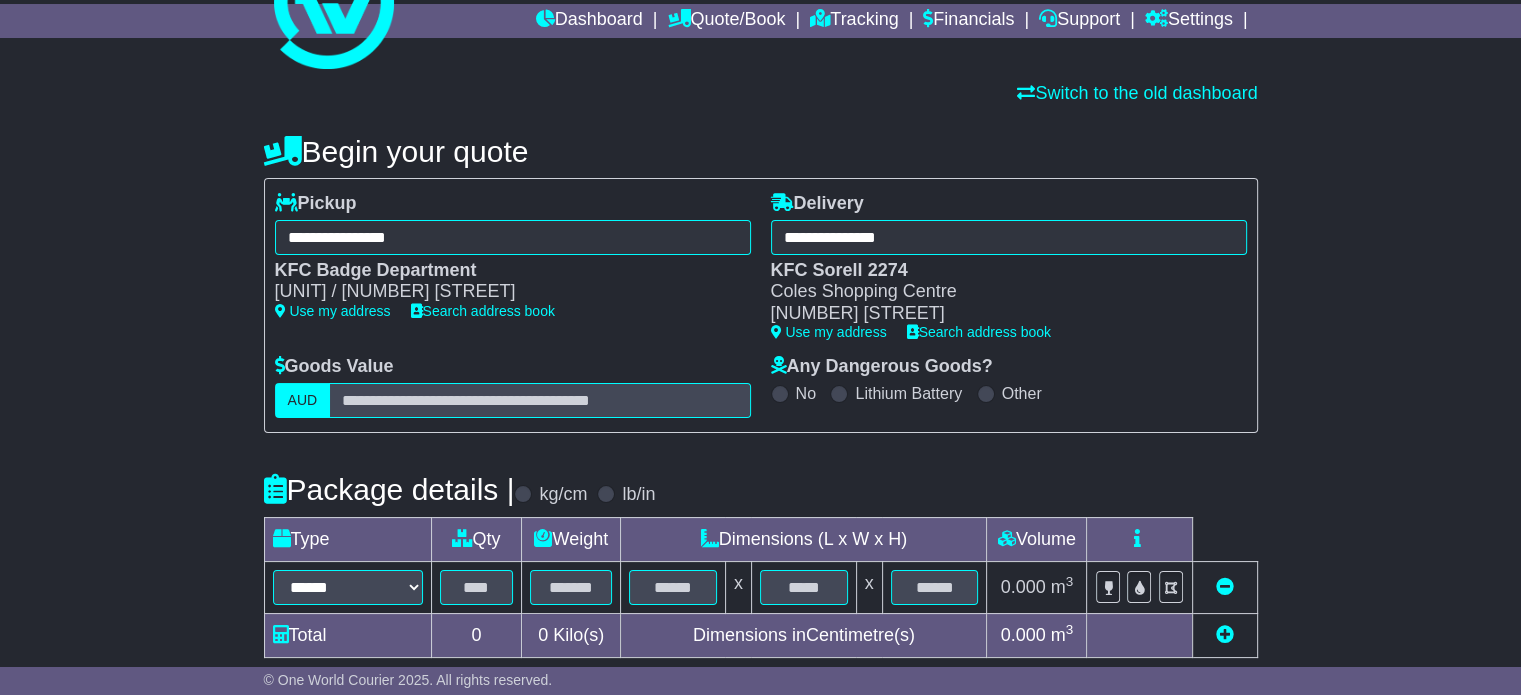 scroll, scrollTop: 300, scrollLeft: 0, axis: vertical 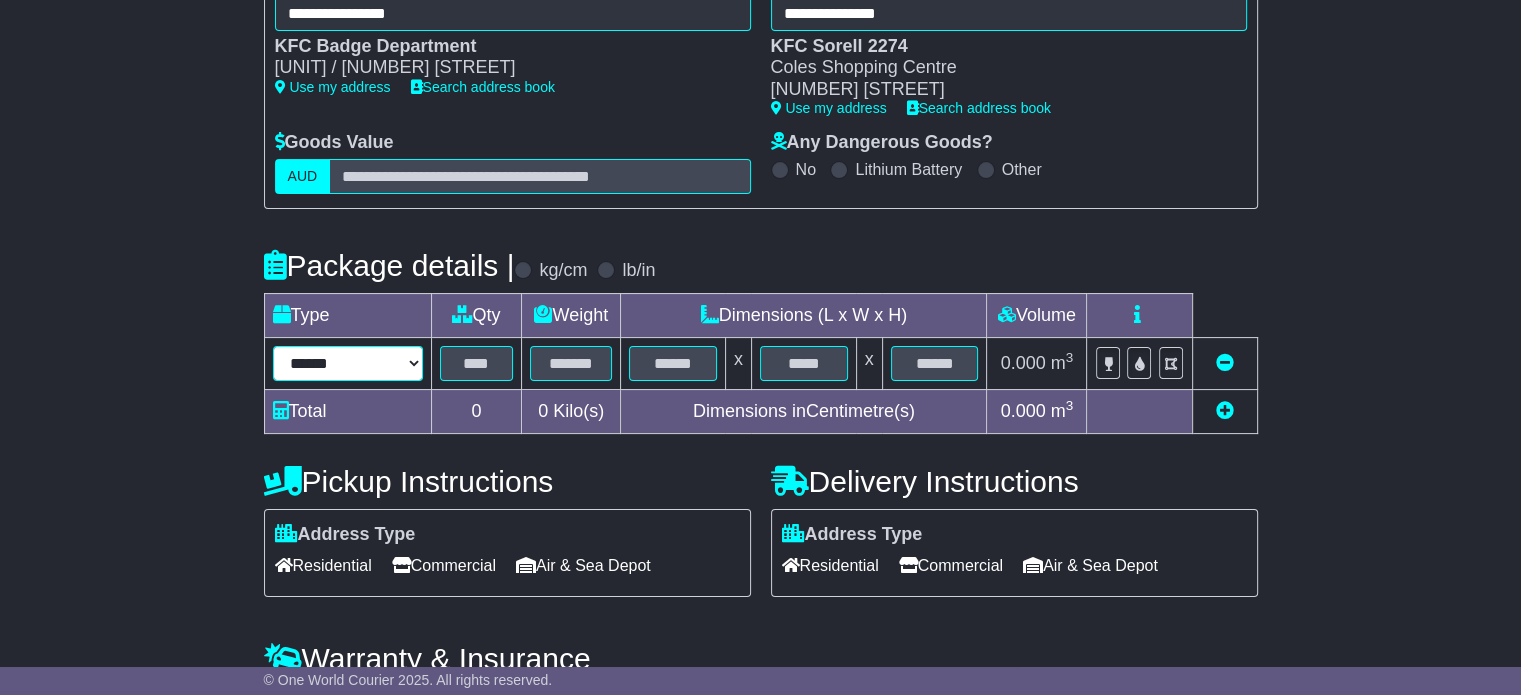 click on "****** ****** *** ******** ***** **** **** ****** *** *******" at bounding box center [348, 363] 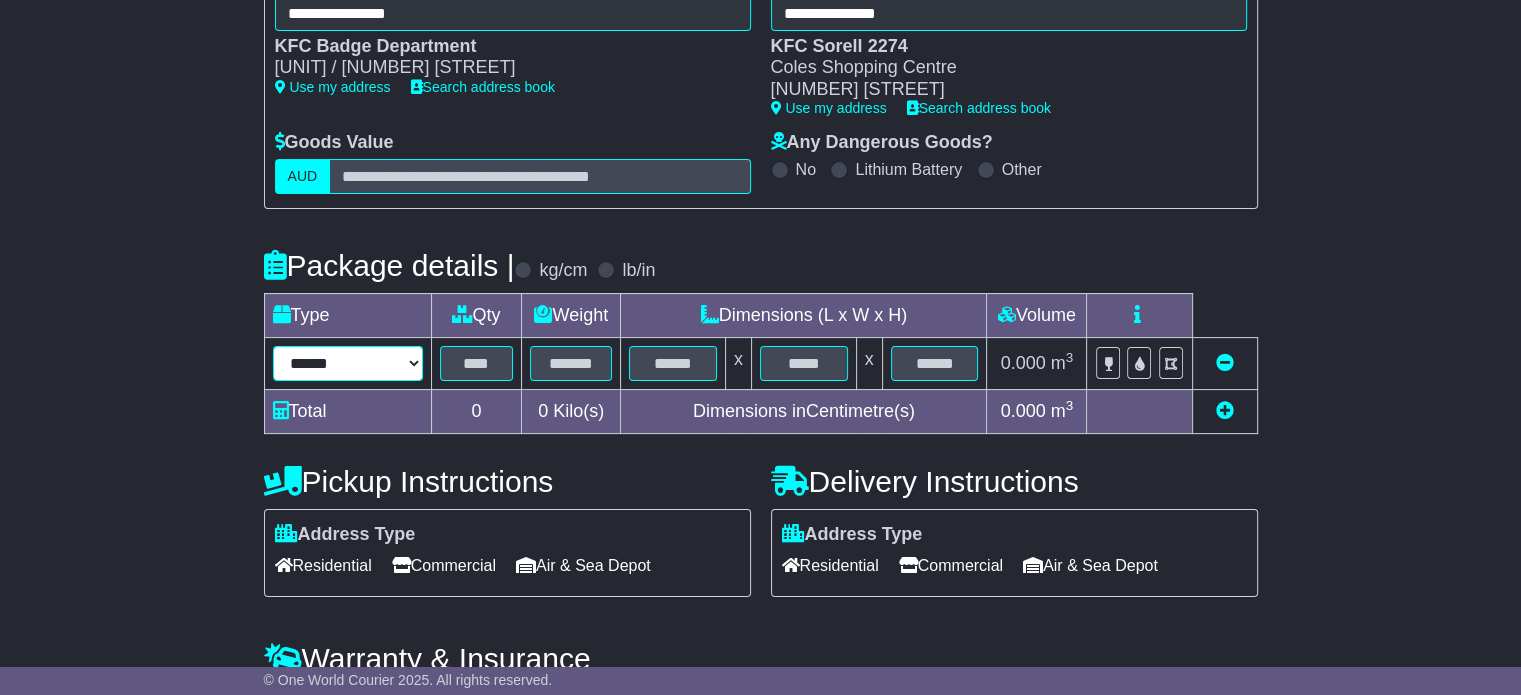 select on "*****" 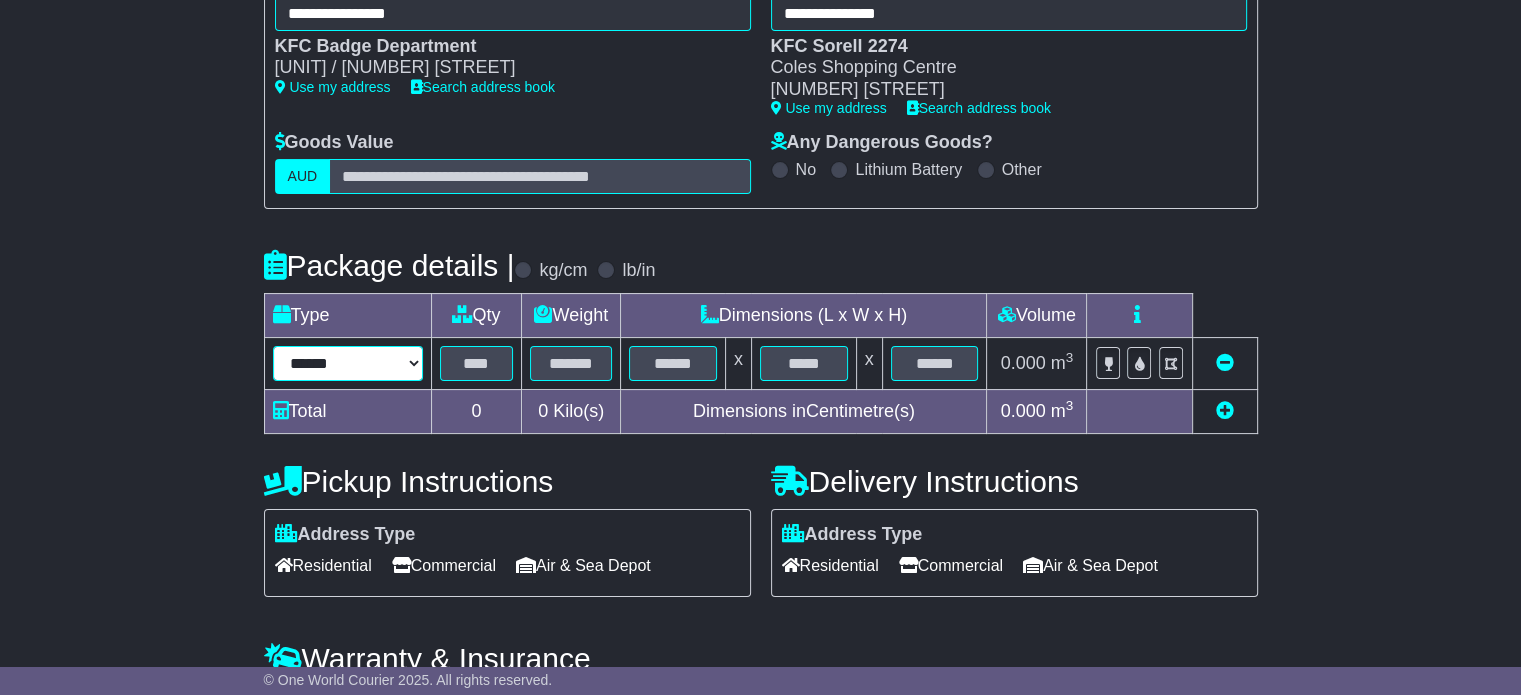 click on "****** ****** *** ******** ***** **** **** ****** *** *******" at bounding box center (348, 363) 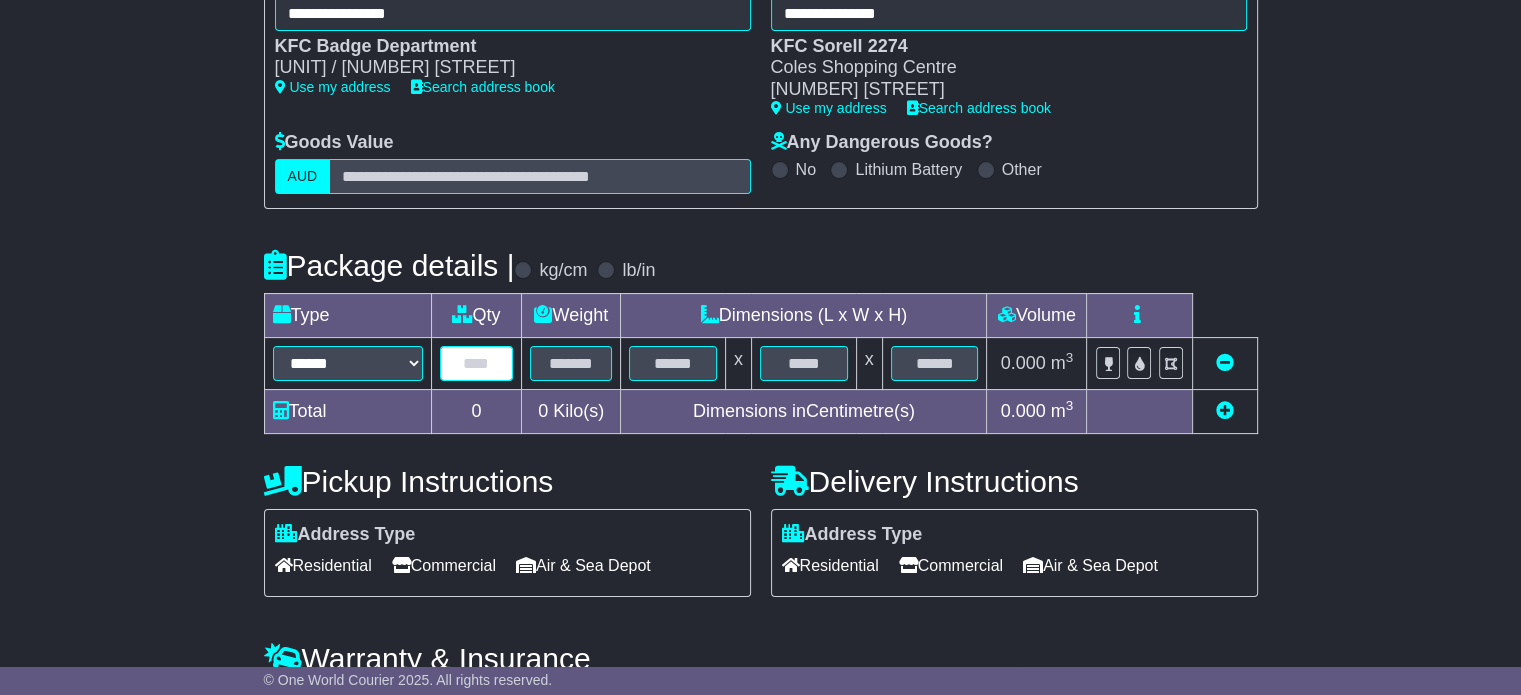click at bounding box center (477, 363) 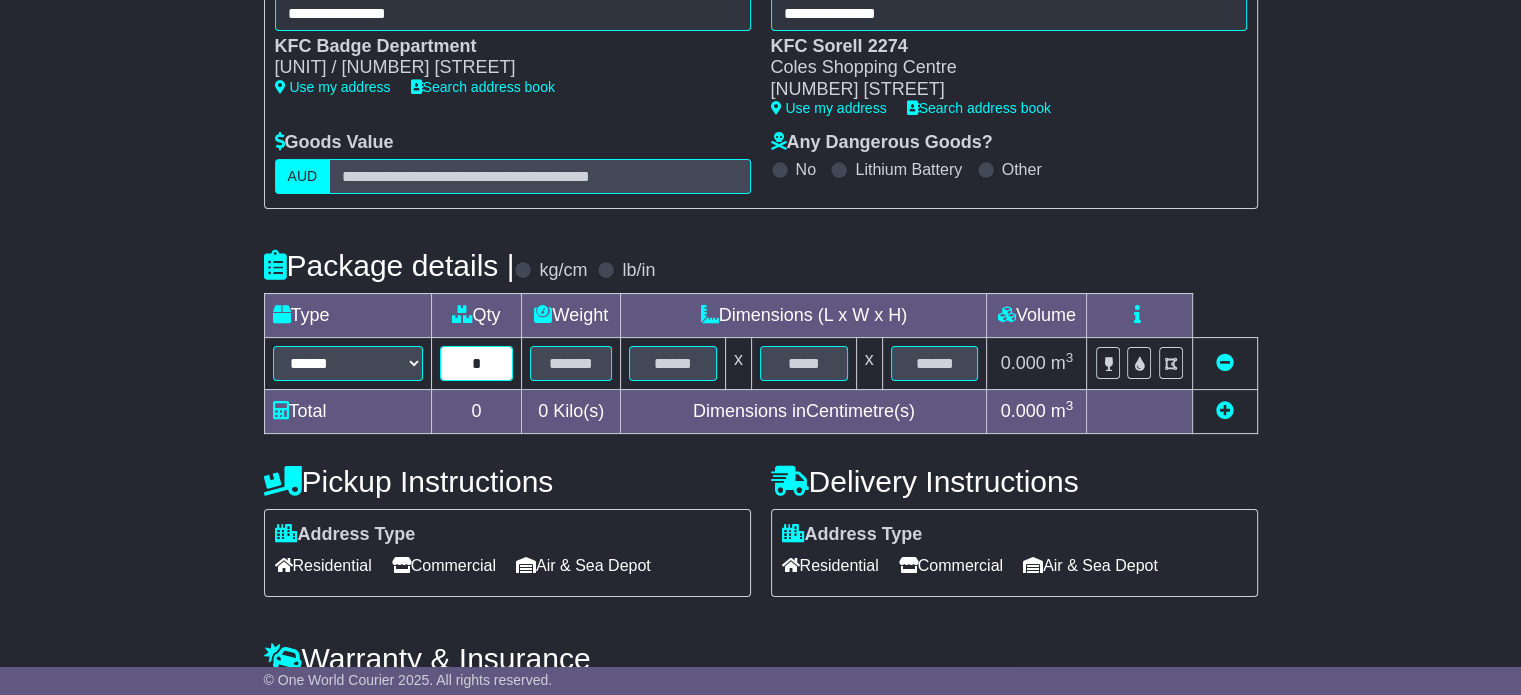 type on "*" 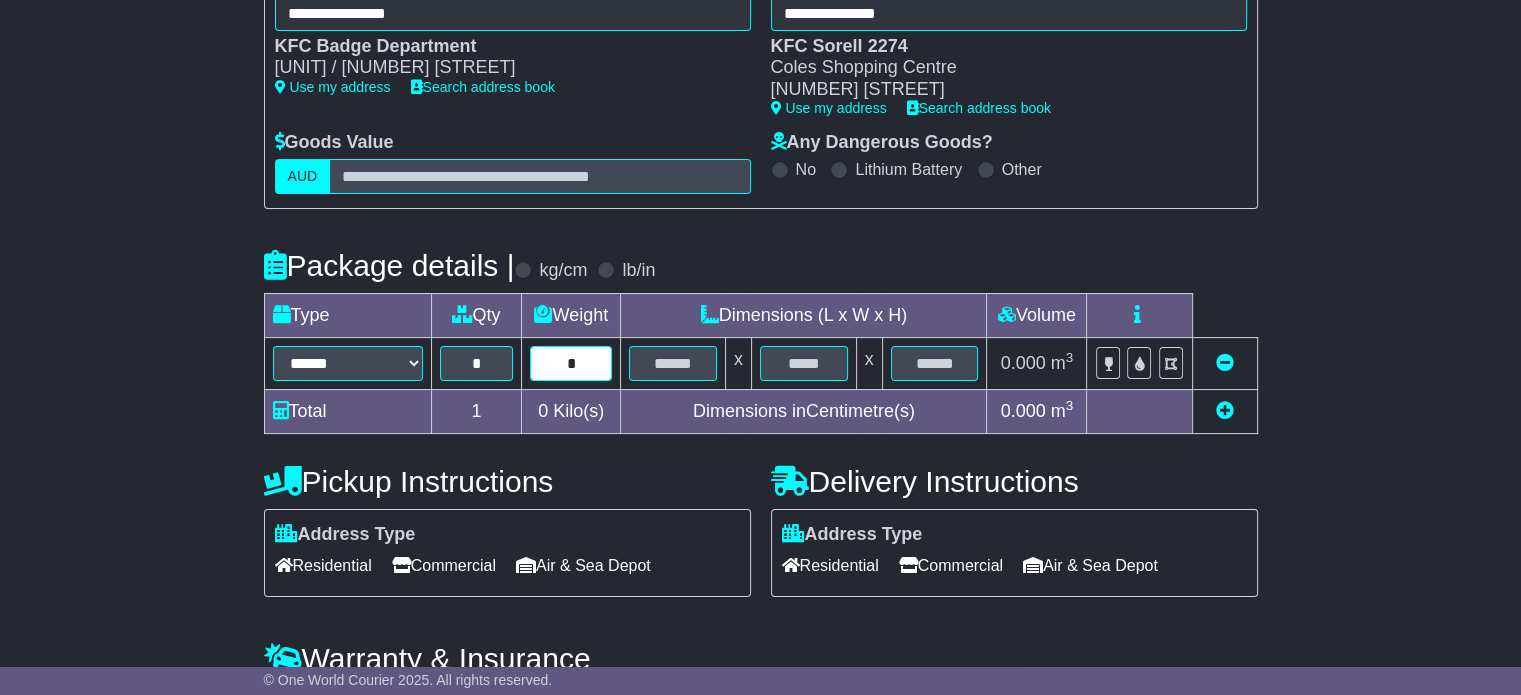 type on "*" 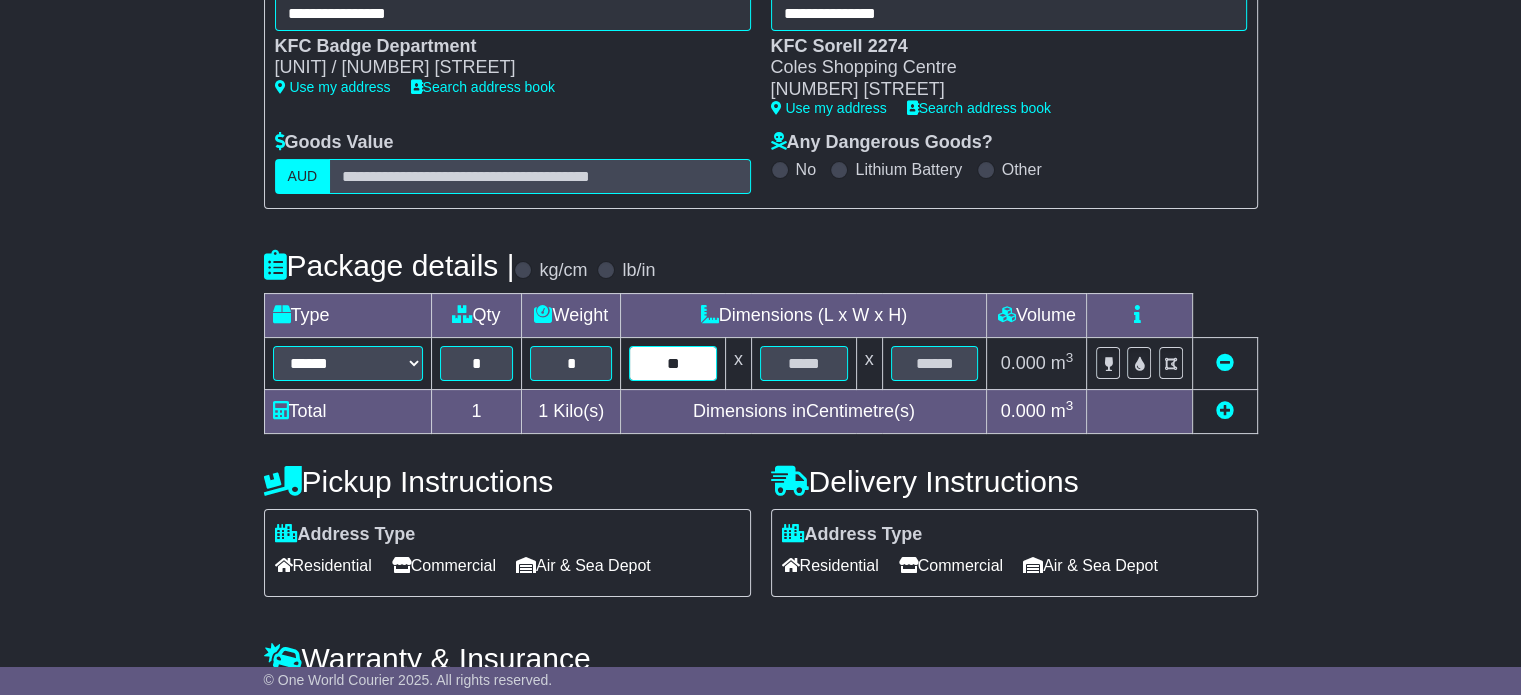 type on "**" 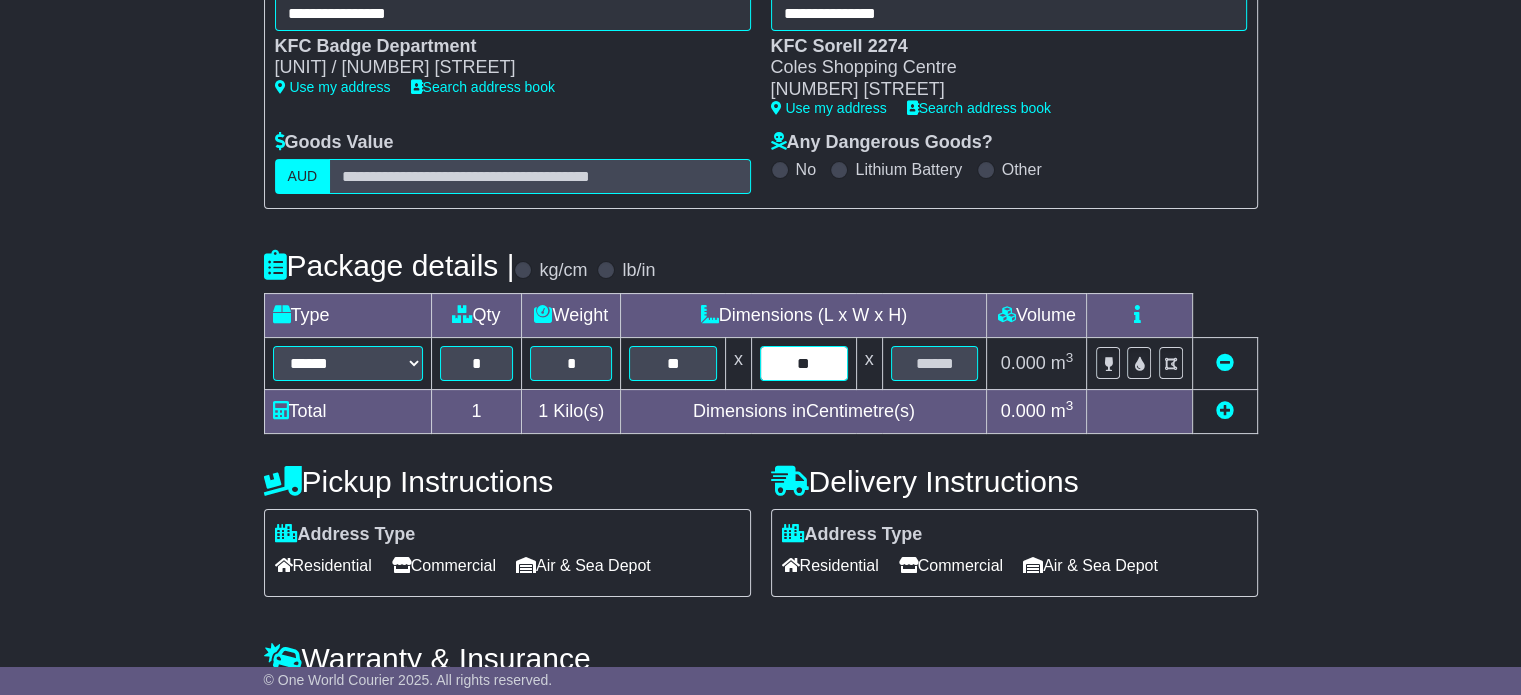 type on "**" 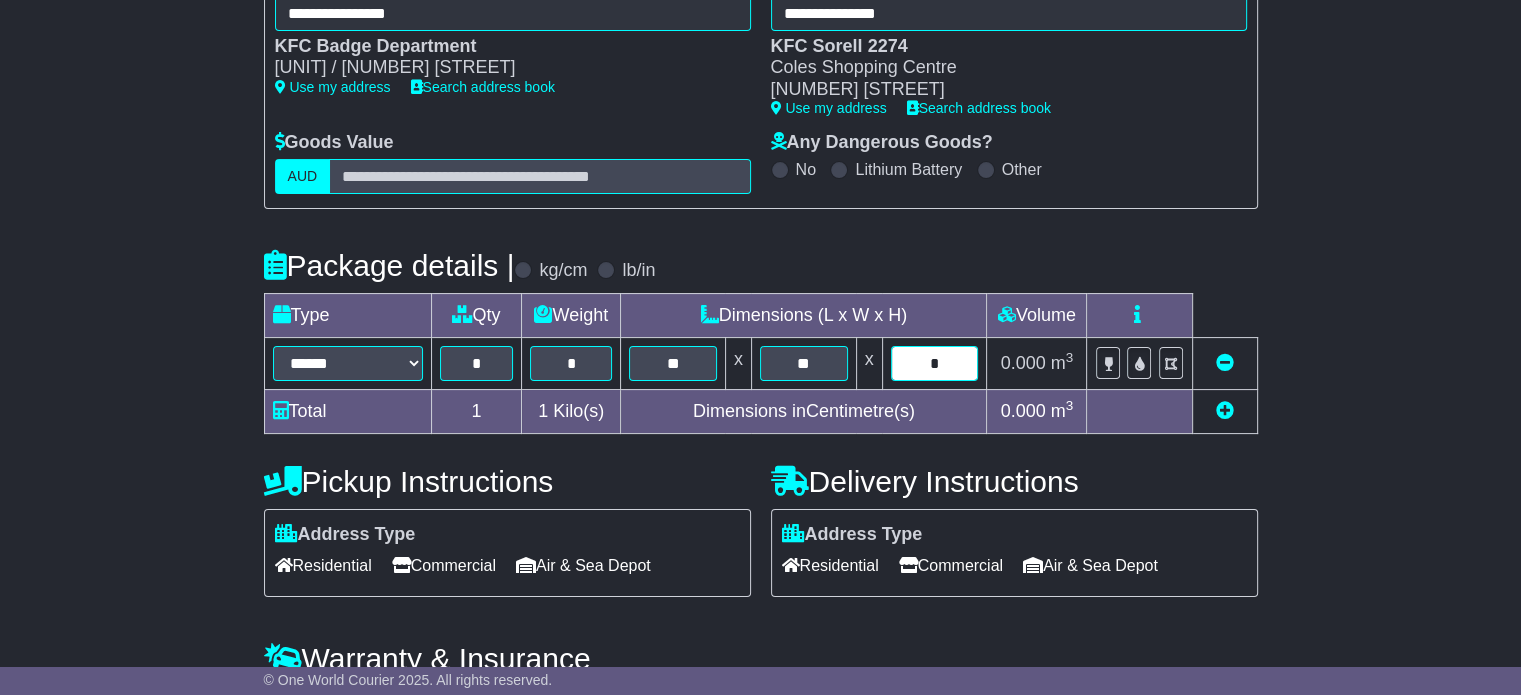 type on "*" 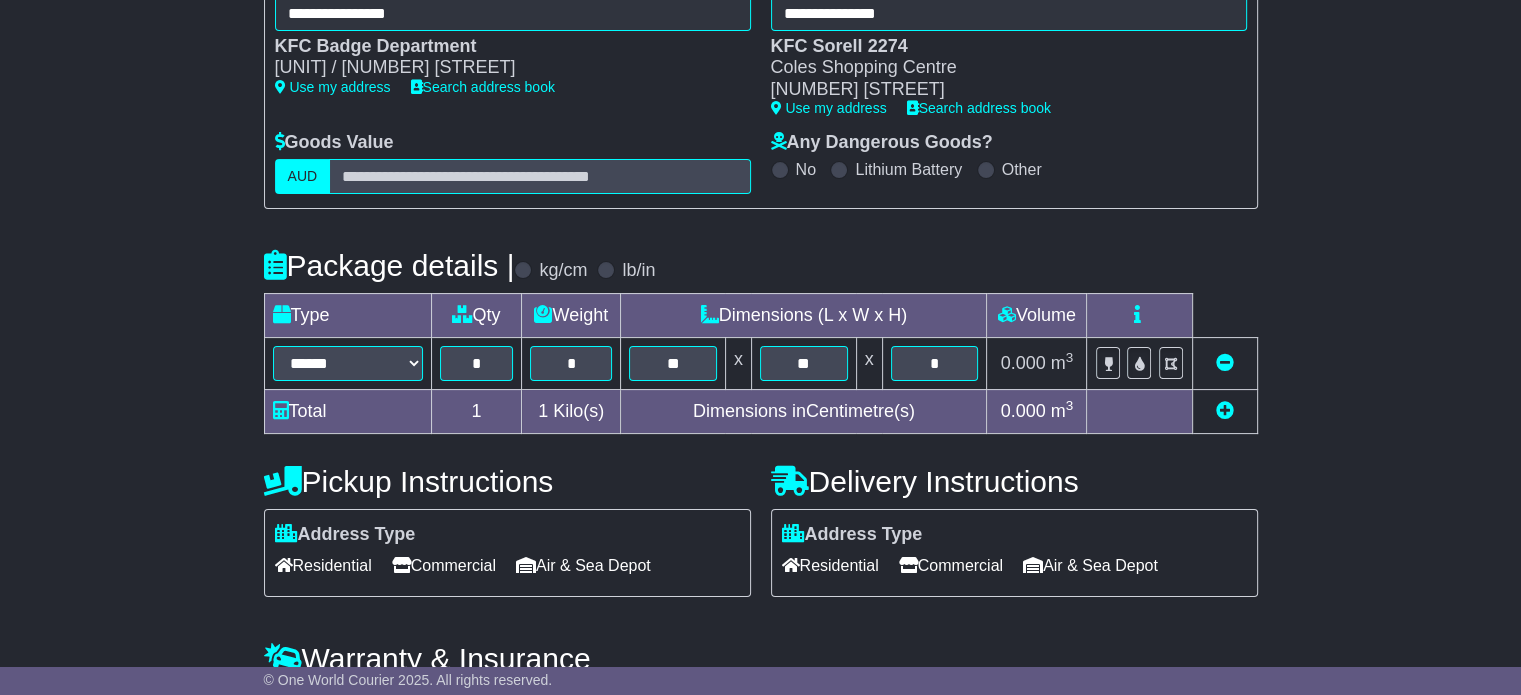 type 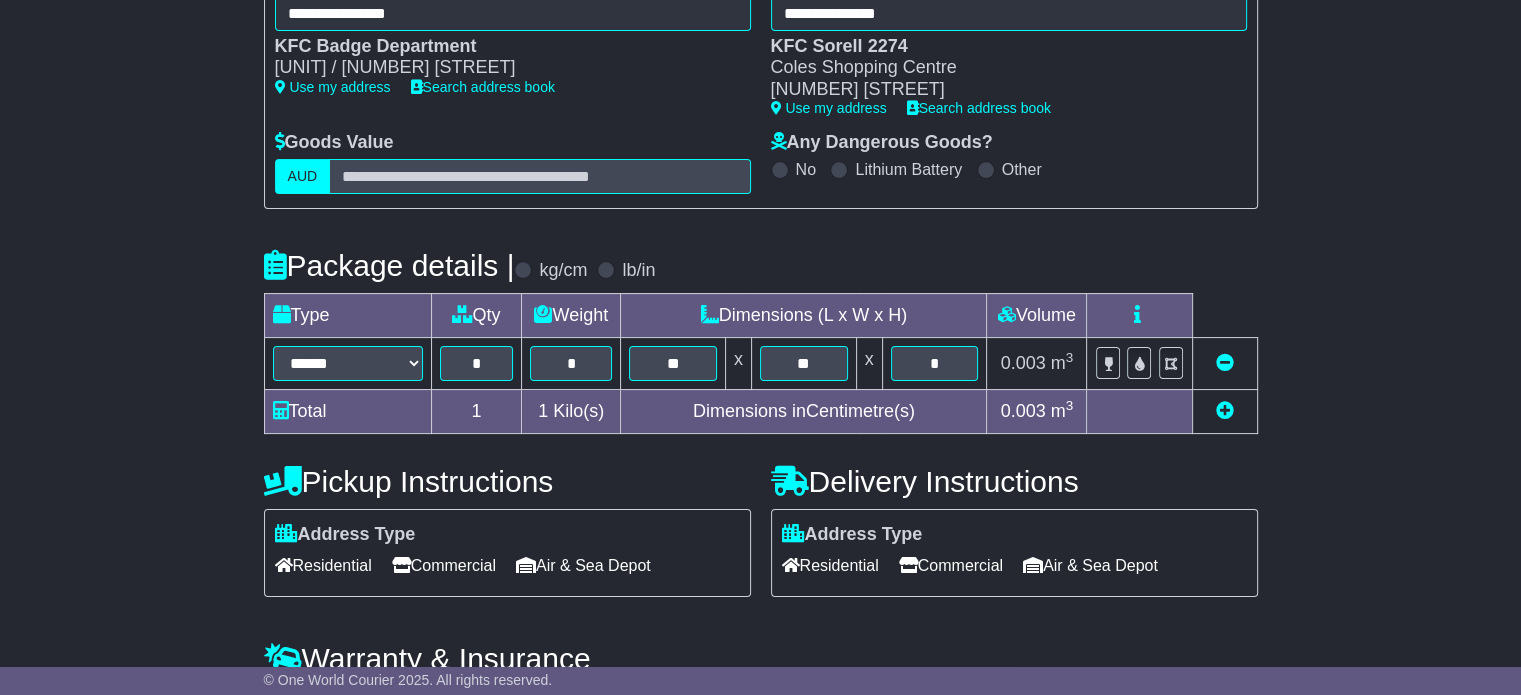 scroll, scrollTop: 431, scrollLeft: 0, axis: vertical 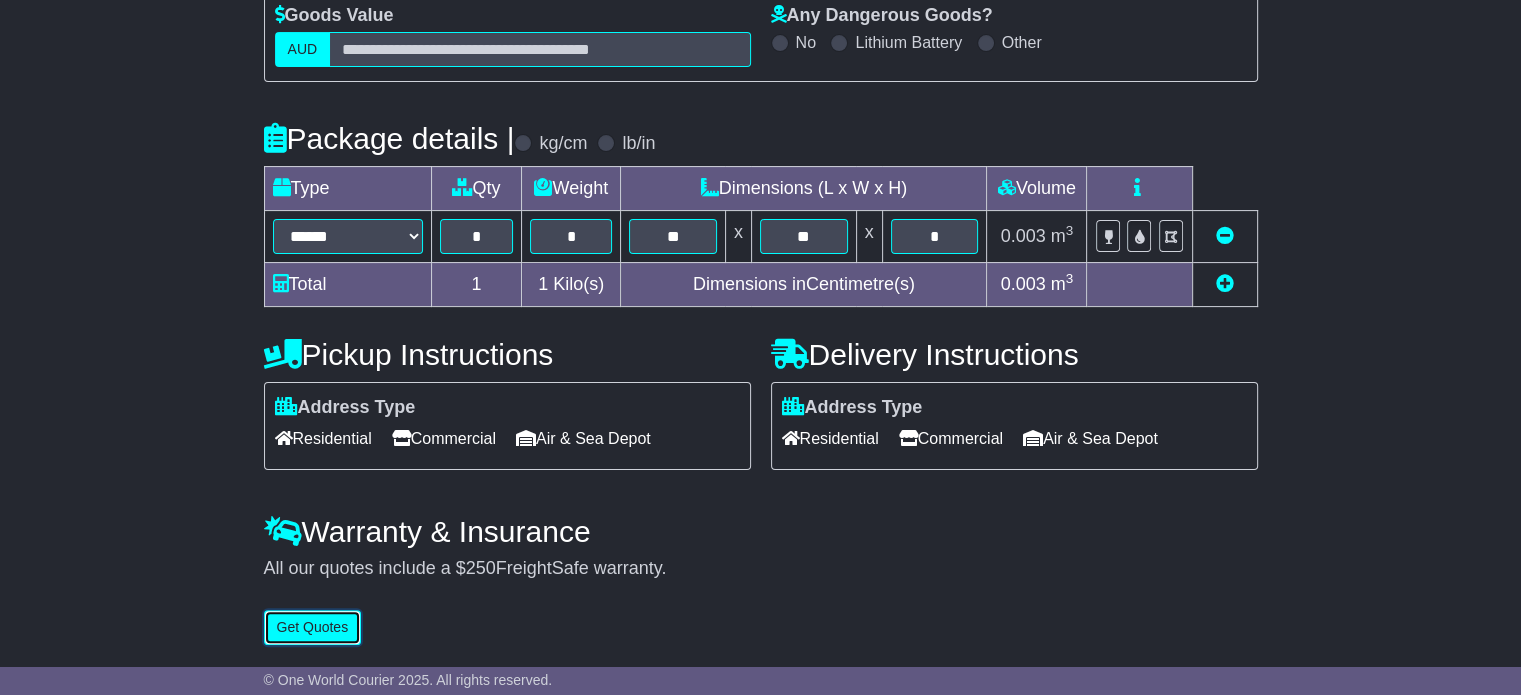click on "Get Quotes" at bounding box center (313, 627) 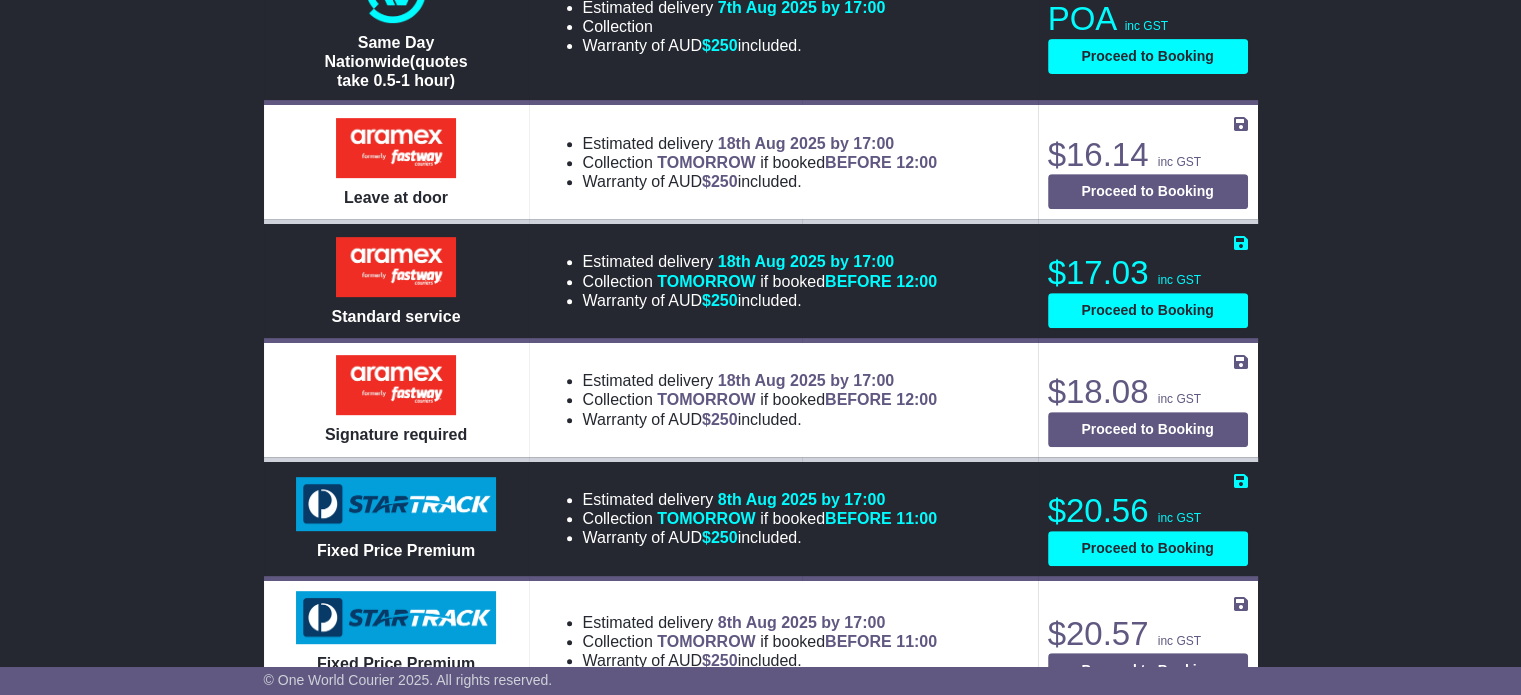 scroll, scrollTop: 1100, scrollLeft: 0, axis: vertical 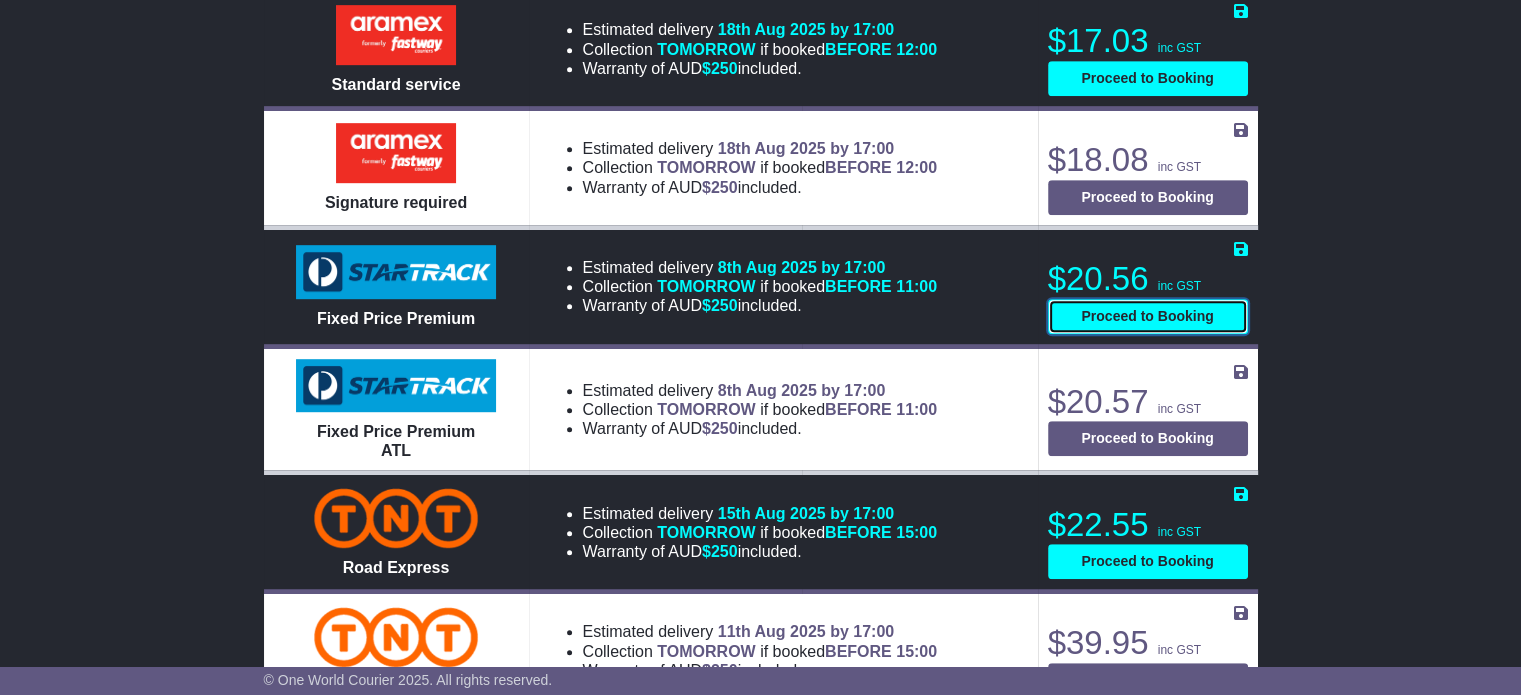 click on "Proceed to Booking" at bounding box center [1148, 316] 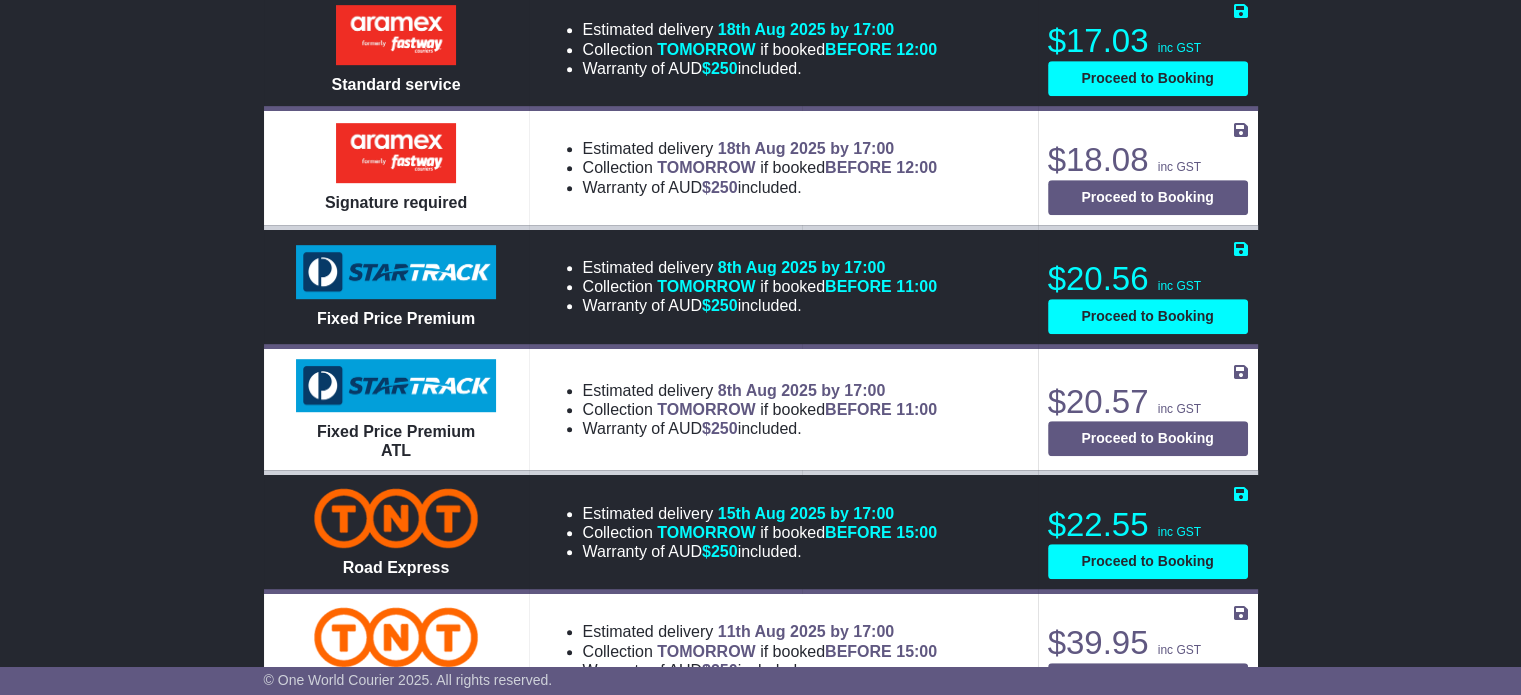 select on "*****" 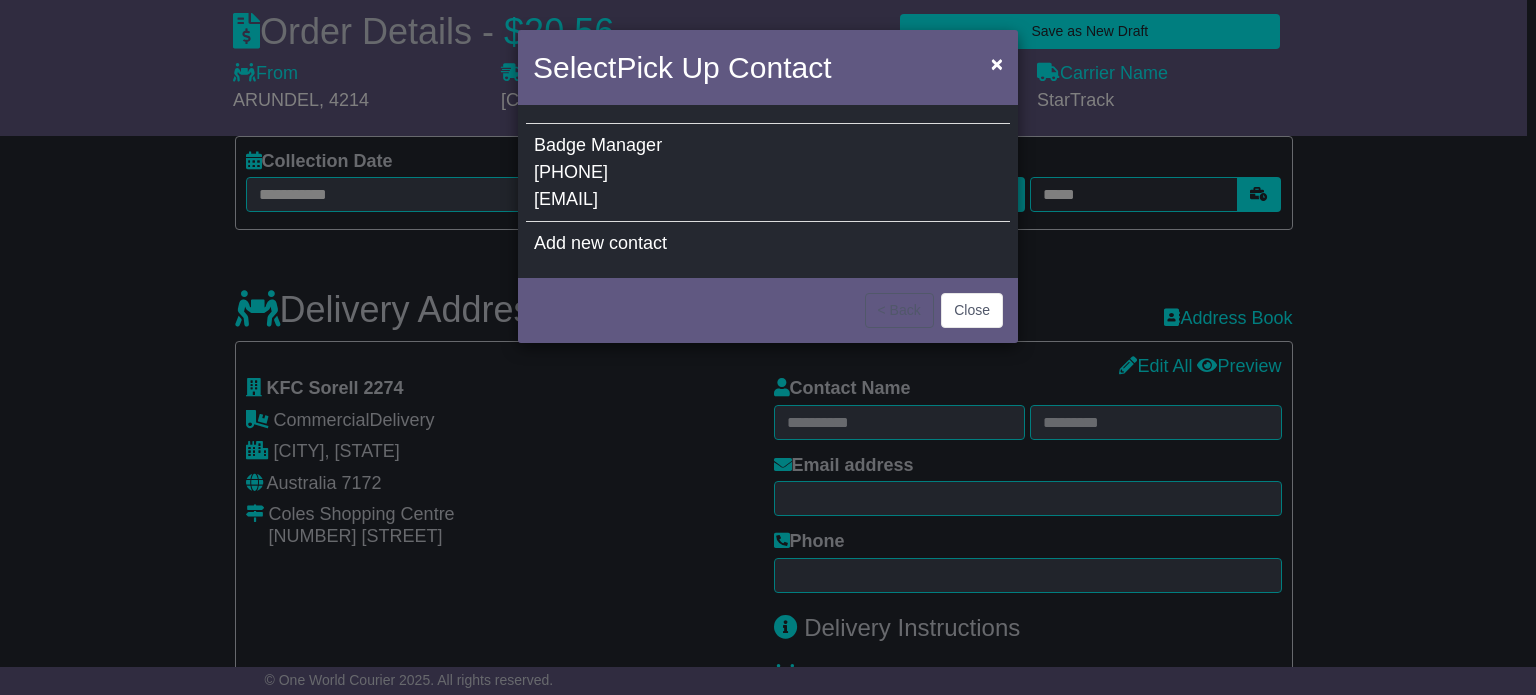 click on "Badge   Manager
07 3412 0285
info@snbsolutions.com.au" at bounding box center (768, 173) 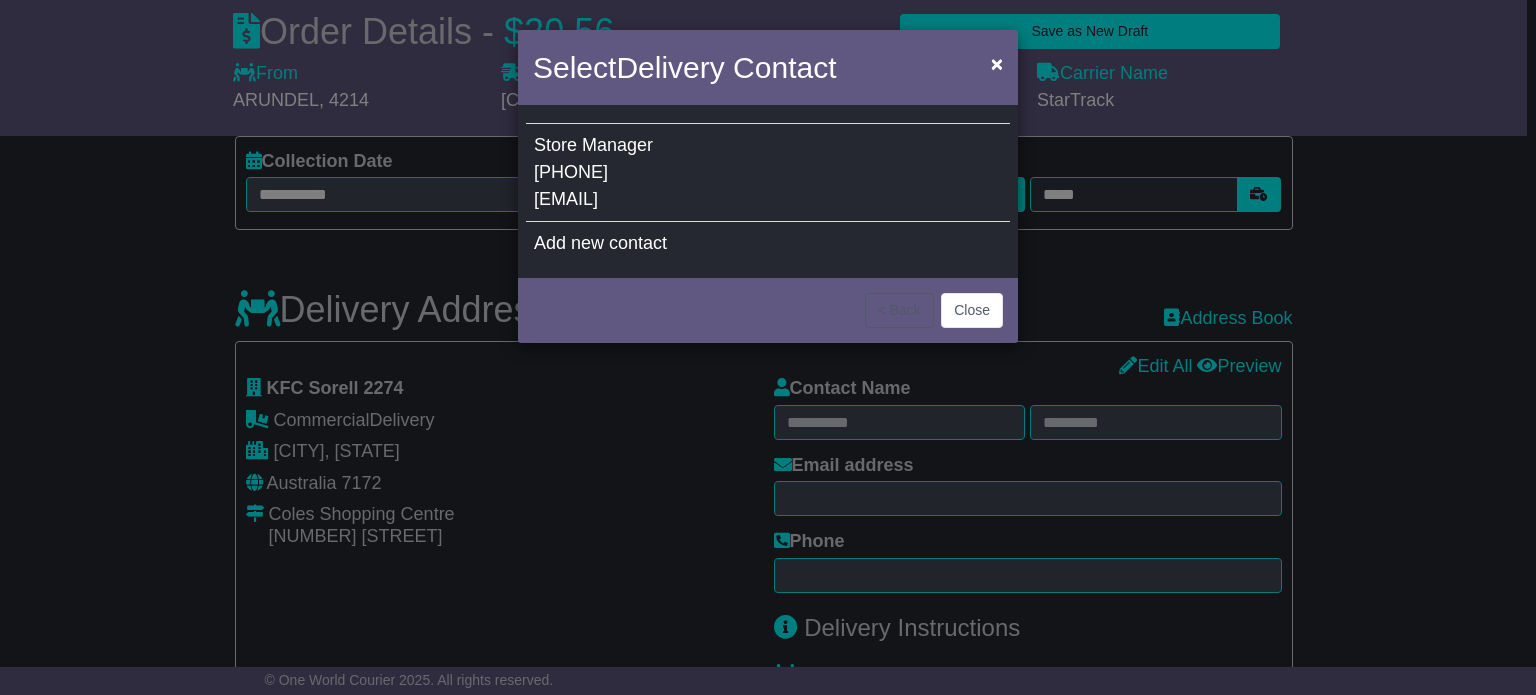 click on "Store   Manager
+613 6269 2142
7621@collinsfoods.com" at bounding box center (768, 173) 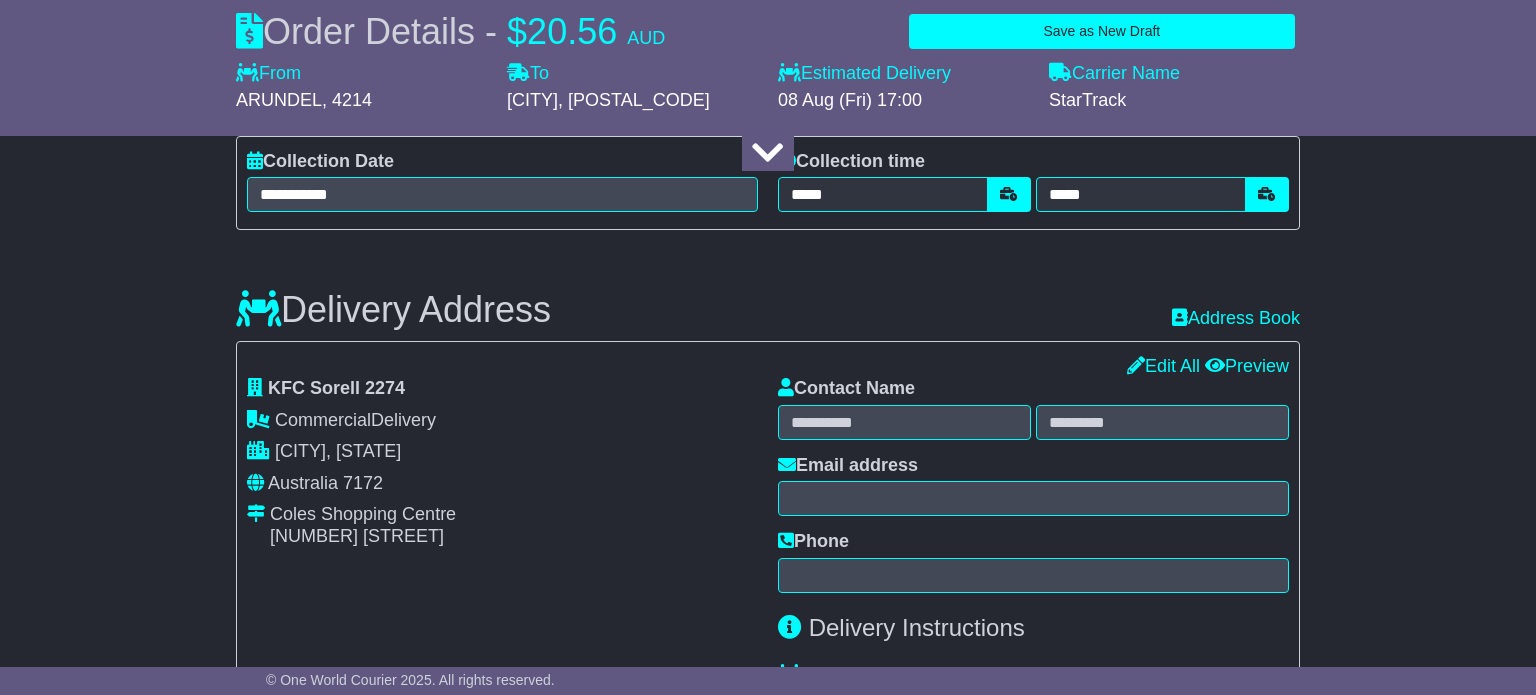 type on "*****" 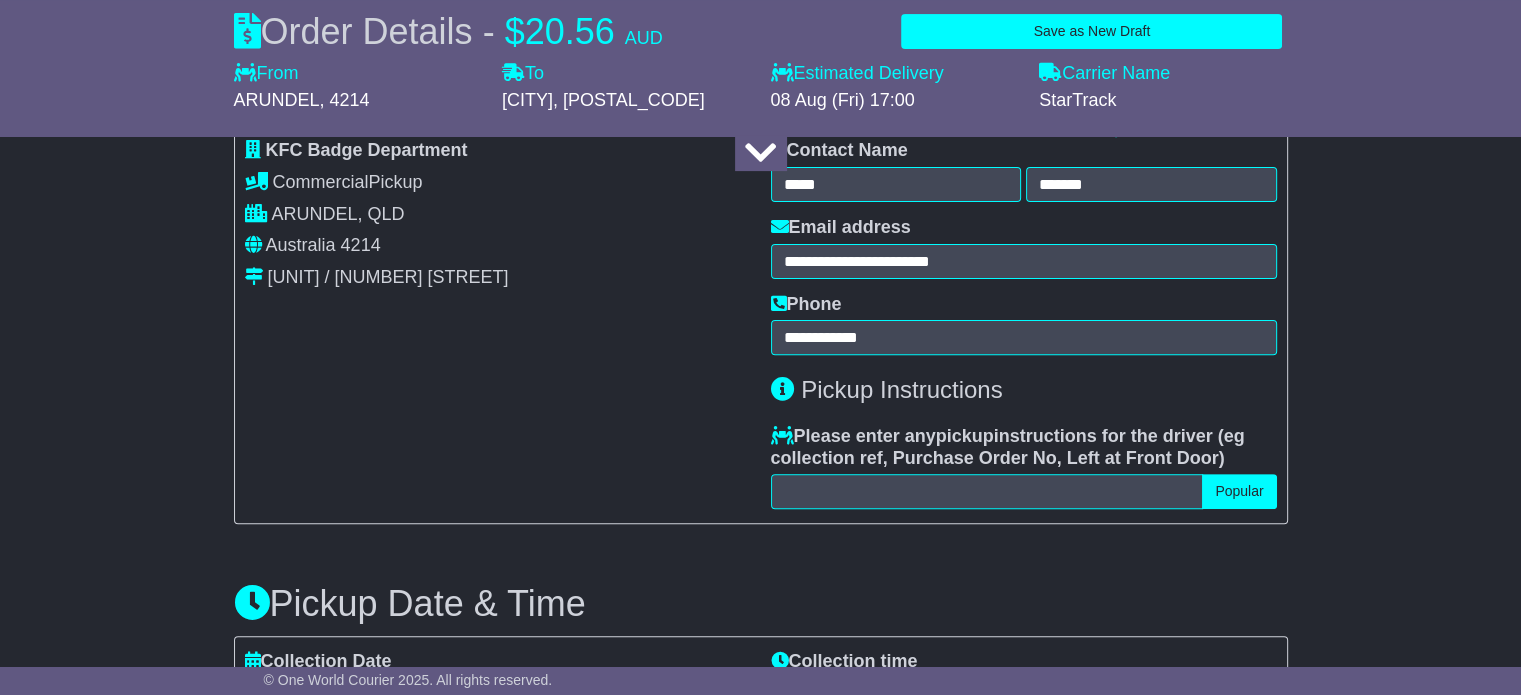 scroll, scrollTop: 0, scrollLeft: 0, axis: both 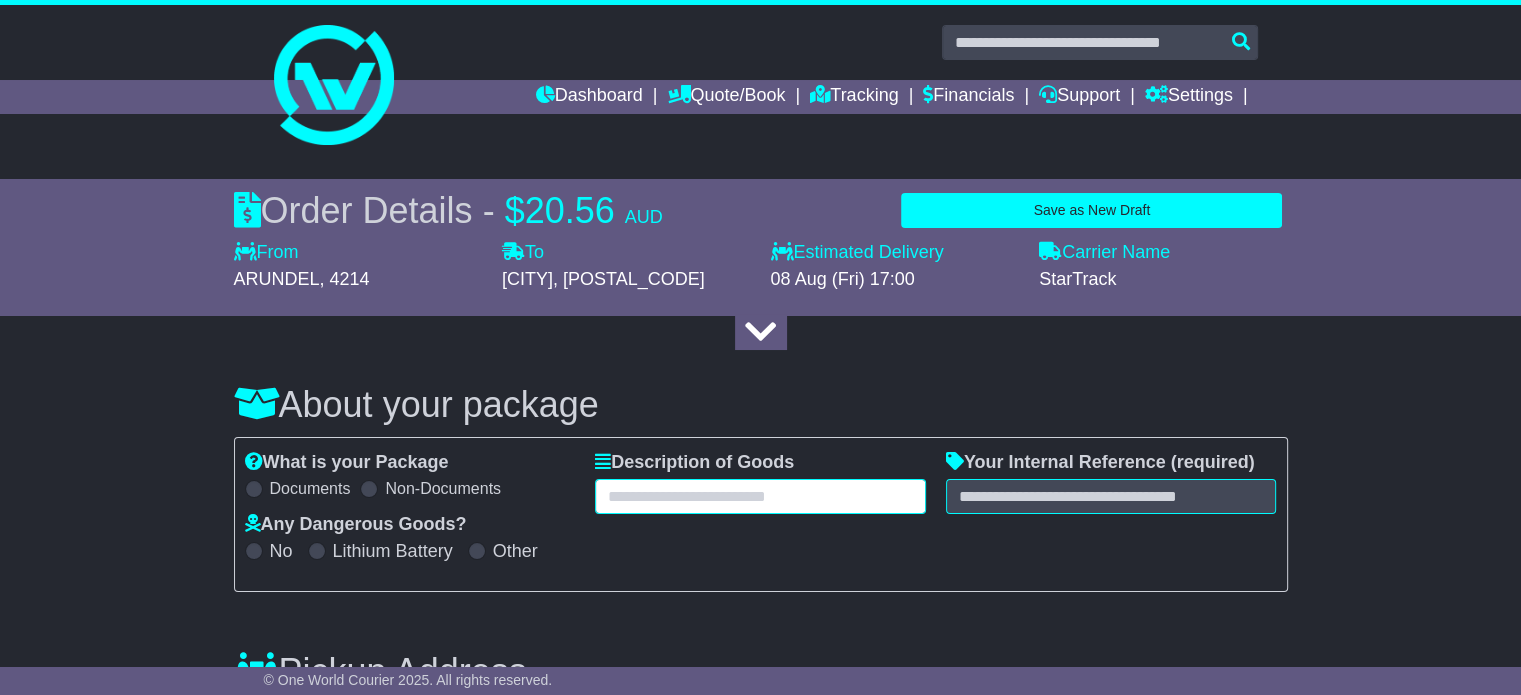 click at bounding box center (760, 496) 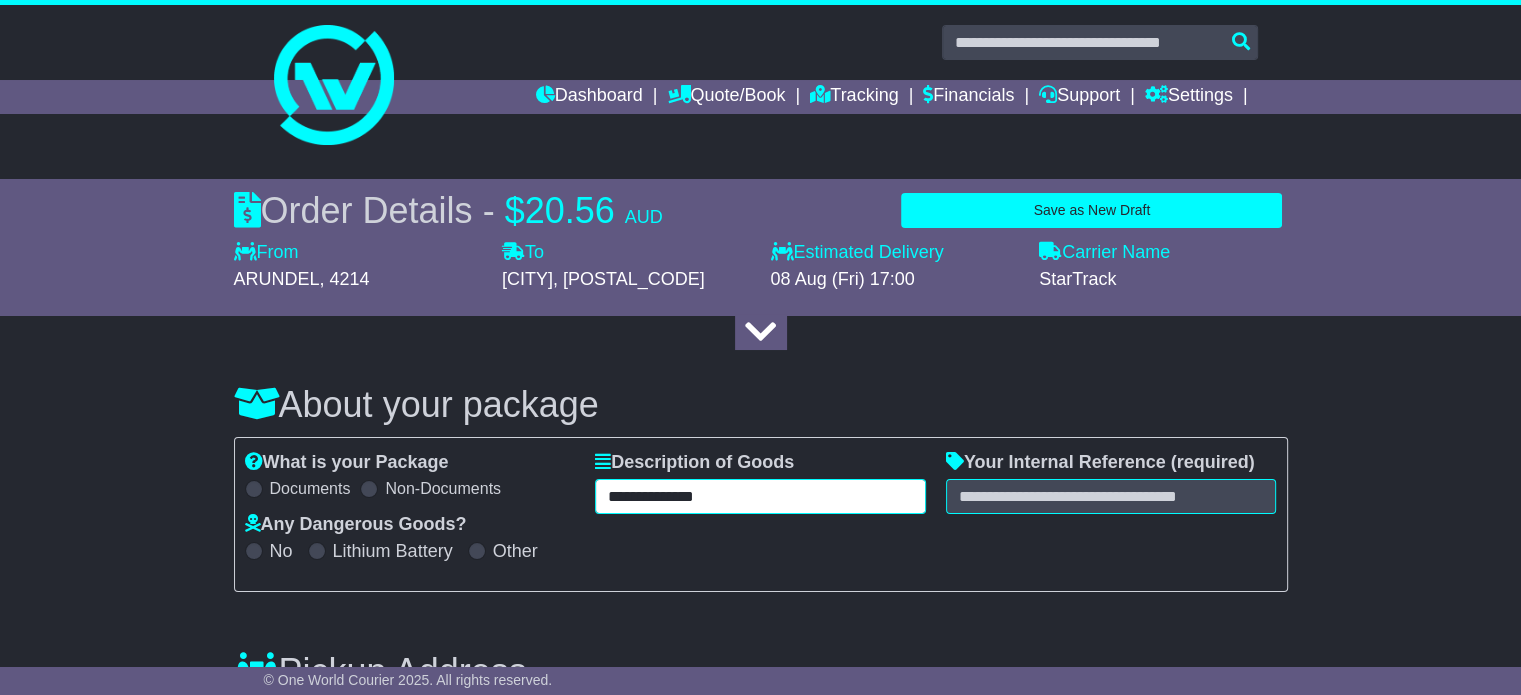 type on "**********" 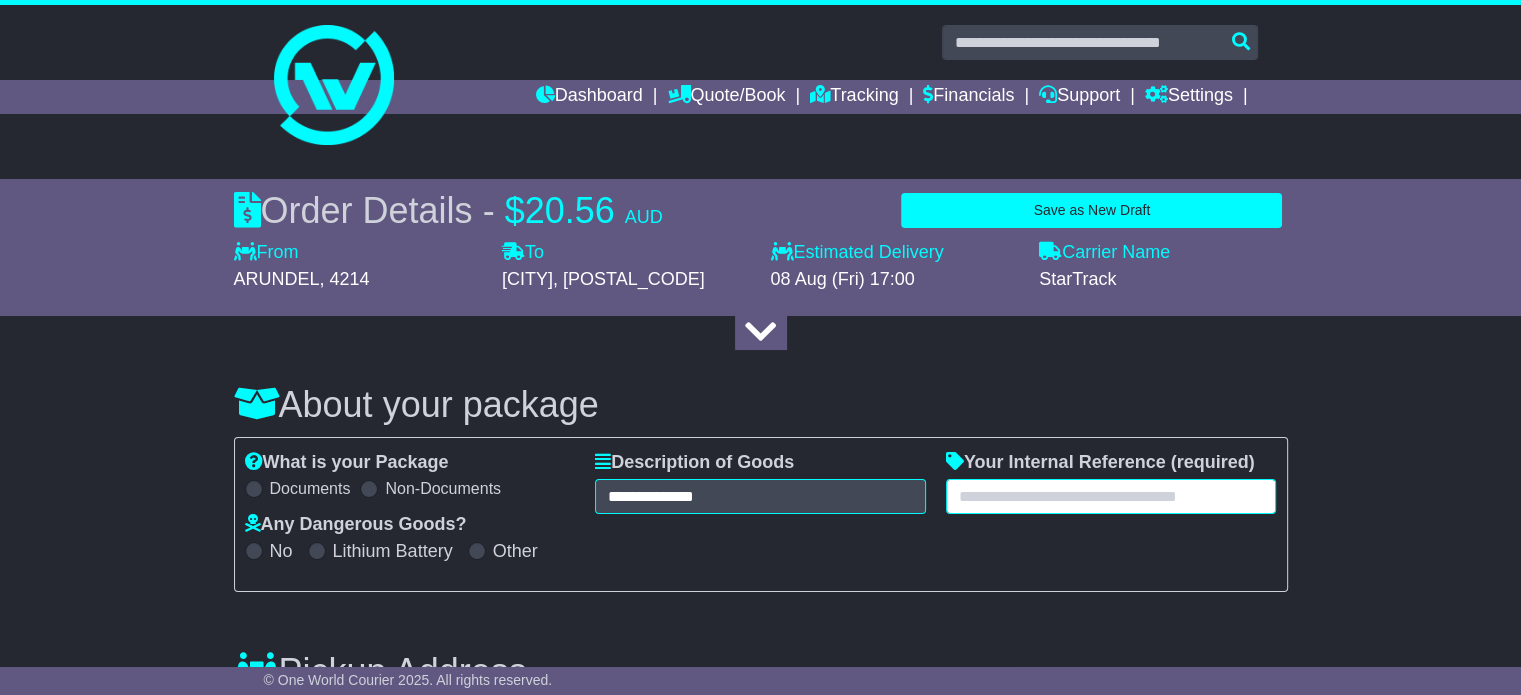 click at bounding box center (1111, 496) 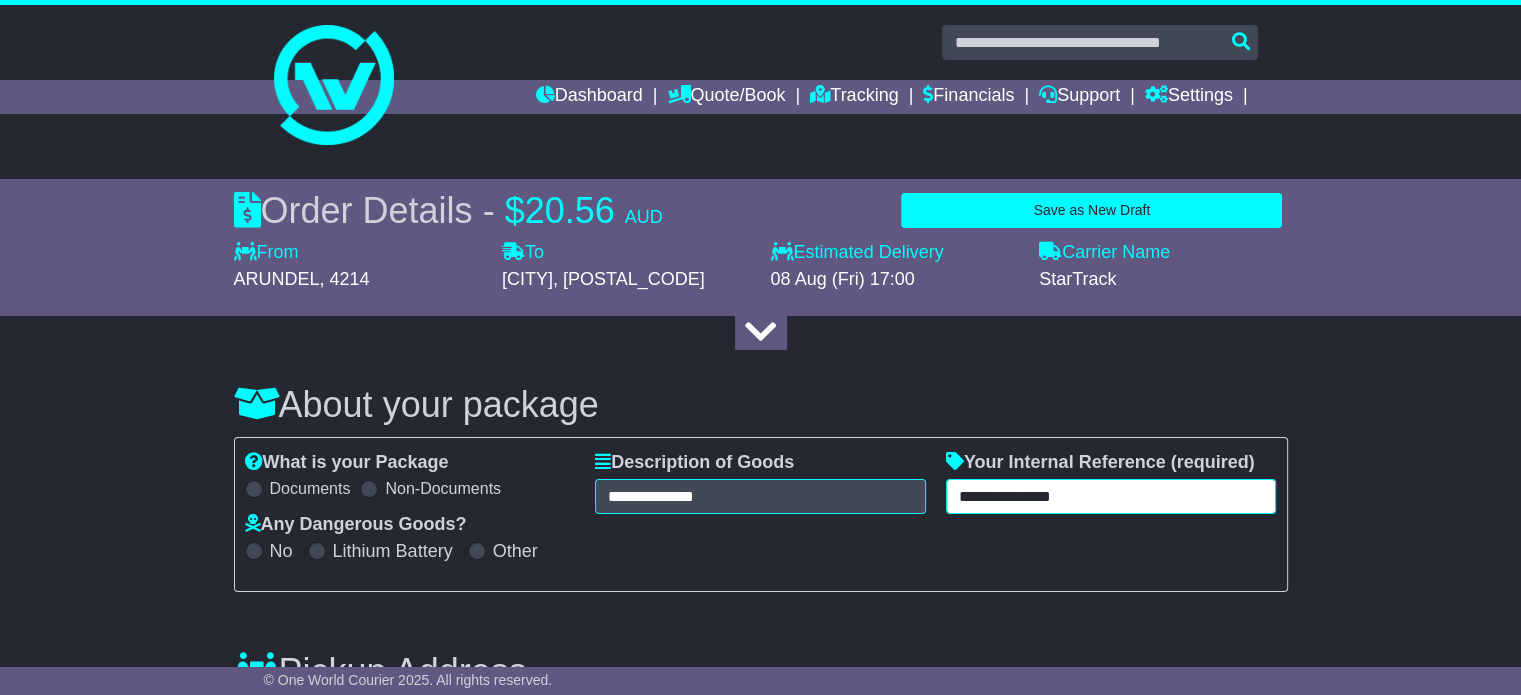 type on "**********" 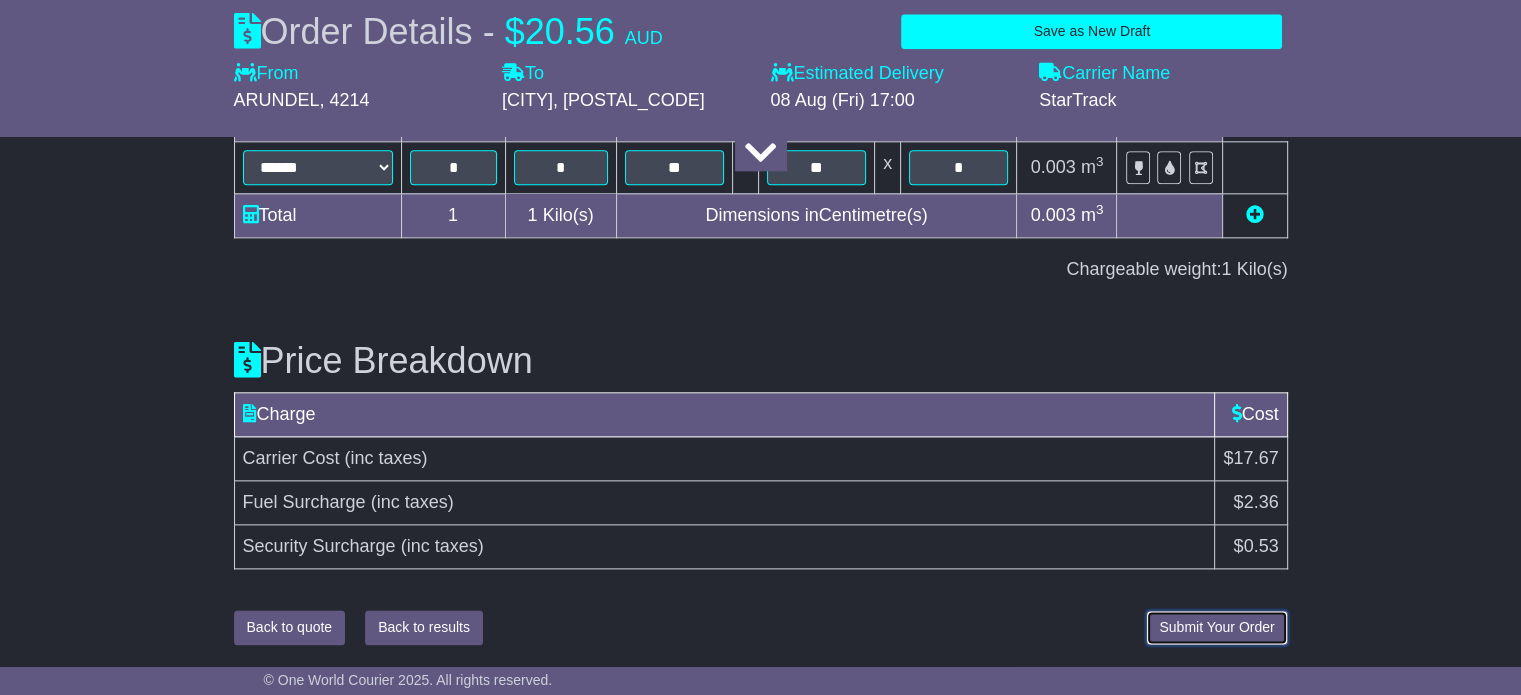 click on "Submit Your Order" at bounding box center [1216, 627] 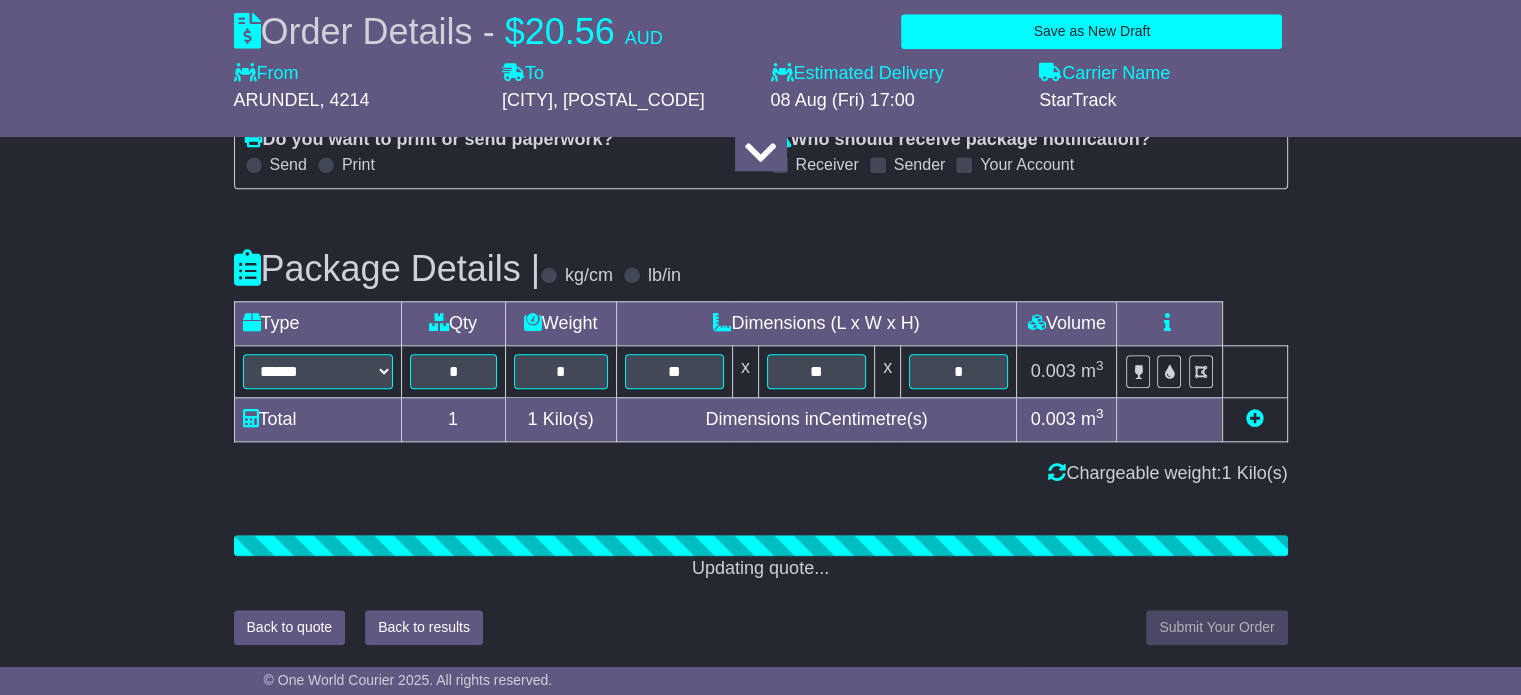 scroll, scrollTop: 2296, scrollLeft: 0, axis: vertical 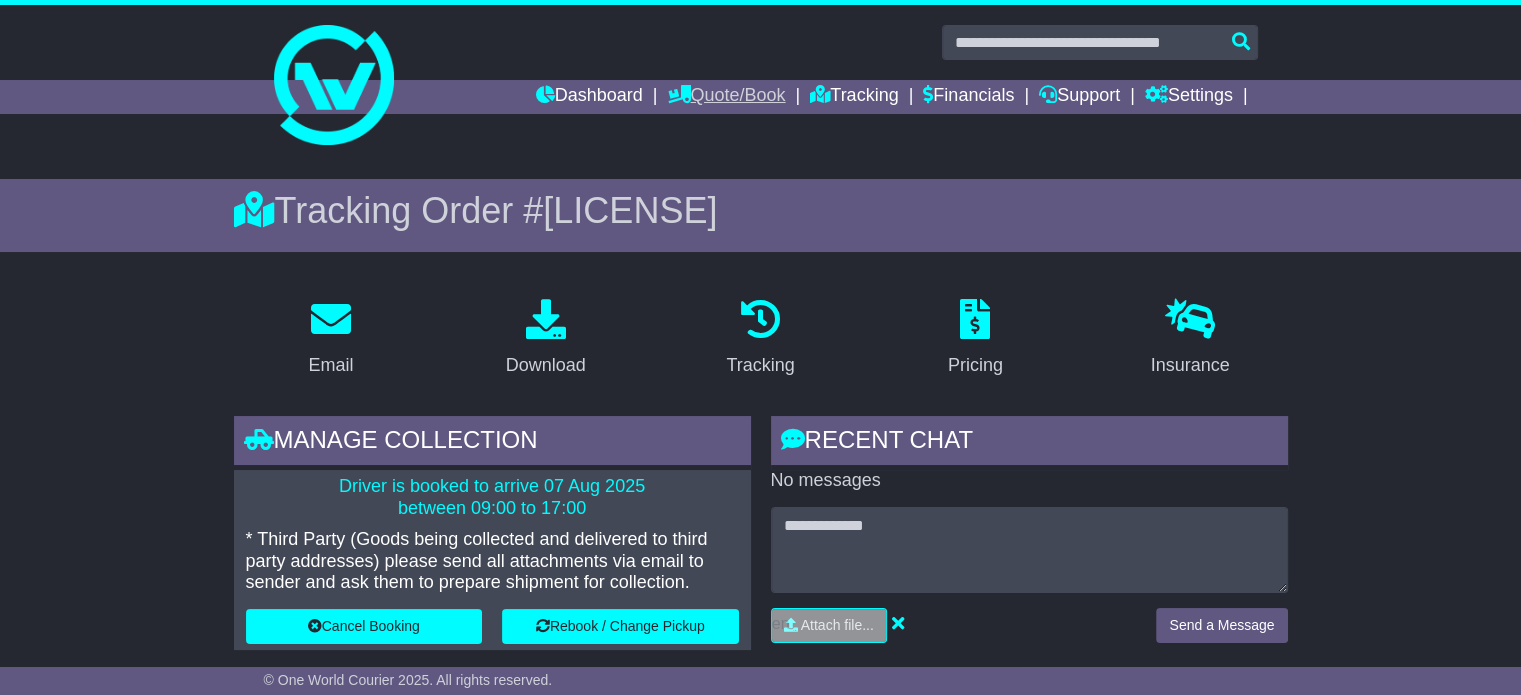 click on "Quote/Book" at bounding box center [726, 97] 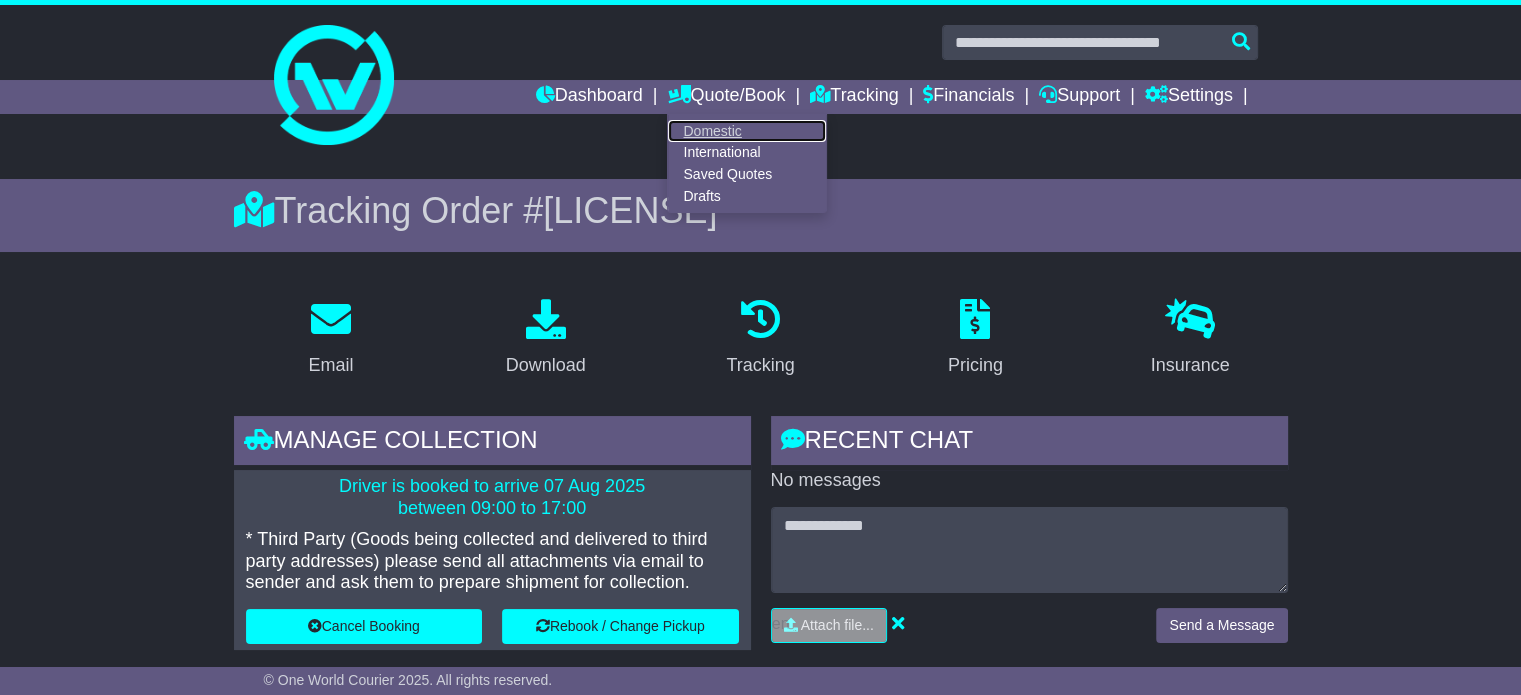 click on "Domestic" at bounding box center (747, 131) 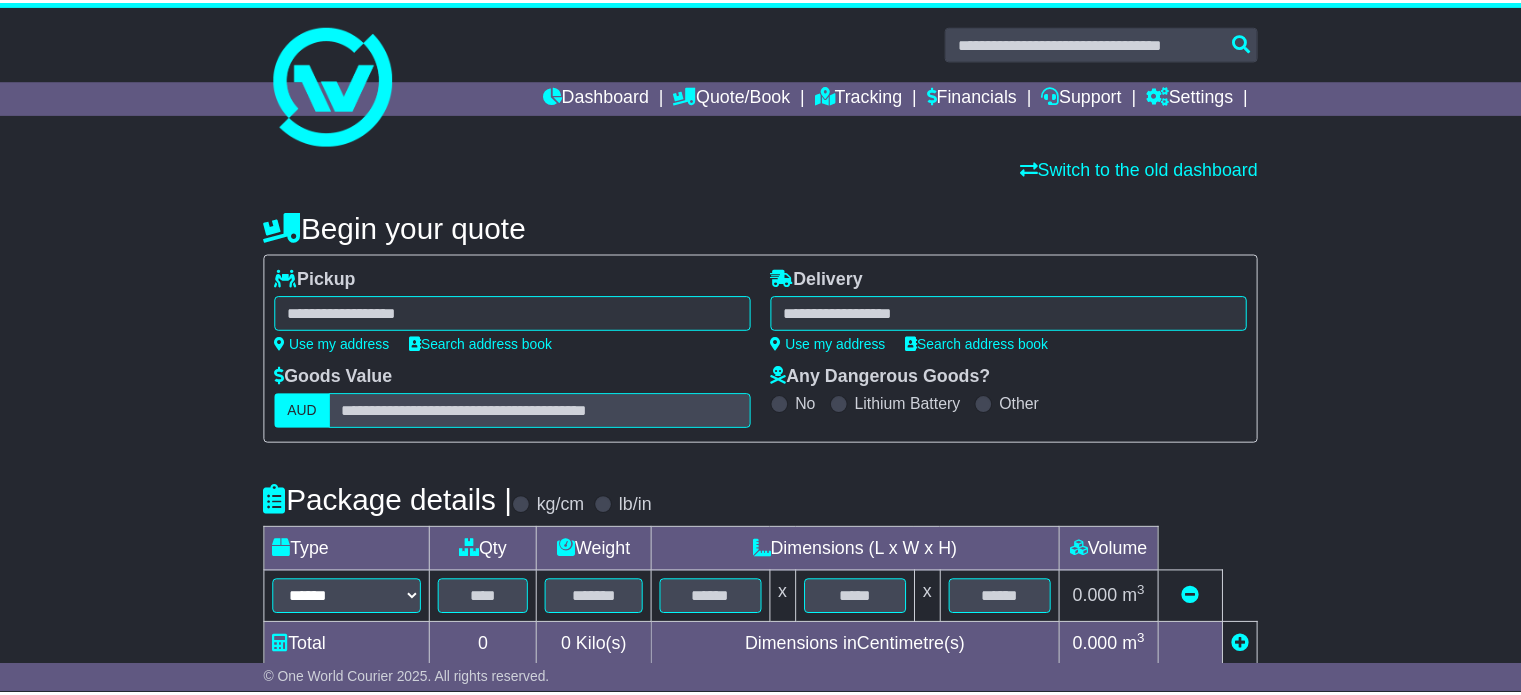 scroll, scrollTop: 0, scrollLeft: 0, axis: both 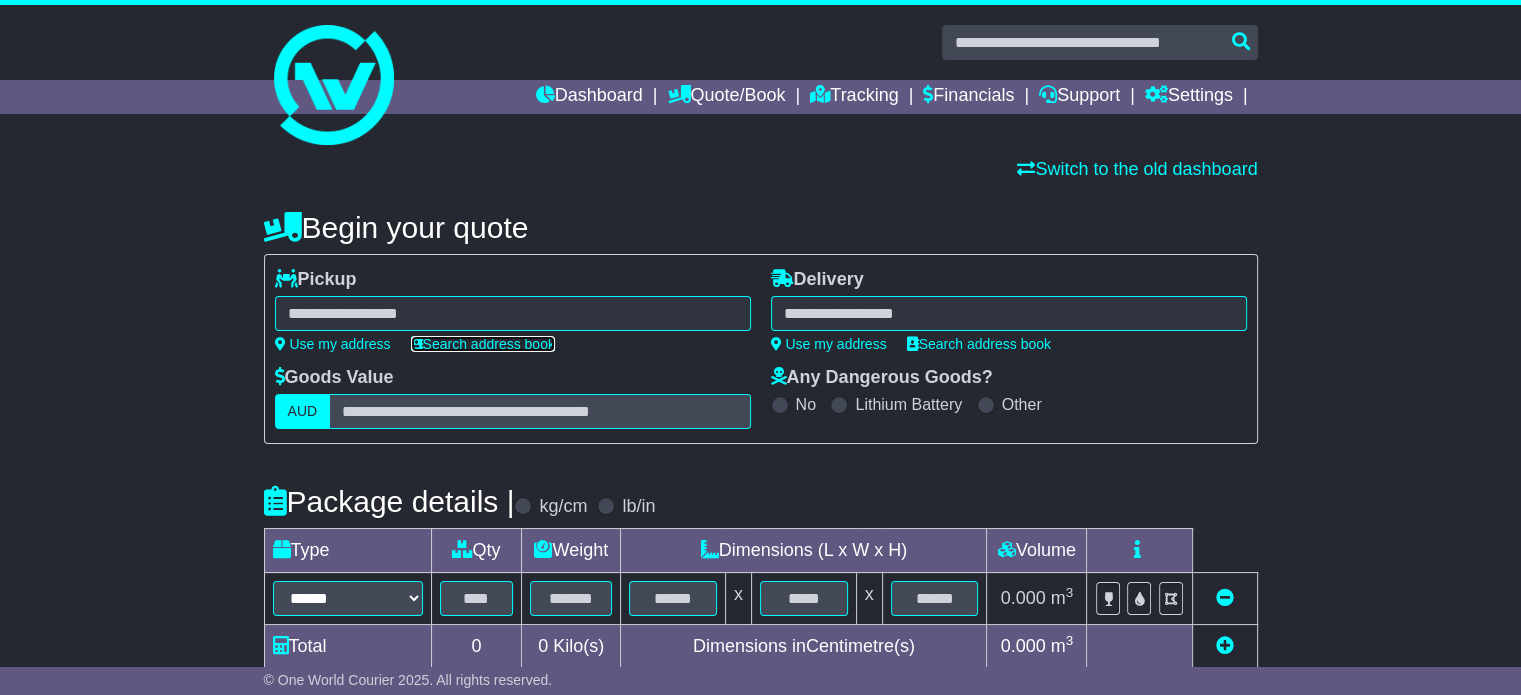 click on "Search address book" at bounding box center (483, 344) 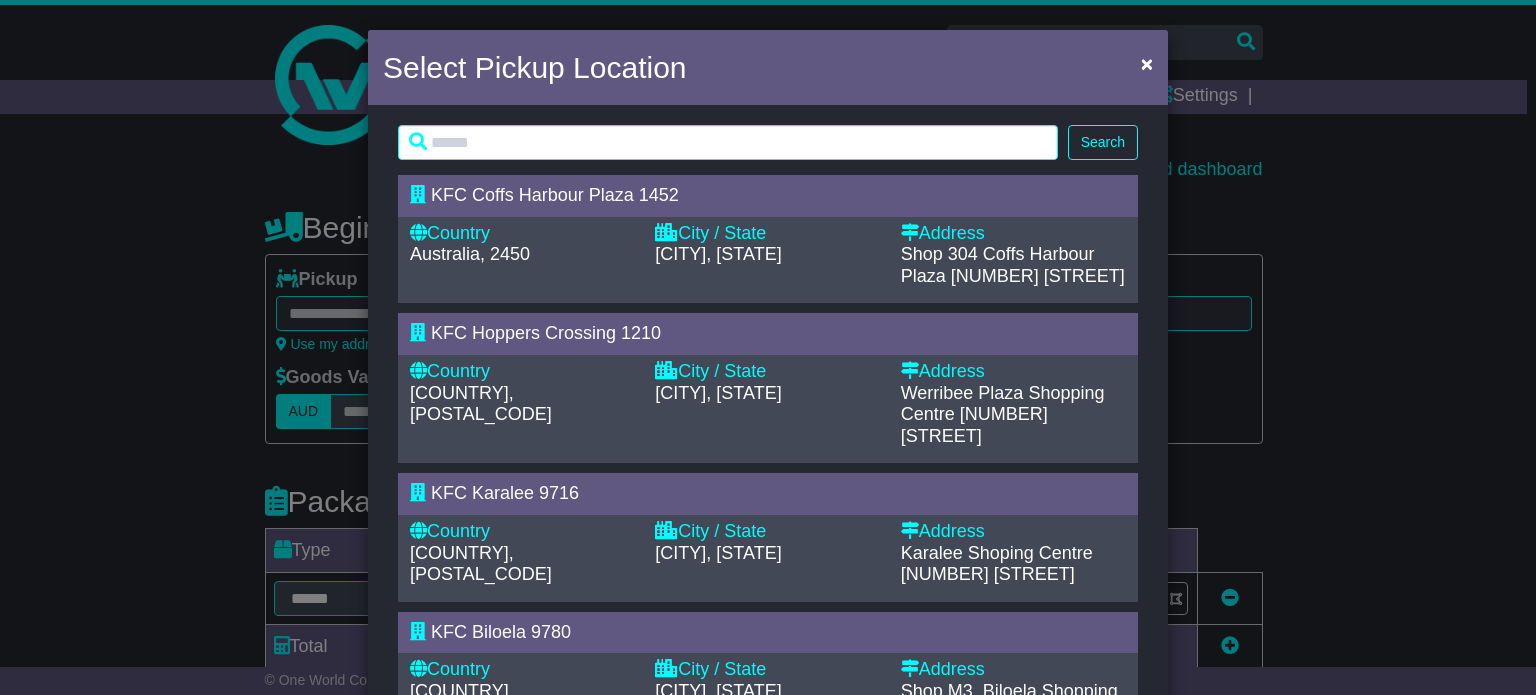 click on "Search
Loading...
KFC Coffs Harbour Plaza 1452
Country
Australia, 2450
City / State
COFFS HARBOUR, NSW
Address
Shop 304 Coffs Harbour Plaza" at bounding box center [768, 903] 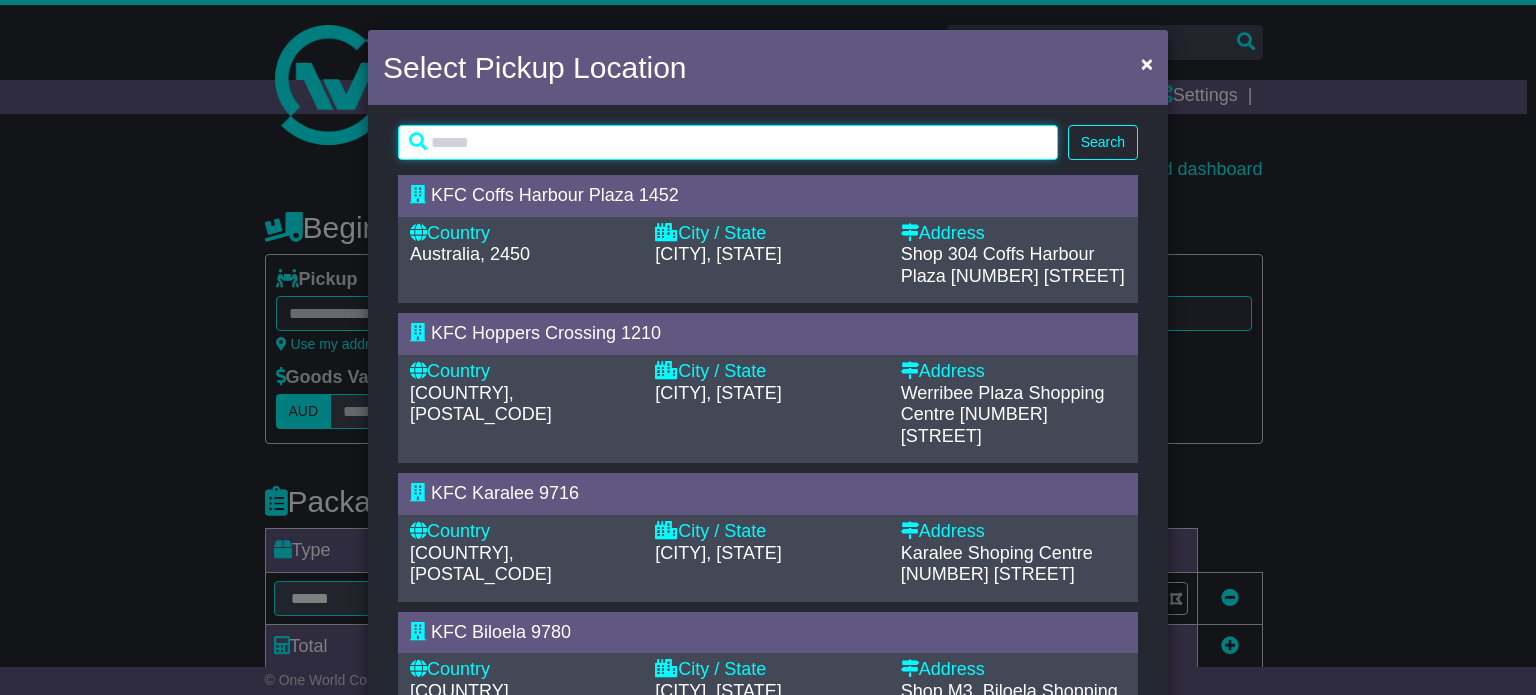 click on "Search
Loading...
KFC Coffs Harbour Plaza 1452
Country
Australia, 2450
City / State
COFFS HARBOUR, NSW
Address
Shop 304 Coffs Harbour Plaza" at bounding box center (768, 903) 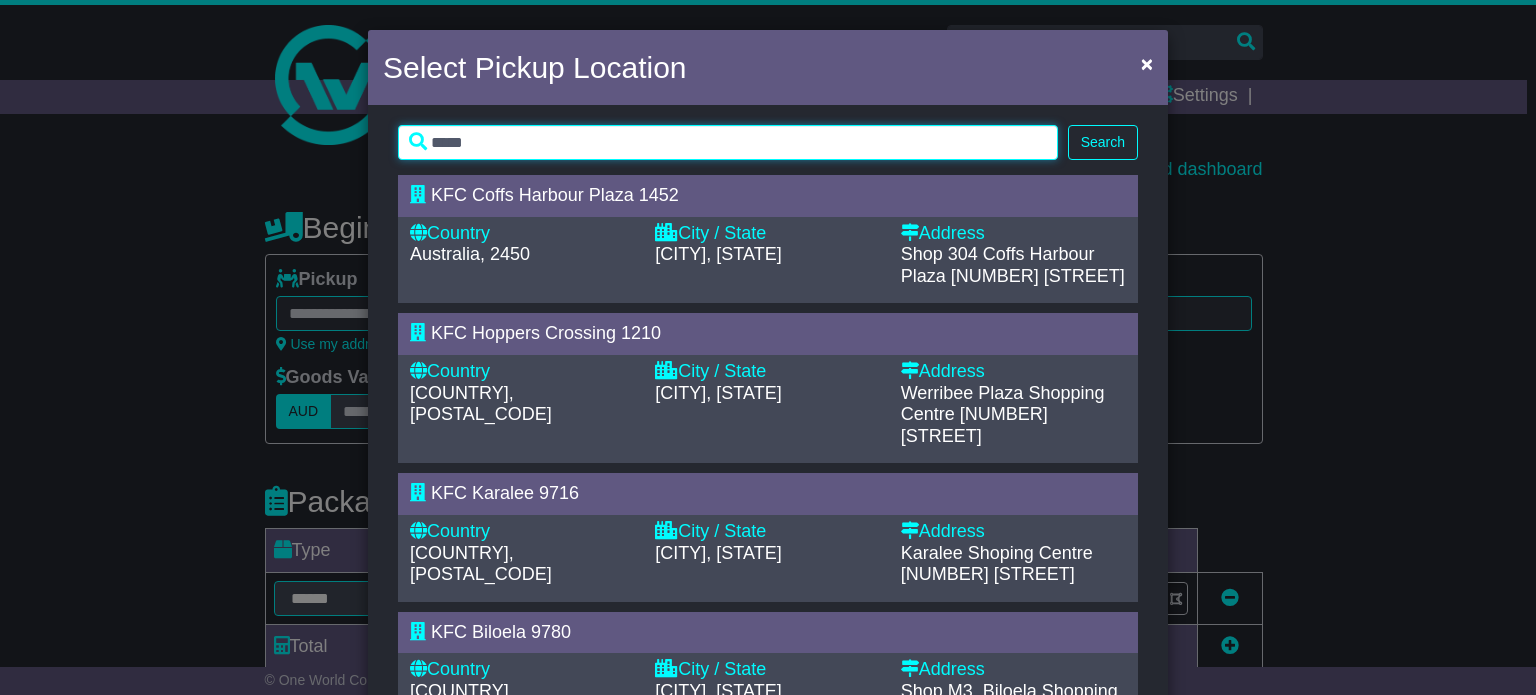 type on "*****" 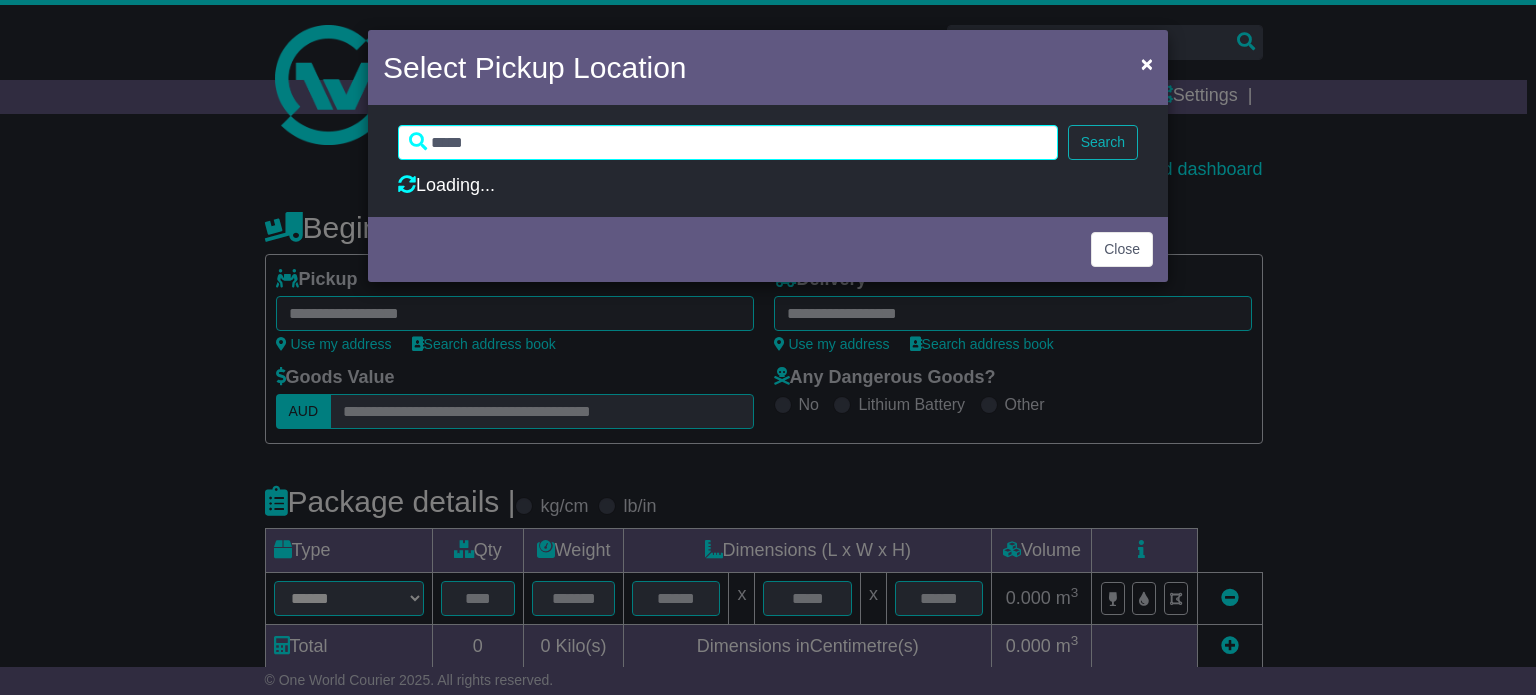 click on "*****
Search" at bounding box center (768, 142) 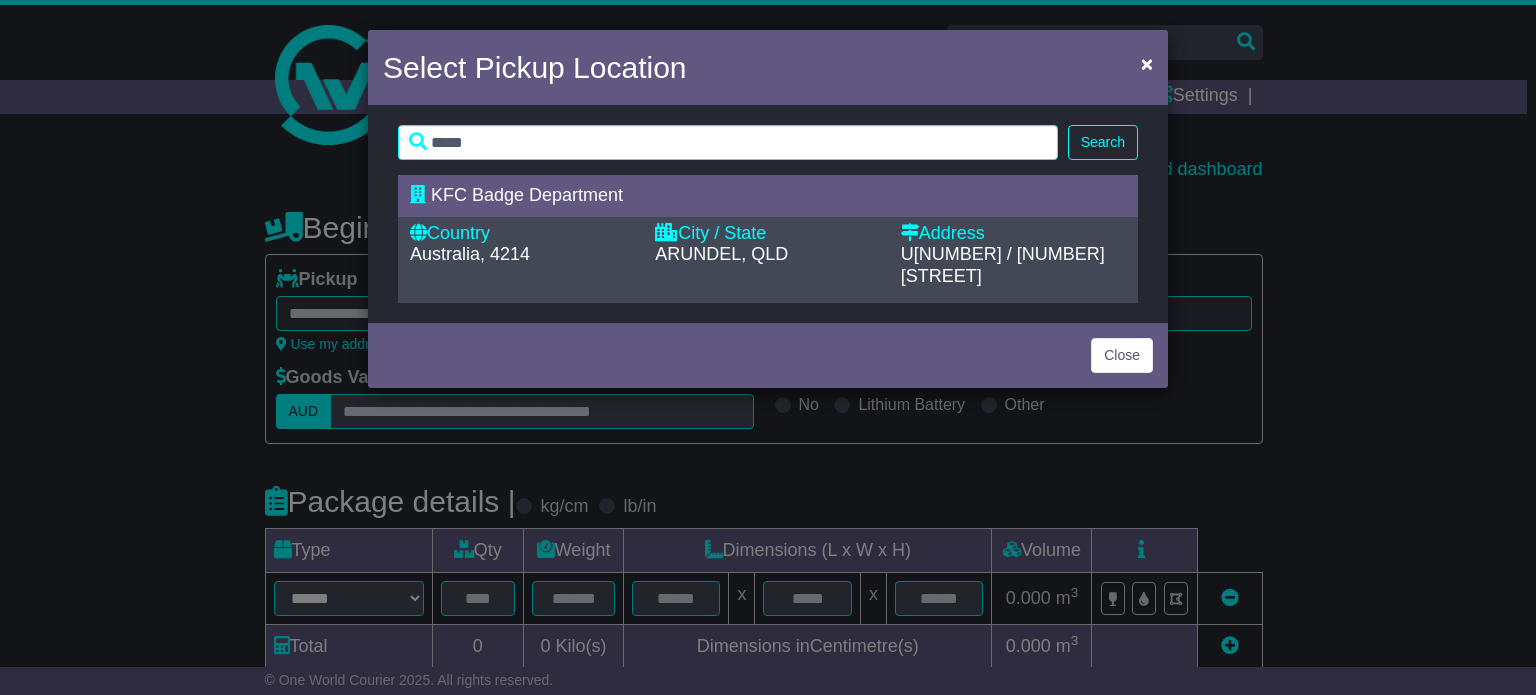 click on "KFC Badge Department" at bounding box center (527, 195) 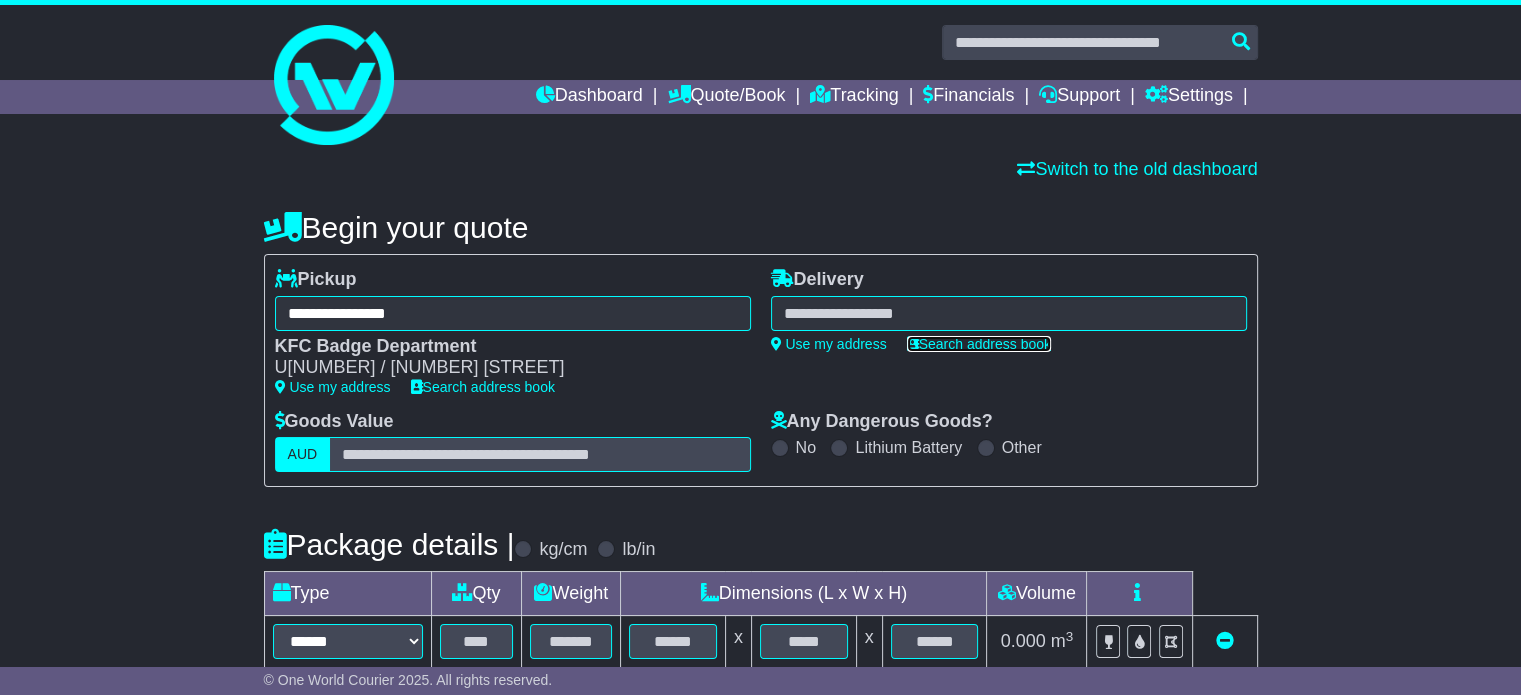click on "Search address book" at bounding box center (979, 344) 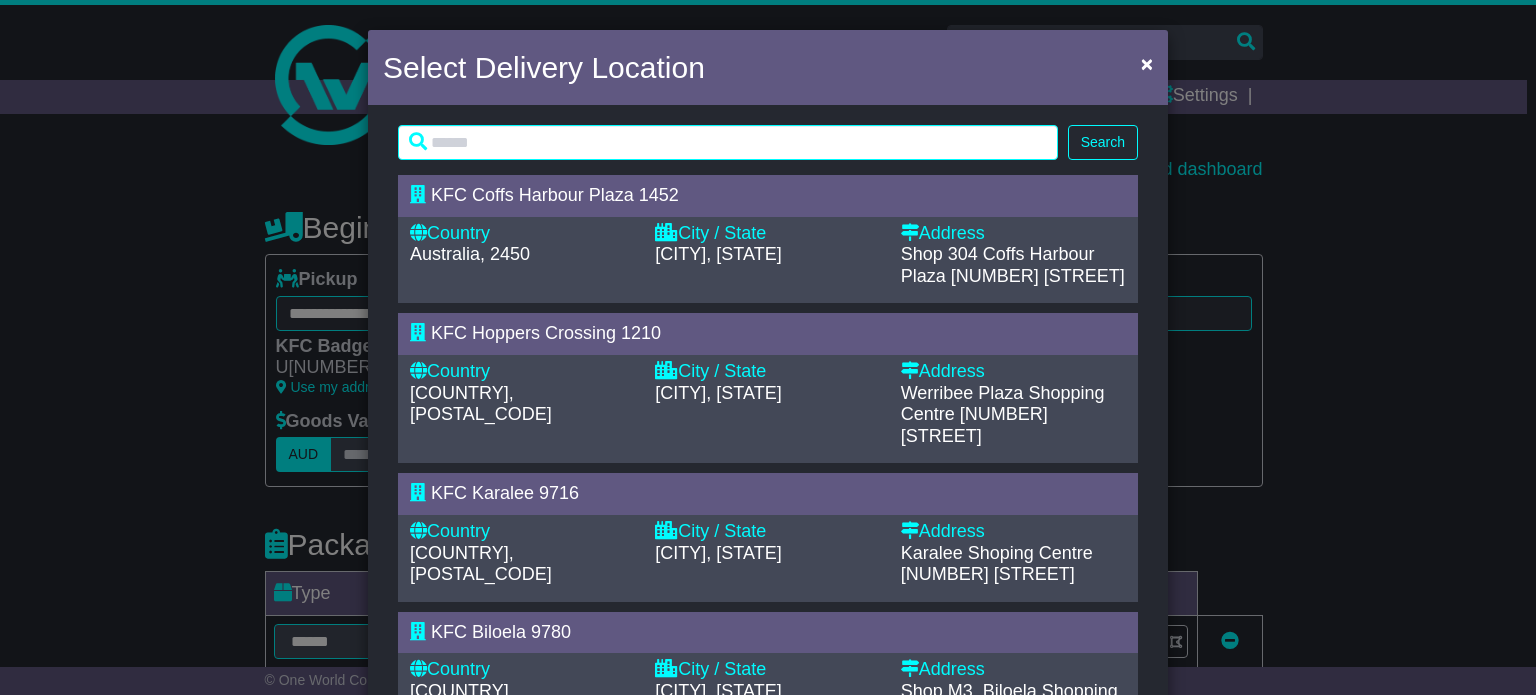 click on "Search
Loading...
KFC Coffs Harbour Plaza 1452
Country
Australia, 2450
City / State
COFFS HARBOUR, NSW
Address
253 Pacific Highway" at bounding box center (768, 903) 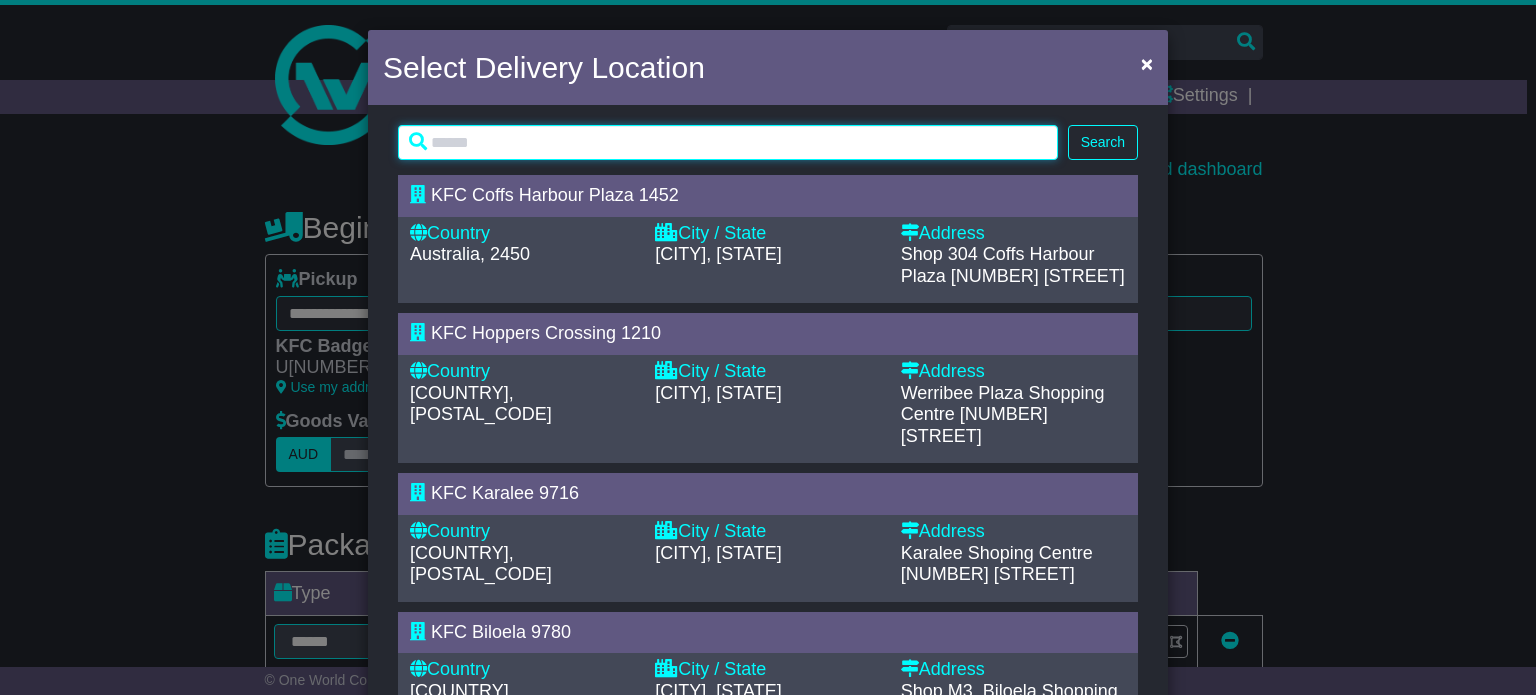 click at bounding box center (728, 142) 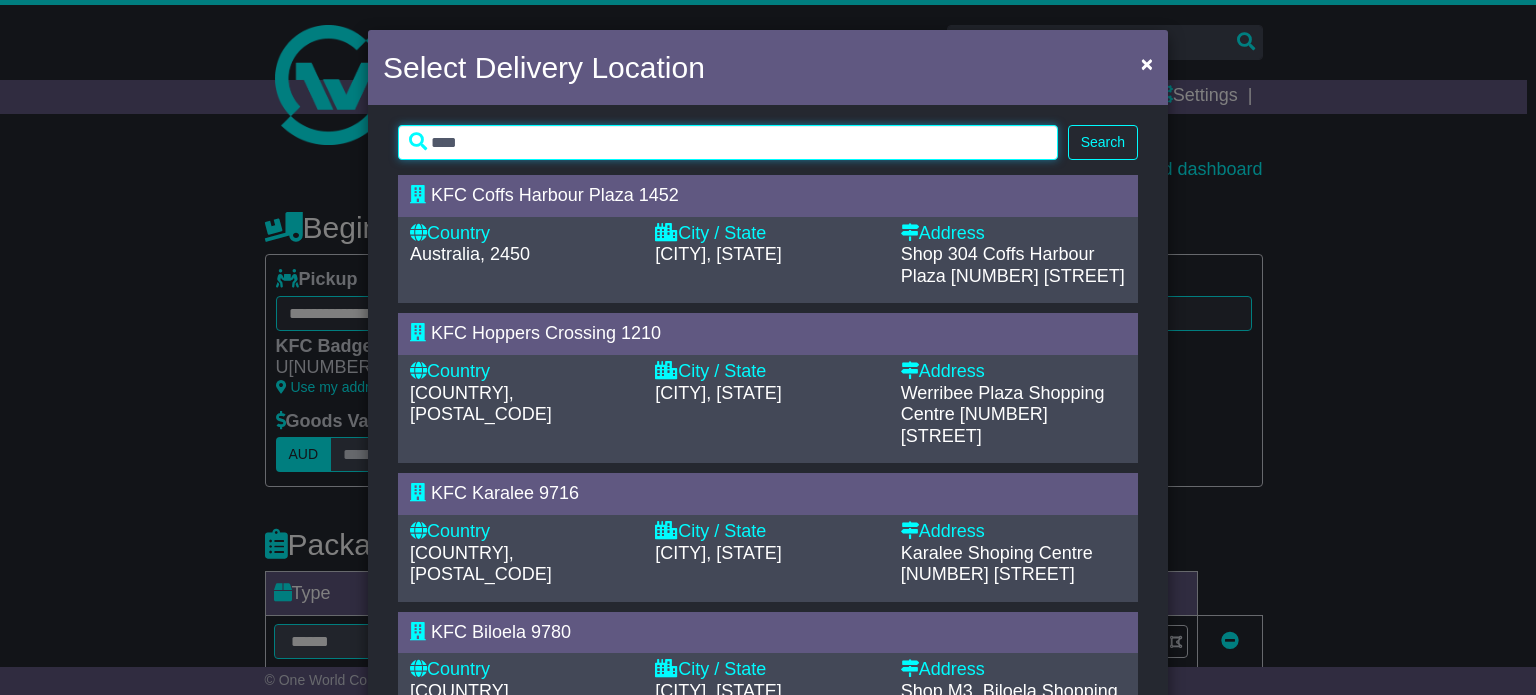 type on "****" 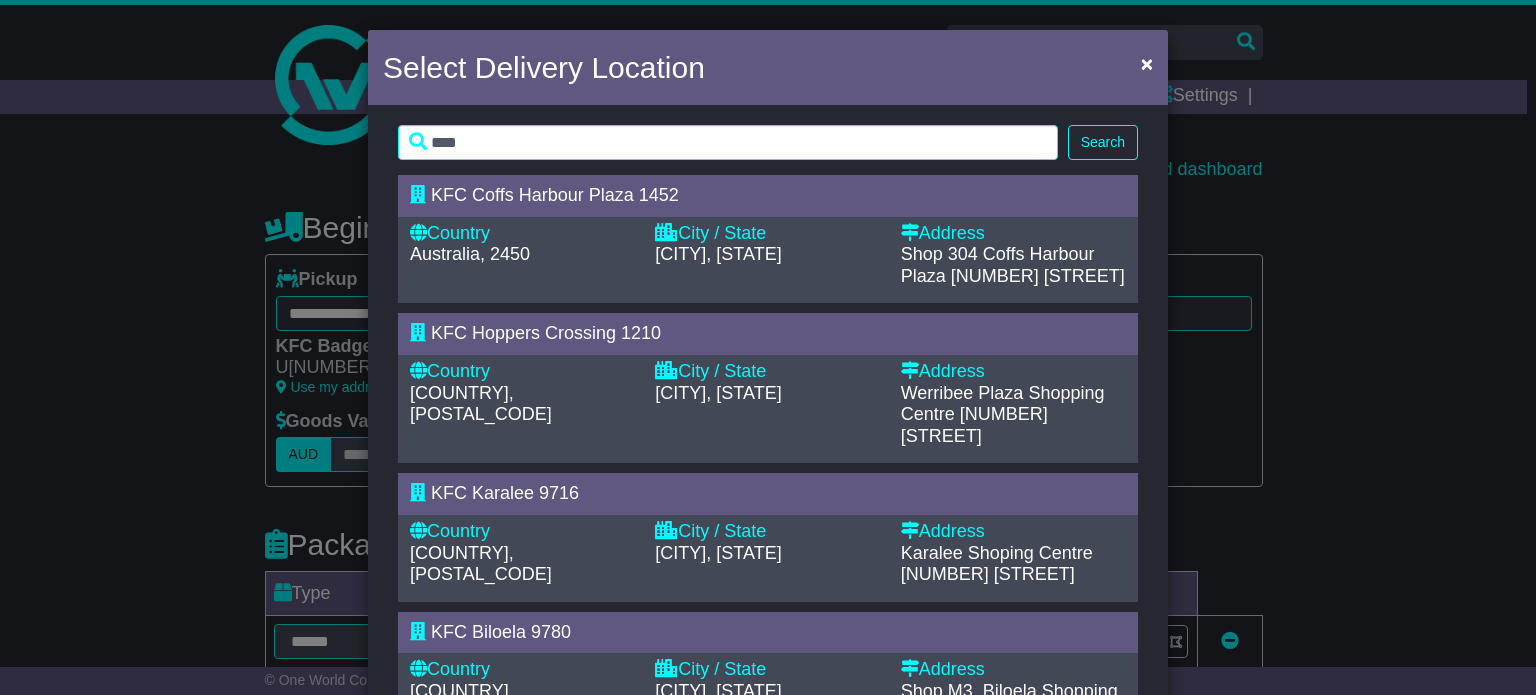 click on "Search" at bounding box center (1103, 142) 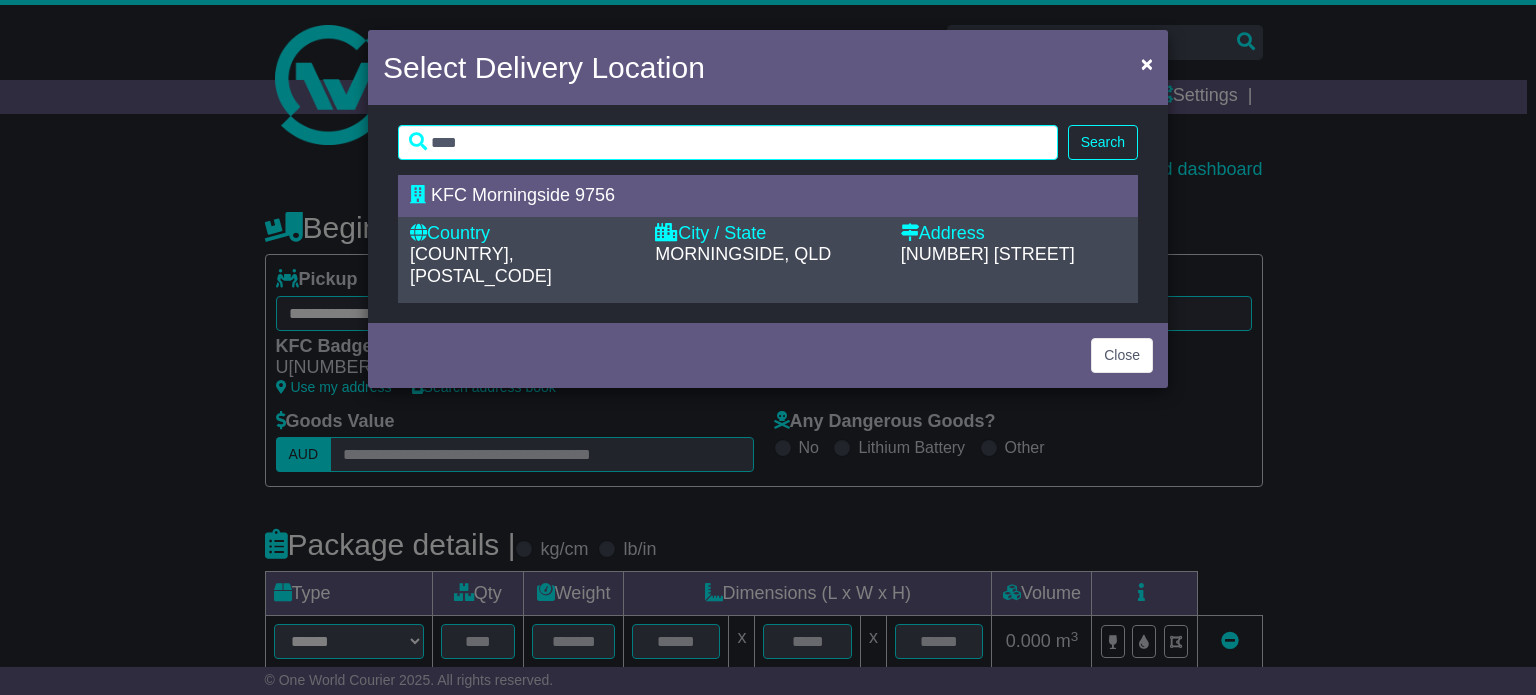 click on "KFC Morningside 9756" at bounding box center (523, 195) 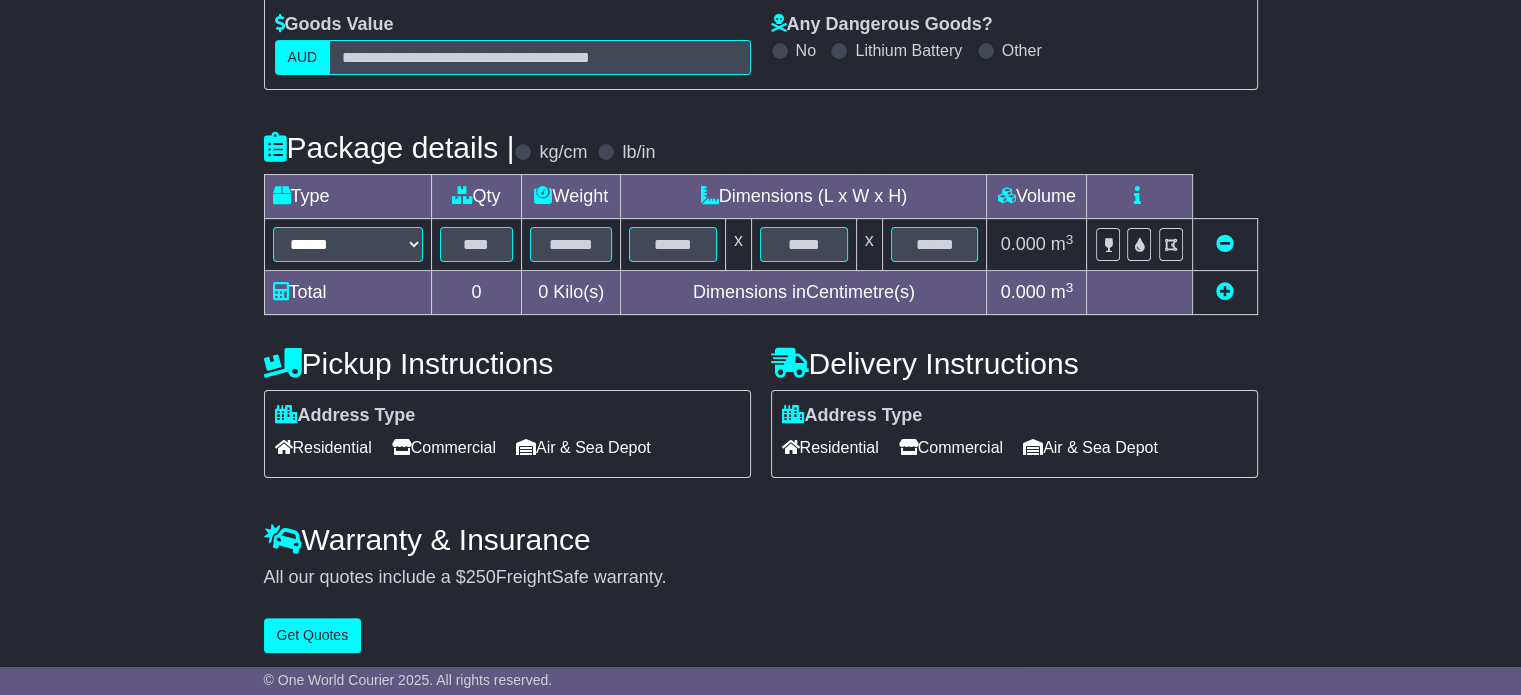 scroll, scrollTop: 400, scrollLeft: 0, axis: vertical 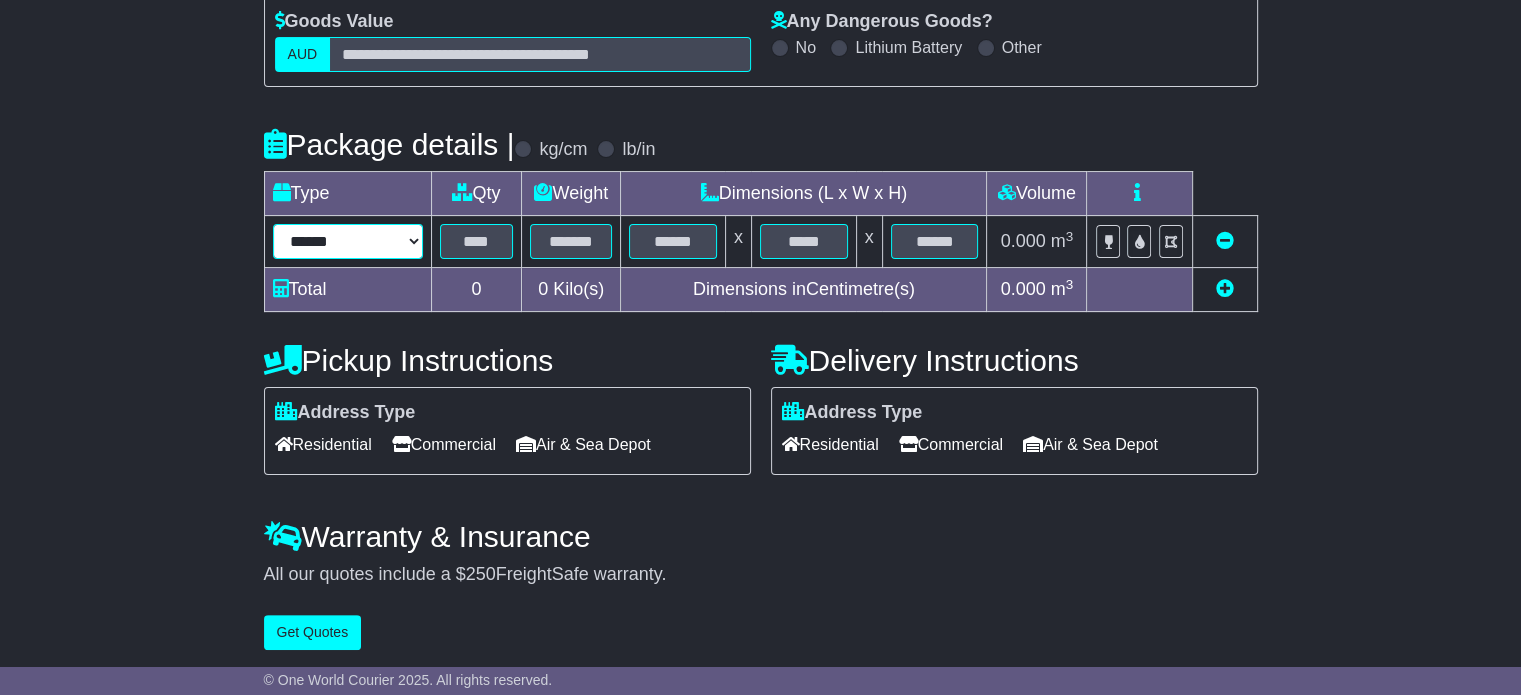 click on "****** ****** *** ******** ***** **** **** ****** *** *******" at bounding box center (348, 241) 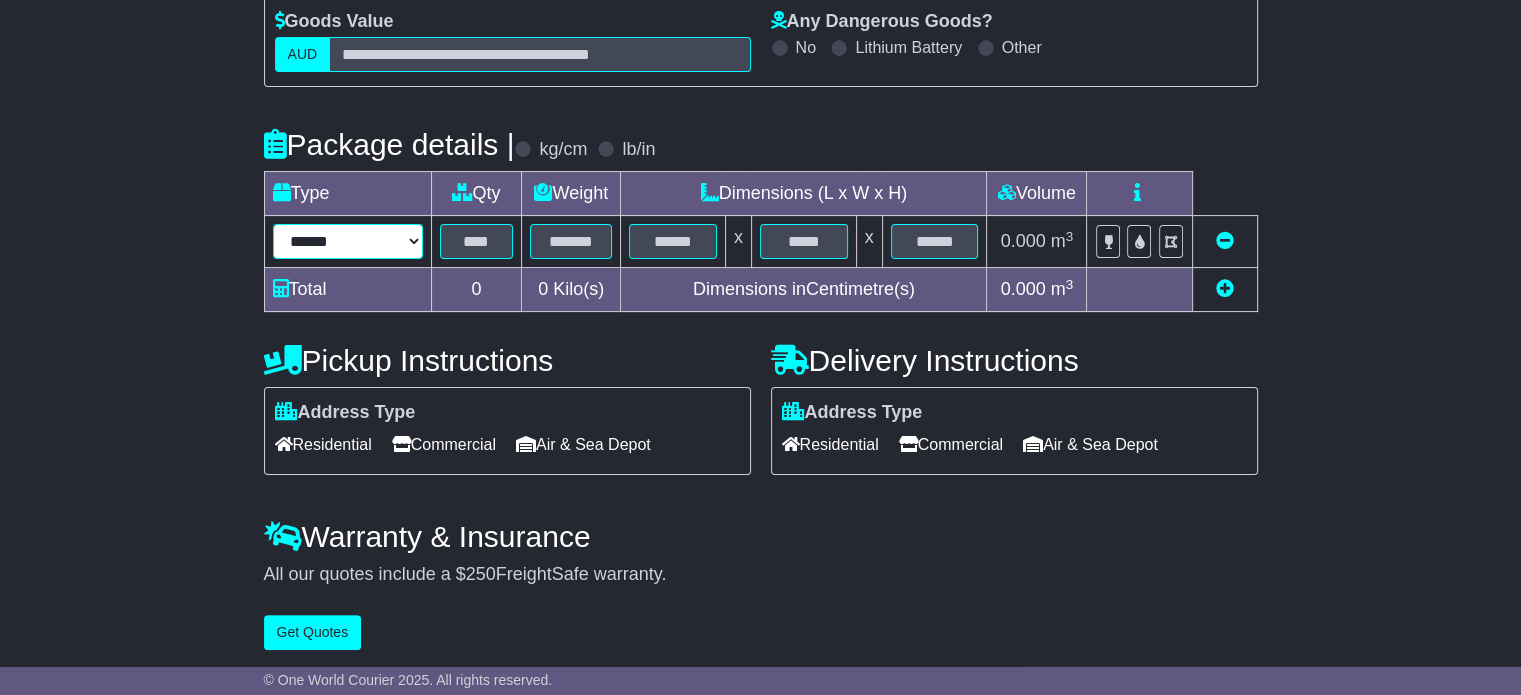 click on "****** ****** *** ******** ***** **** **** ****** *** *******" at bounding box center [348, 241] 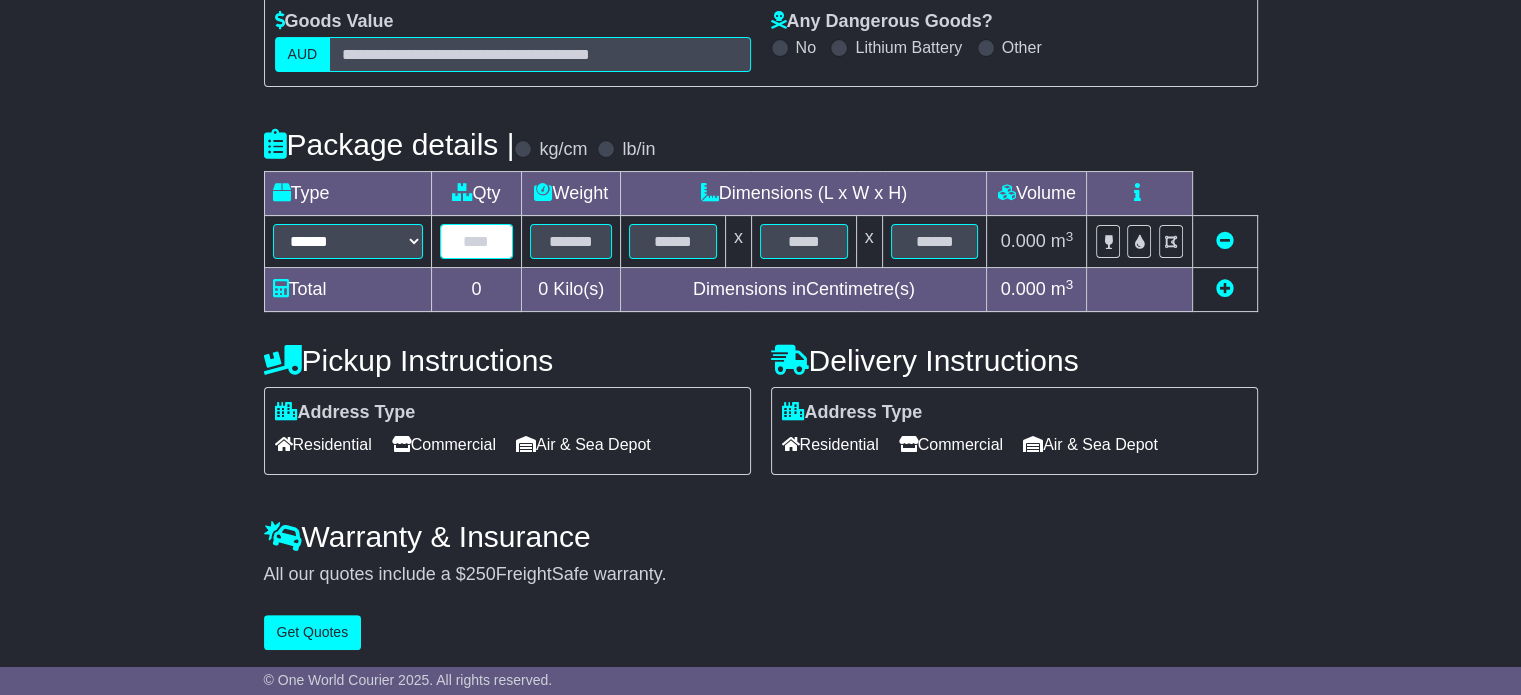 click at bounding box center (477, 241) 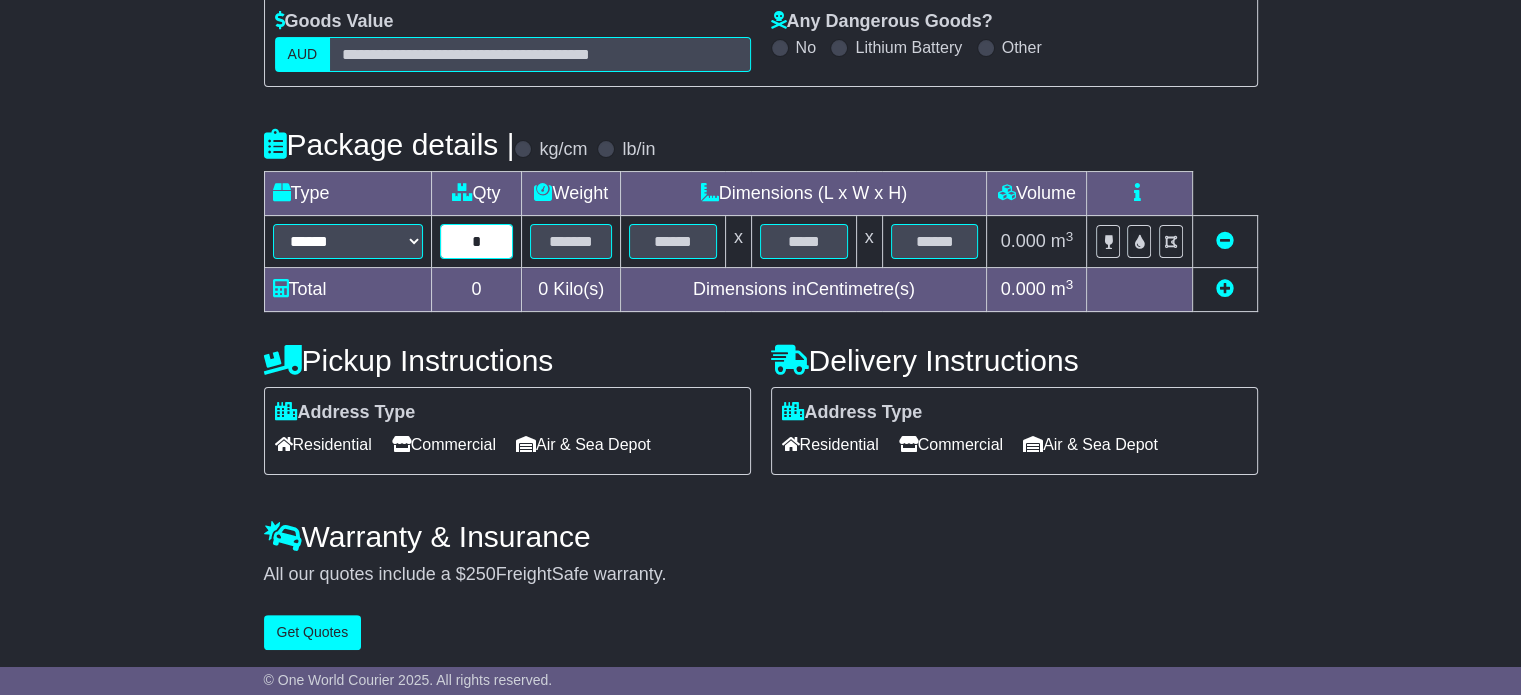 type on "*" 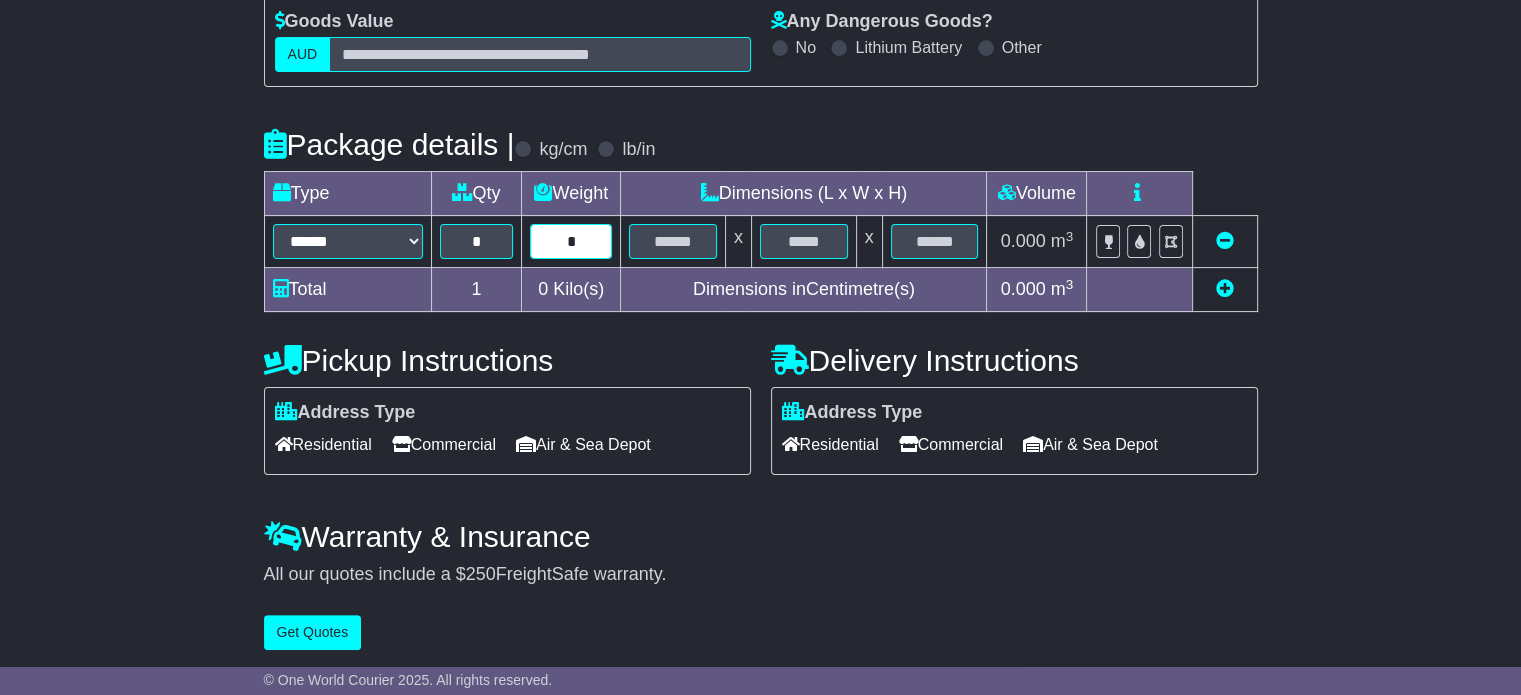type on "*" 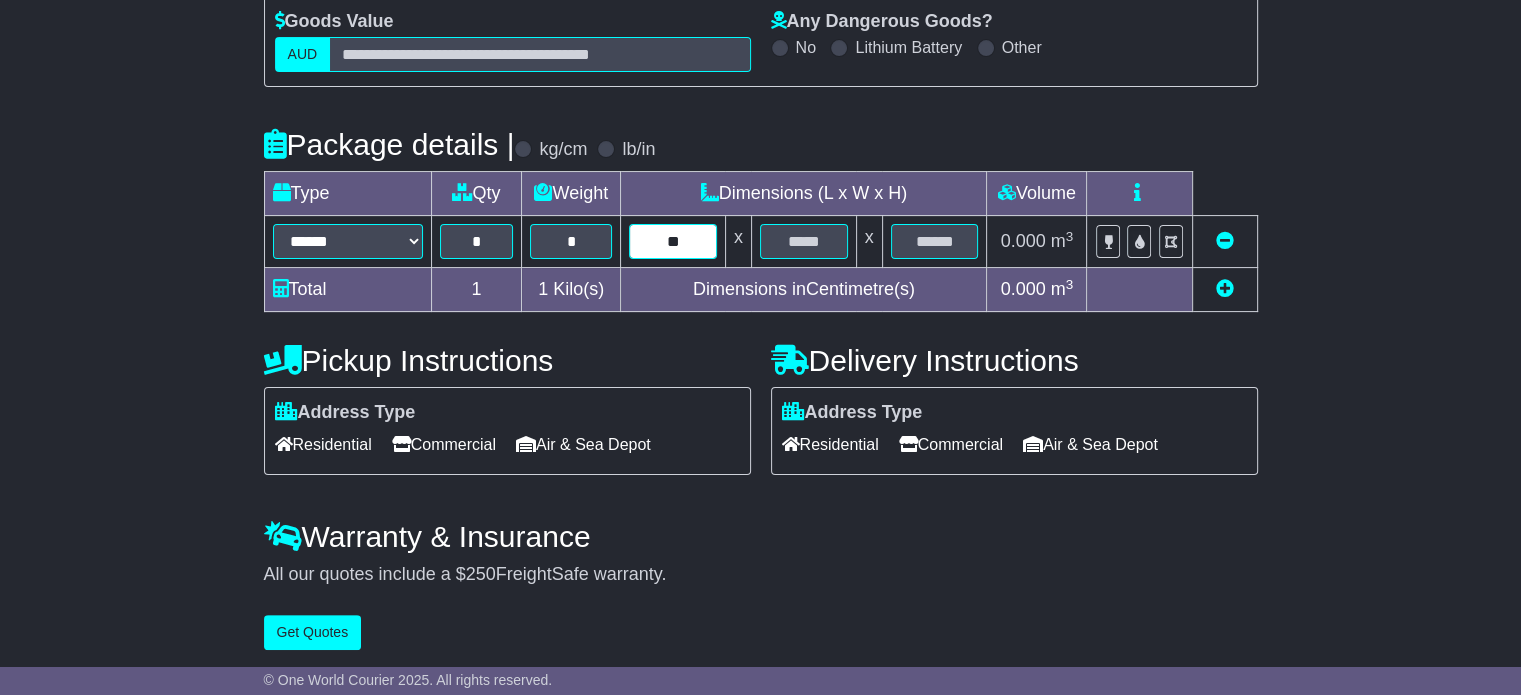 type on "**" 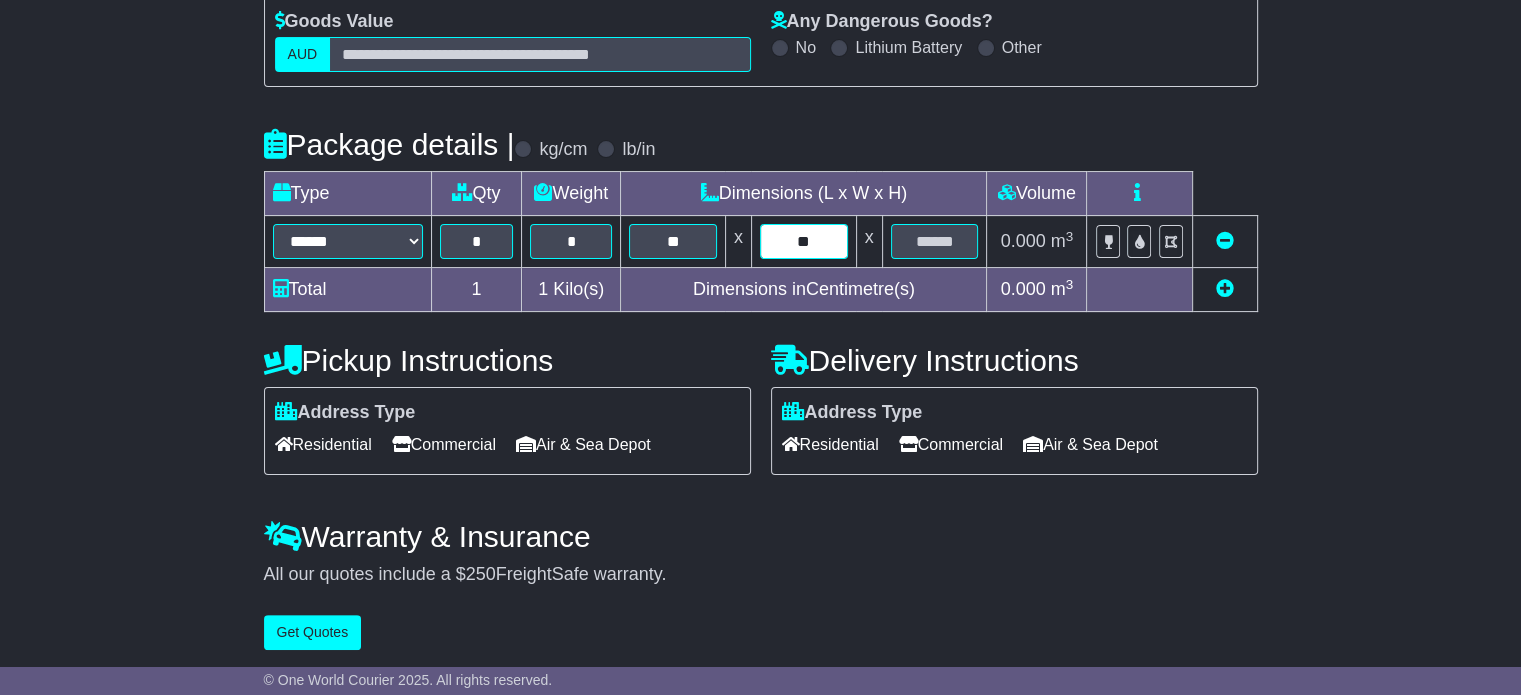 type on "**" 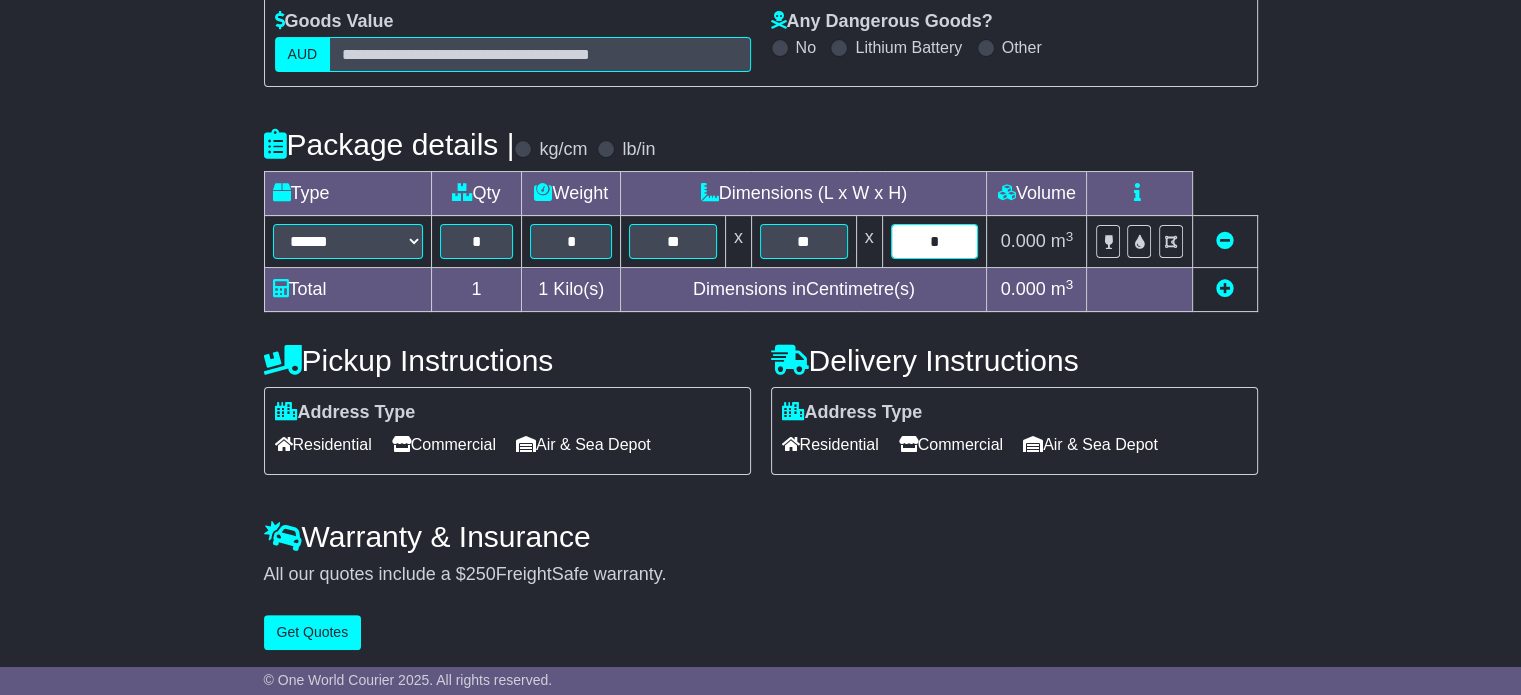 type on "*" 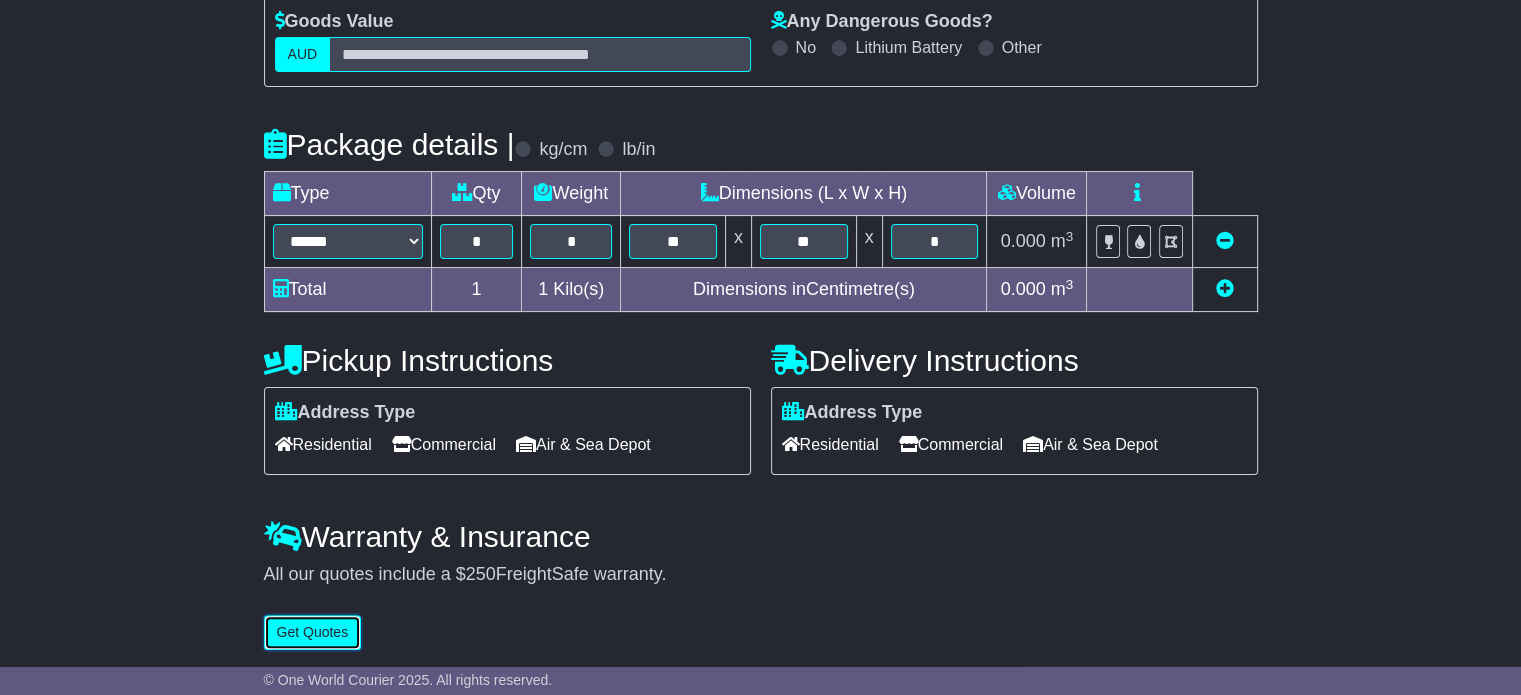 type 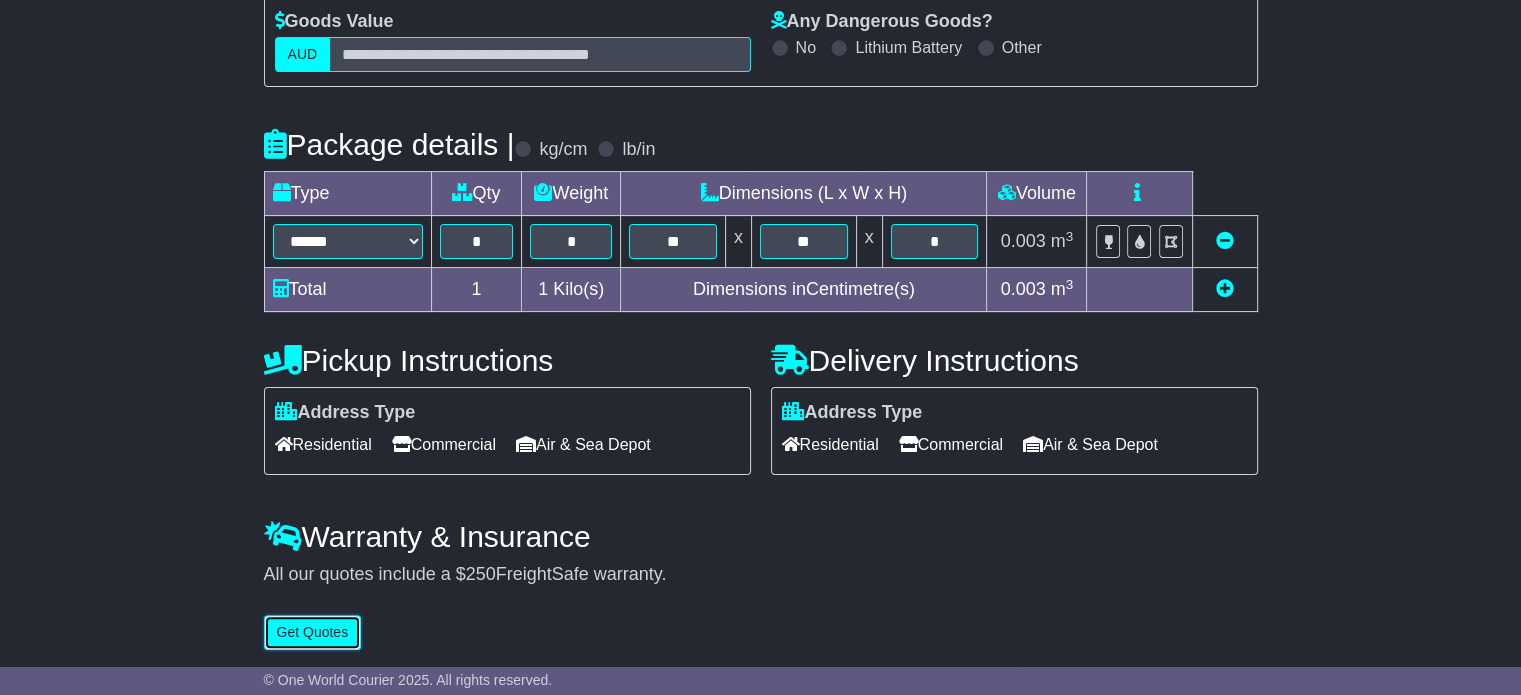 click on "Get Quotes" at bounding box center (313, 632) 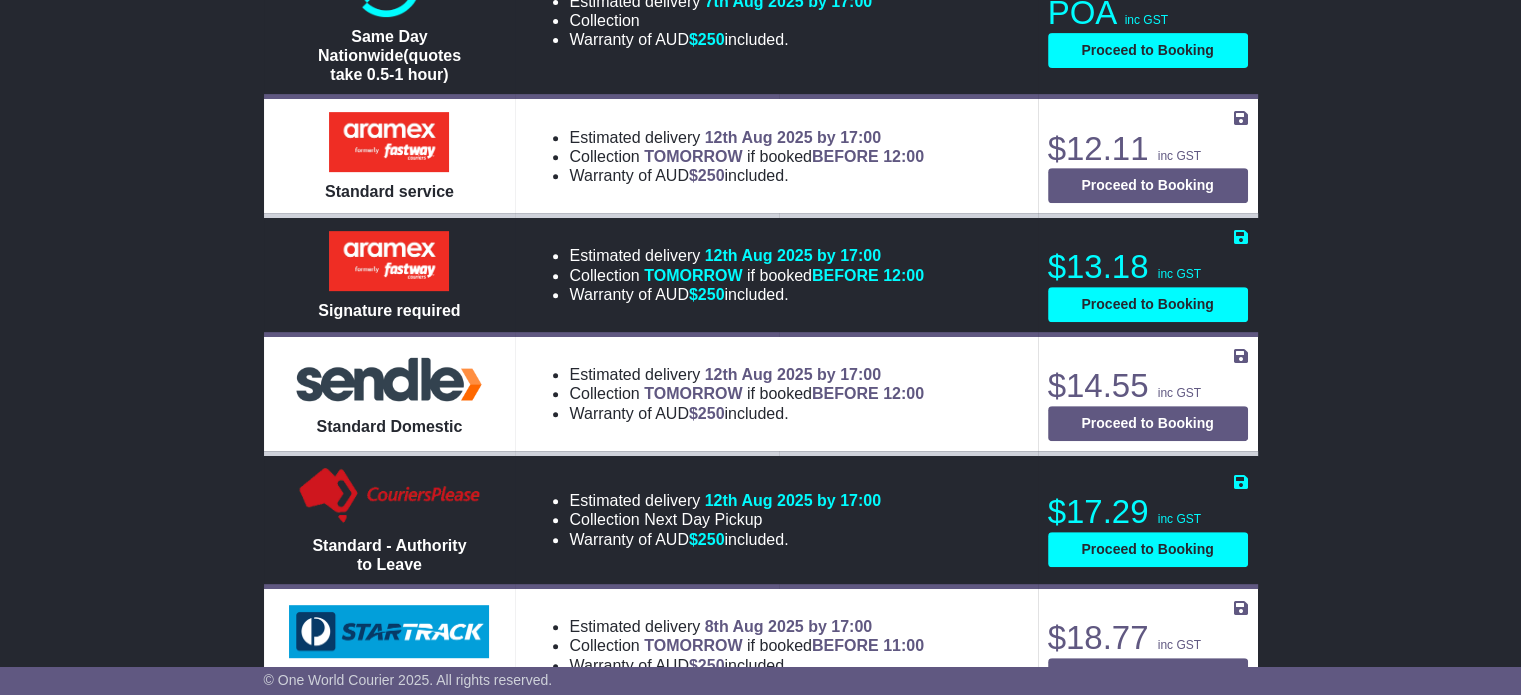 scroll, scrollTop: 1000, scrollLeft: 0, axis: vertical 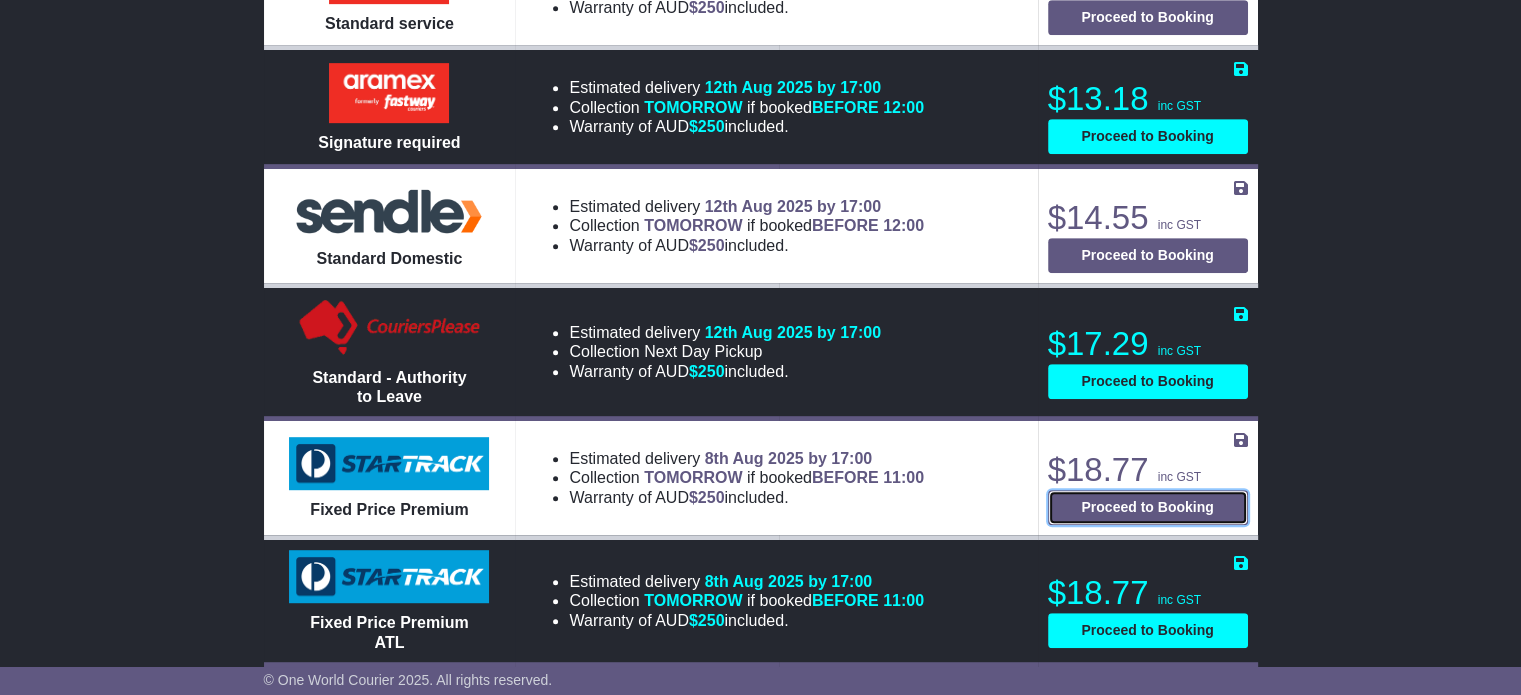 click on "Proceed to Booking" at bounding box center (1148, 507) 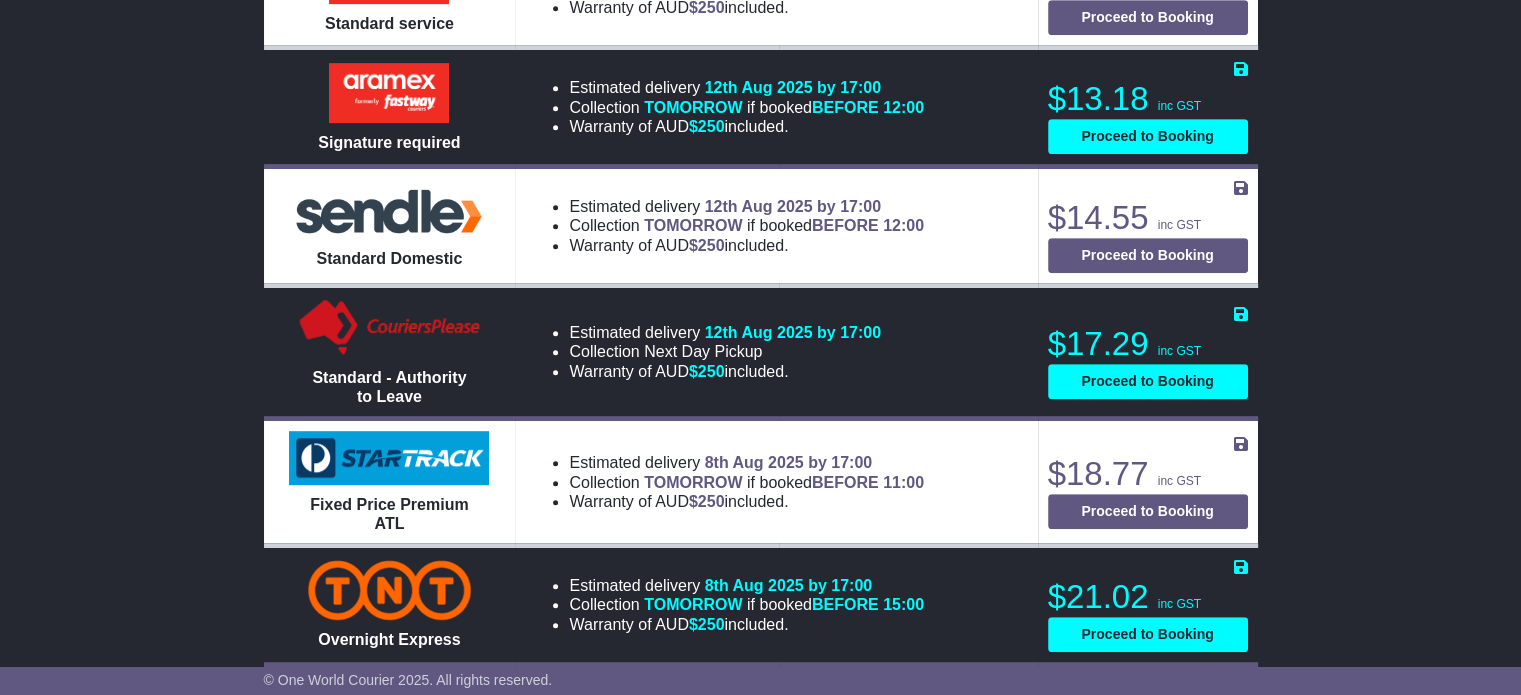 select on "*****" 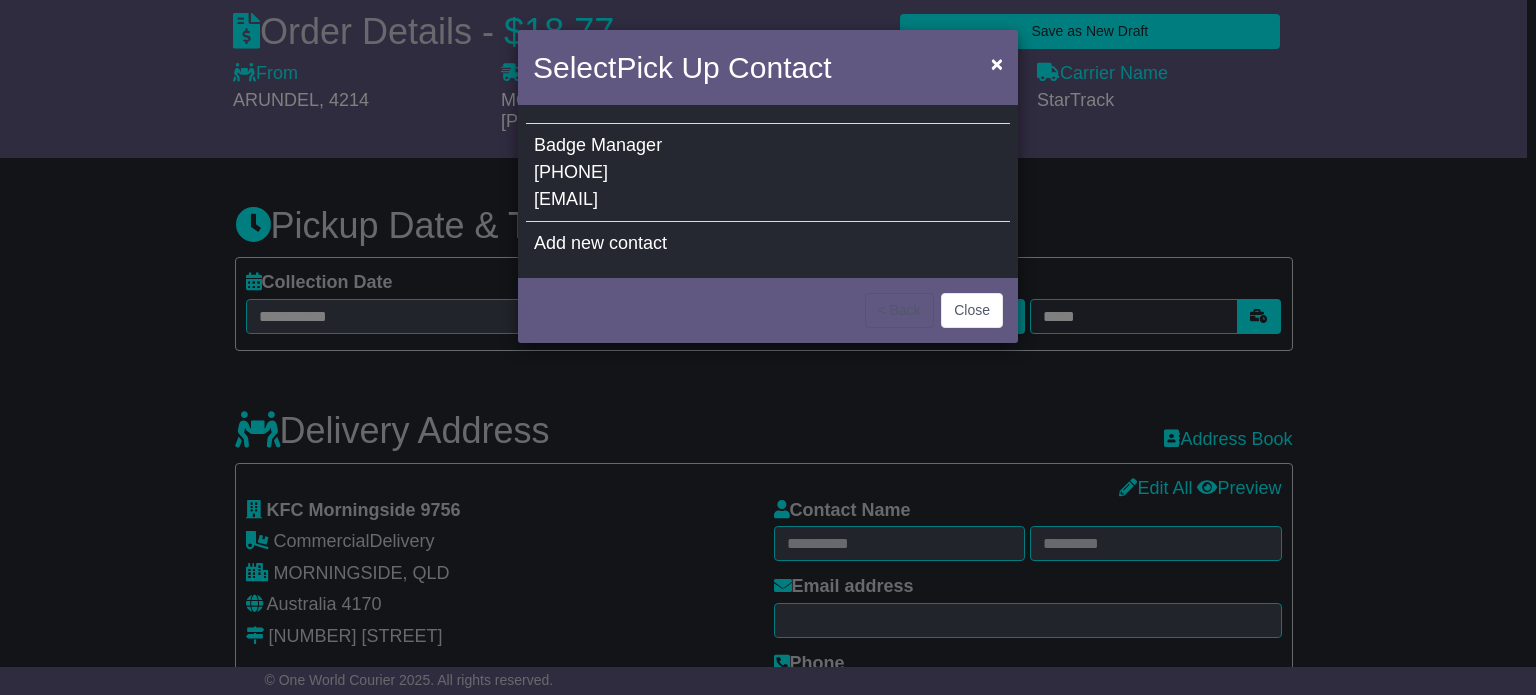 select 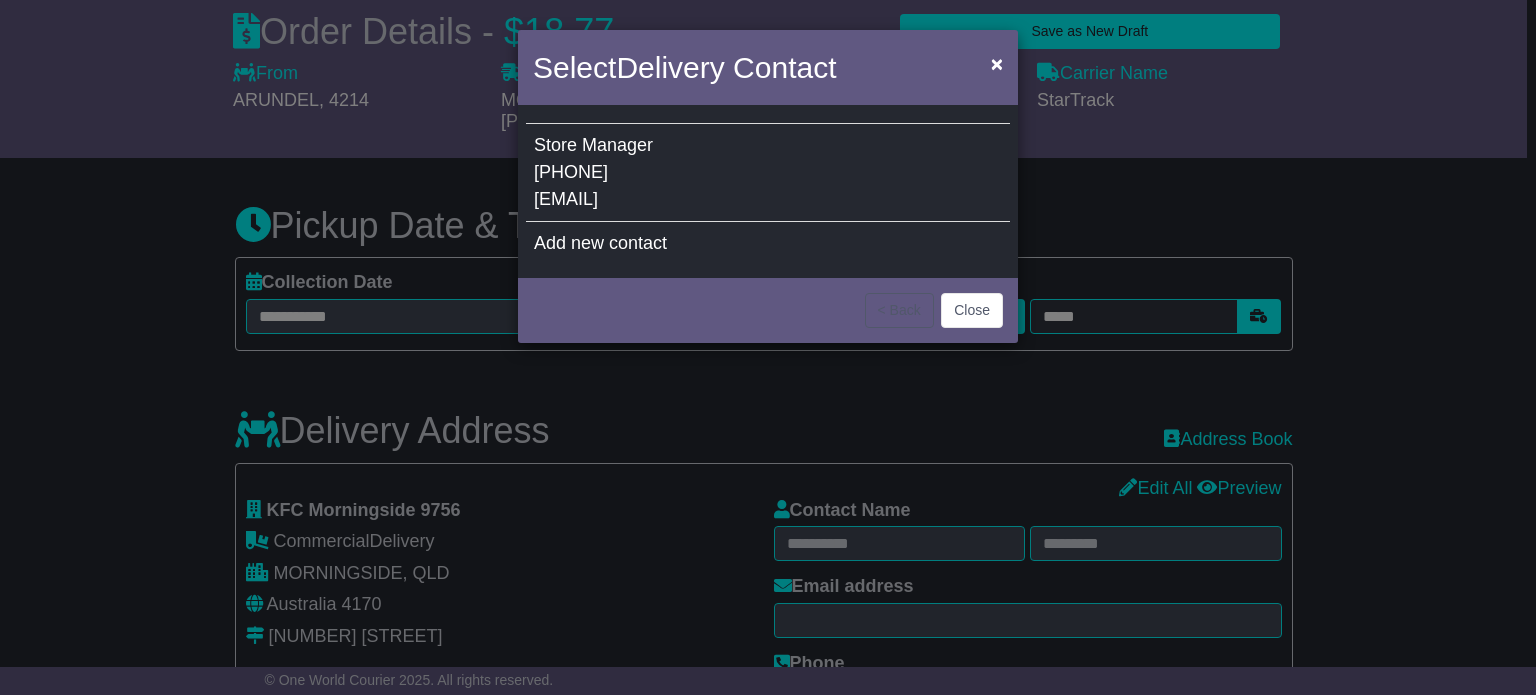click on "Store   Manager
(07) 3399 1095
7756@collinsfg.com.au" at bounding box center [768, 173] 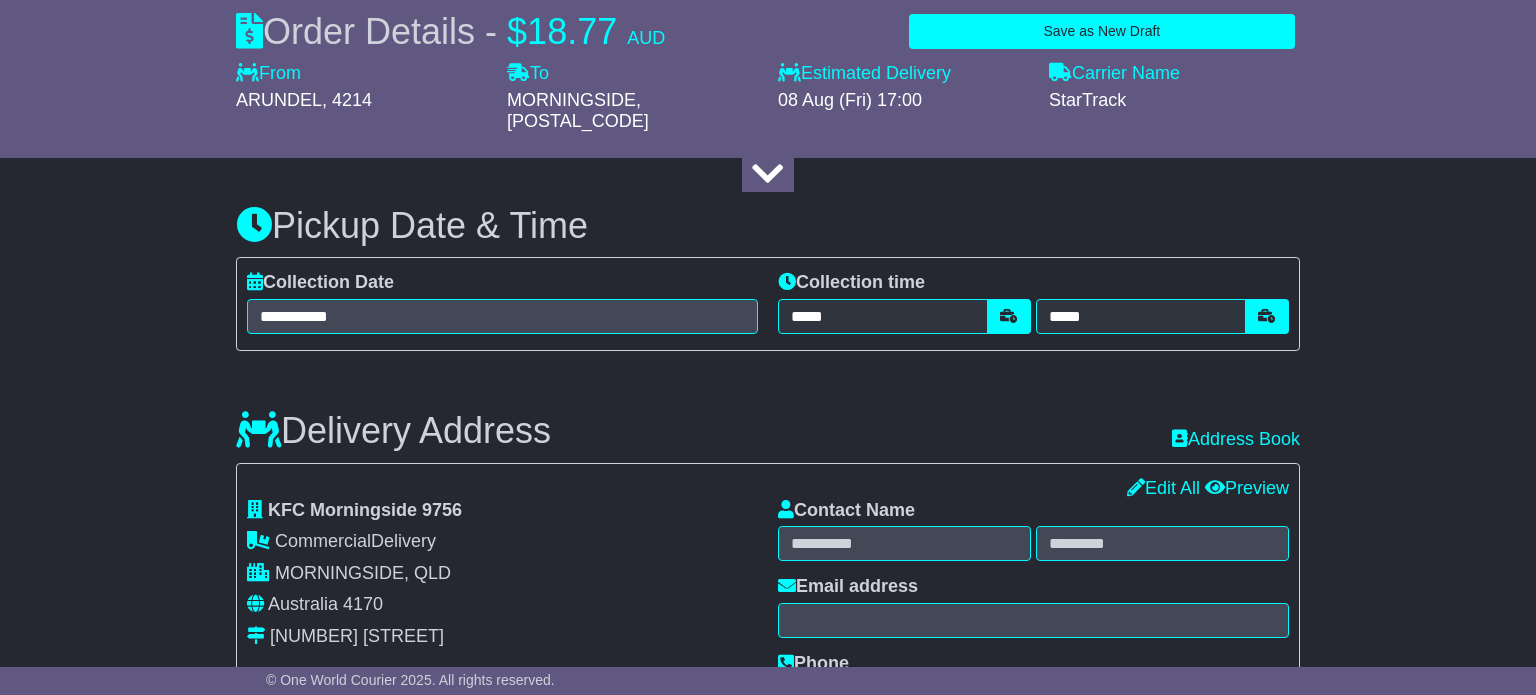 type on "*****" 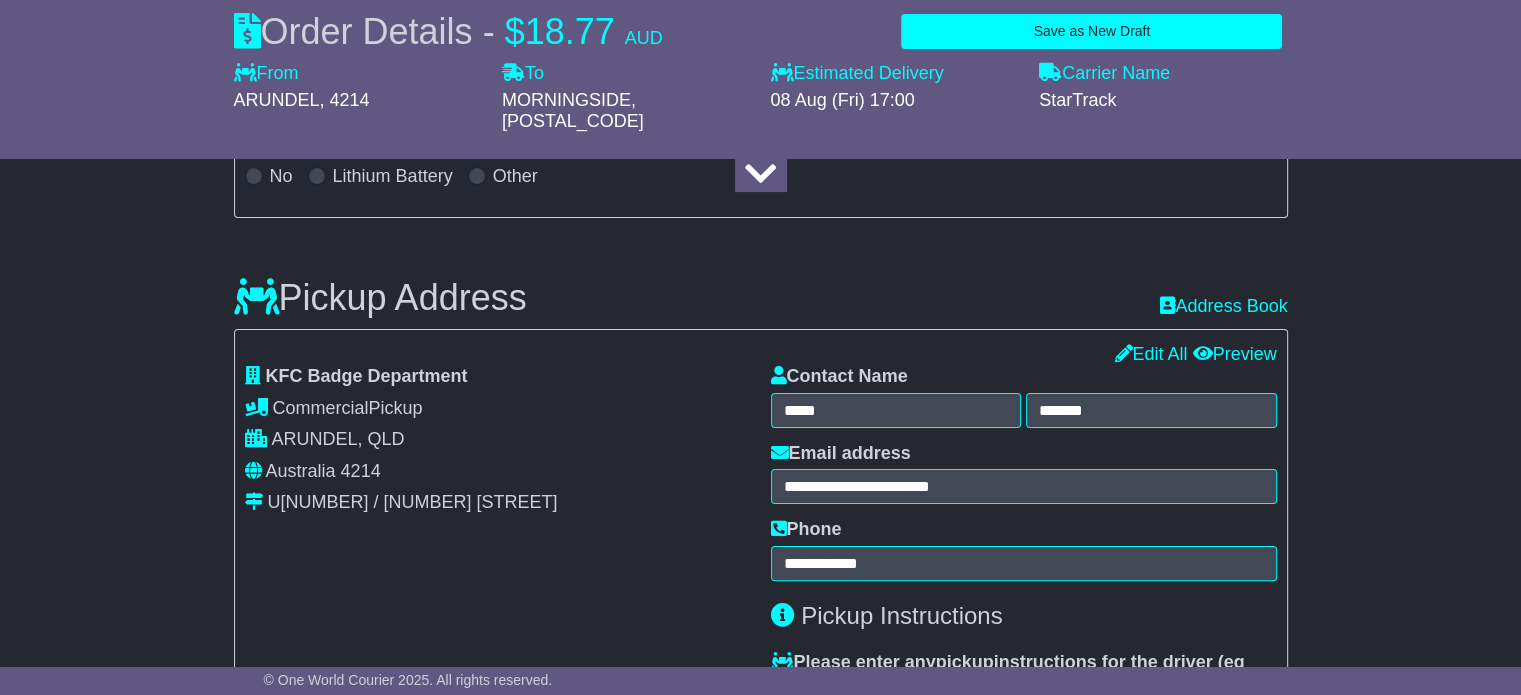scroll, scrollTop: 0, scrollLeft: 0, axis: both 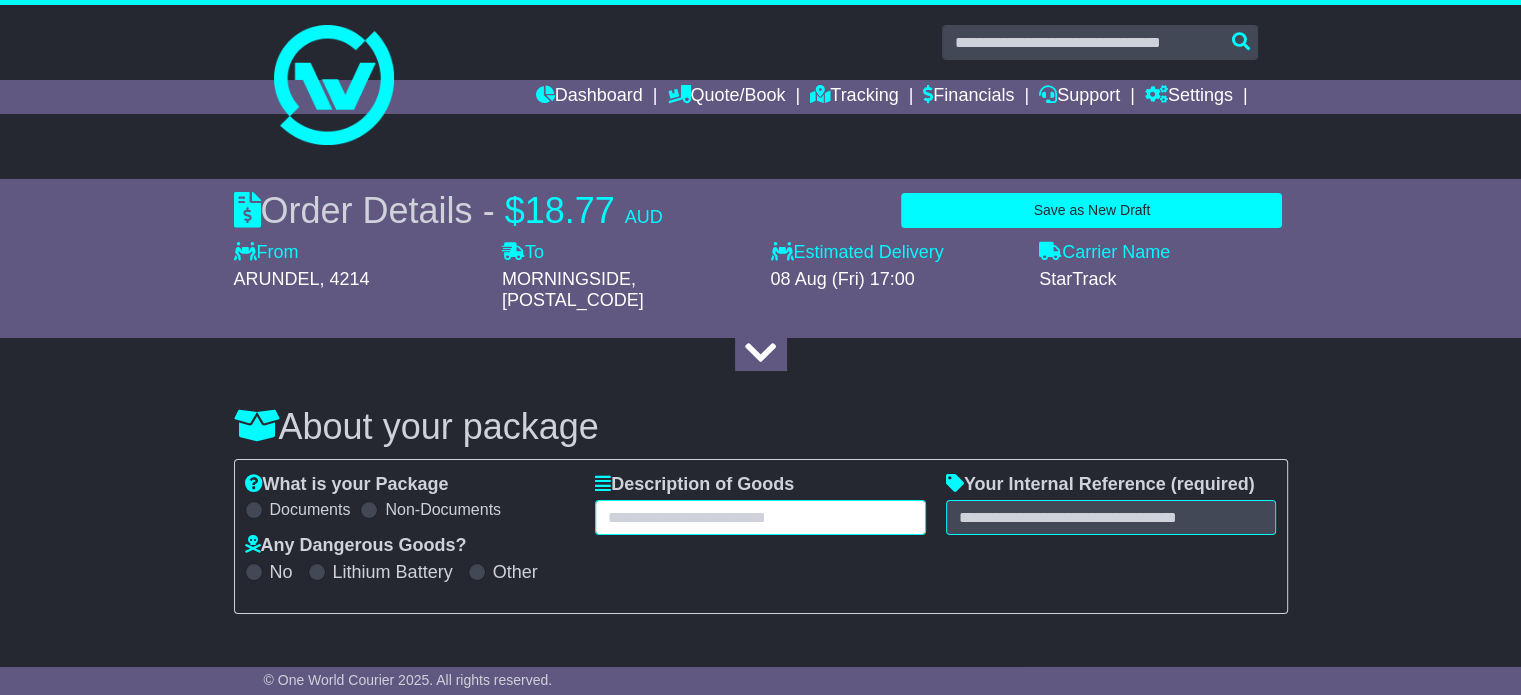click at bounding box center (760, 517) 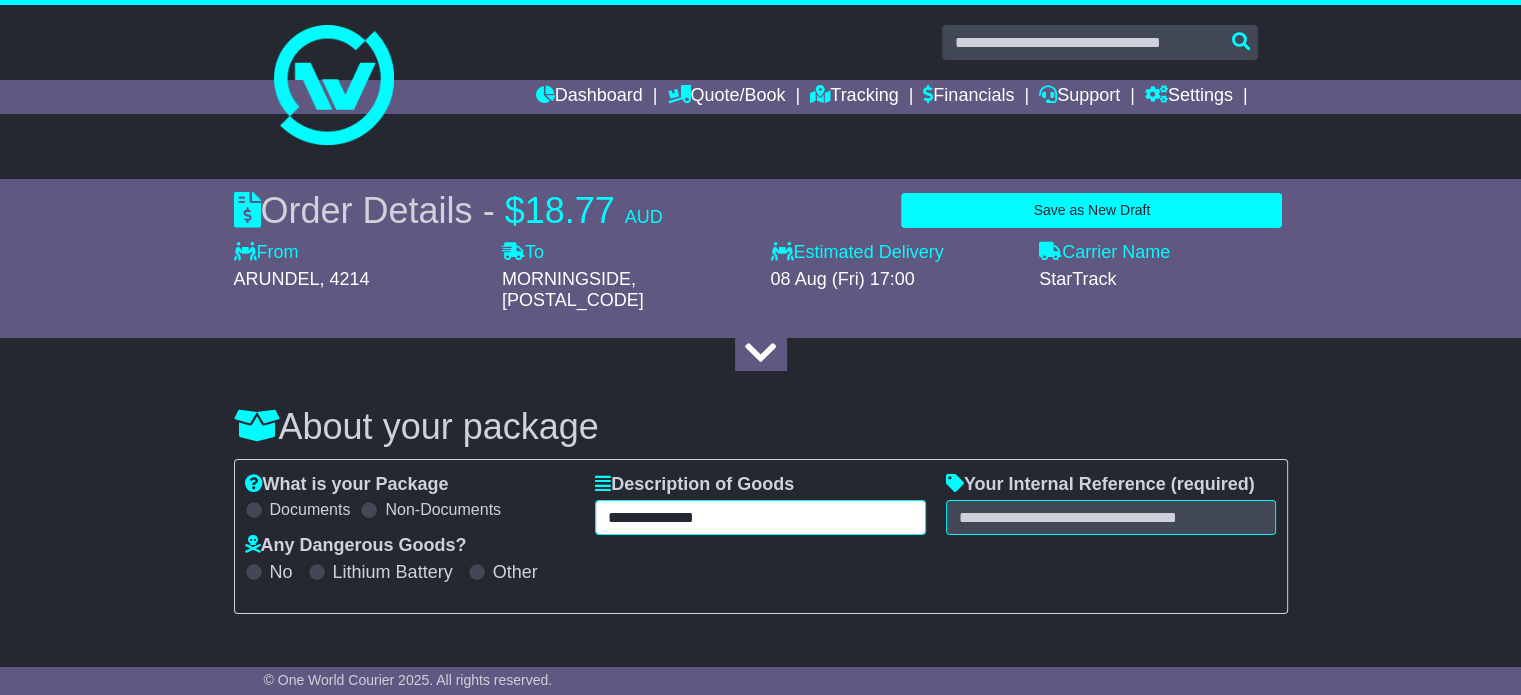 type on "**********" 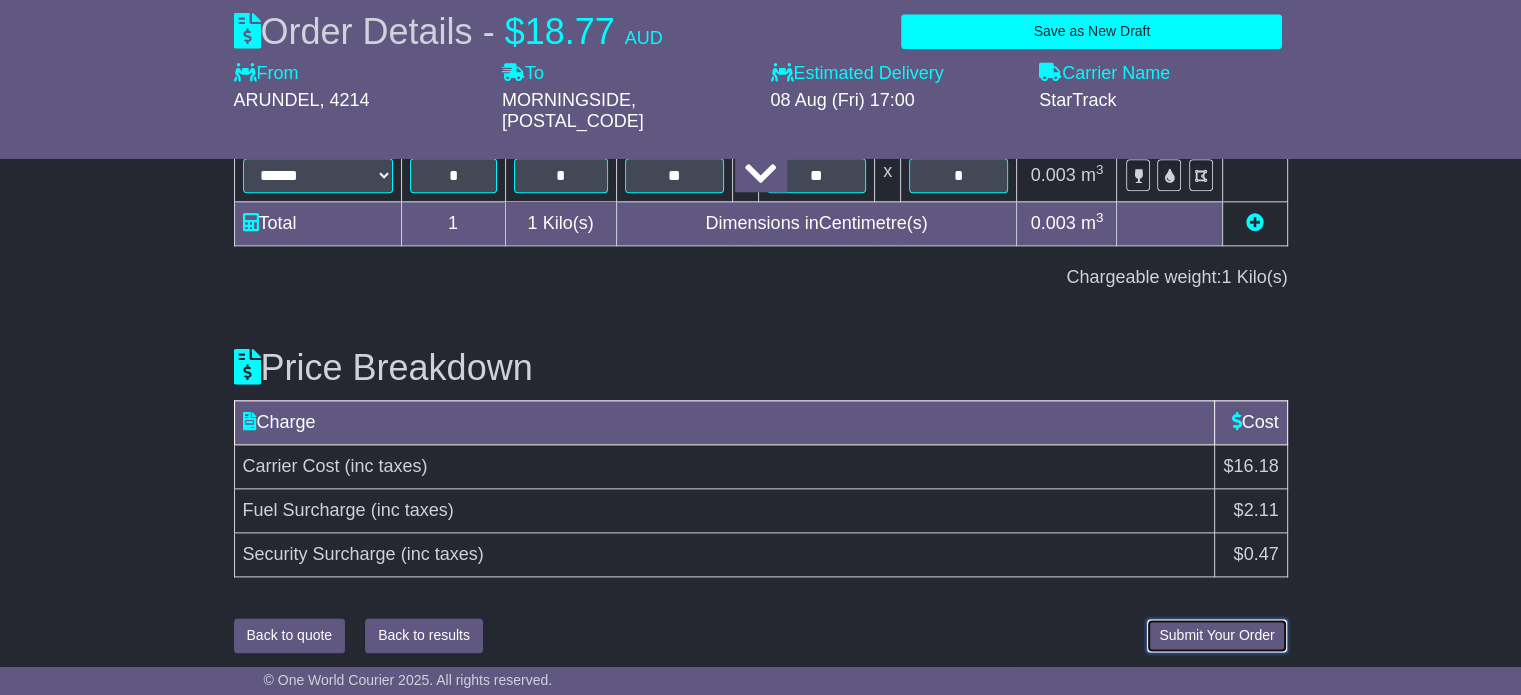 click on "Submit Your Order" at bounding box center (1216, 635) 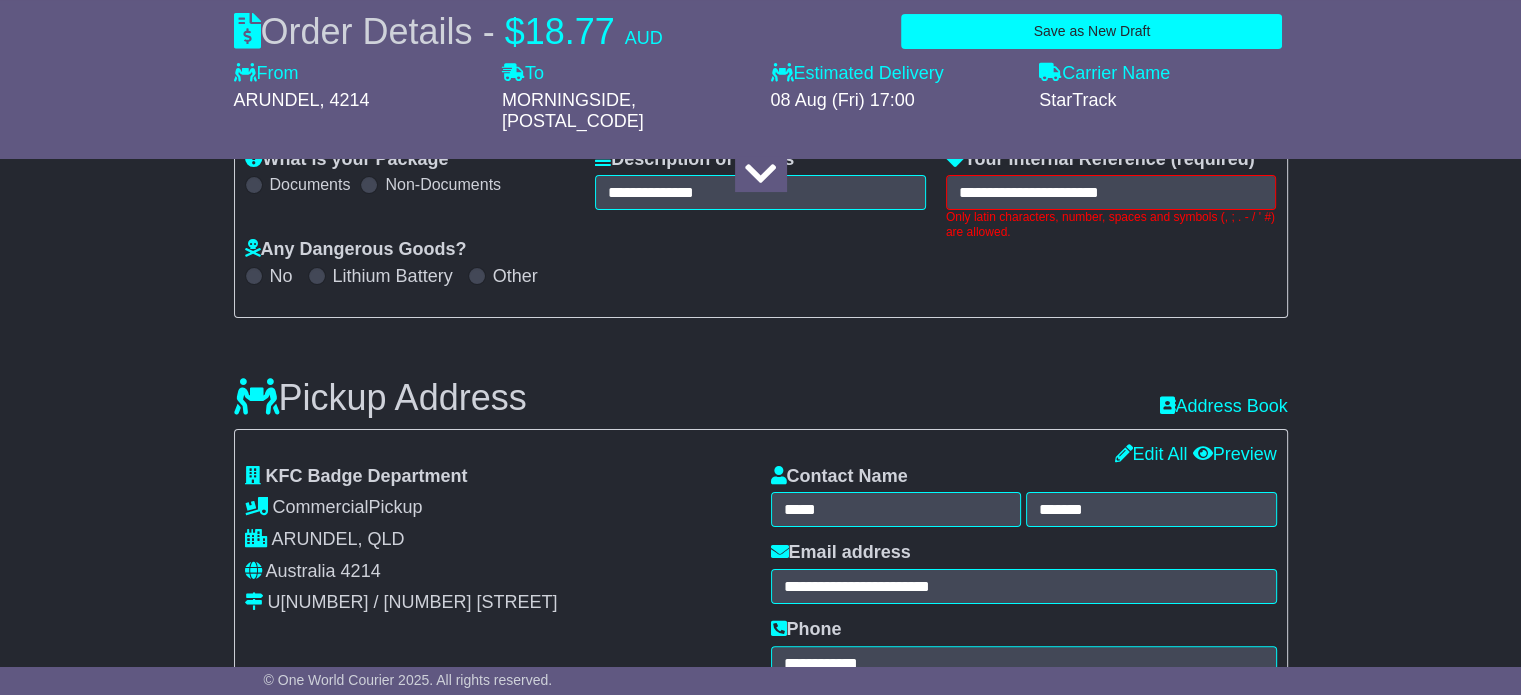 scroll, scrollTop: 293, scrollLeft: 0, axis: vertical 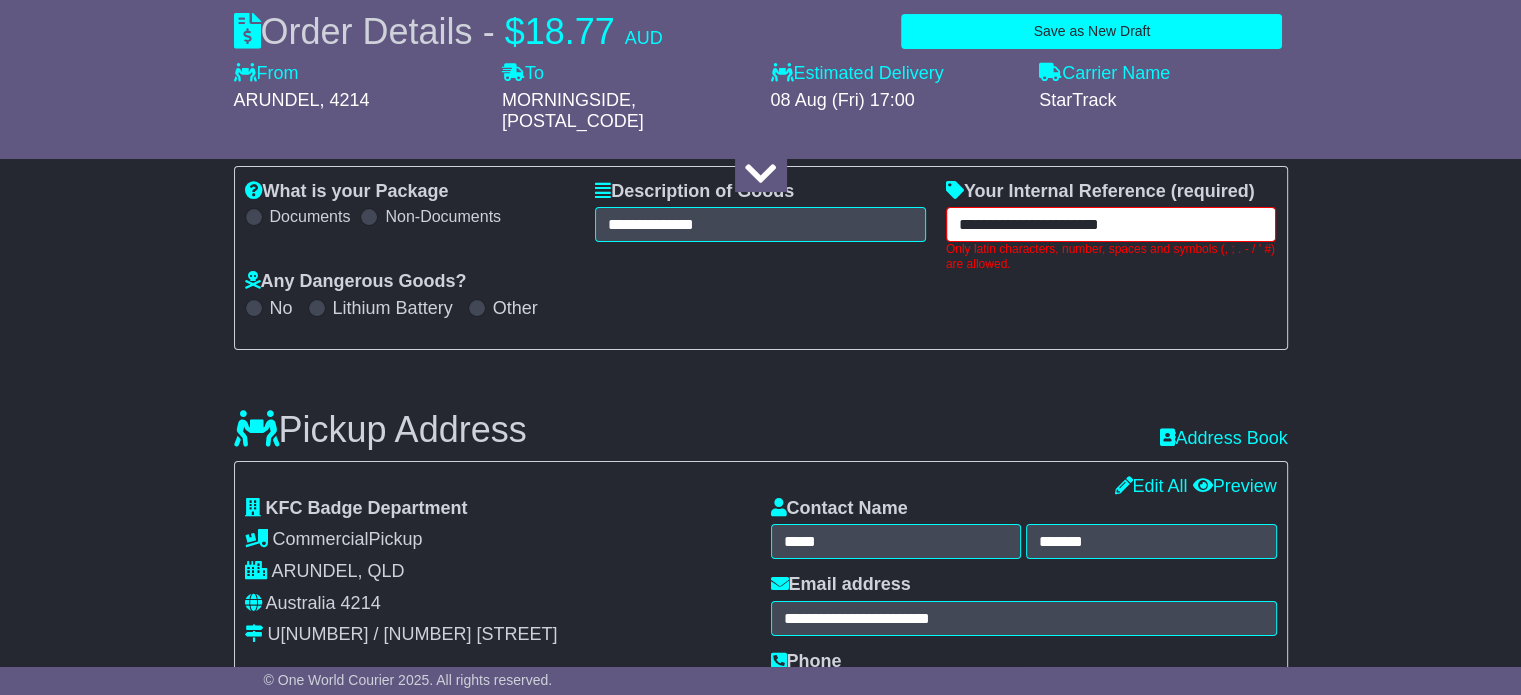 click on "**********" at bounding box center [1111, 224] 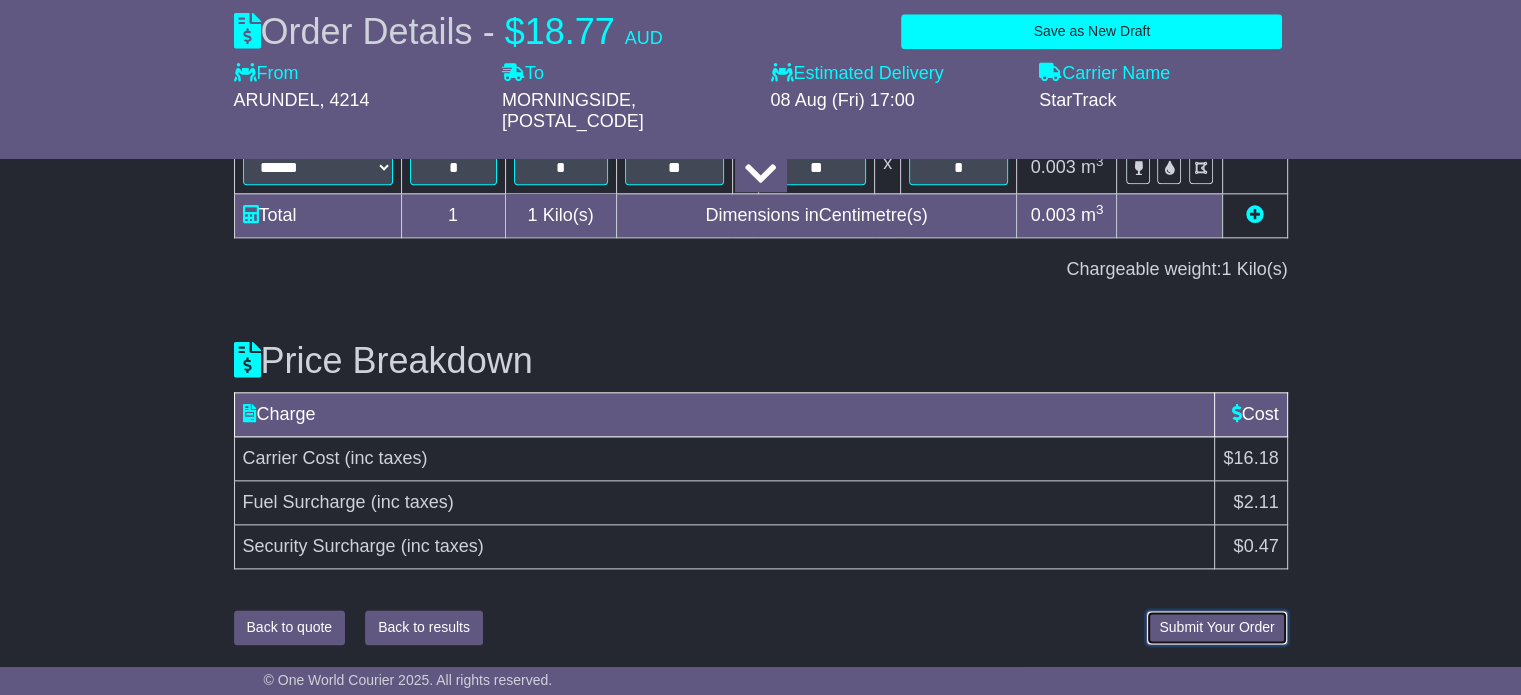 click on "Submit Your Order" at bounding box center (1216, 627) 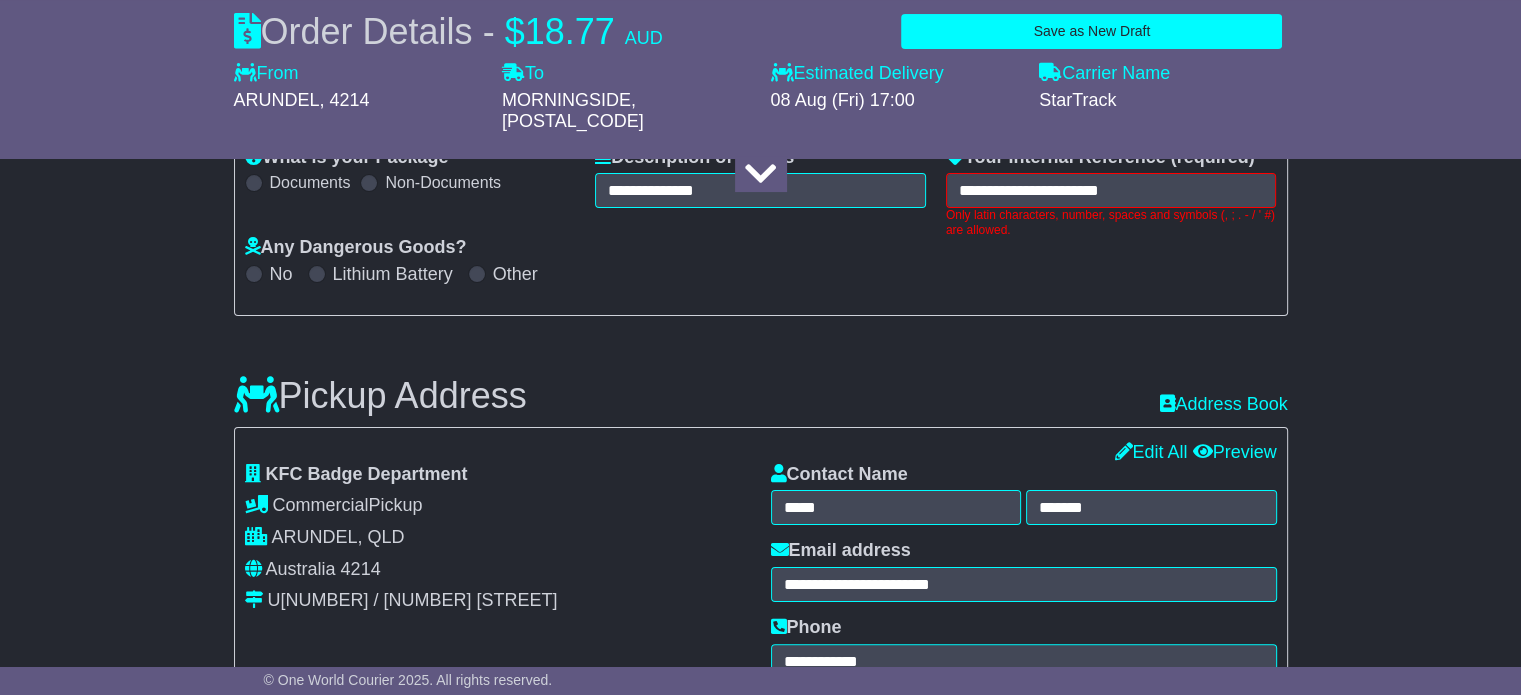 scroll, scrollTop: 293, scrollLeft: 0, axis: vertical 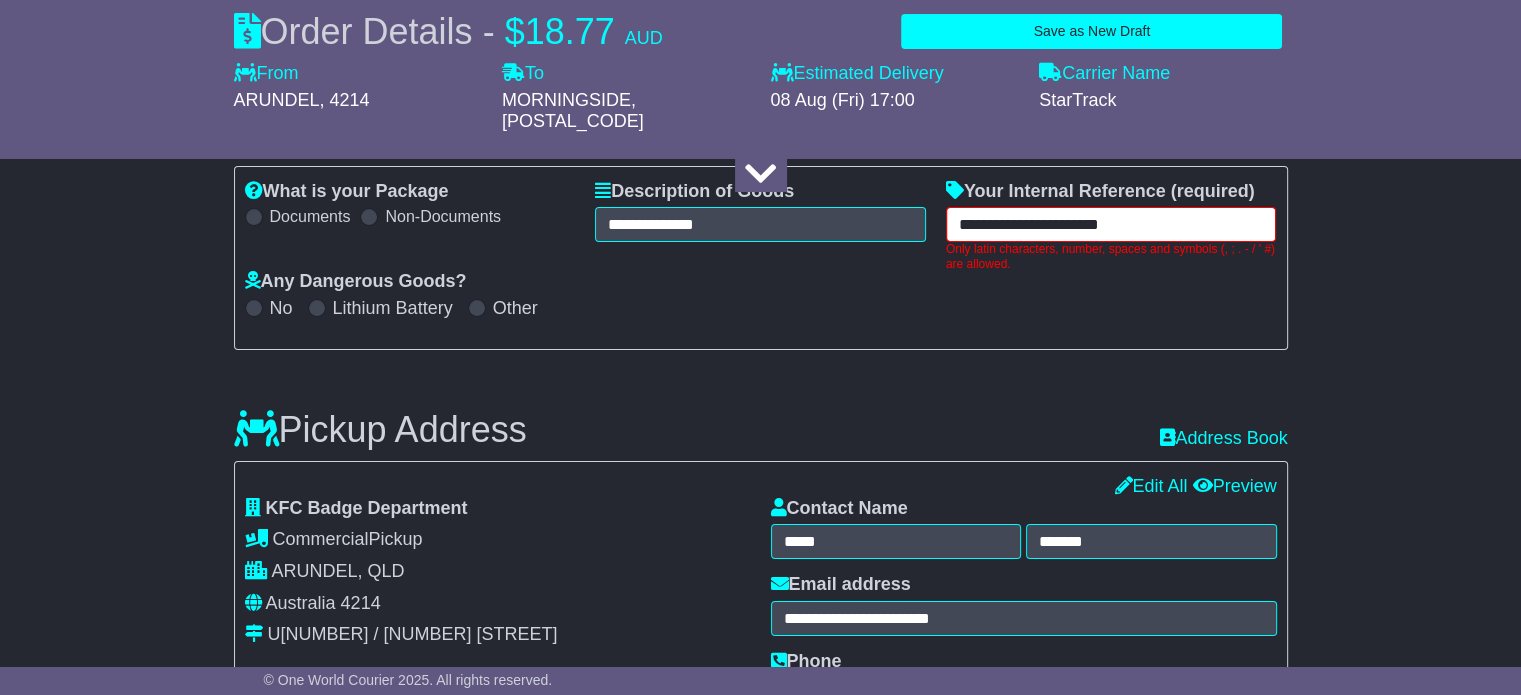 click on "**********" at bounding box center (1111, 224) 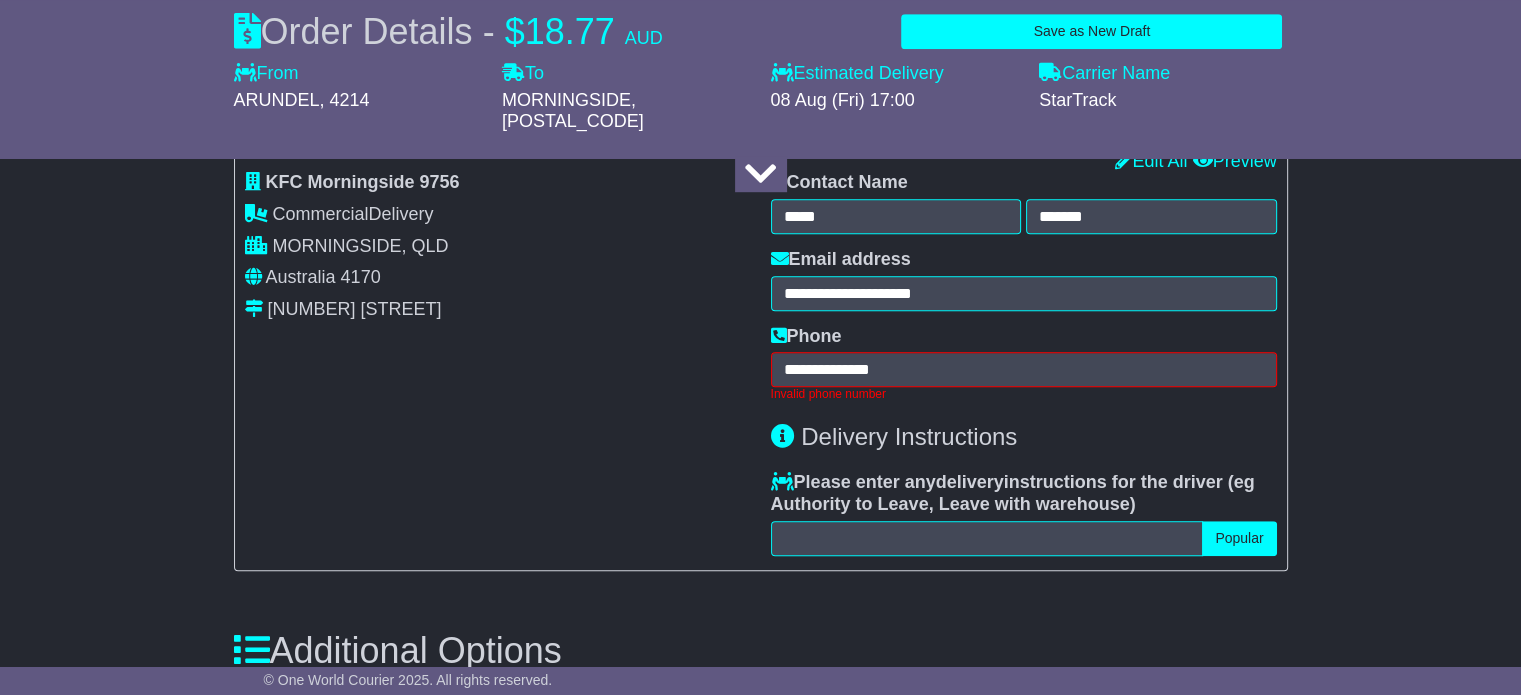 scroll, scrollTop: 1239, scrollLeft: 0, axis: vertical 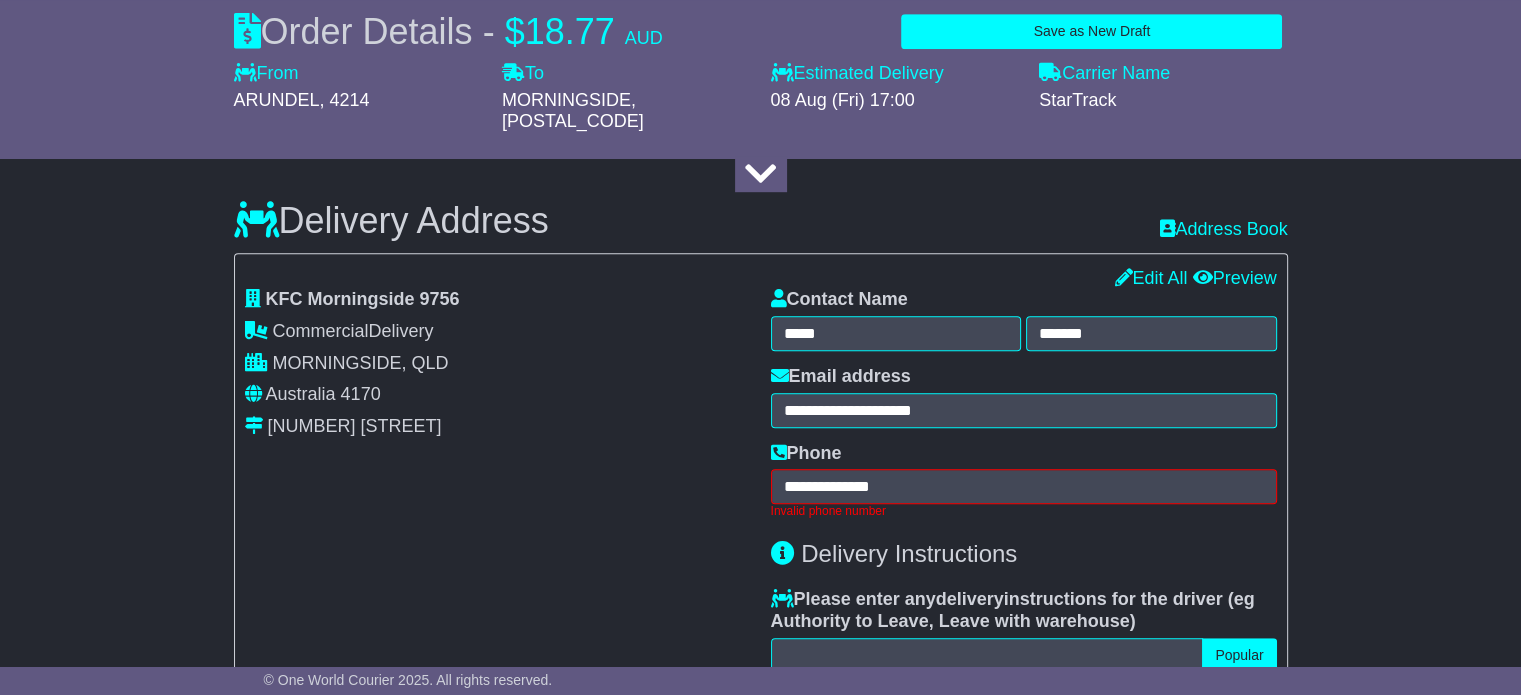 type on "**********" 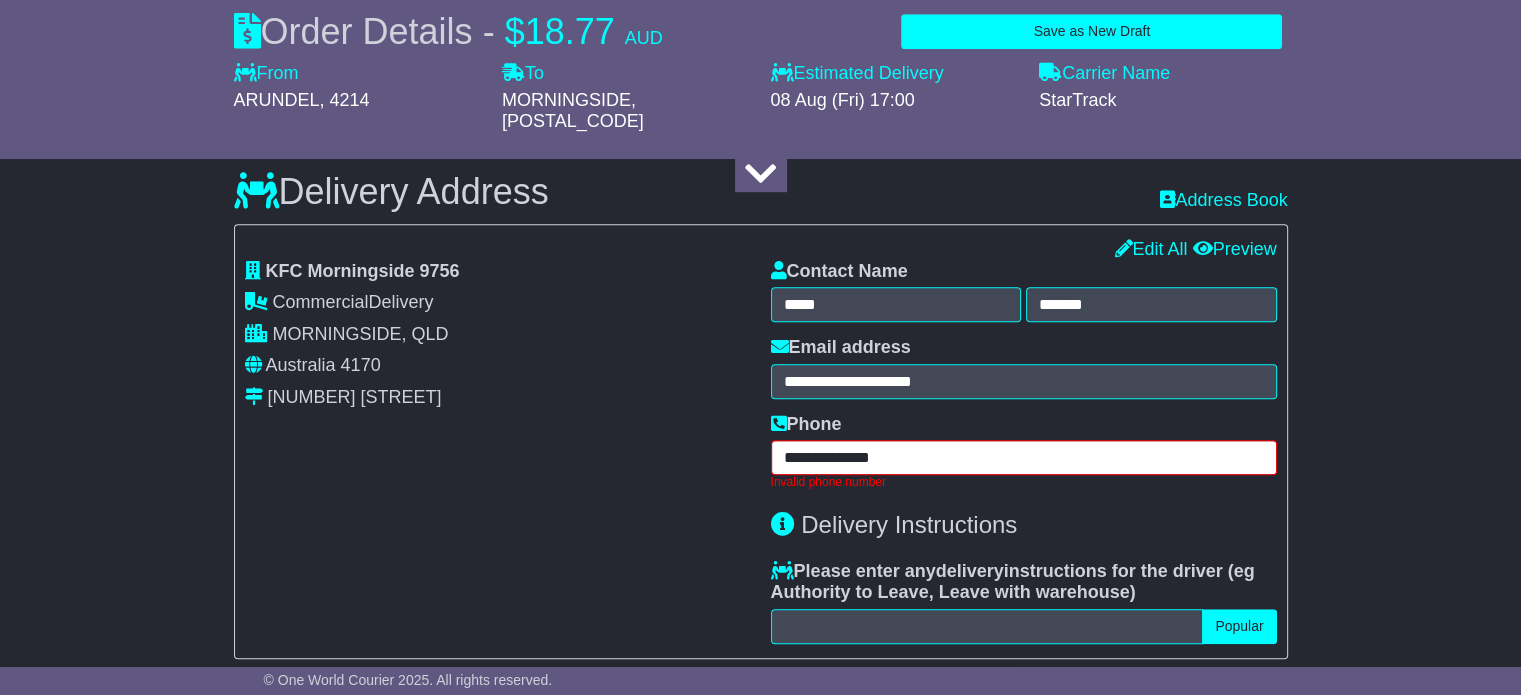 scroll, scrollTop: 1210, scrollLeft: 0, axis: vertical 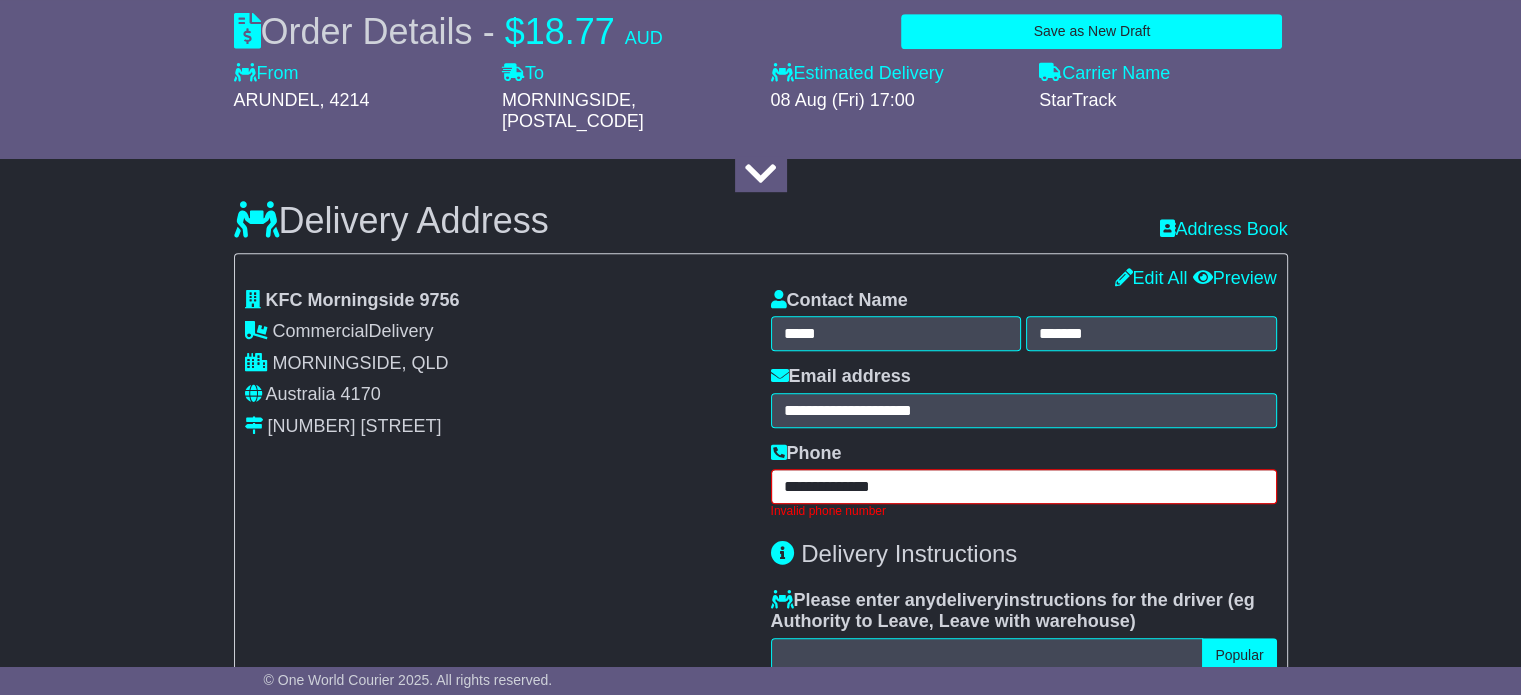 click on "**********" at bounding box center [1024, 486] 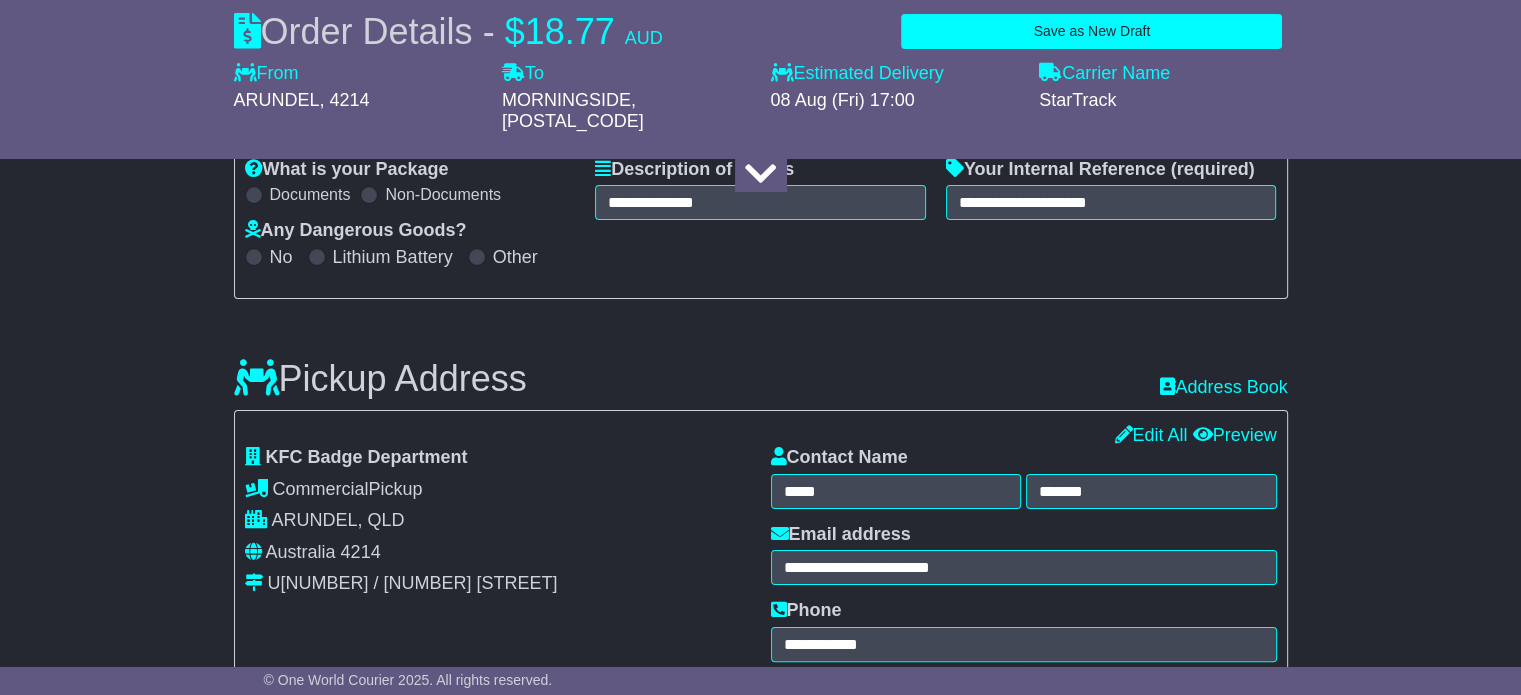 scroll, scrollTop: 310, scrollLeft: 0, axis: vertical 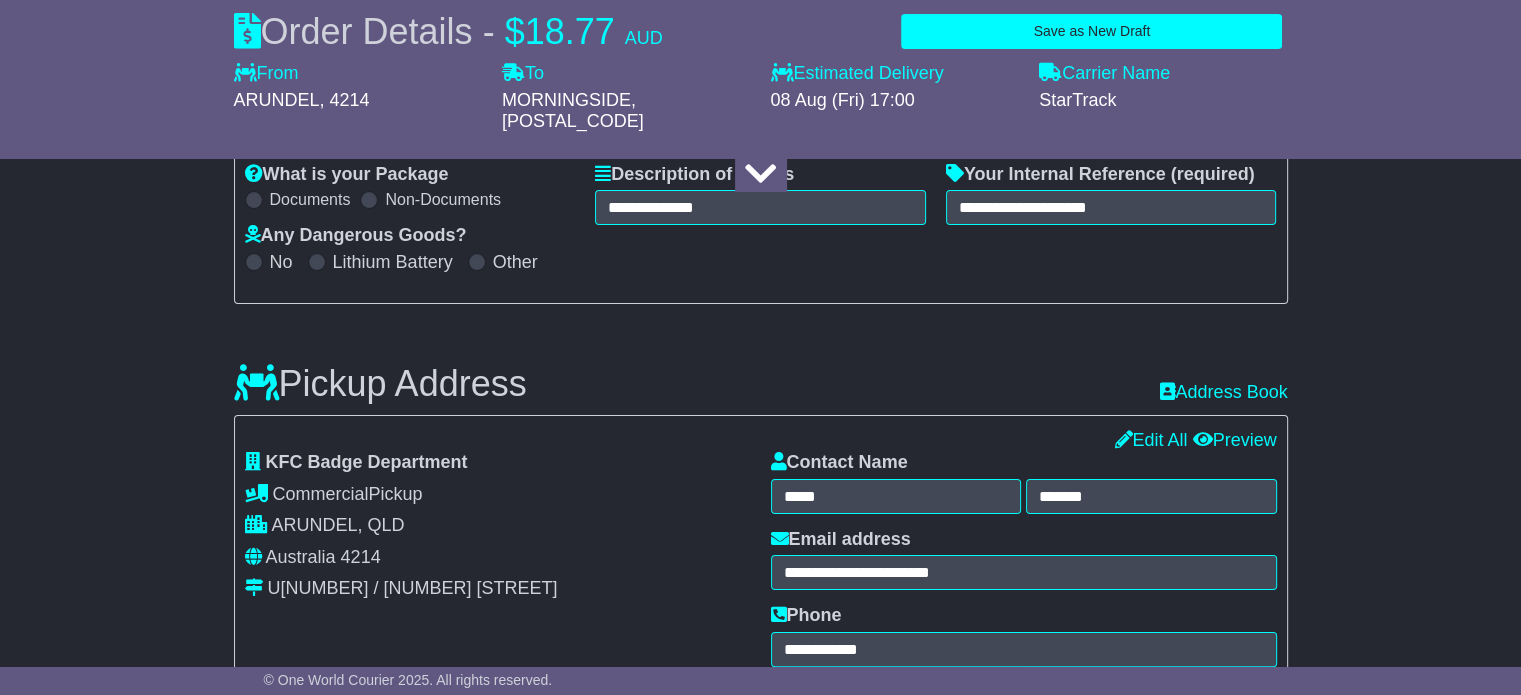 type on "**********" 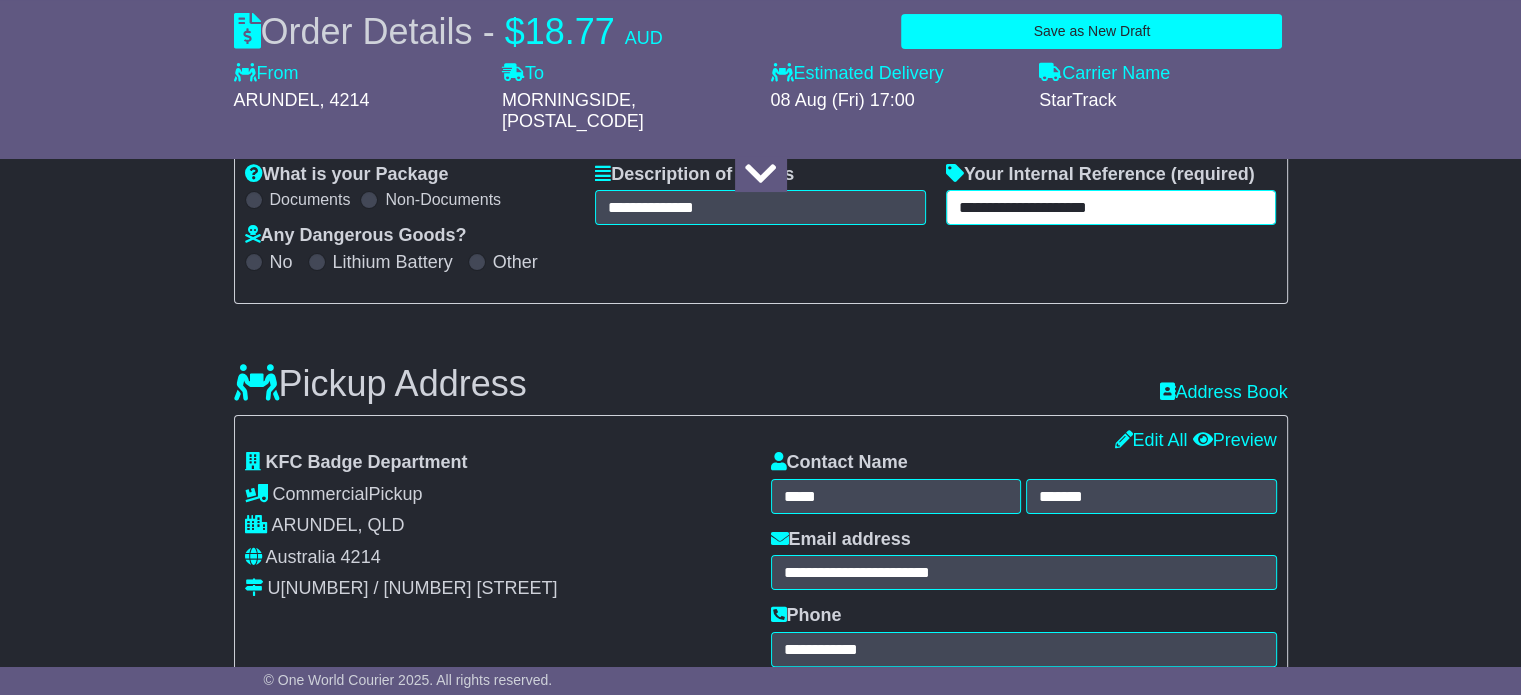 click on "**********" at bounding box center [1111, 207] 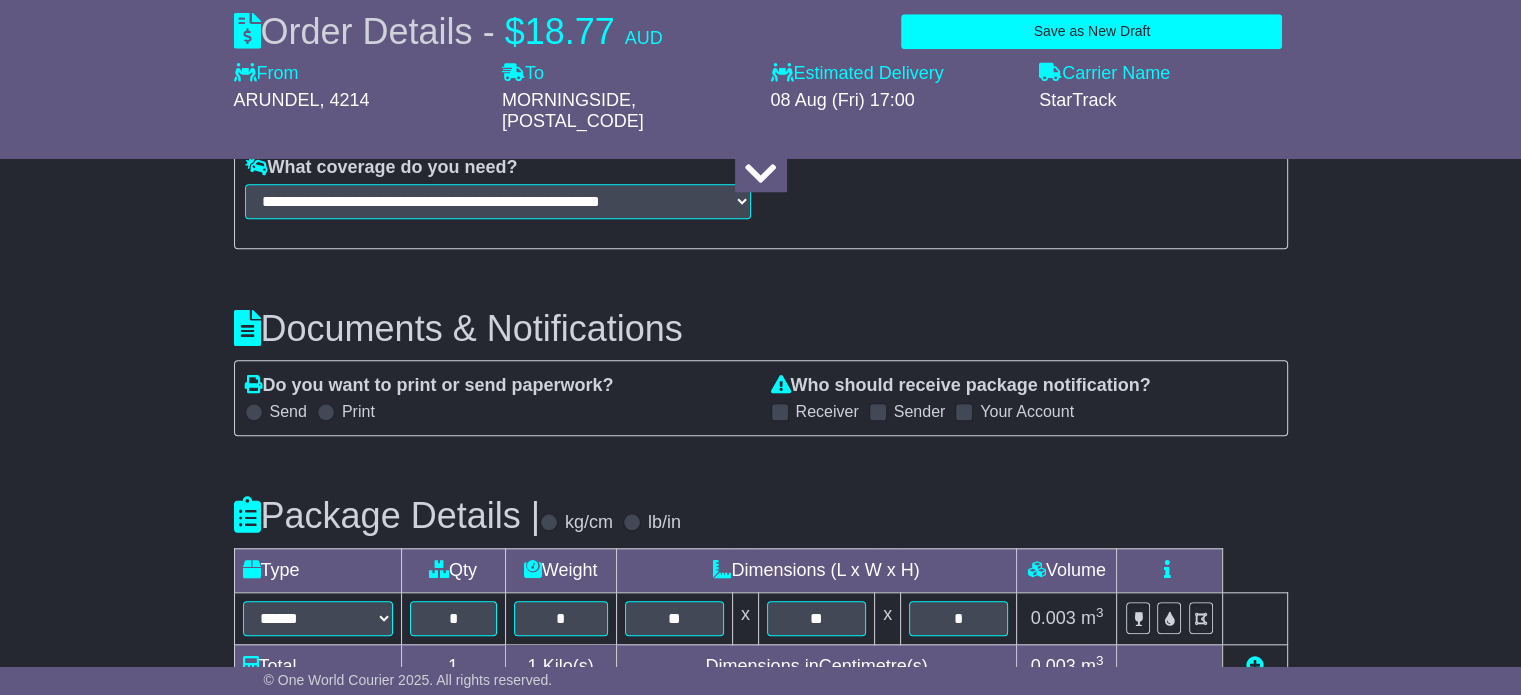 scroll, scrollTop: 2296, scrollLeft: 0, axis: vertical 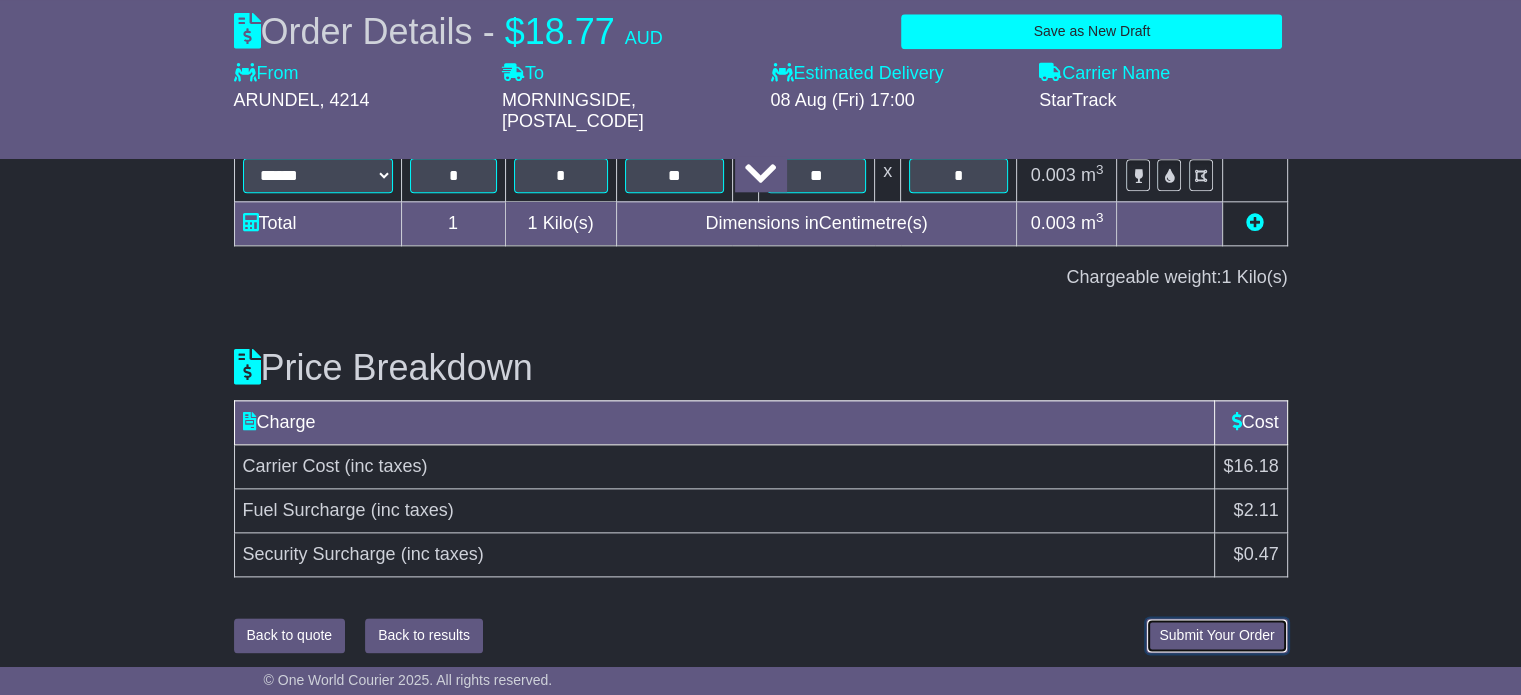 click on "Submit Your Order" at bounding box center (1216, 635) 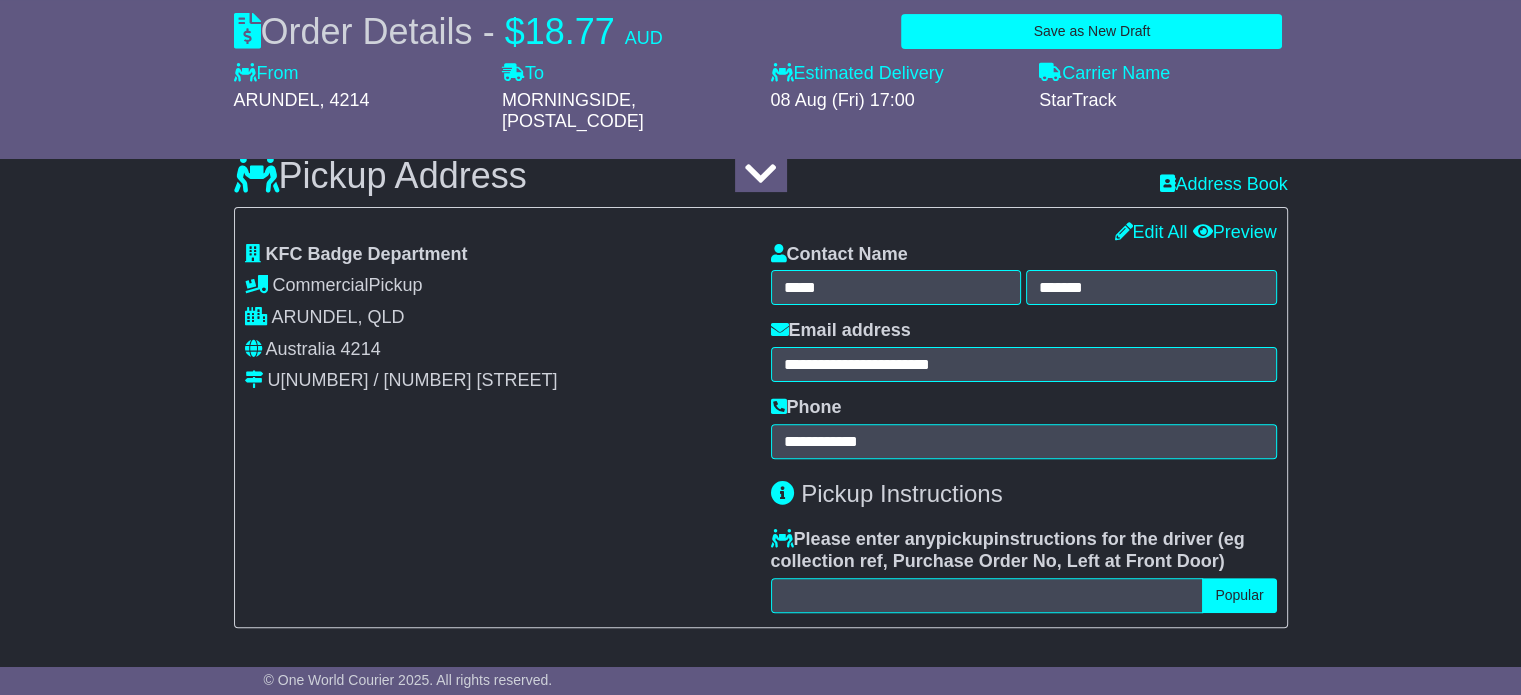 scroll, scrollTop: 293, scrollLeft: 0, axis: vertical 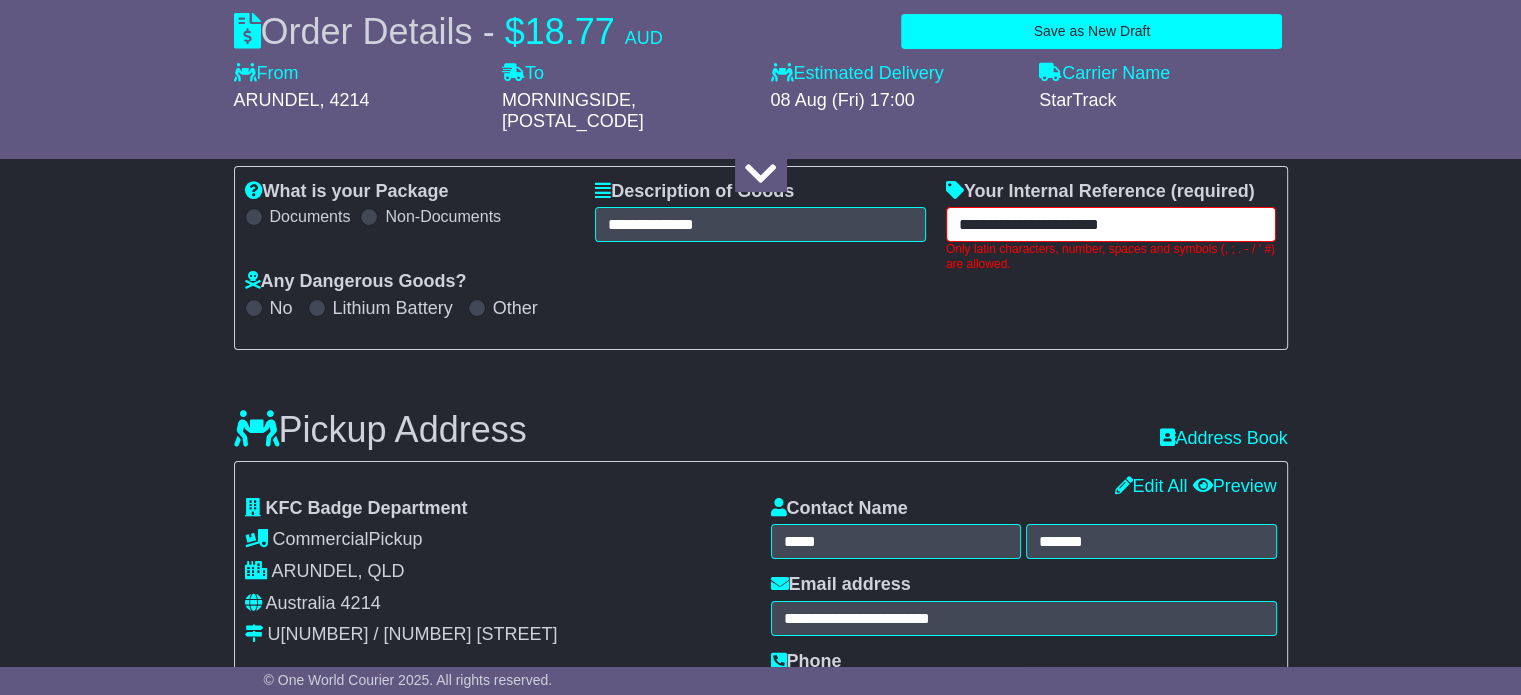 click on "**********" at bounding box center [1111, 224] 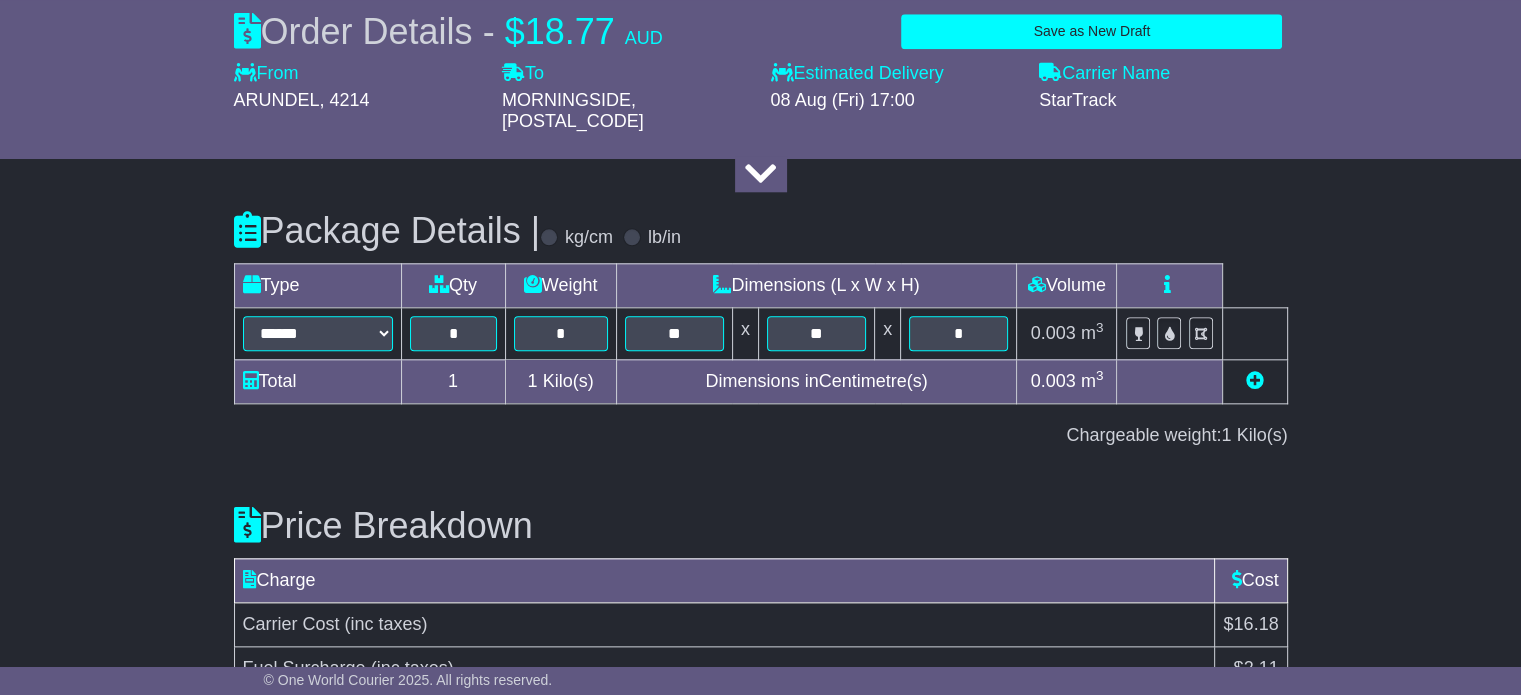 scroll, scrollTop: 2296, scrollLeft: 0, axis: vertical 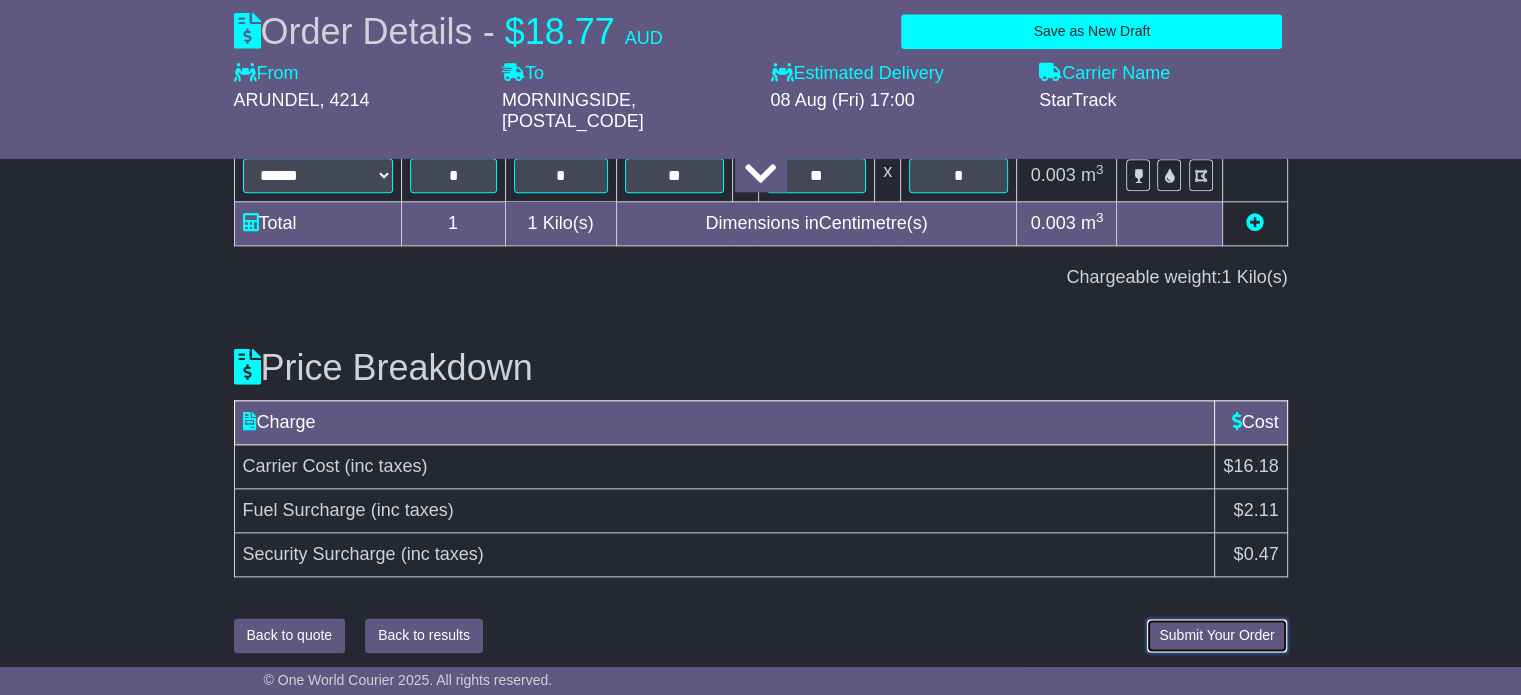 click on "Submit Your Order" at bounding box center (1216, 635) 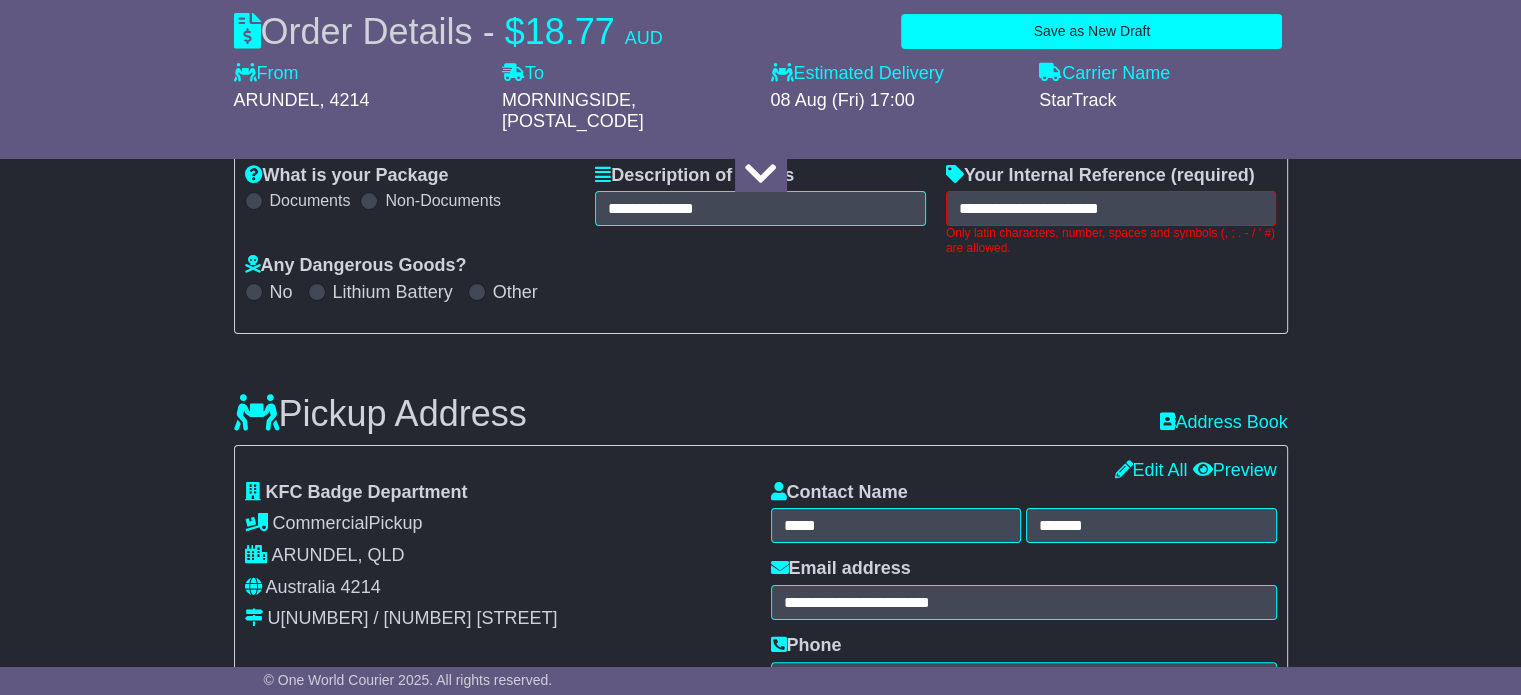 scroll, scrollTop: 293, scrollLeft: 0, axis: vertical 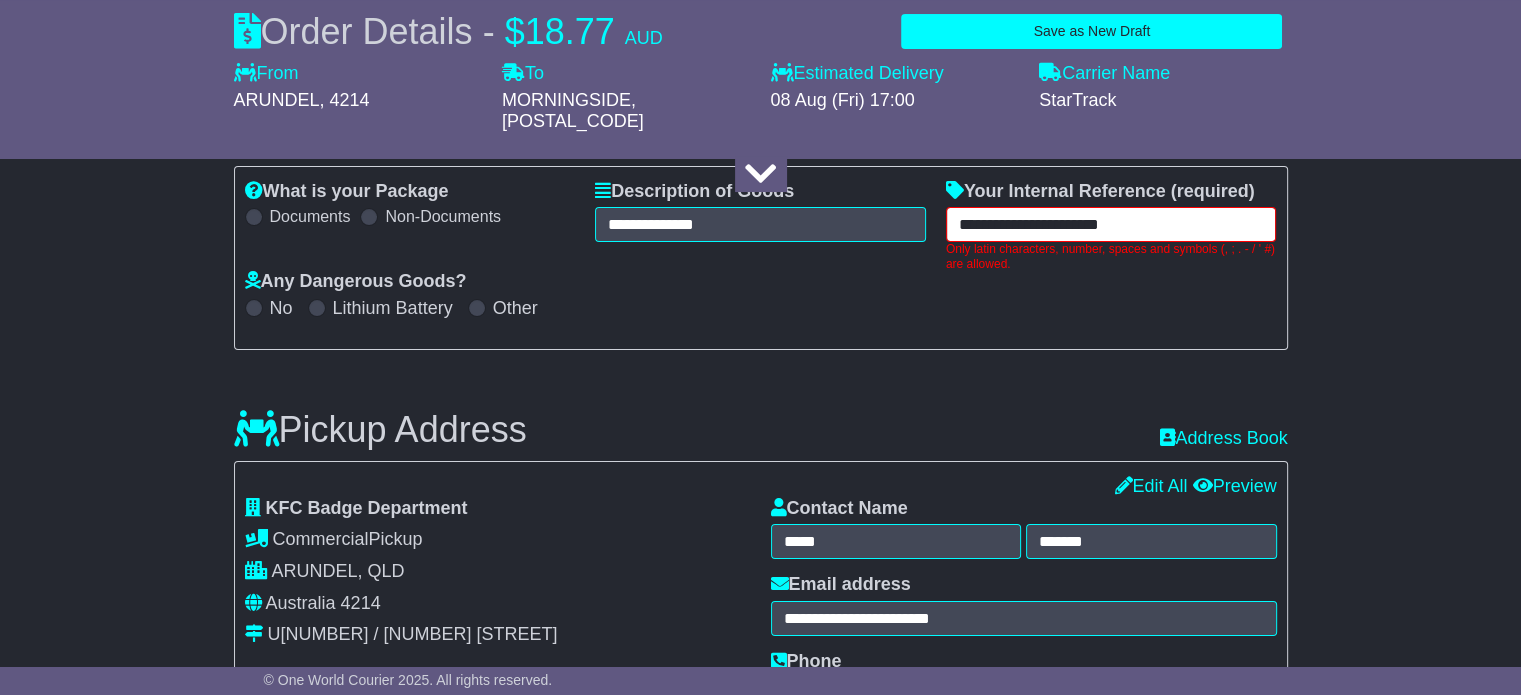 click on "**********" at bounding box center [1111, 224] 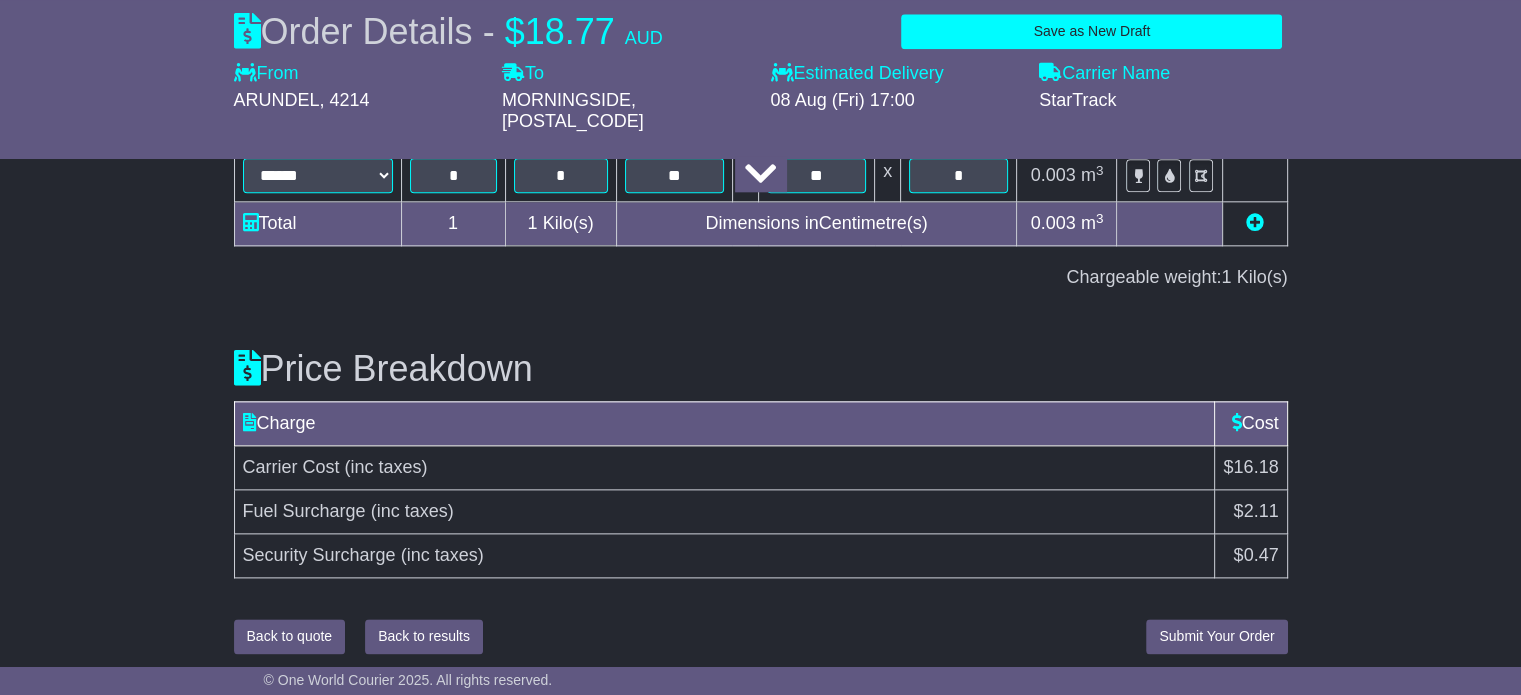 type on "**********" 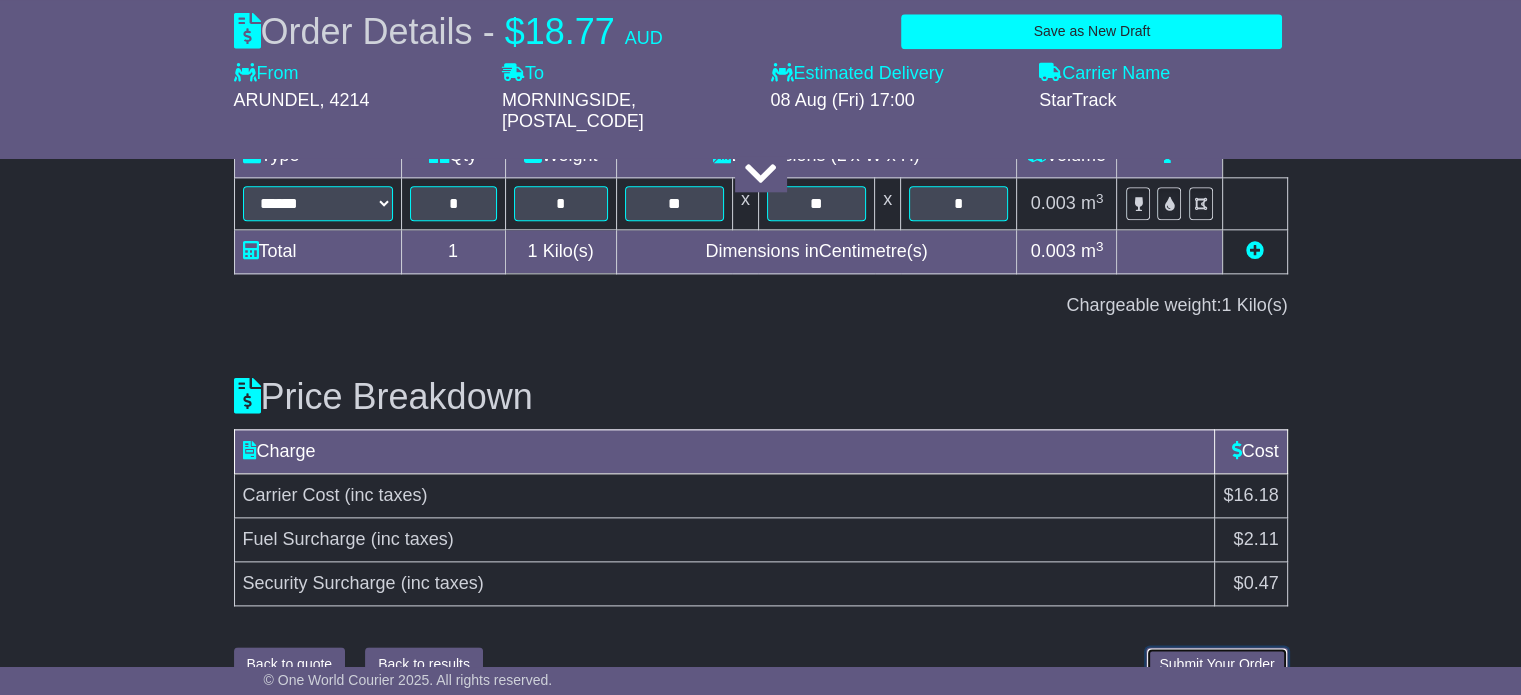click on "Submit Your Order" at bounding box center (1216, 664) 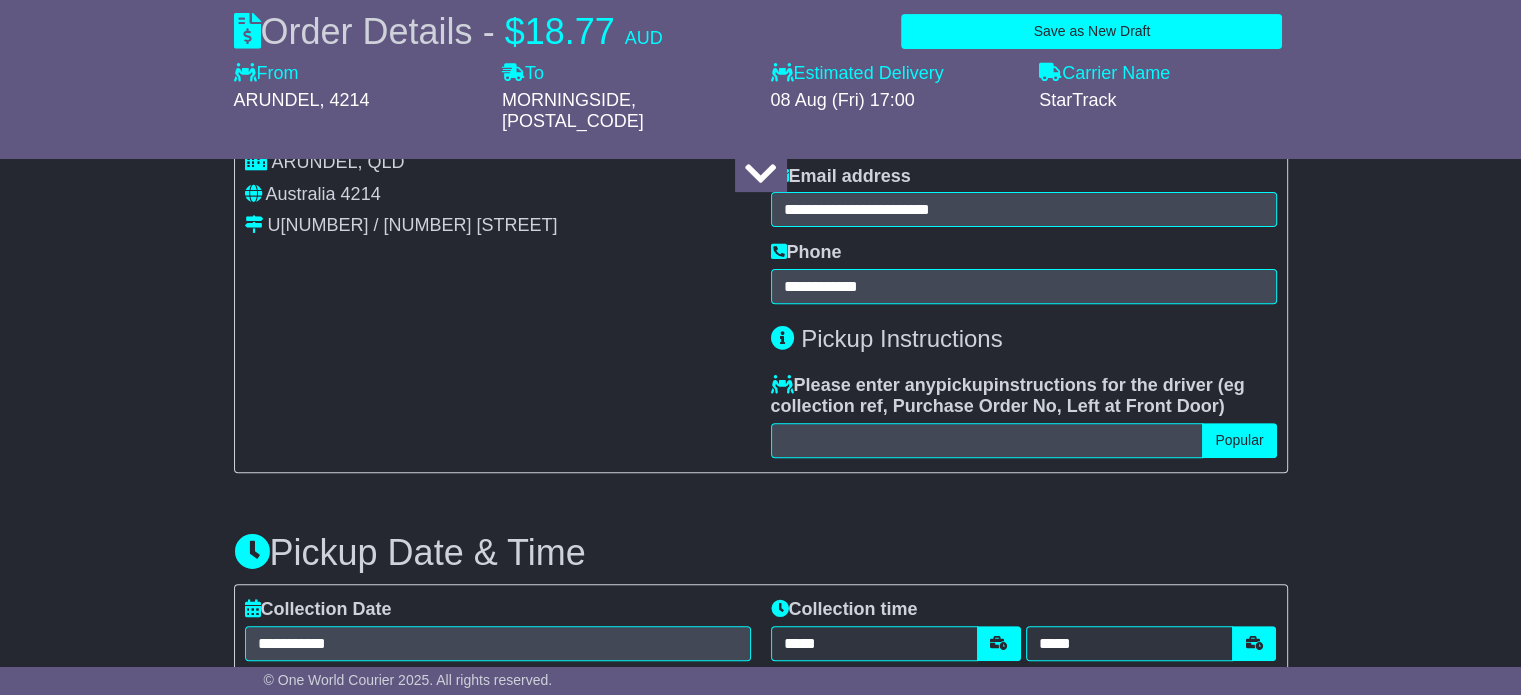 scroll, scrollTop: 1100, scrollLeft: 0, axis: vertical 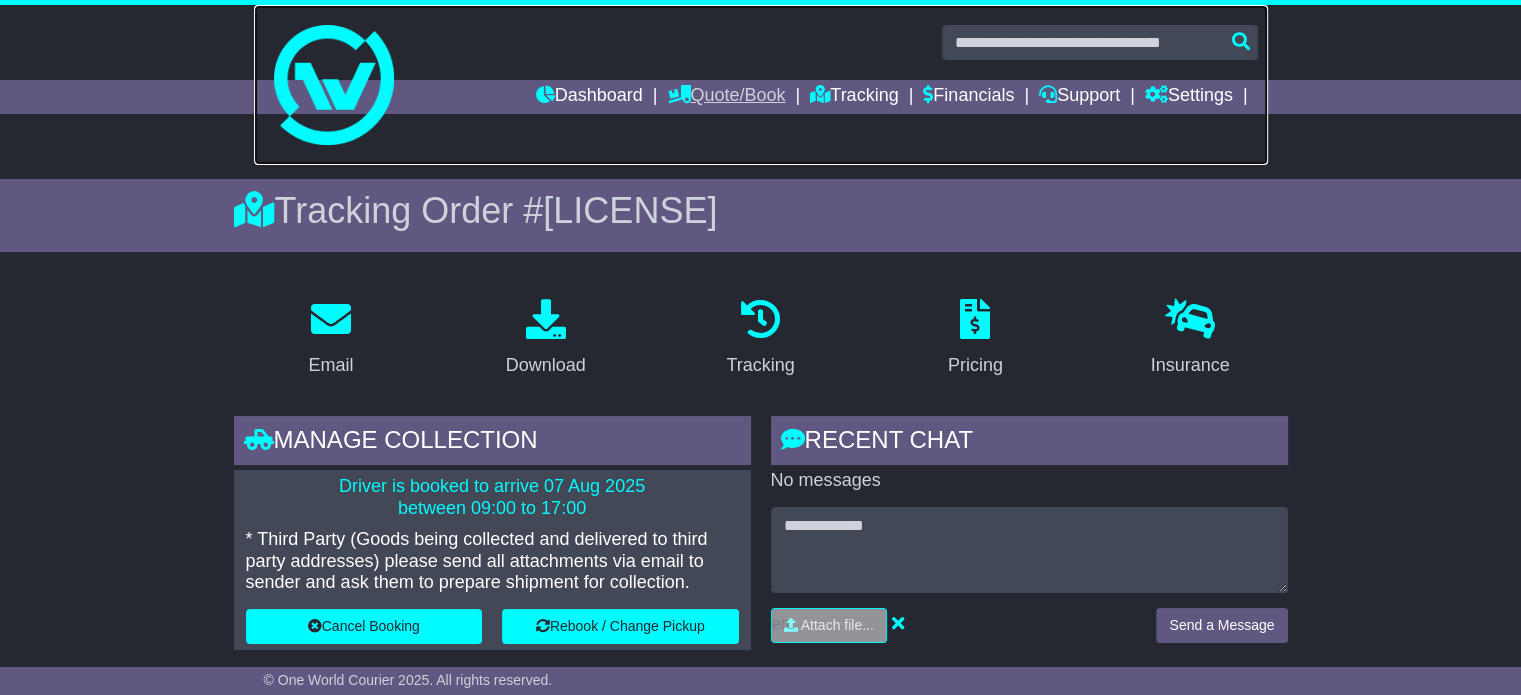 drag, startPoint x: 676, startPoint y: 75, endPoint x: 688, endPoint y: 94, distance: 22.472204 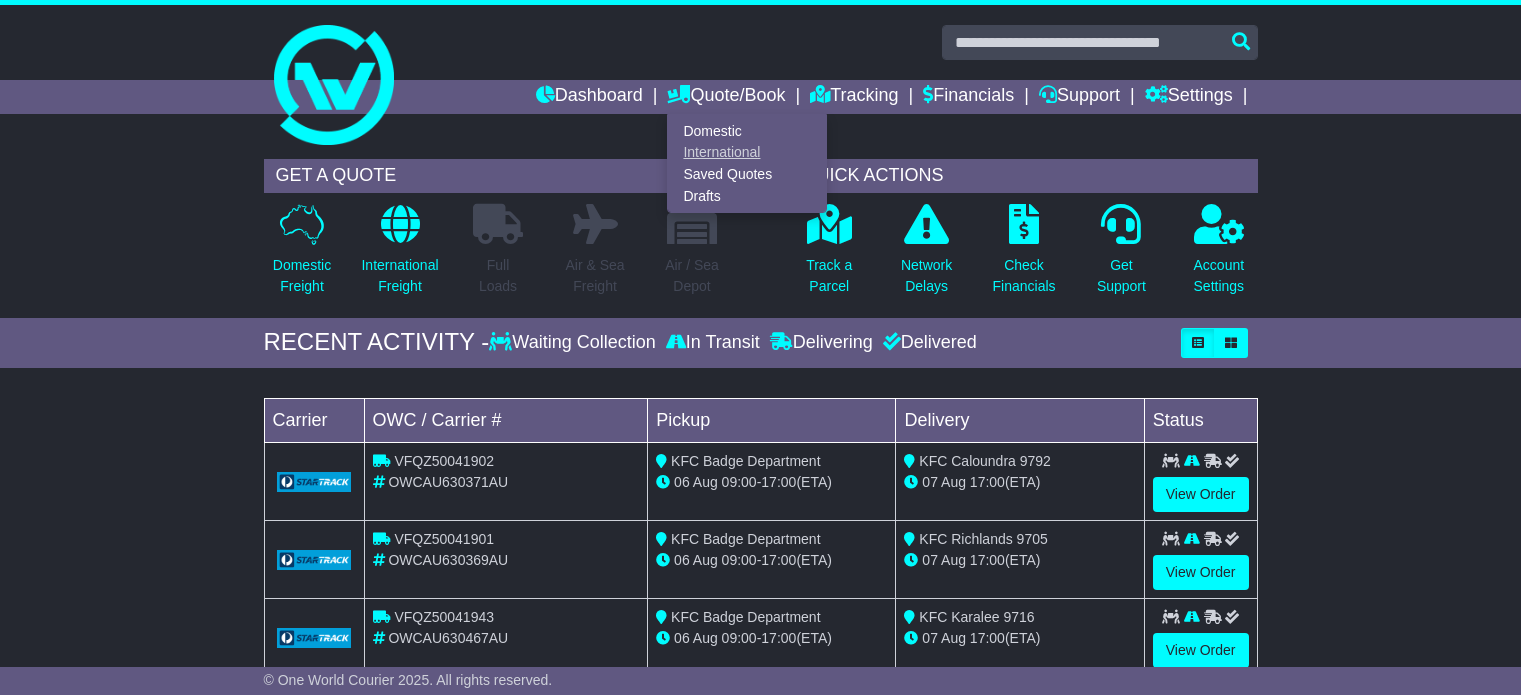 scroll, scrollTop: 0, scrollLeft: 0, axis: both 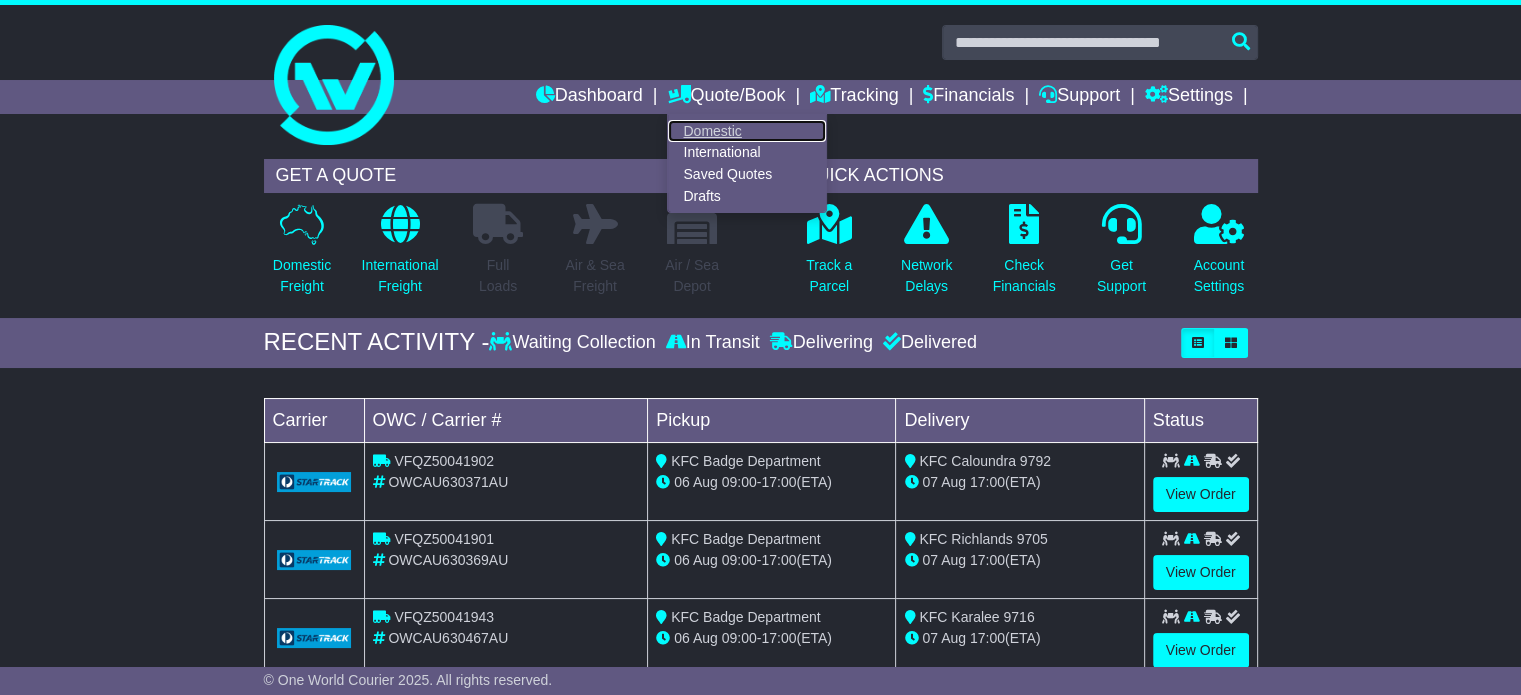 click on "Domestic" at bounding box center [747, 131] 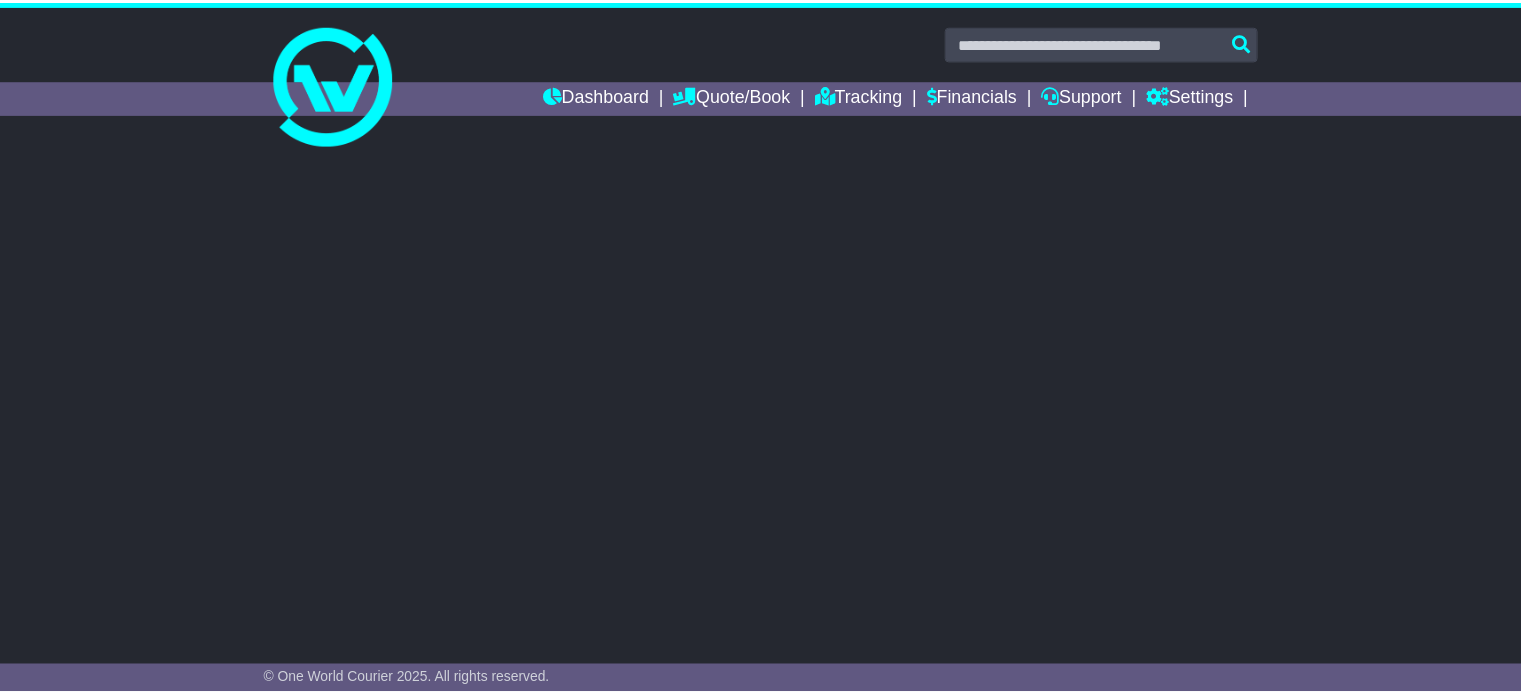 scroll, scrollTop: 0, scrollLeft: 0, axis: both 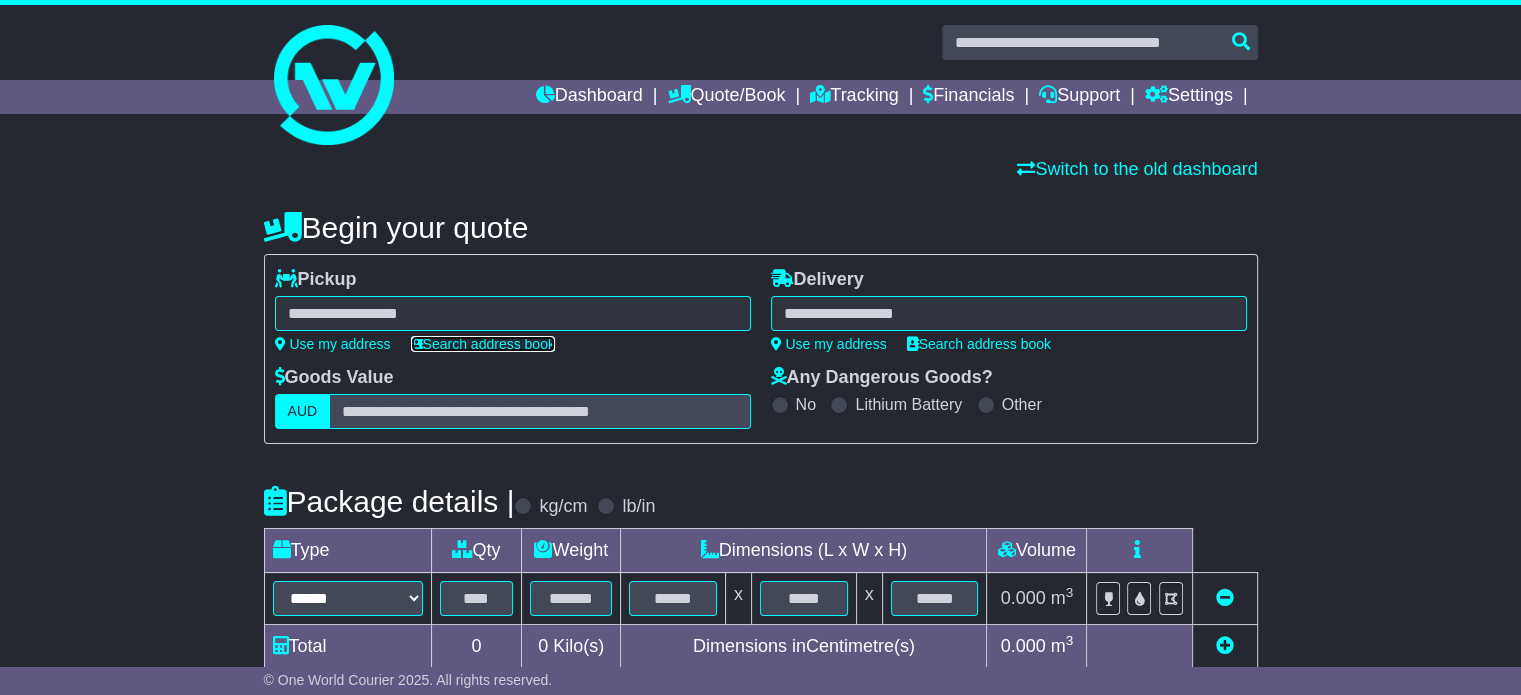 click on "Search address book" at bounding box center [483, 344] 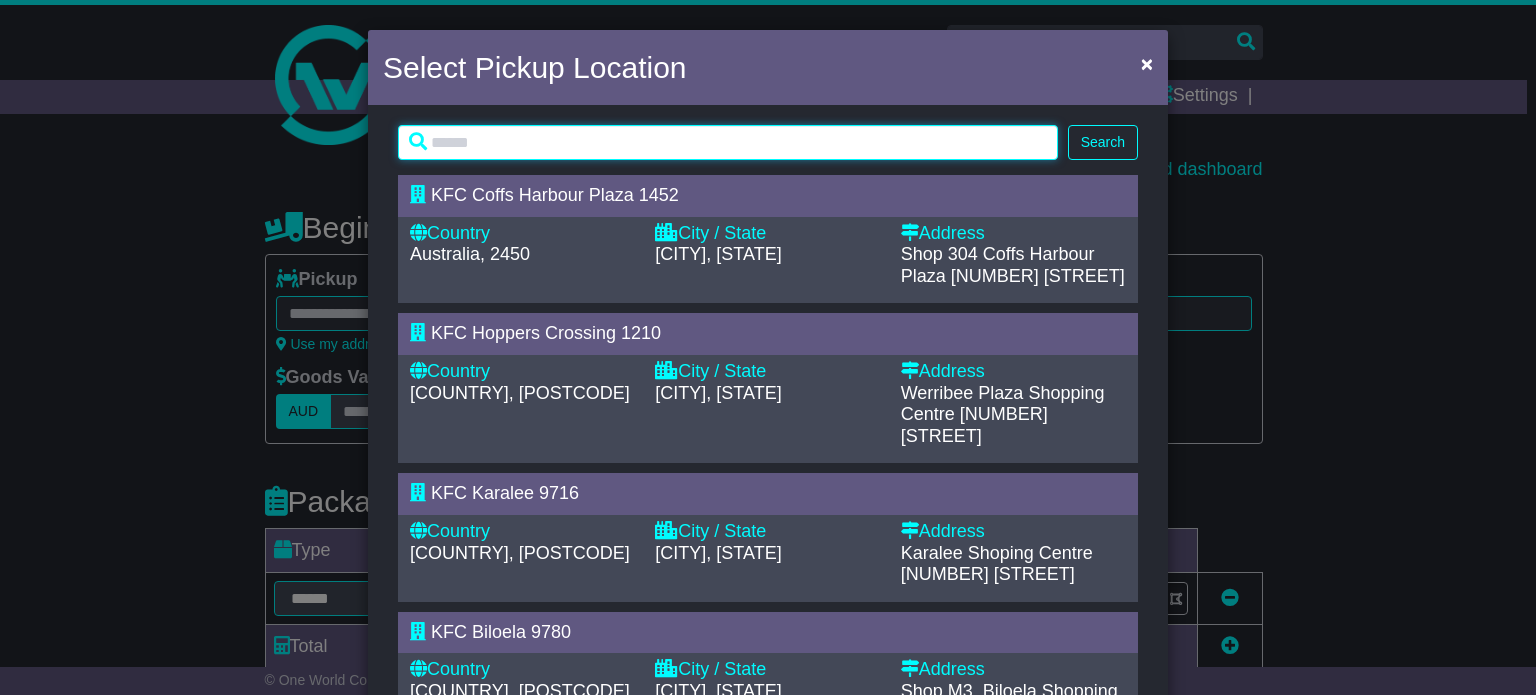 click at bounding box center [728, 142] 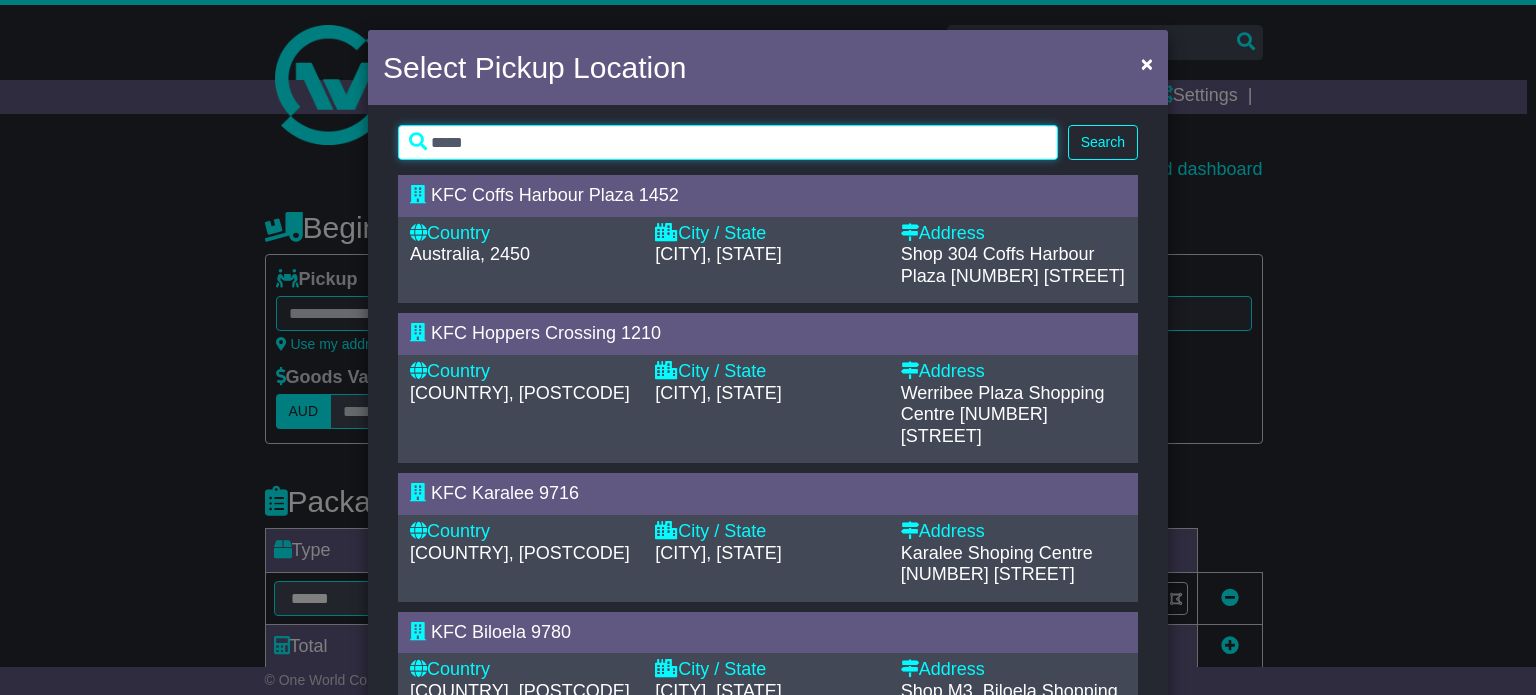 type on "*****" 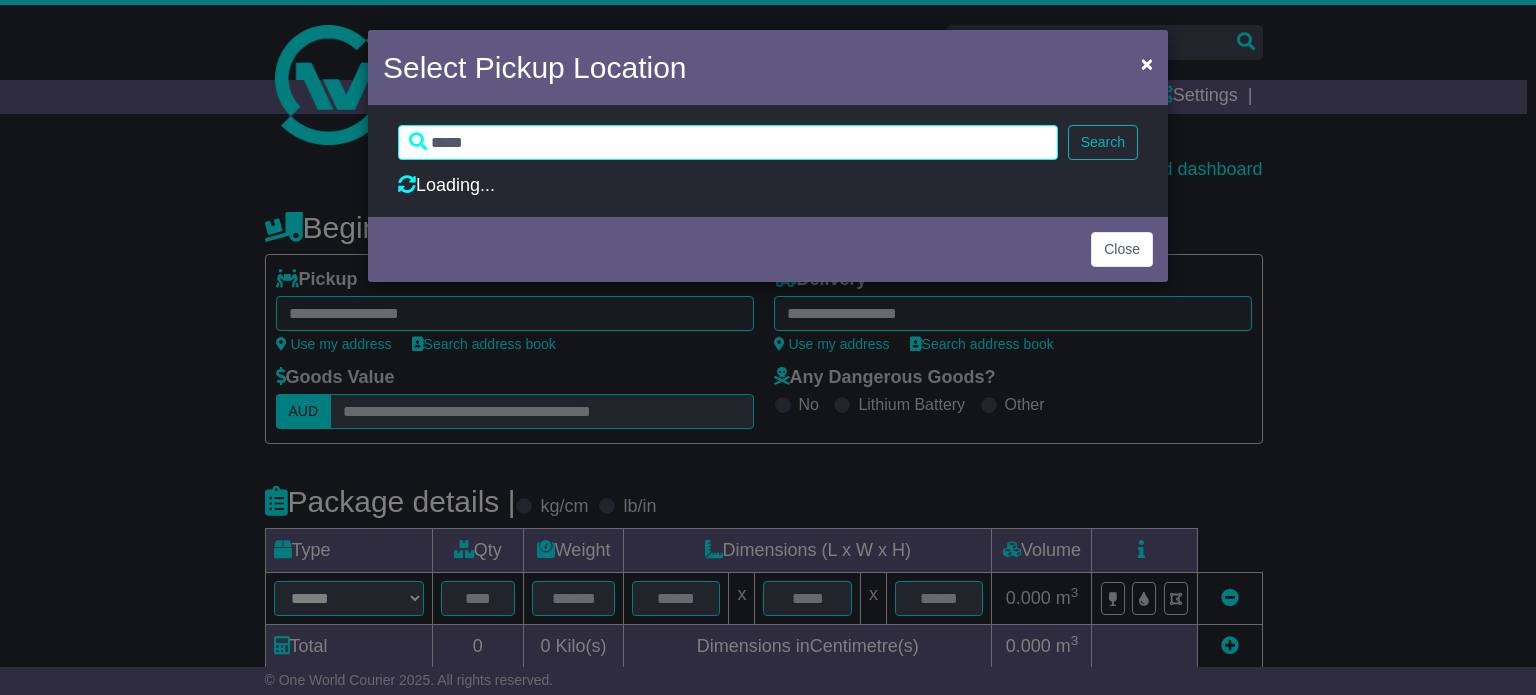 click on "Search" at bounding box center (1103, 142) 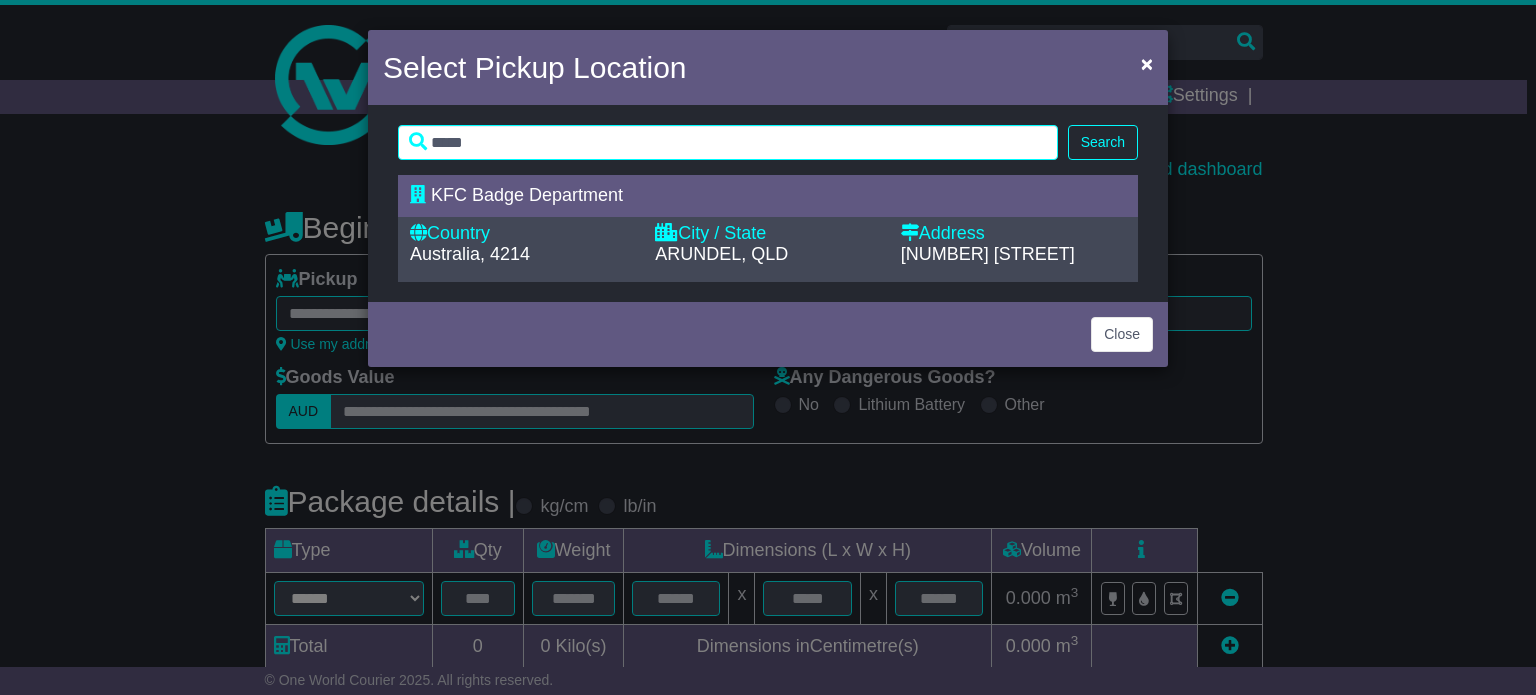 click on "KFC Badge Department" at bounding box center [758, 196] 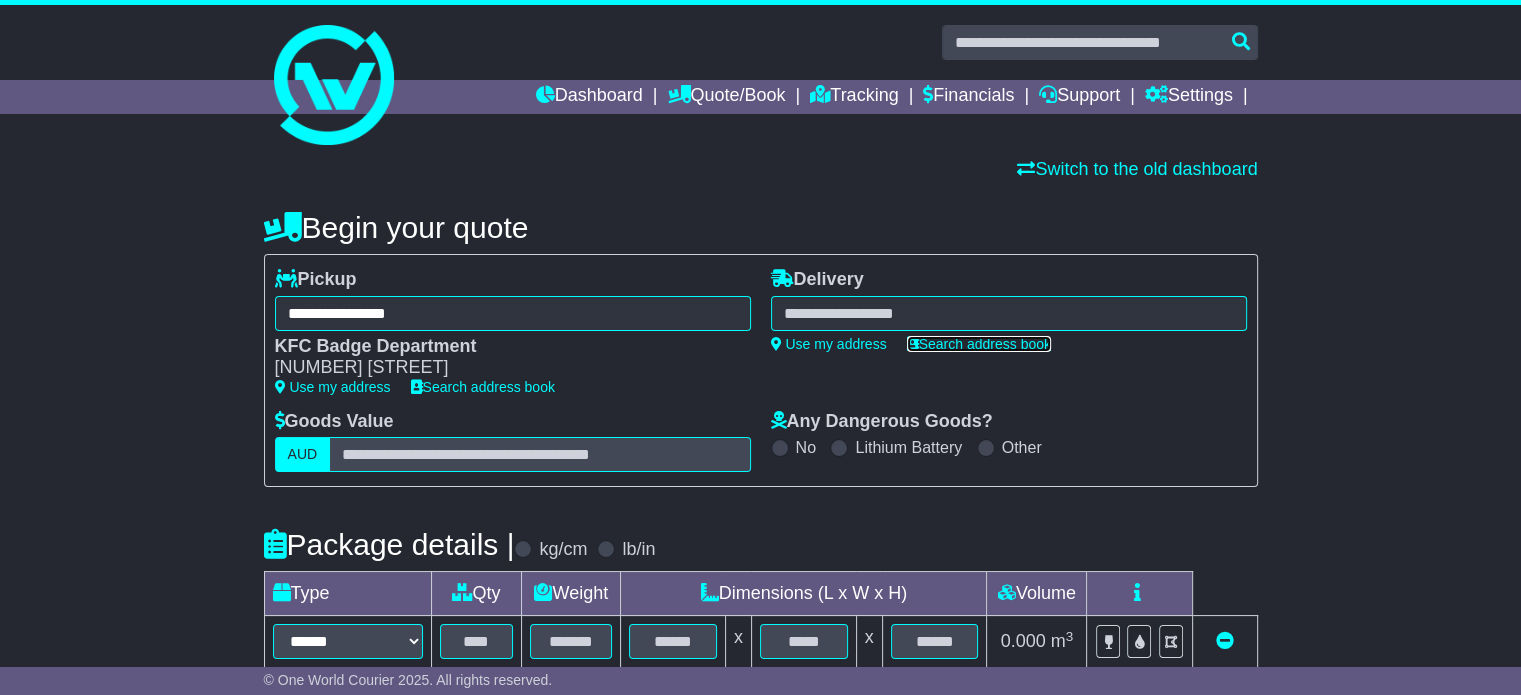 click on "Search address book" at bounding box center [979, 344] 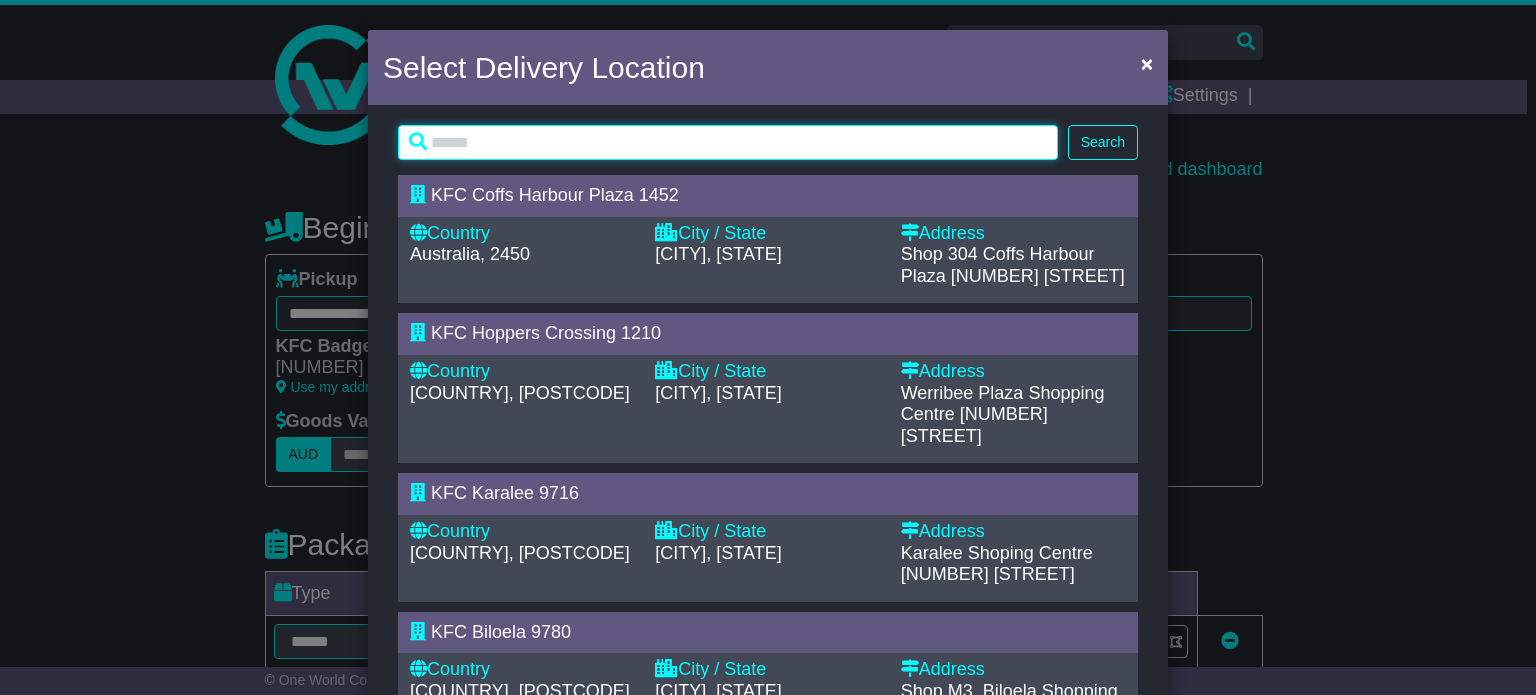 click at bounding box center (728, 142) 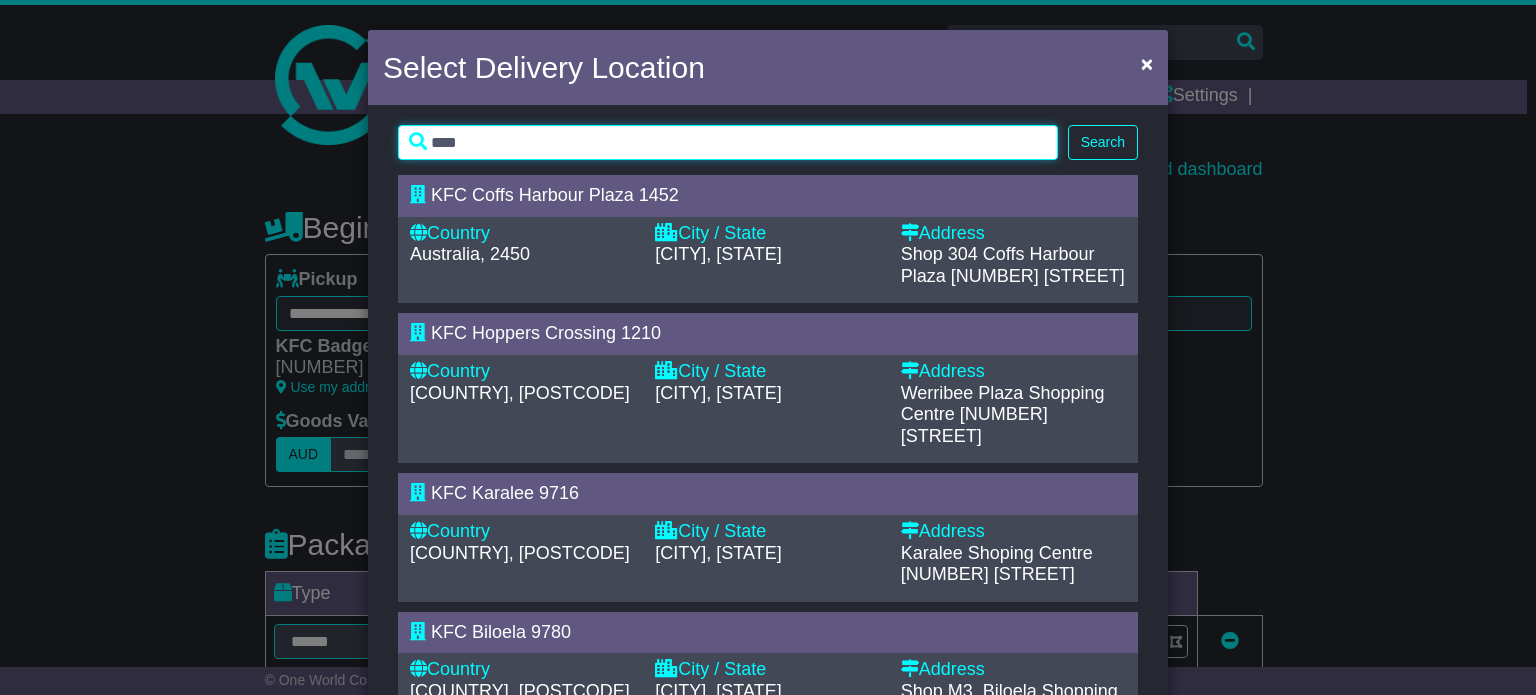 type on "****" 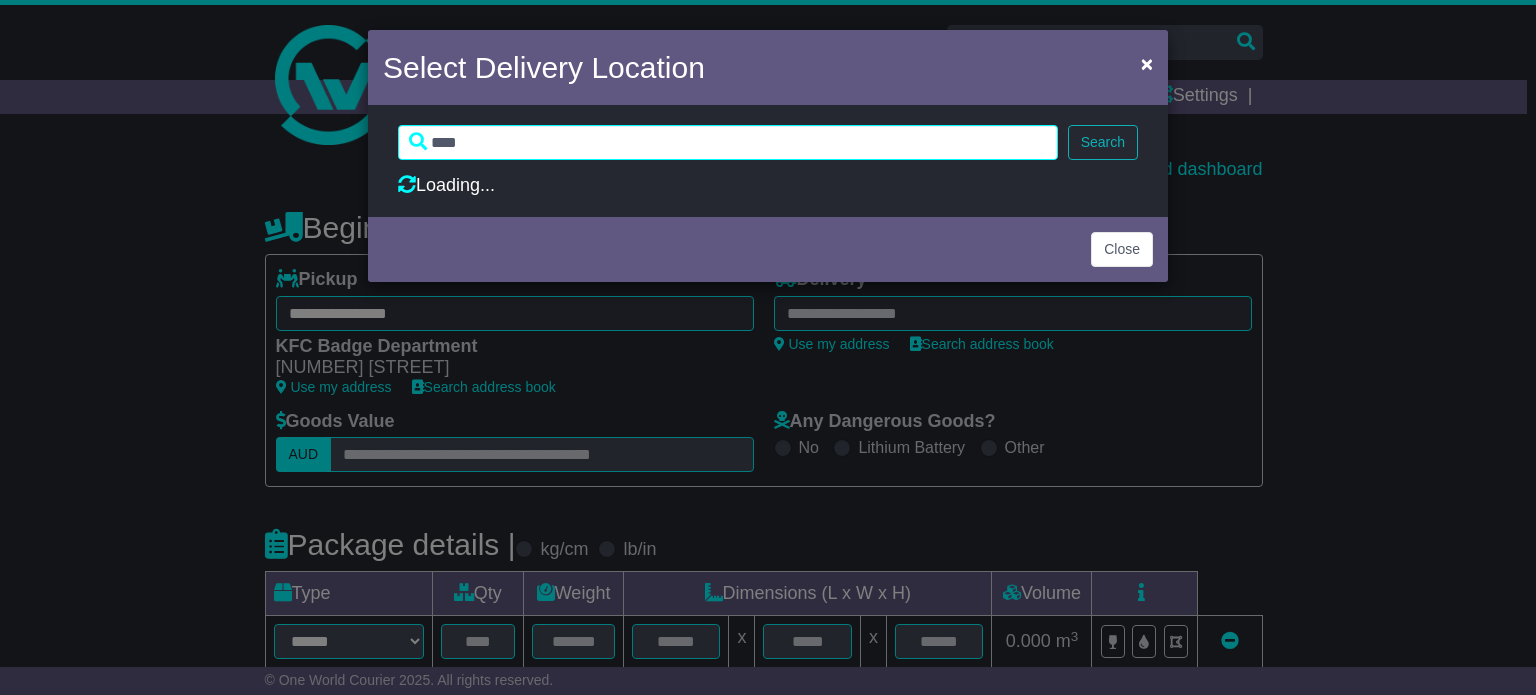 click on "Search" at bounding box center (1103, 142) 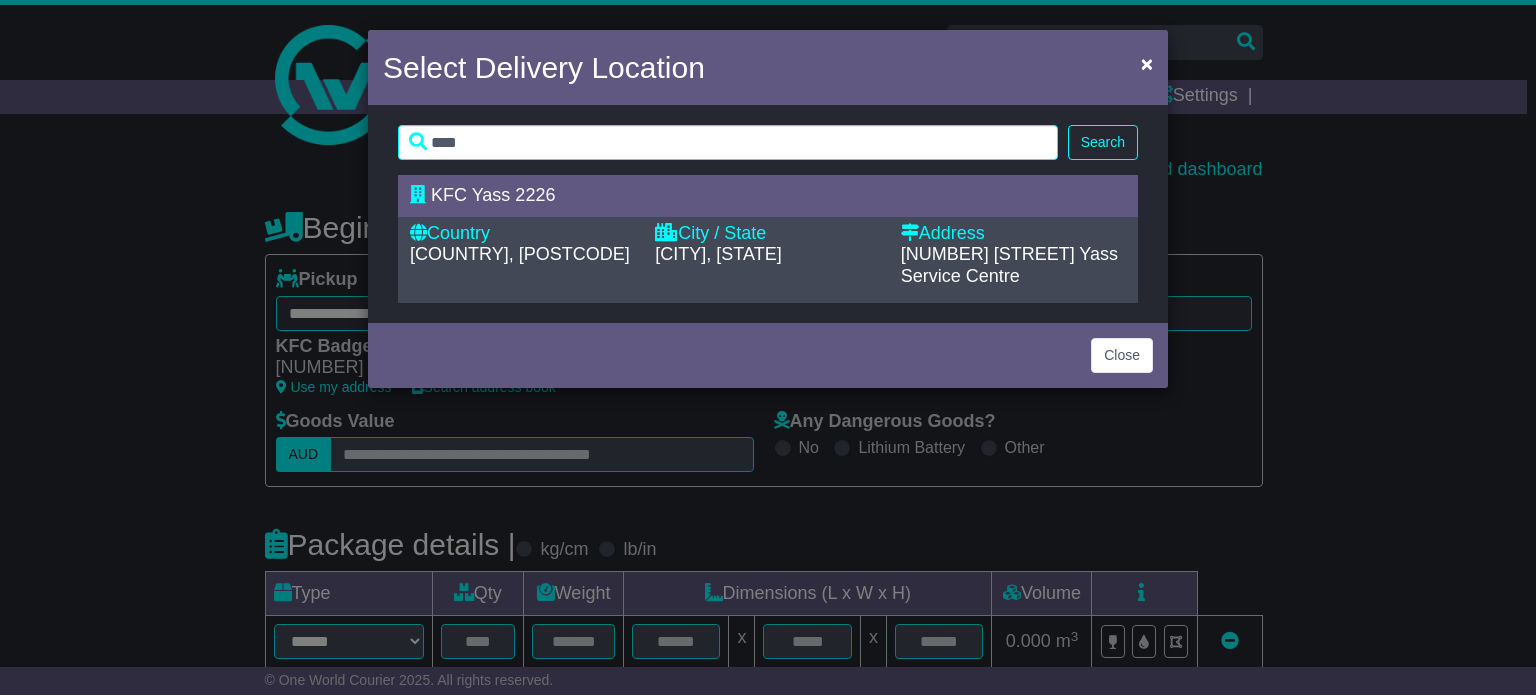 click on "City / State
[CITY], [STATE]" at bounding box center (767, 255) 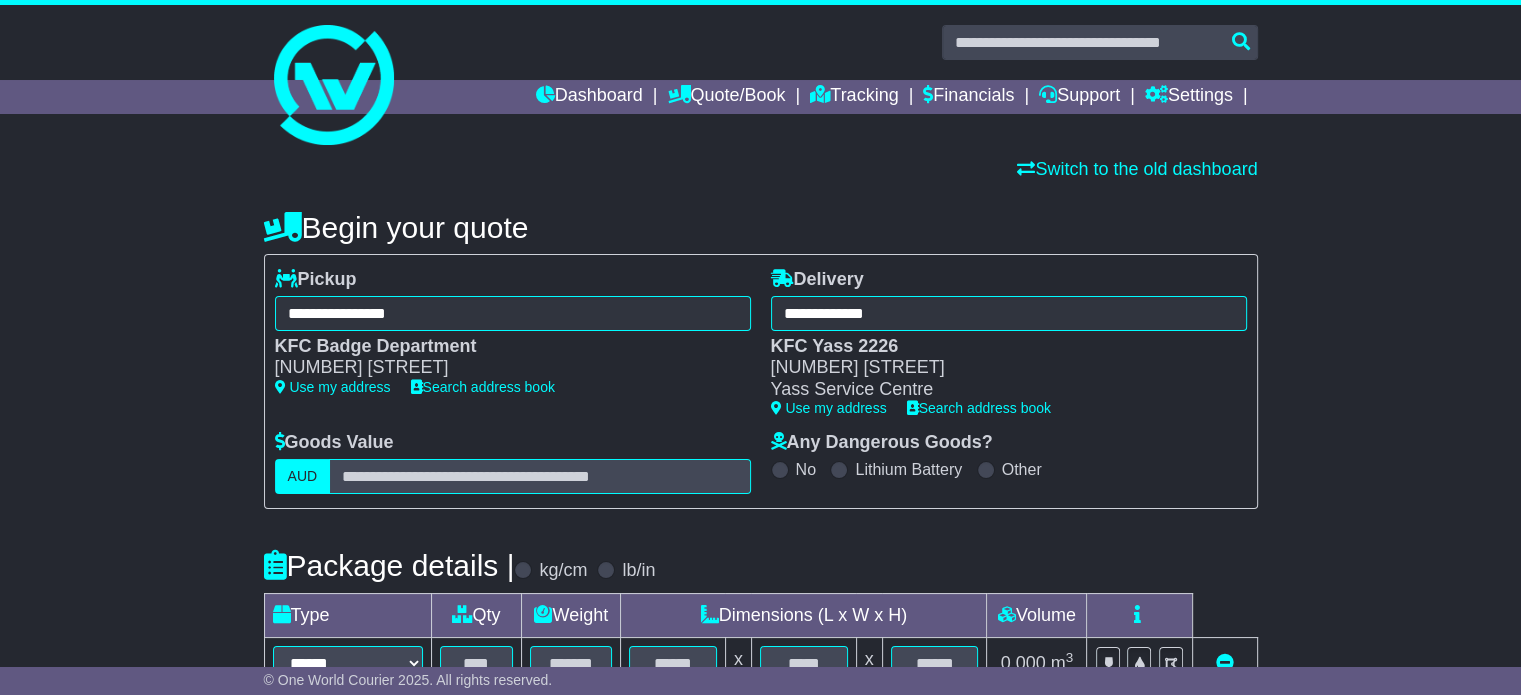 scroll, scrollTop: 200, scrollLeft: 0, axis: vertical 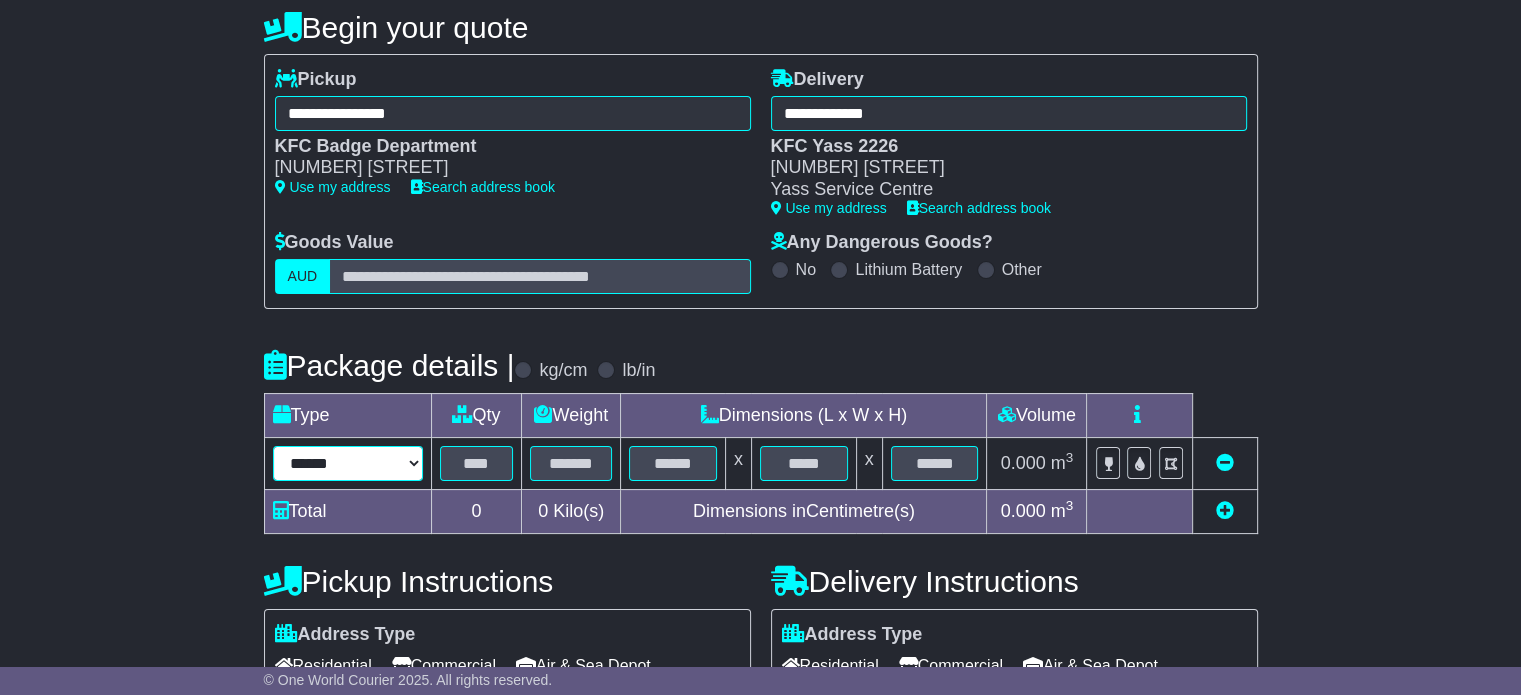 click on "****** ****** *** ******** ***** **** **** ****** *** *******" at bounding box center (348, 463) 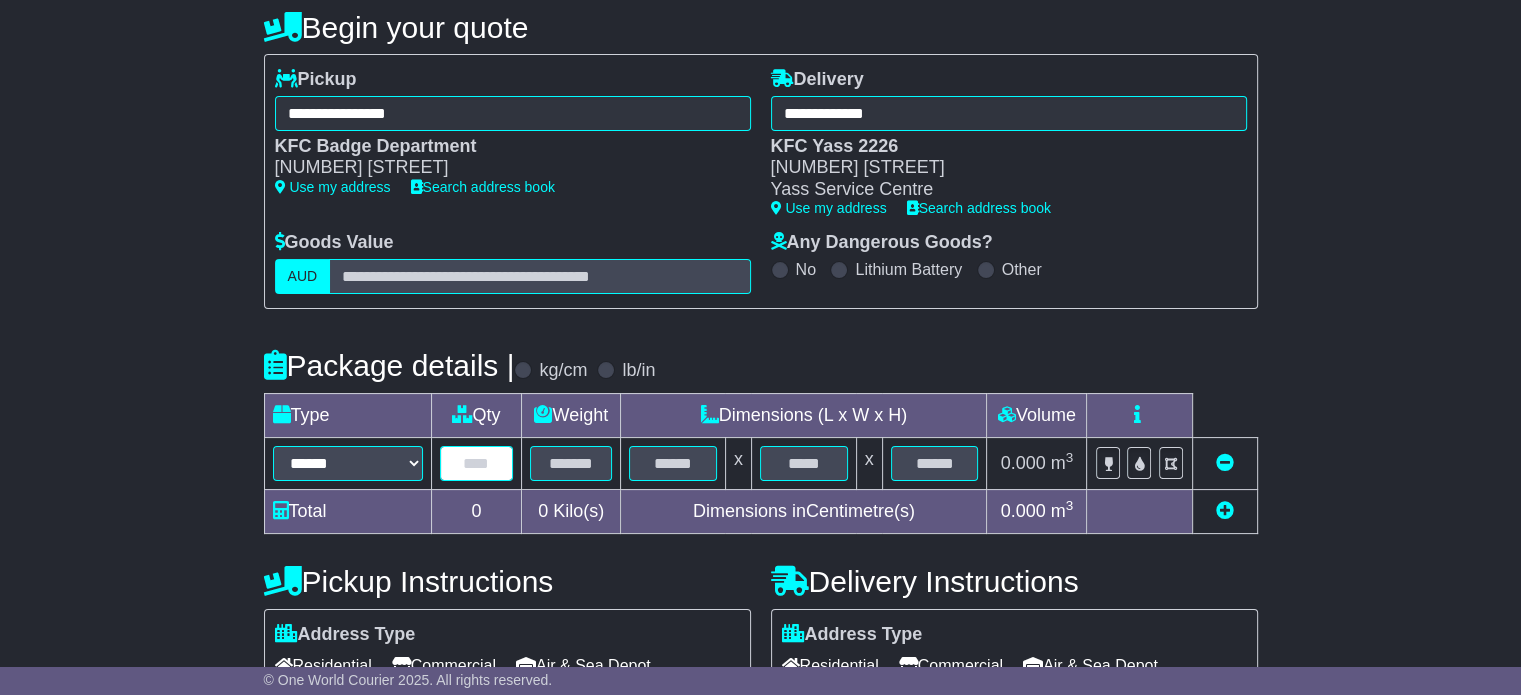 click at bounding box center [477, 463] 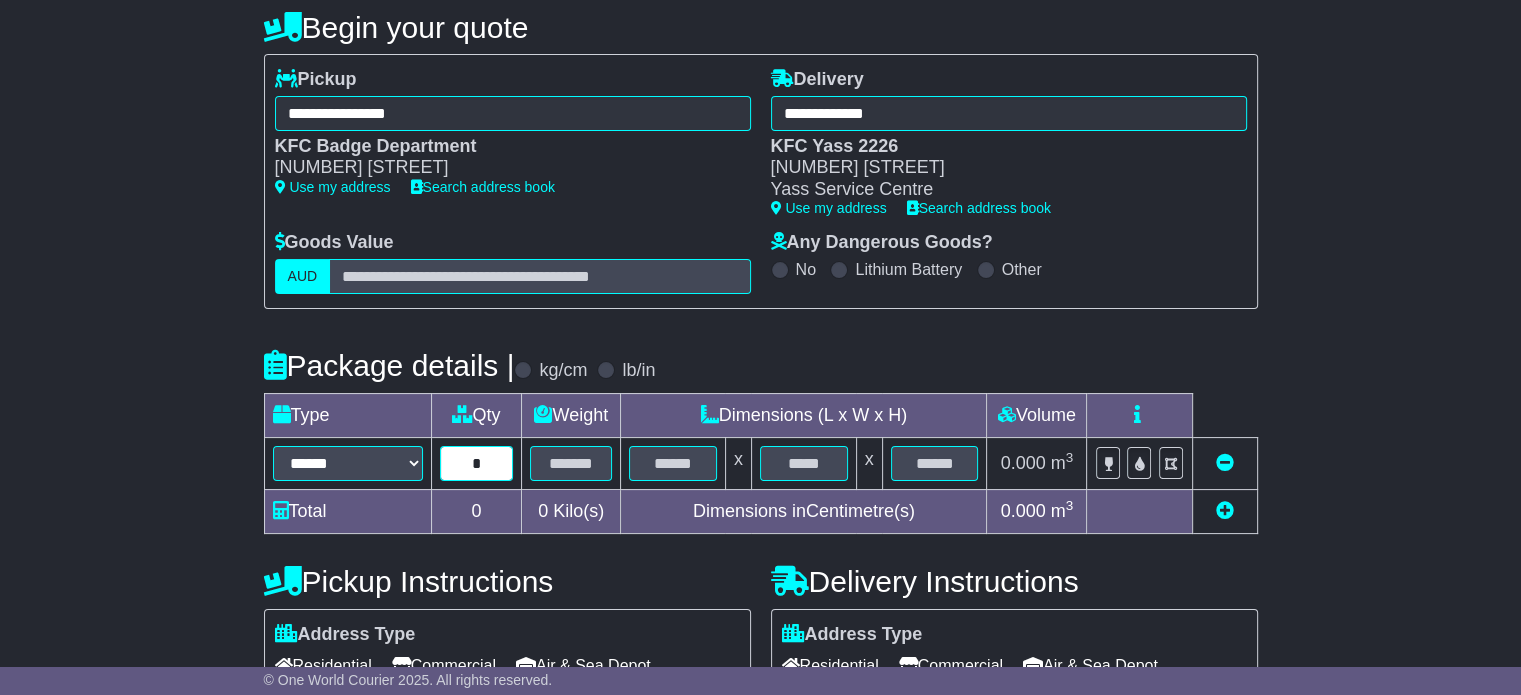type on "*" 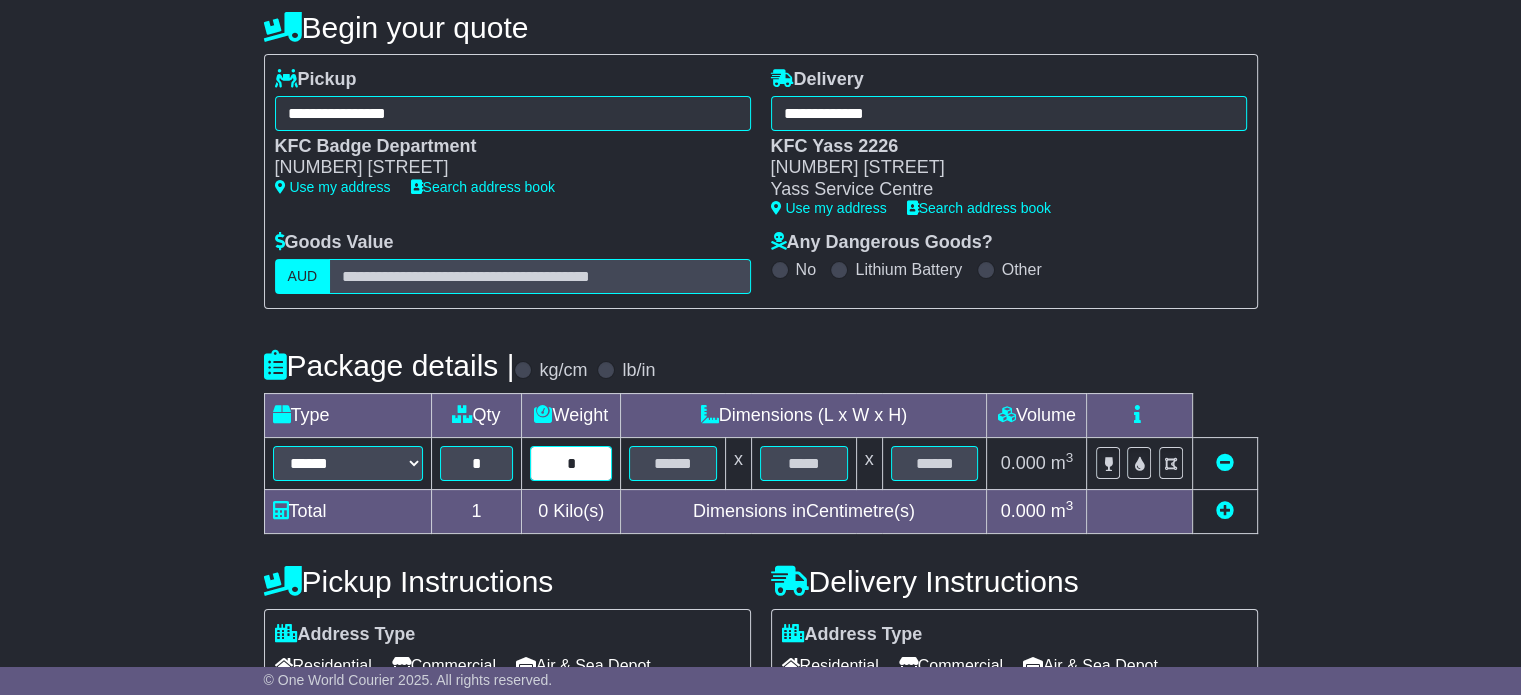 type on "*" 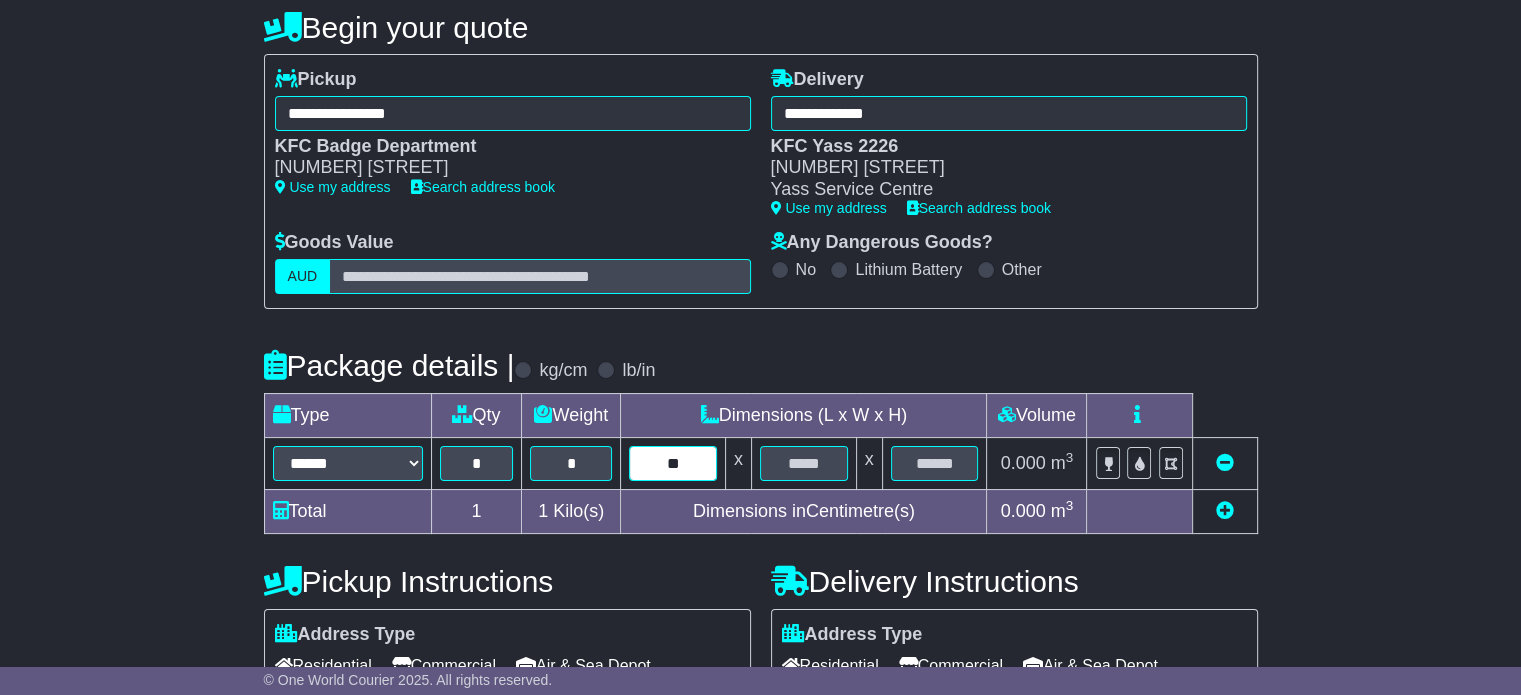 type on "**" 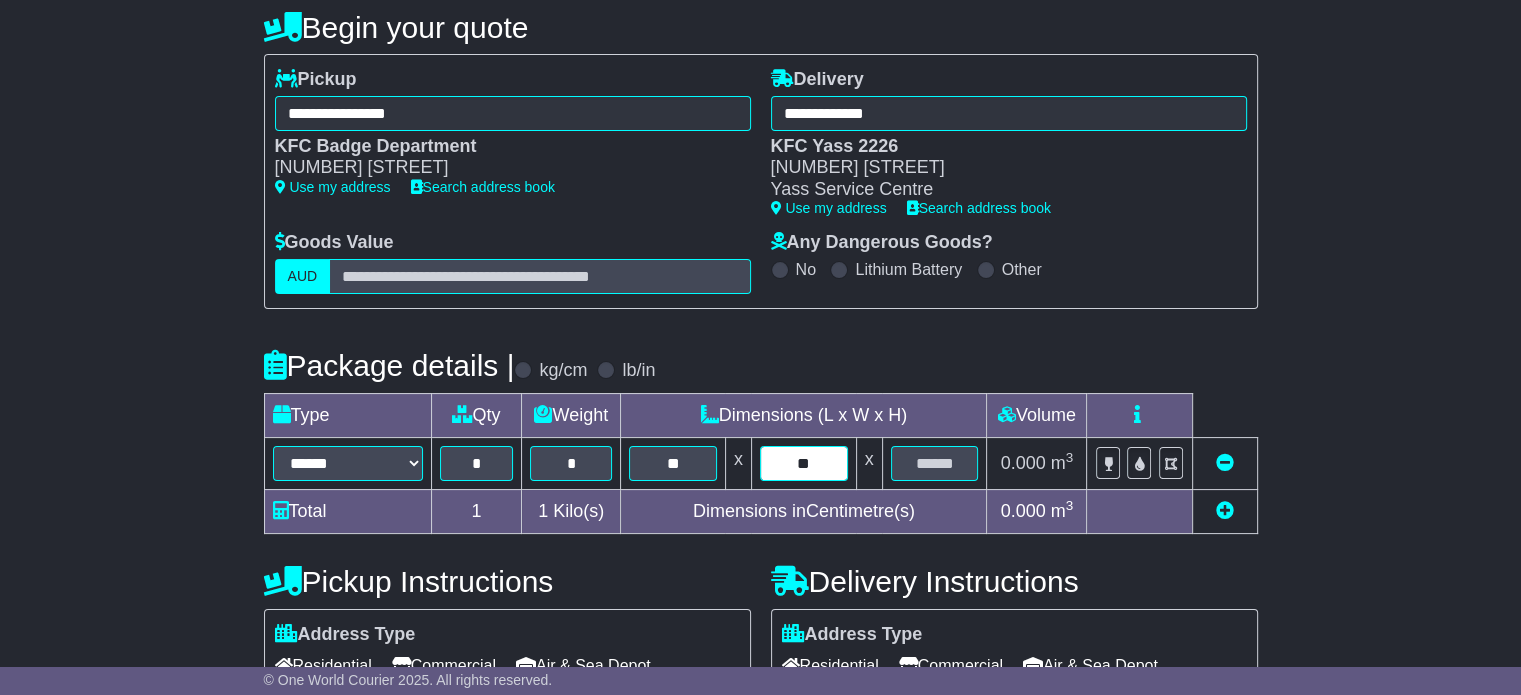 type on "**" 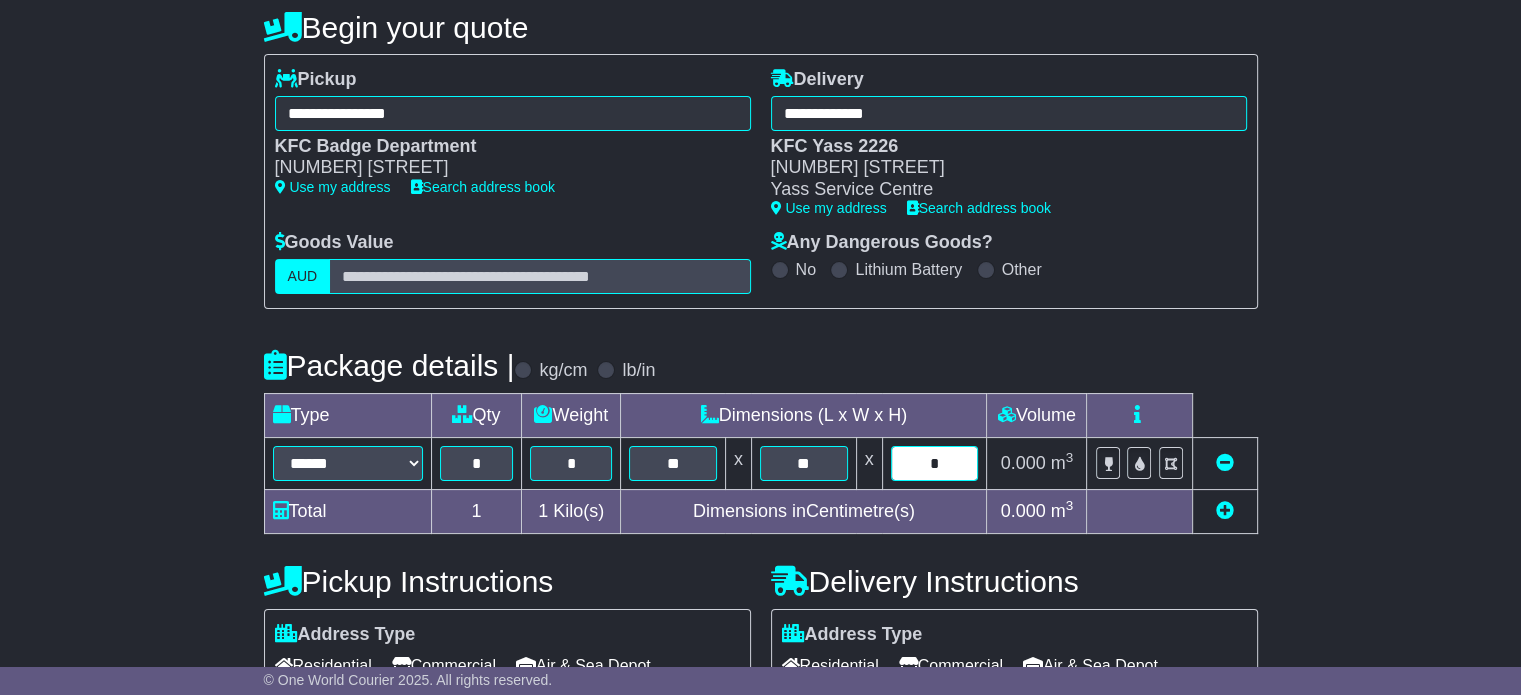 type on "*" 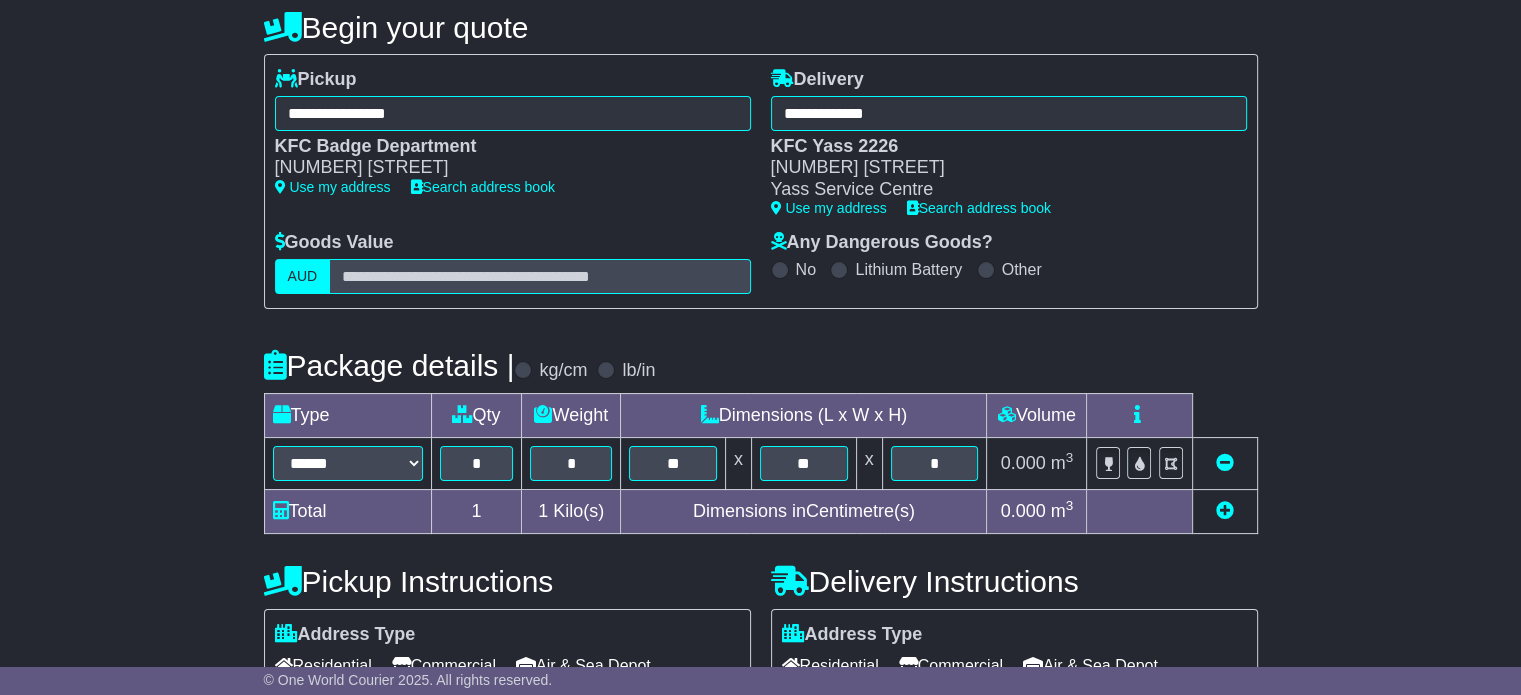 type 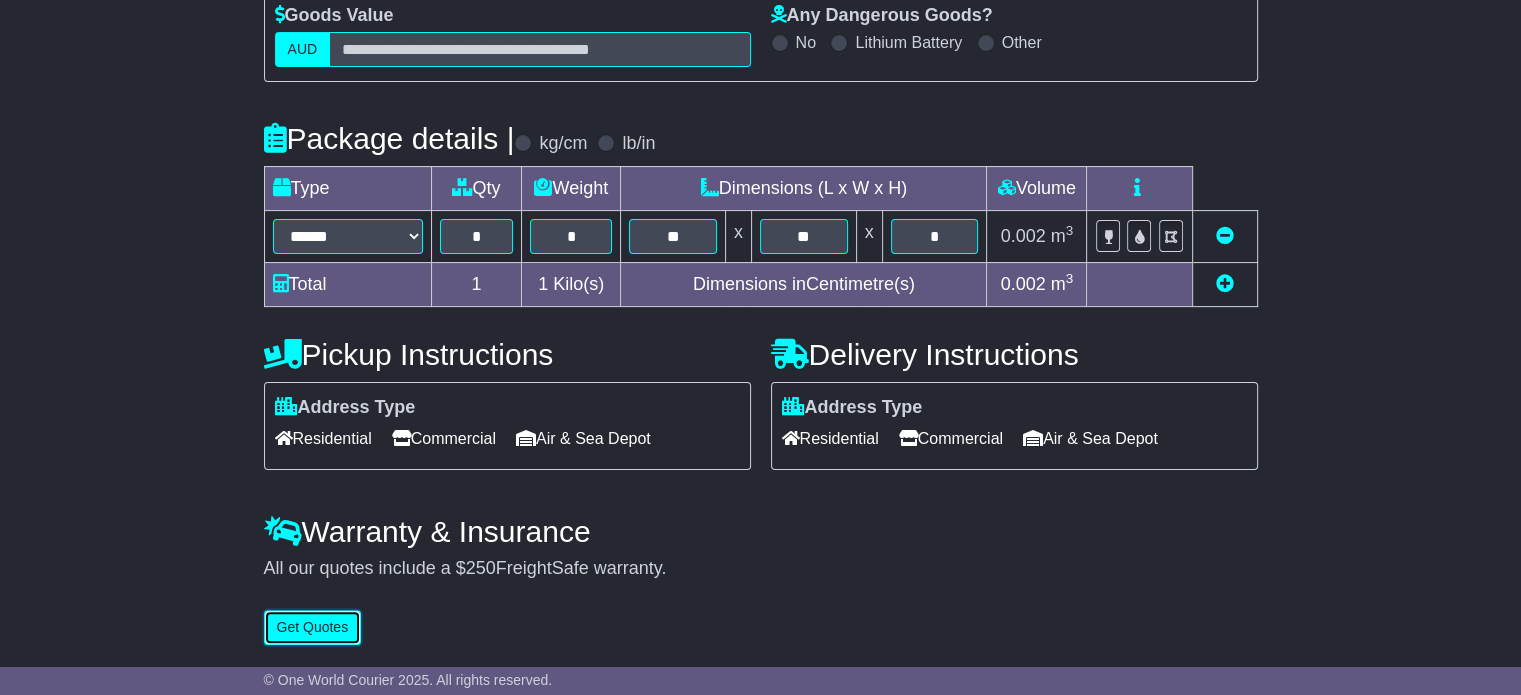 click on "Get Quotes" at bounding box center [313, 627] 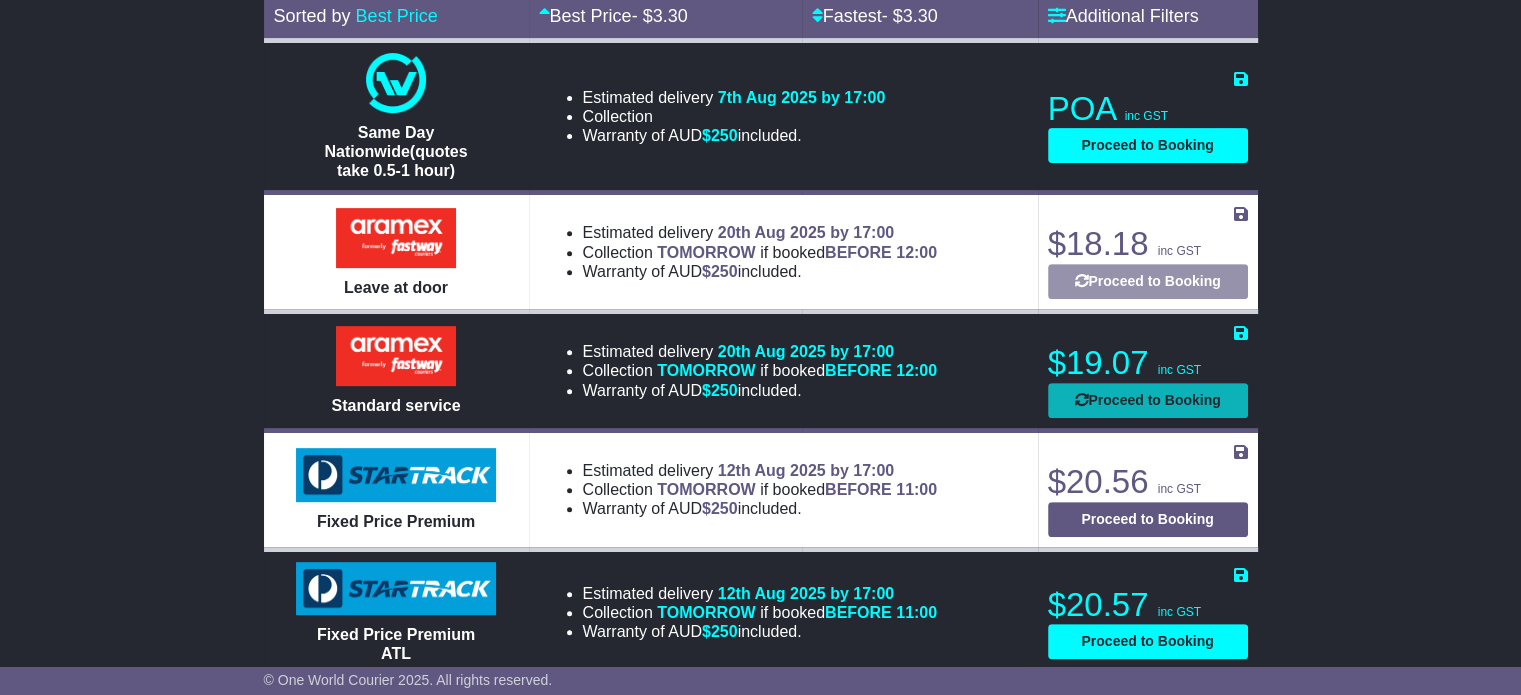 scroll, scrollTop: 1000, scrollLeft: 0, axis: vertical 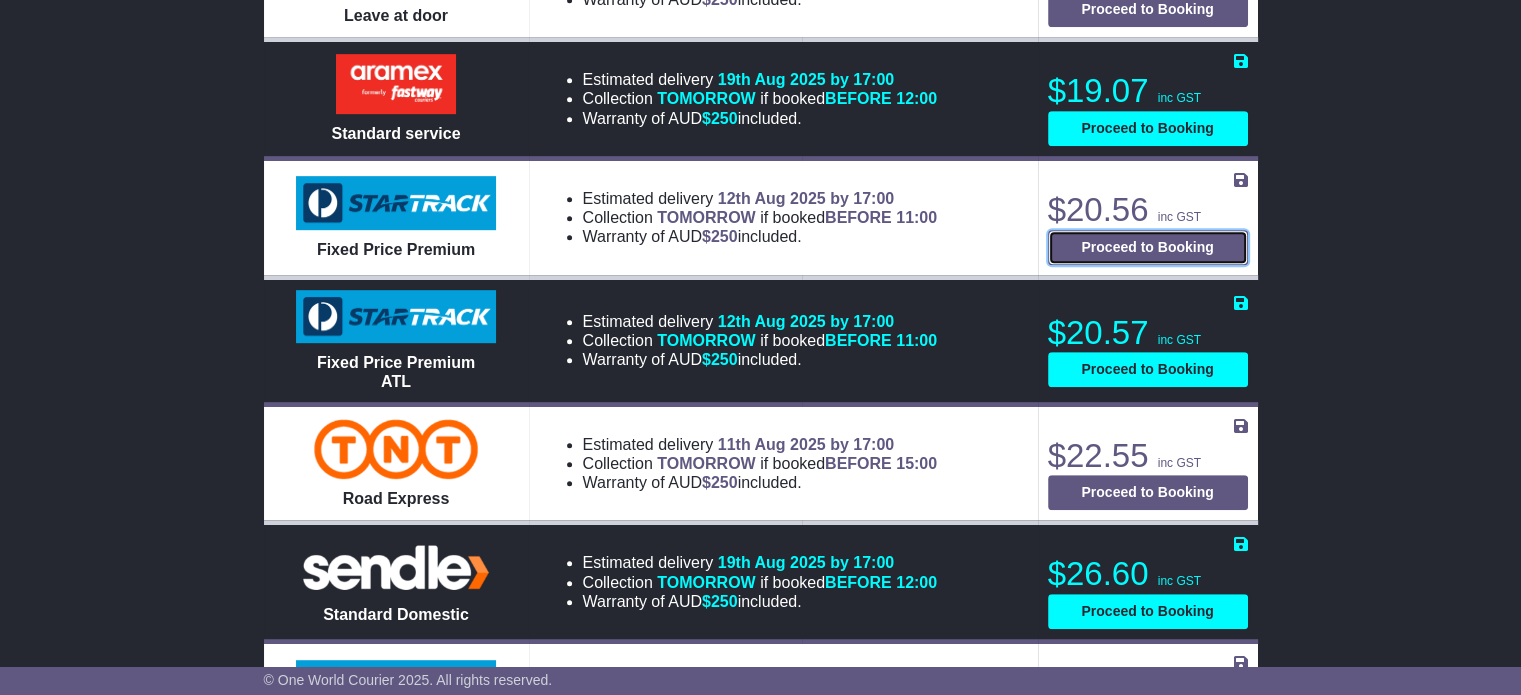 click on "Proceed to Booking" at bounding box center (1148, 247) 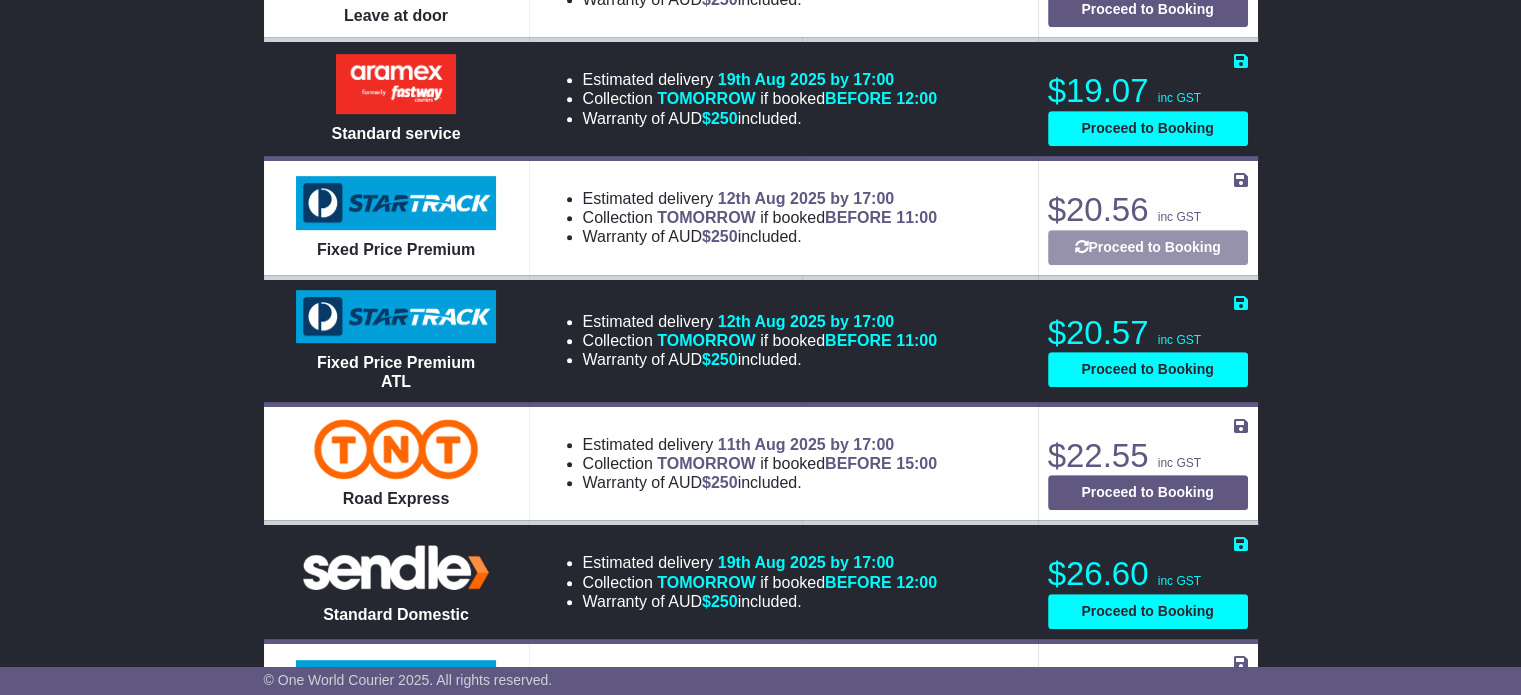 select on "*****" 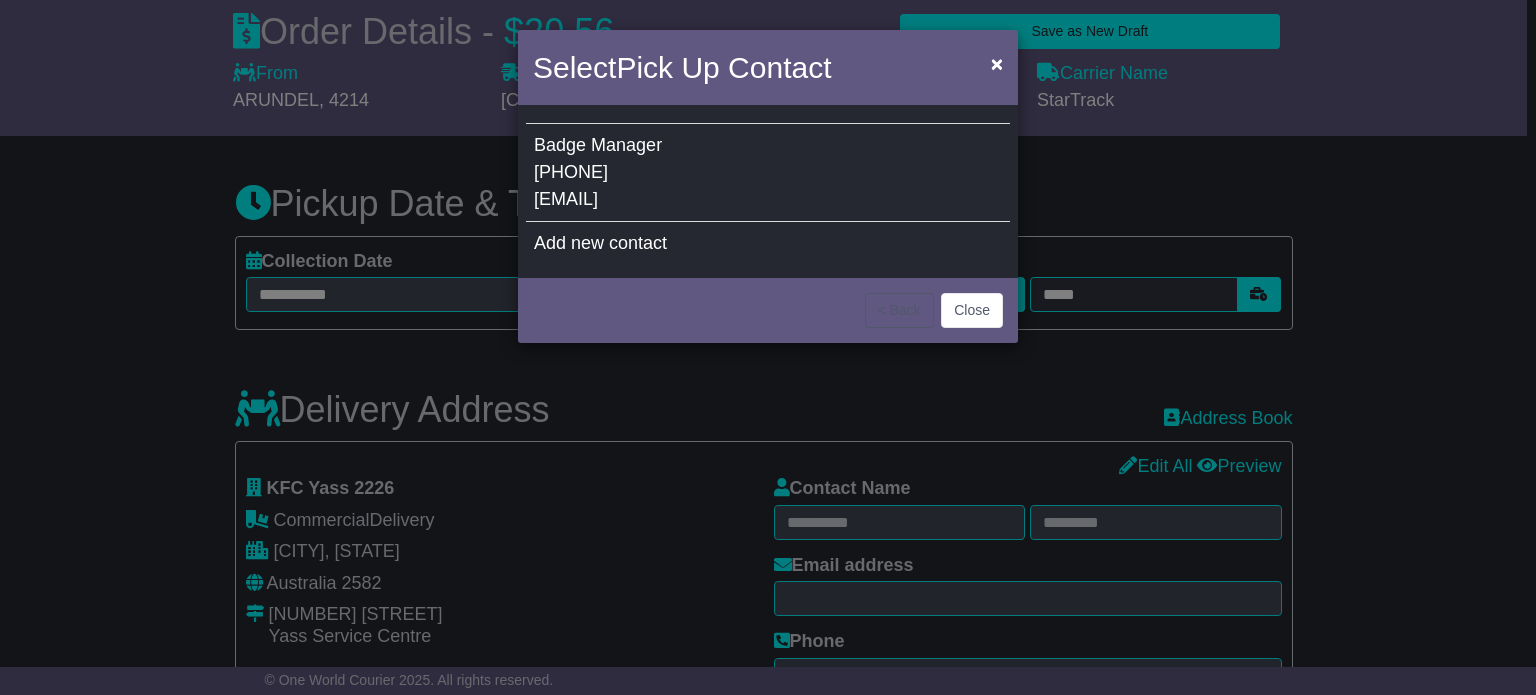 select 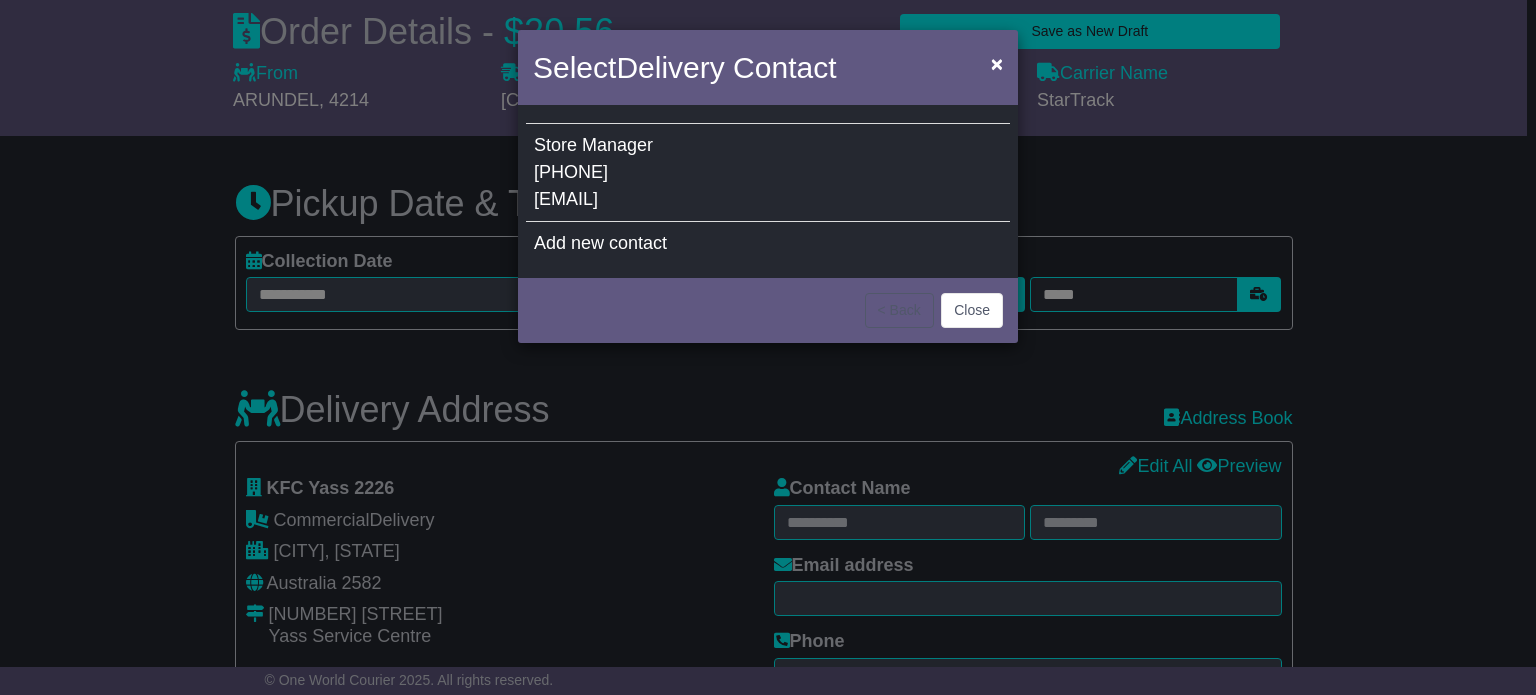 click on "Store   Manager
02 6137 1029
Yass@srest.com.au" at bounding box center (768, 173) 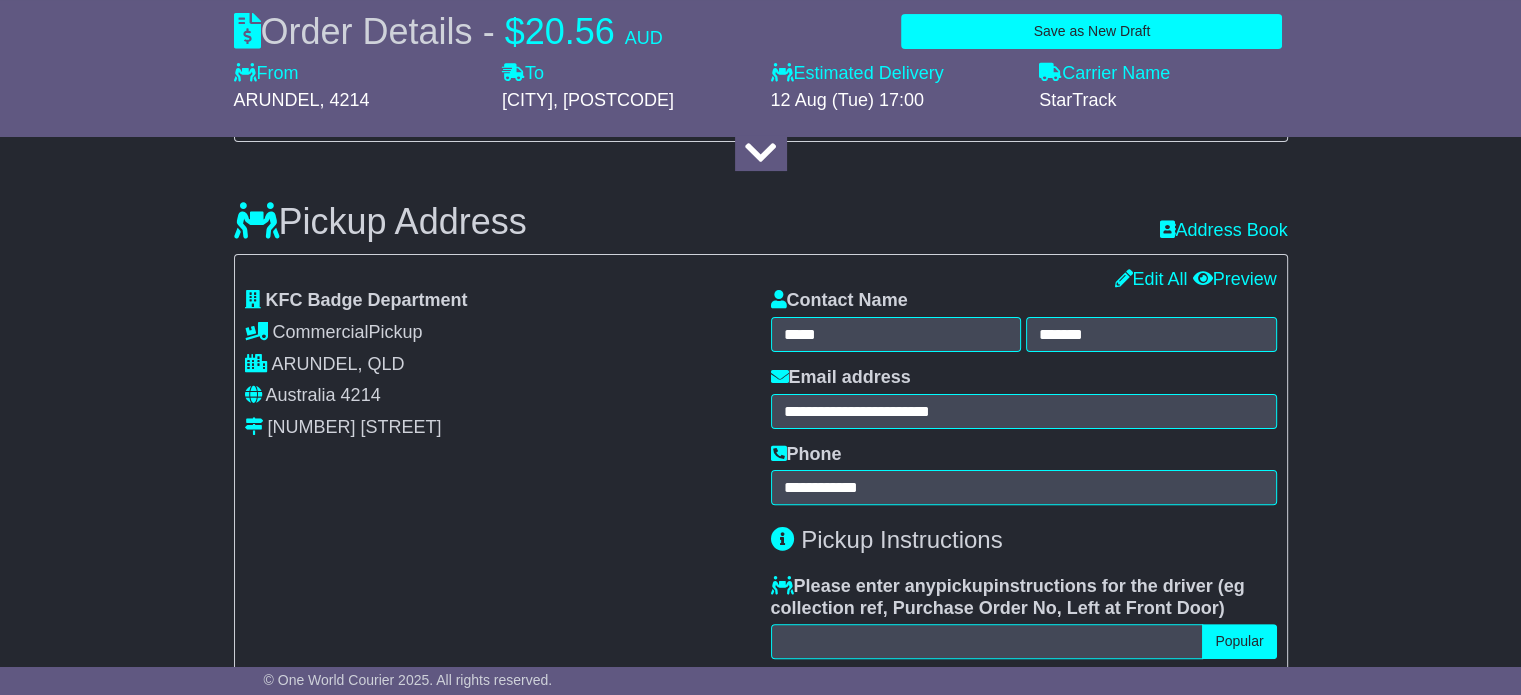 scroll, scrollTop: 200, scrollLeft: 0, axis: vertical 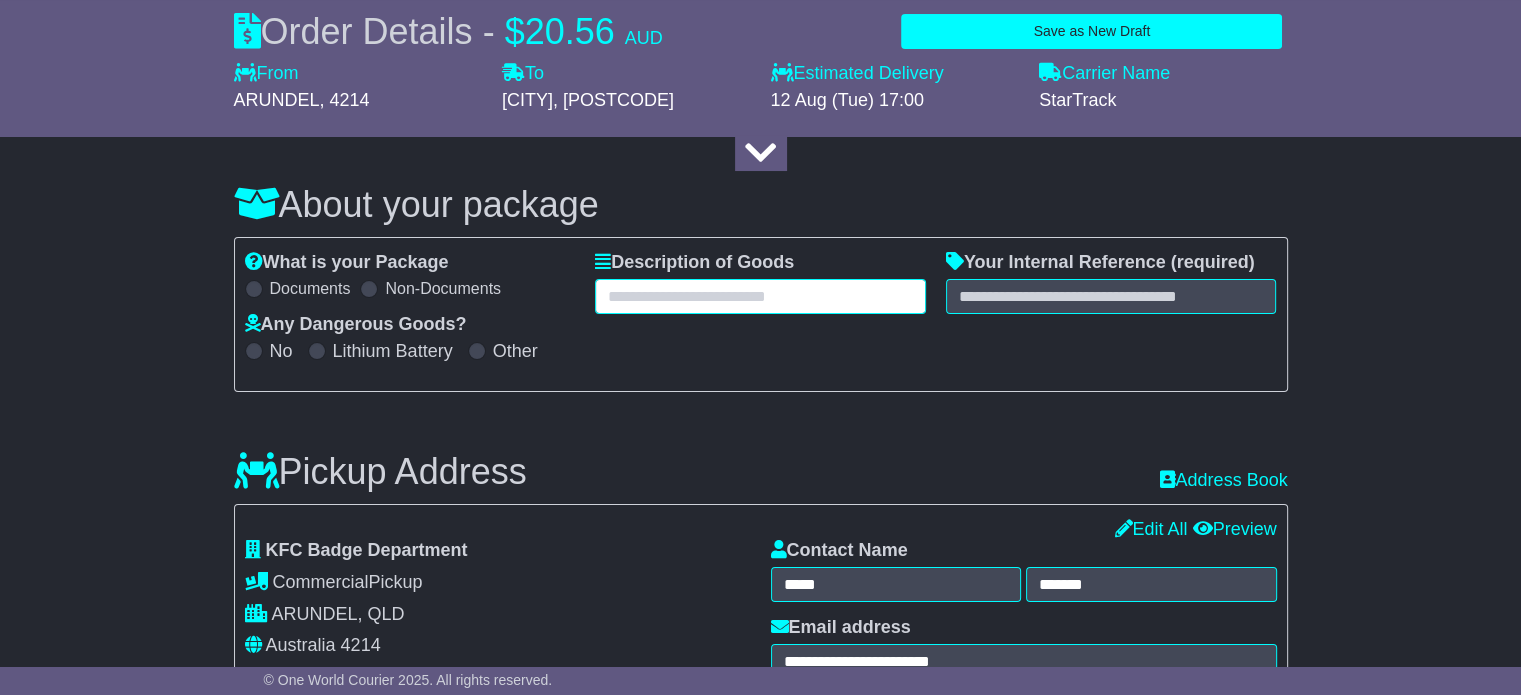 click at bounding box center (760, 296) 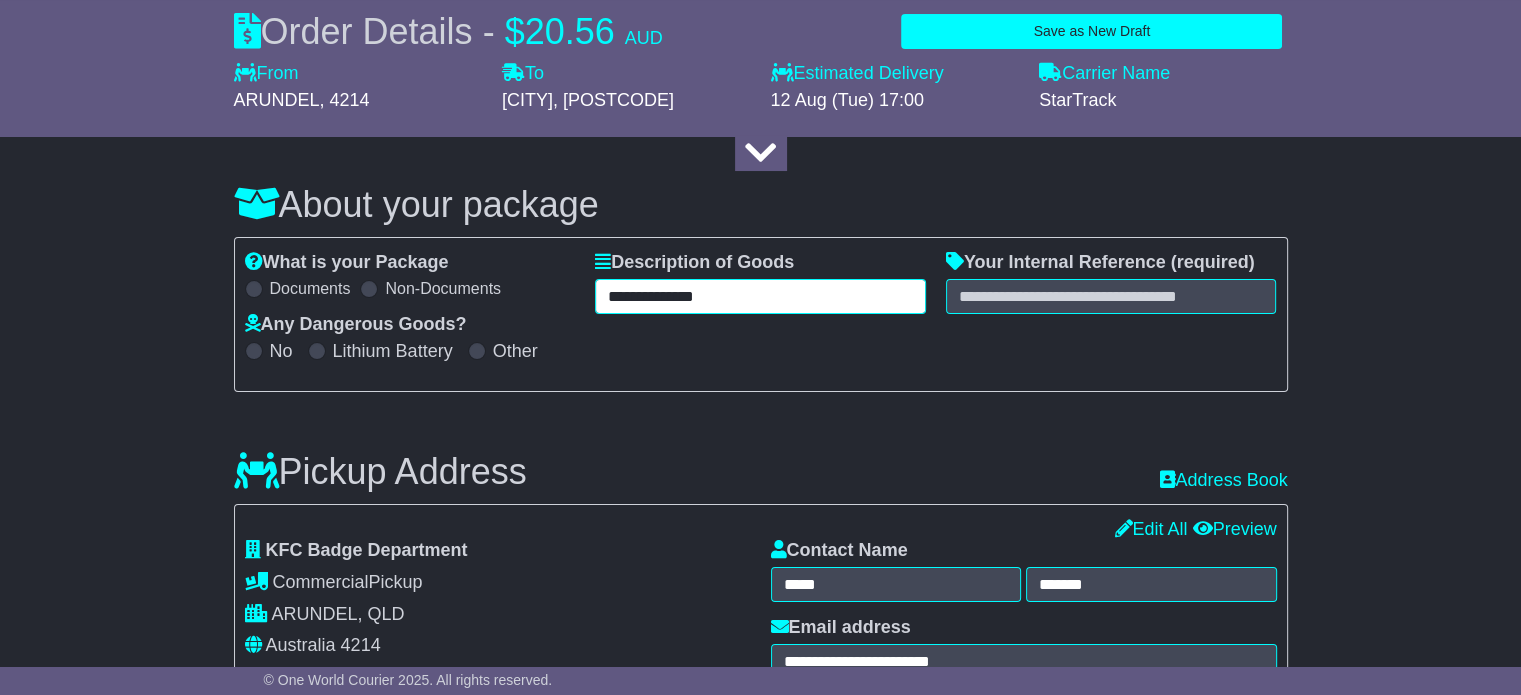 type on "**********" 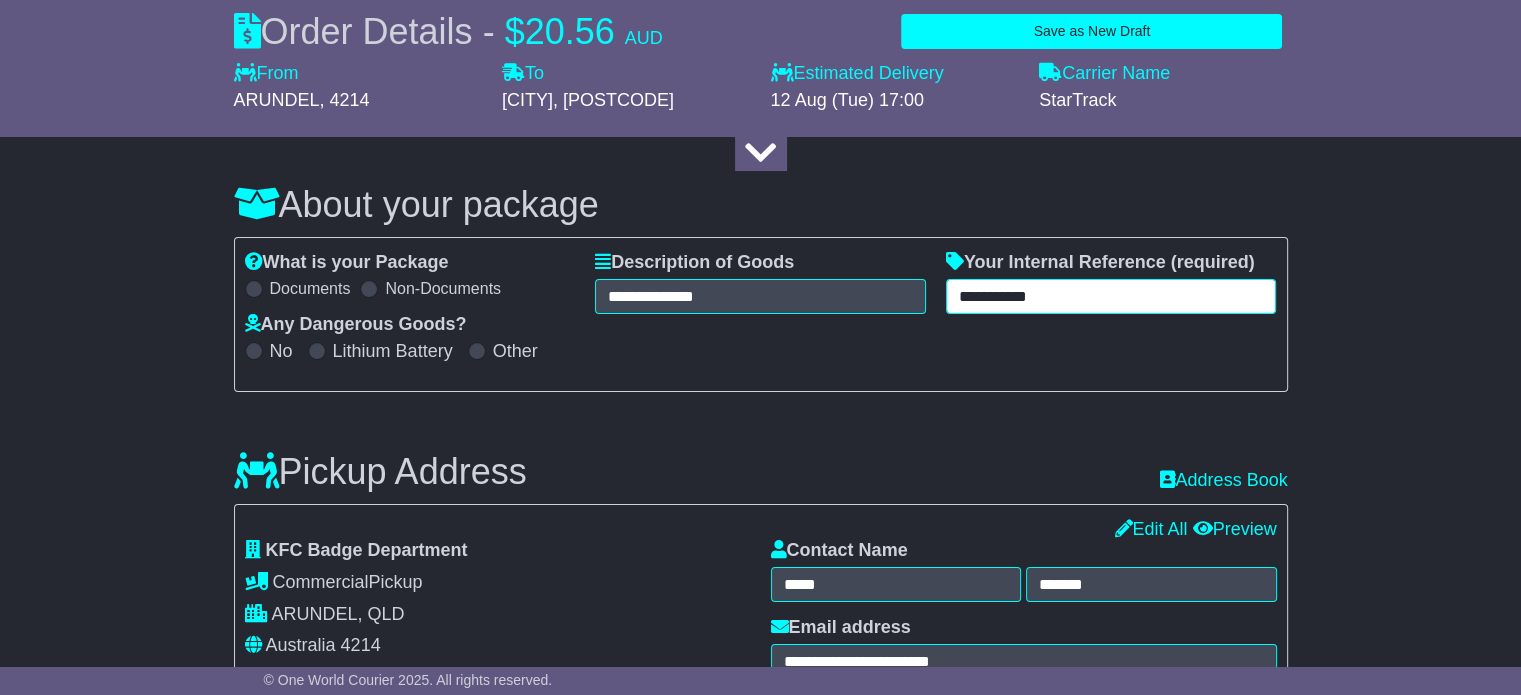 type on "**********" 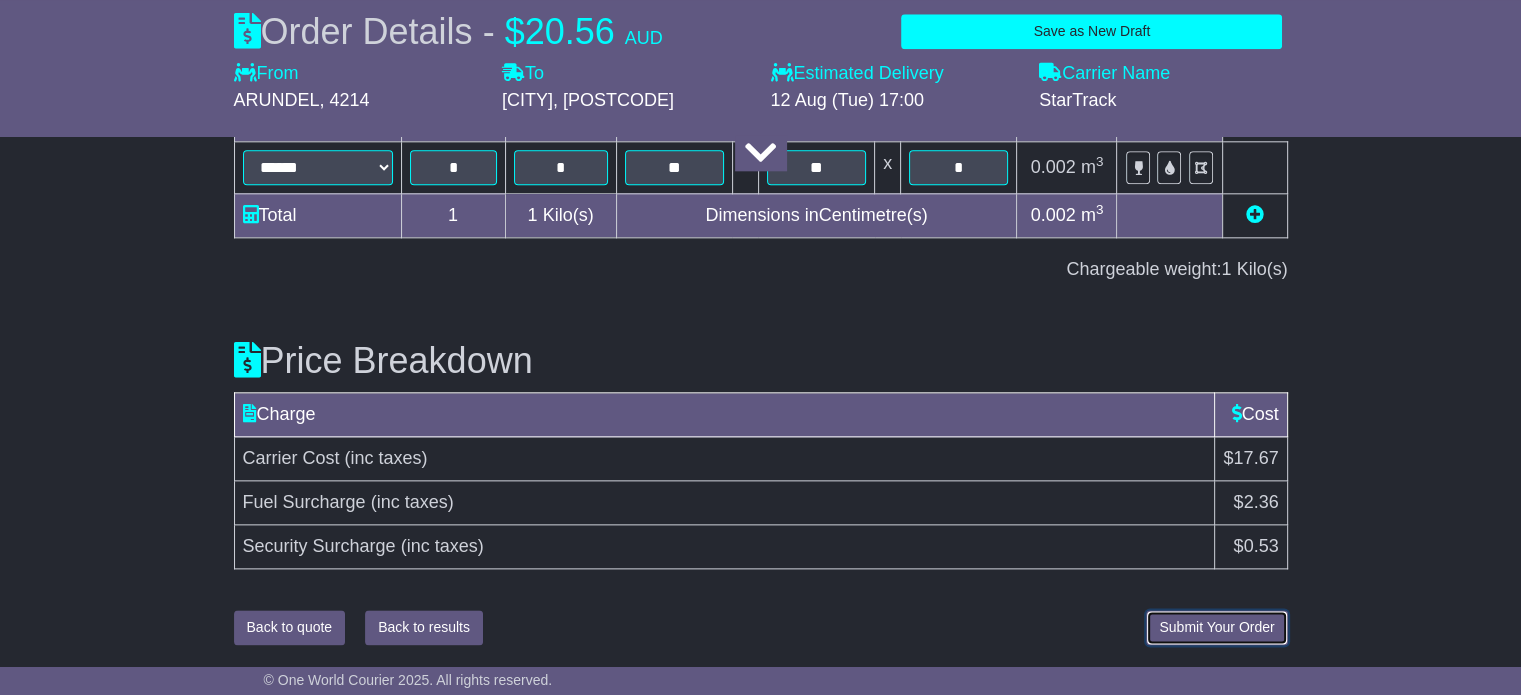 click on "Submit Your Order" at bounding box center (1216, 627) 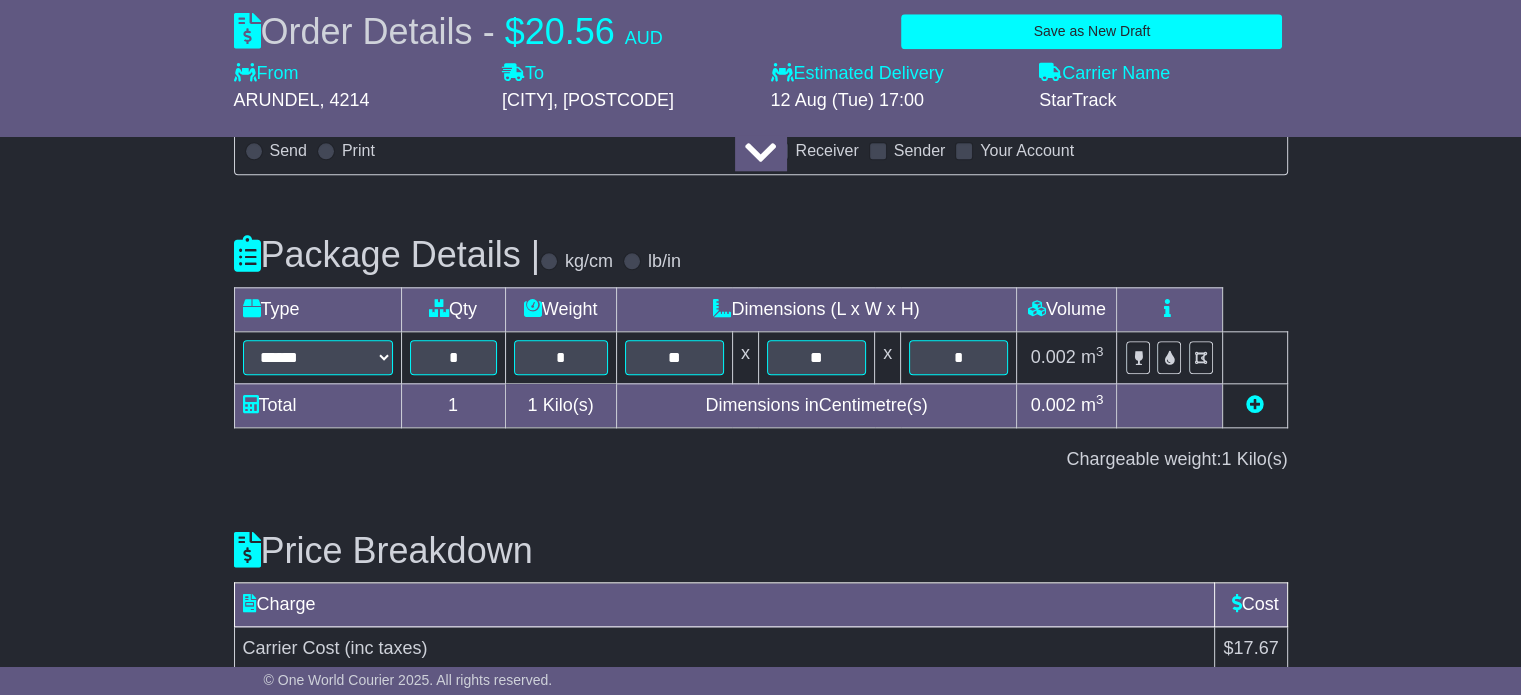 scroll, scrollTop: 2296, scrollLeft: 0, axis: vertical 